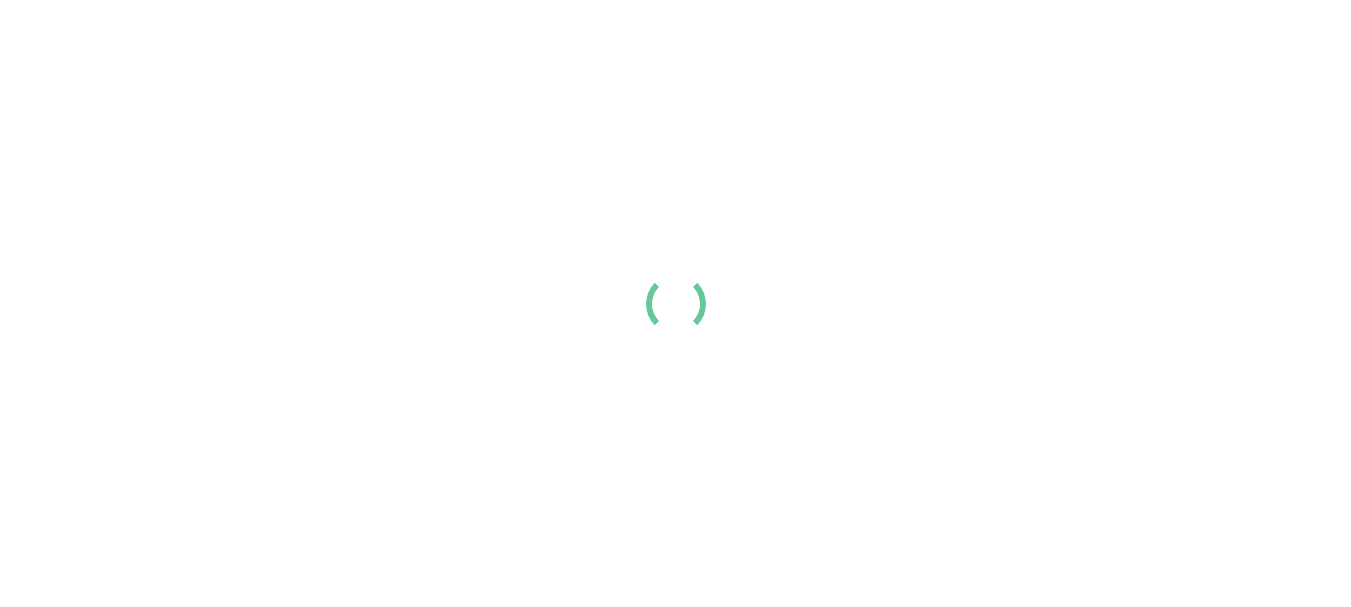 scroll, scrollTop: 0, scrollLeft: 0, axis: both 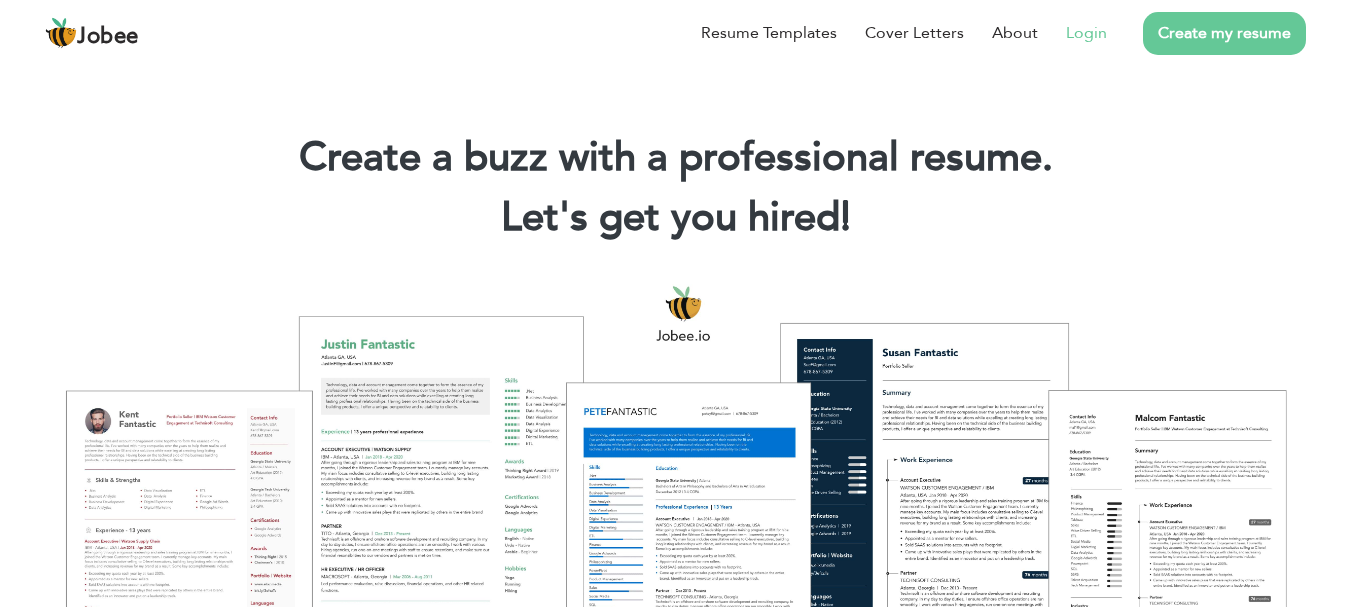 click on "Login" at bounding box center (1086, 33) 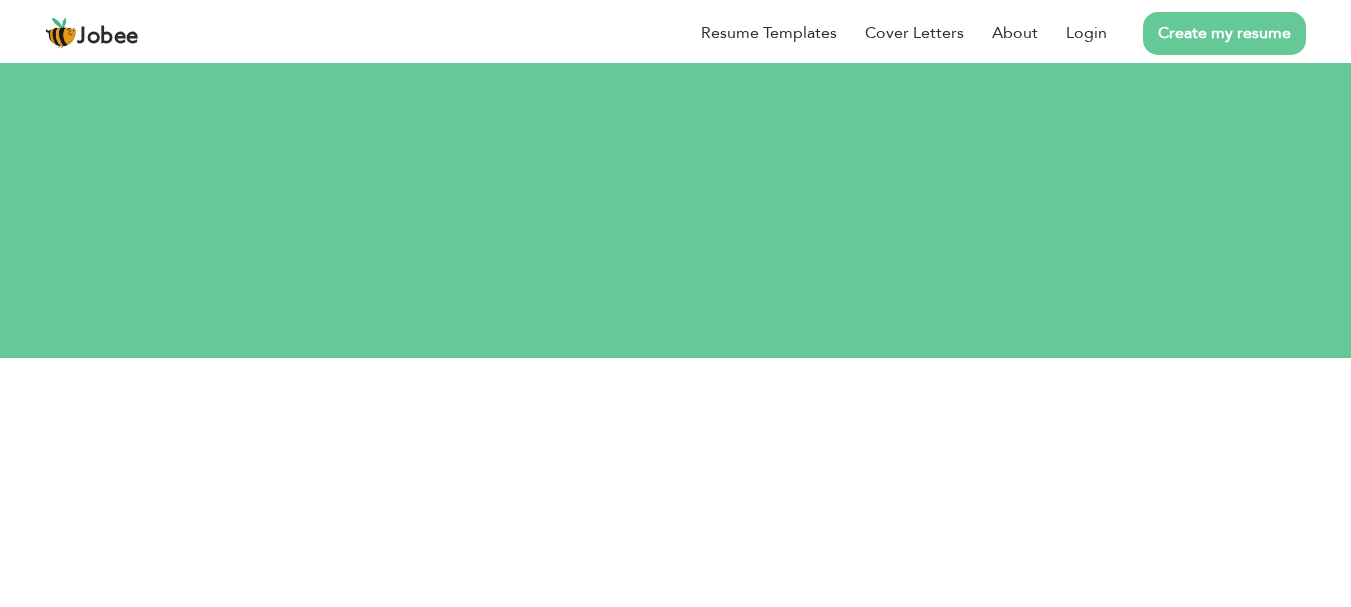 scroll, scrollTop: 0, scrollLeft: 0, axis: both 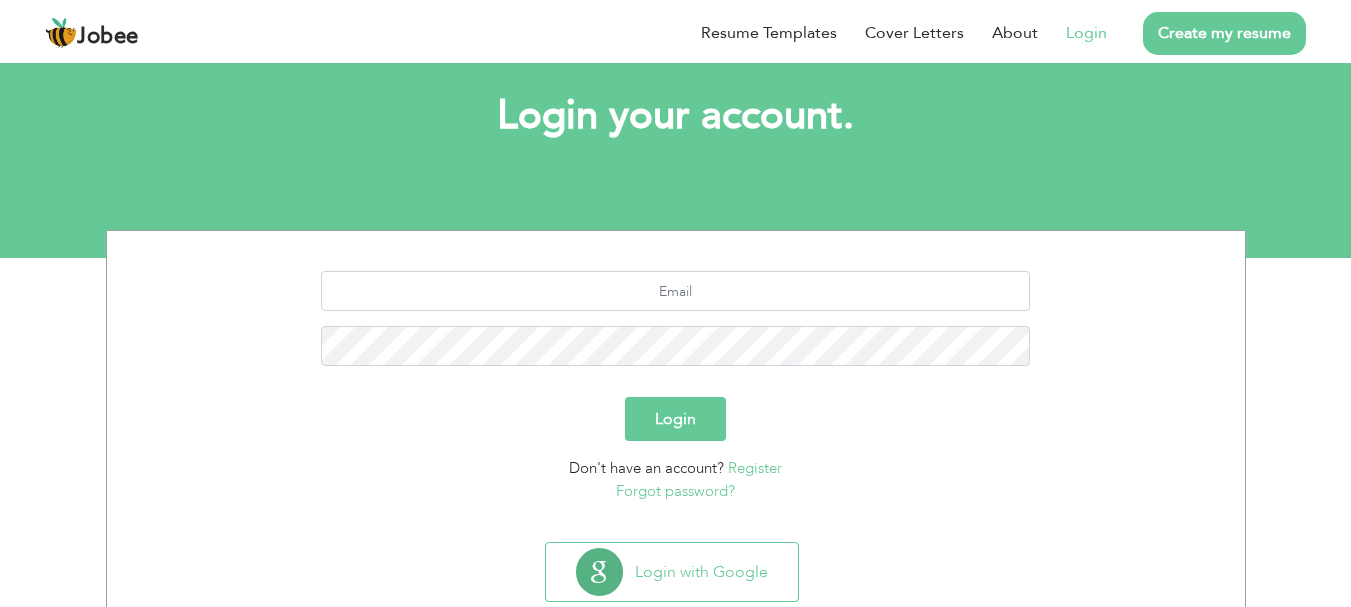 click on "Register" at bounding box center (755, 468) 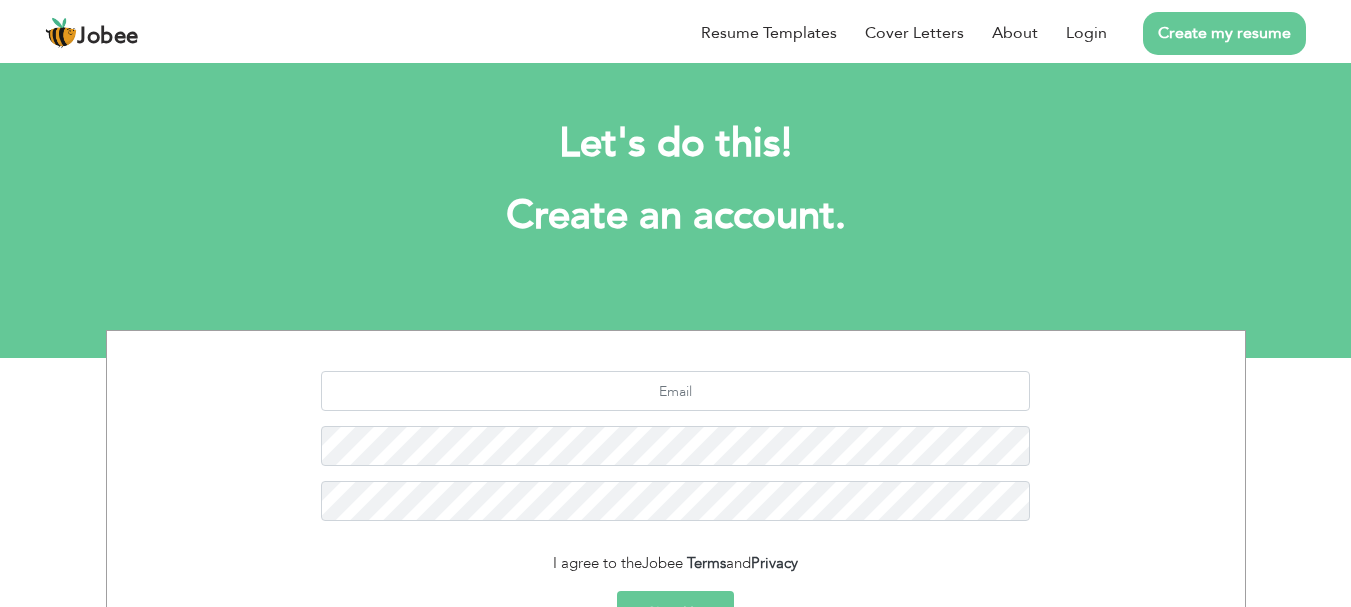 scroll, scrollTop: 0, scrollLeft: 0, axis: both 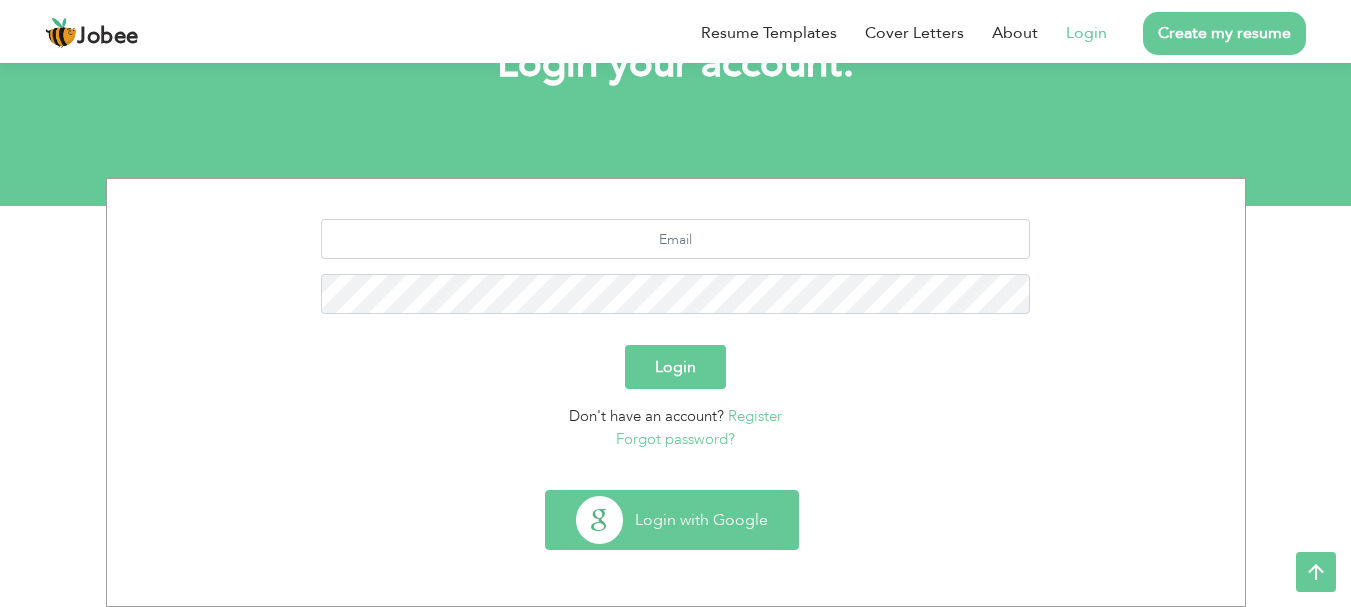 click on "Login with Google" at bounding box center (672, 520) 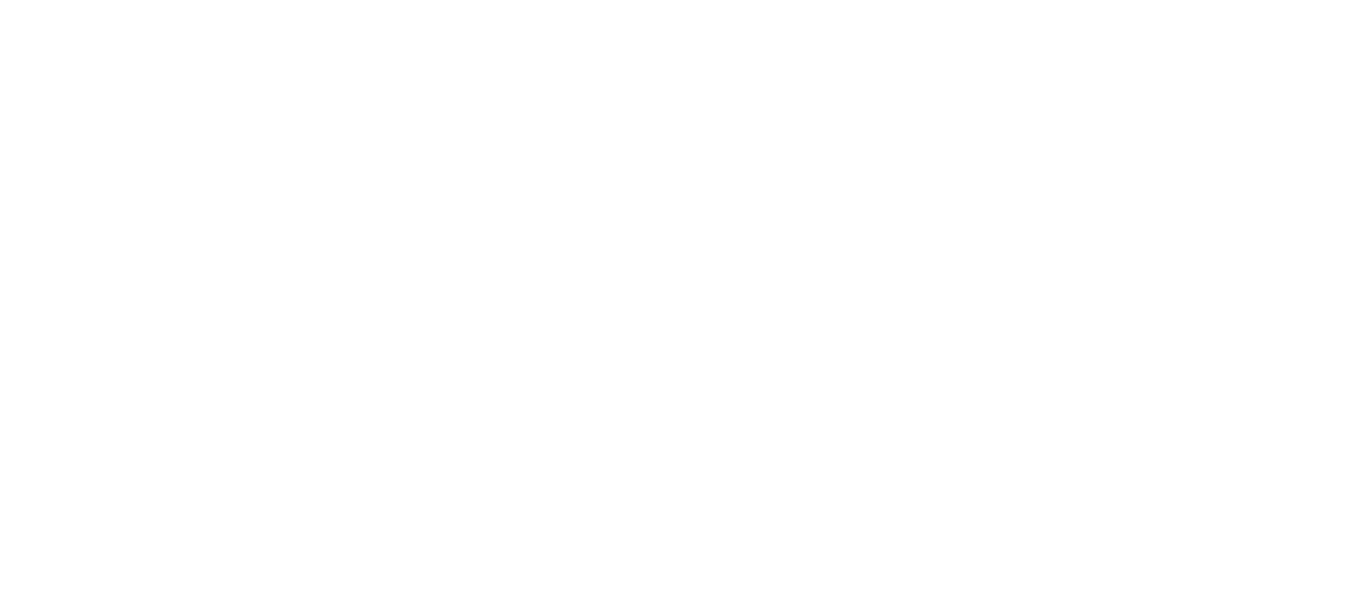scroll, scrollTop: 0, scrollLeft: 0, axis: both 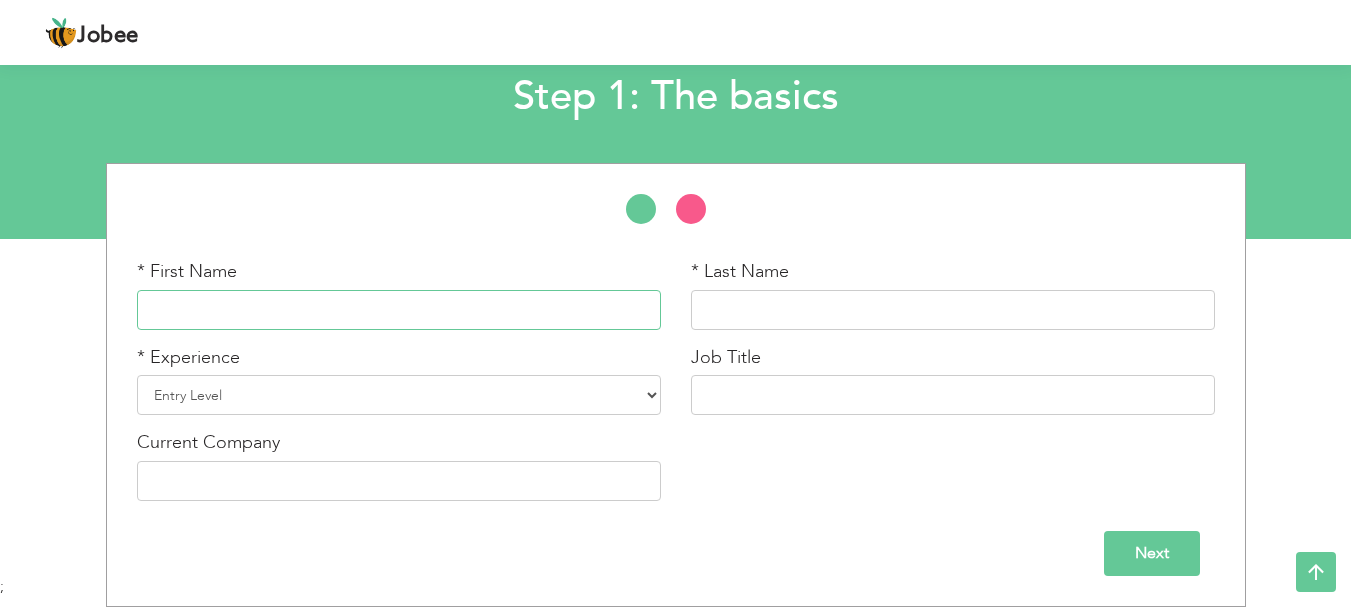 click at bounding box center [399, 310] 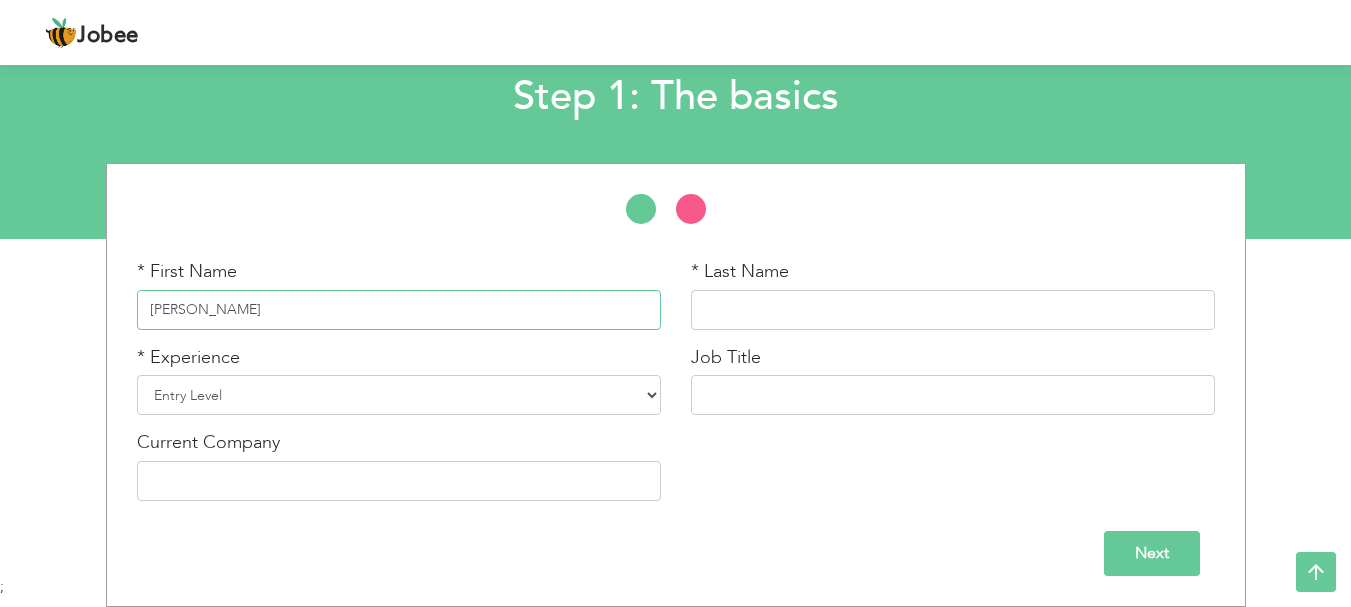 type on "Rizwan" 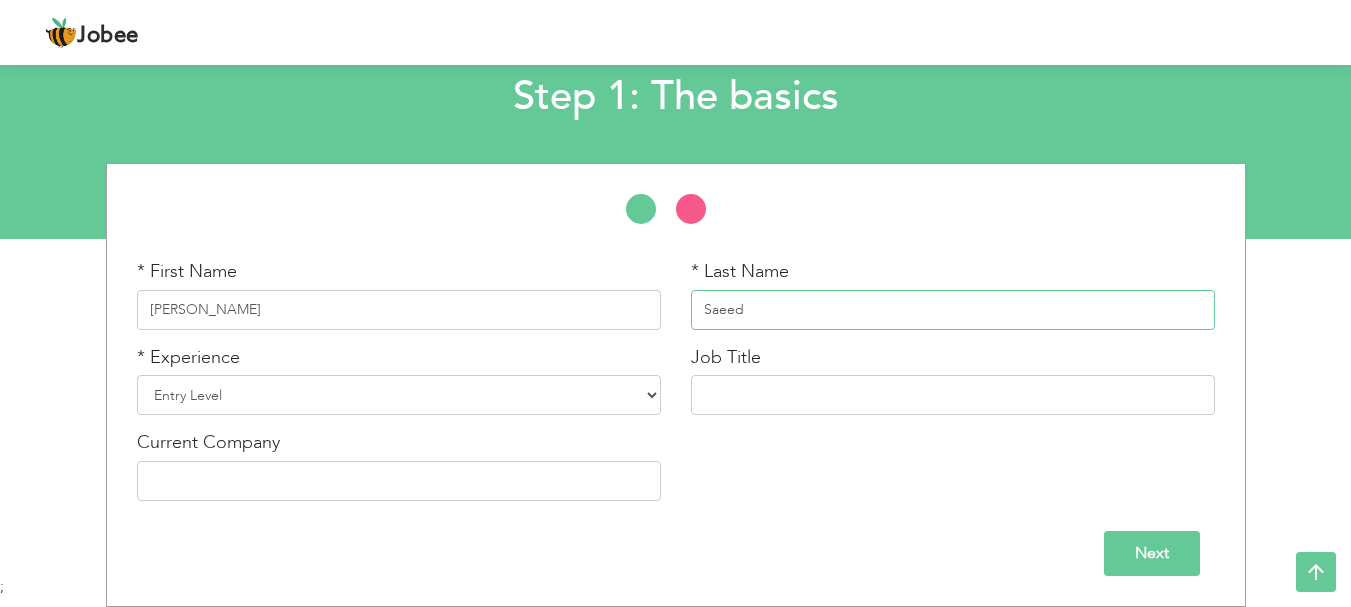 type on "Saeed" 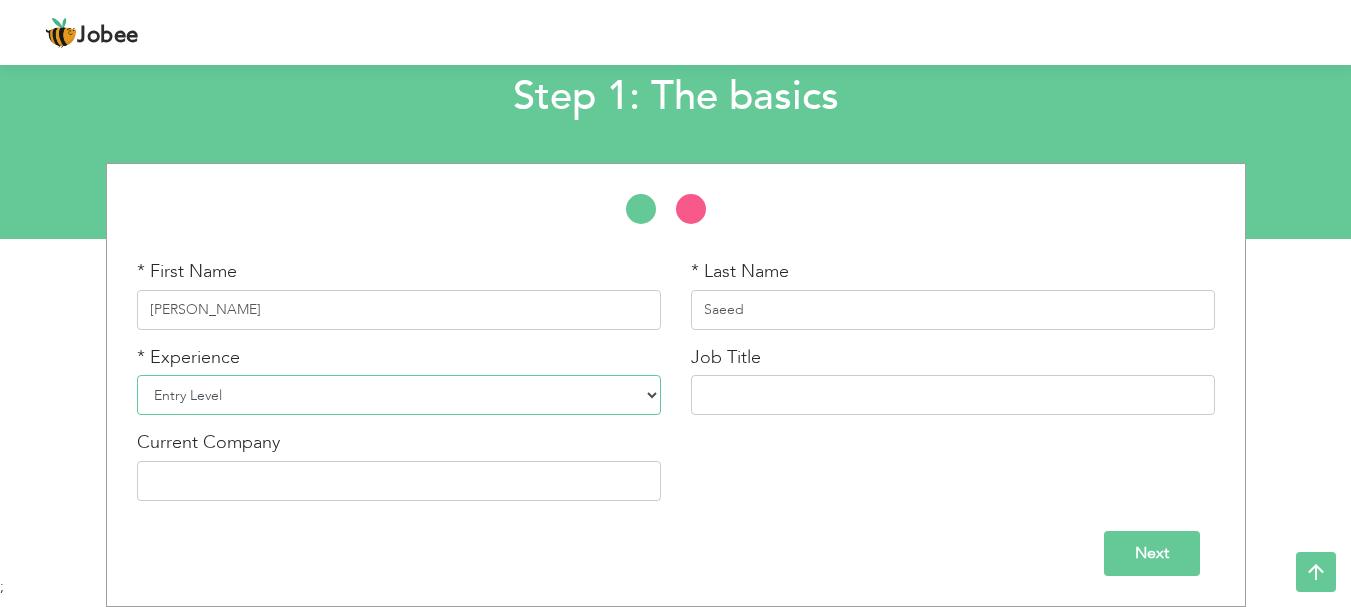 click on "Entry Level
Less than 1 Year
1 Year
2 Years
3 Years
4 Years
5 Years
6 Years
7 Years
8 Years
9 Years
10 Years
11 Years
12 Years
13 Years
14 Years
15 Years
16 Years
17 Years
18 Years
19 Years
20 Years
21 Years
22 Years
23 Years
24 Years
25 Years
26 Years
27 Years
28 Years
29 Years
30 Years
31 Years
32 Years
33 Years
34 Years
35 Years
More than 35 Years" at bounding box center [399, 395] 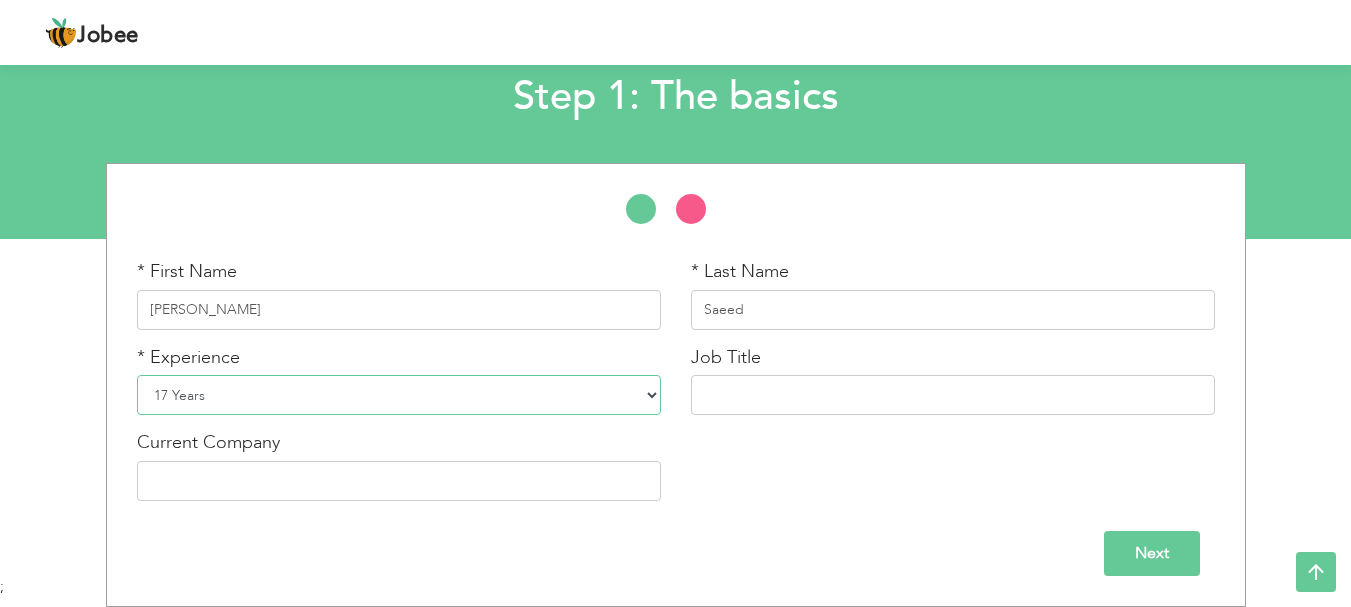 click on "Entry Level
Less than 1 Year
1 Year
2 Years
3 Years
4 Years
5 Years
6 Years
7 Years
8 Years
9 Years
10 Years
11 Years
12 Years
13 Years
14 Years
15 Years
16 Years
17 Years
18 Years
19 Years
20 Years
21 Years
22 Years
23 Years
24 Years
25 Years
26 Years
27 Years
28 Years
29 Years
30 Years
31 Years
32 Years
33 Years
34 Years
35 Years
More than 35 Years" at bounding box center (399, 395) 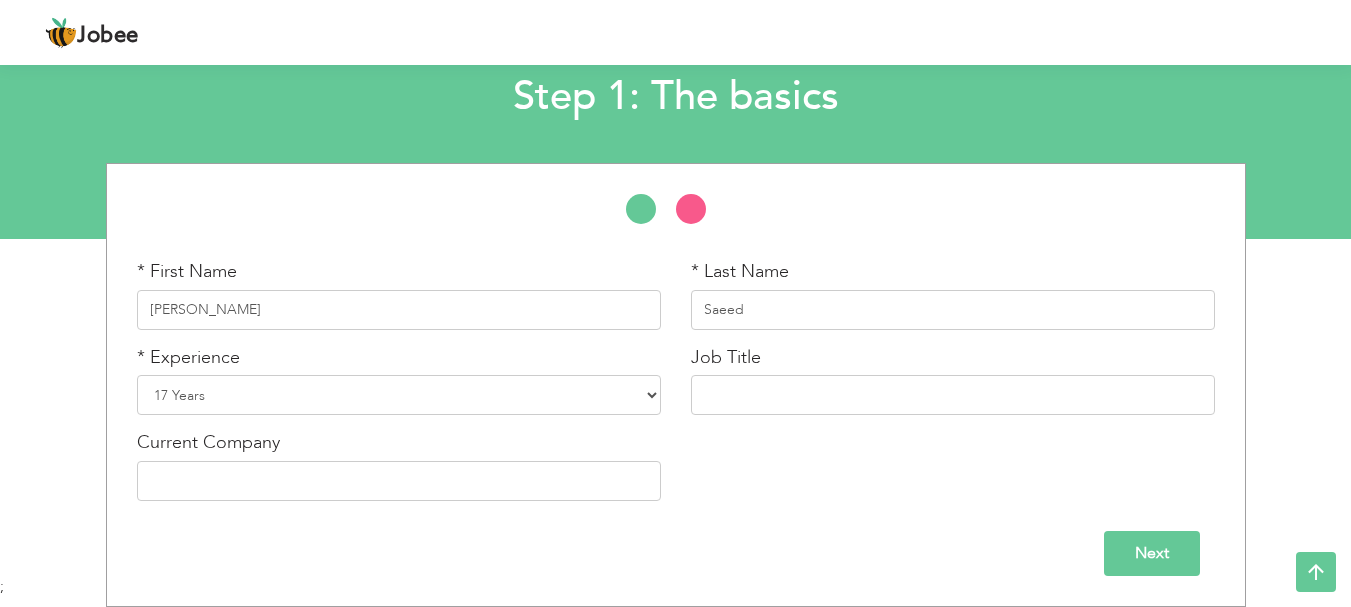 click on "Next" at bounding box center (1152, 553) 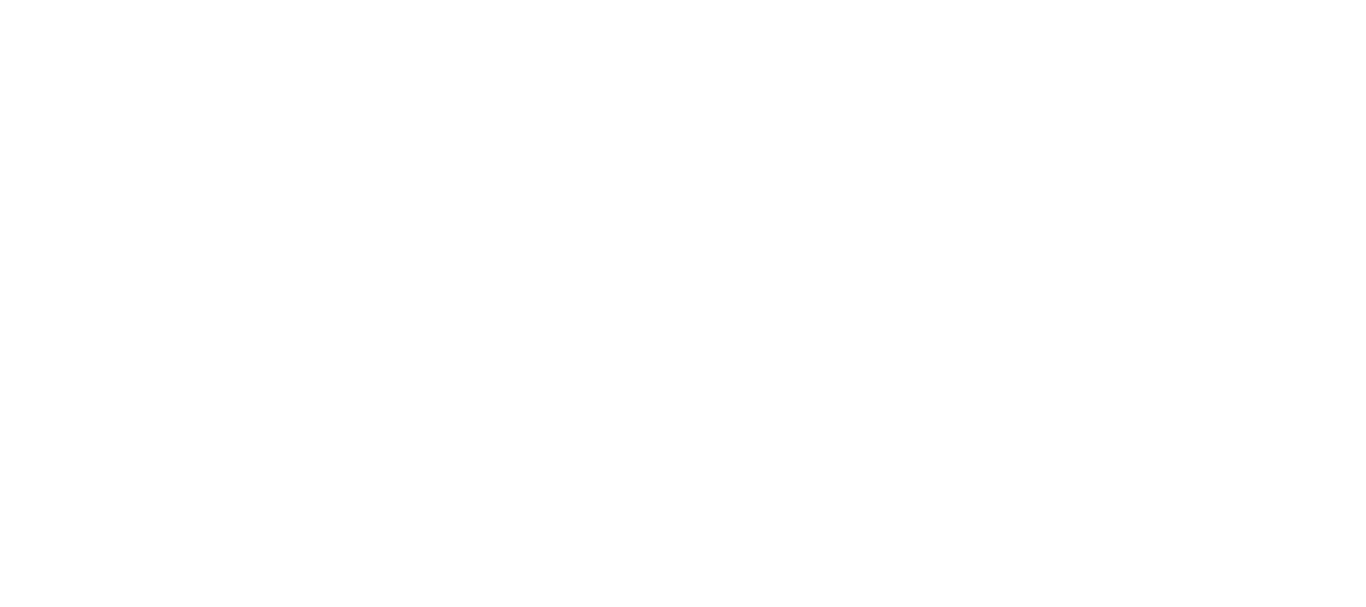 scroll, scrollTop: 0, scrollLeft: 0, axis: both 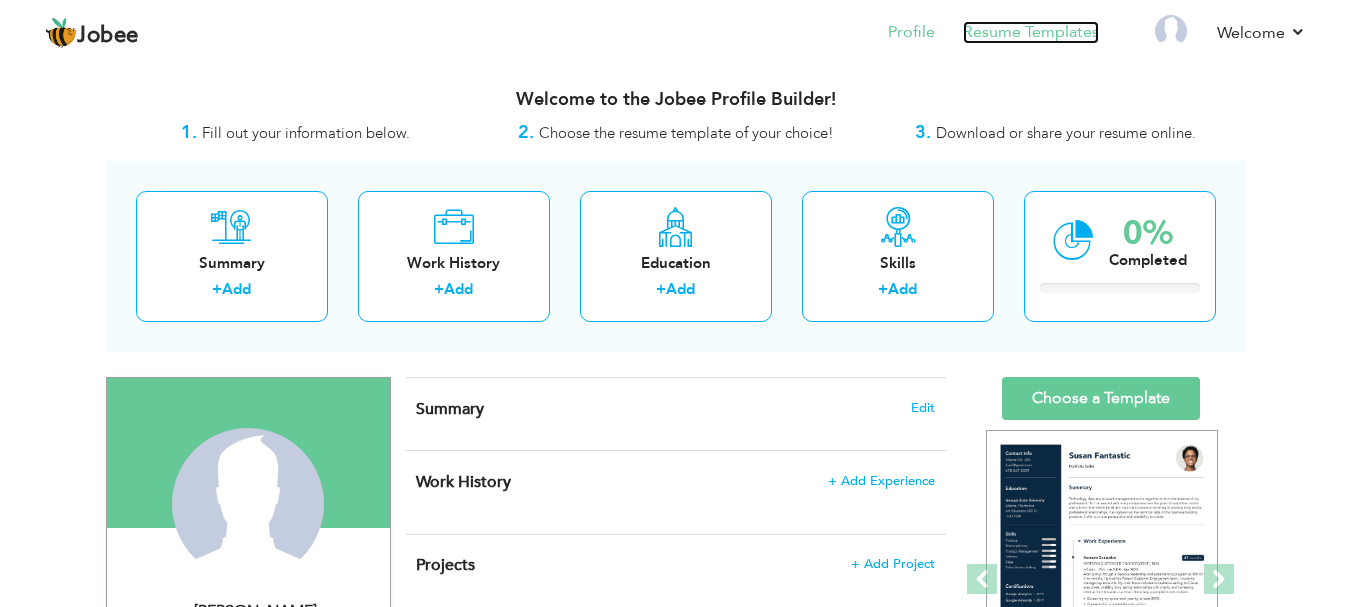 click on "Resume Templates" at bounding box center (1031, 32) 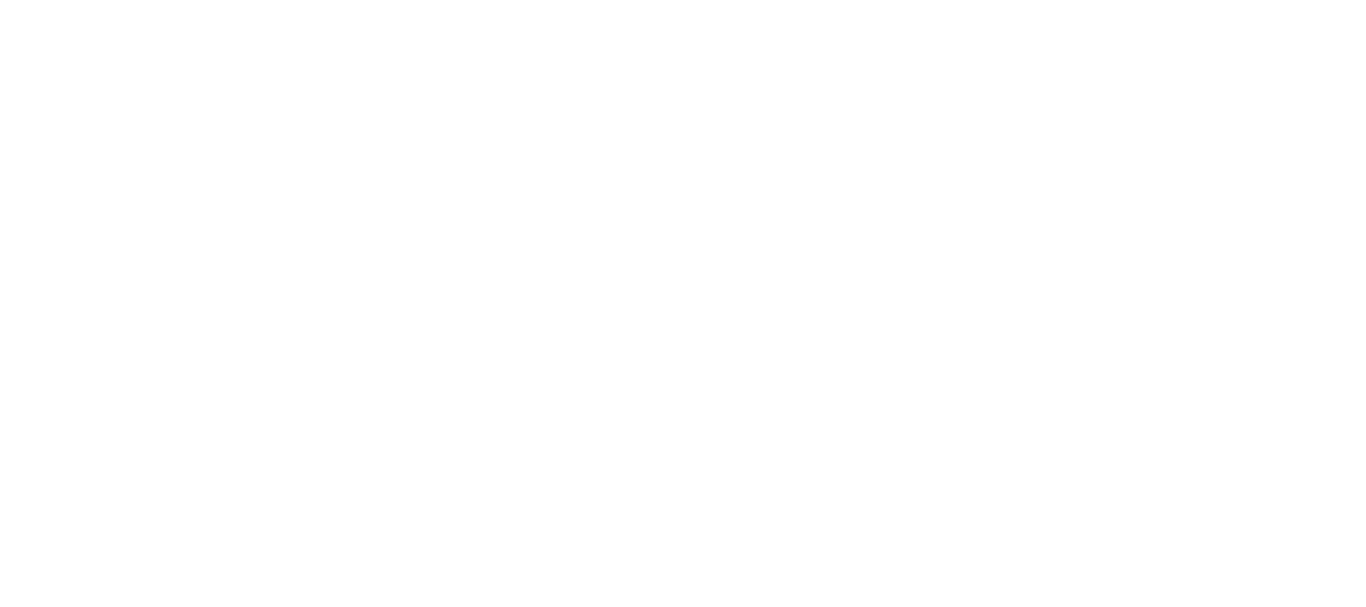 scroll, scrollTop: 0, scrollLeft: 0, axis: both 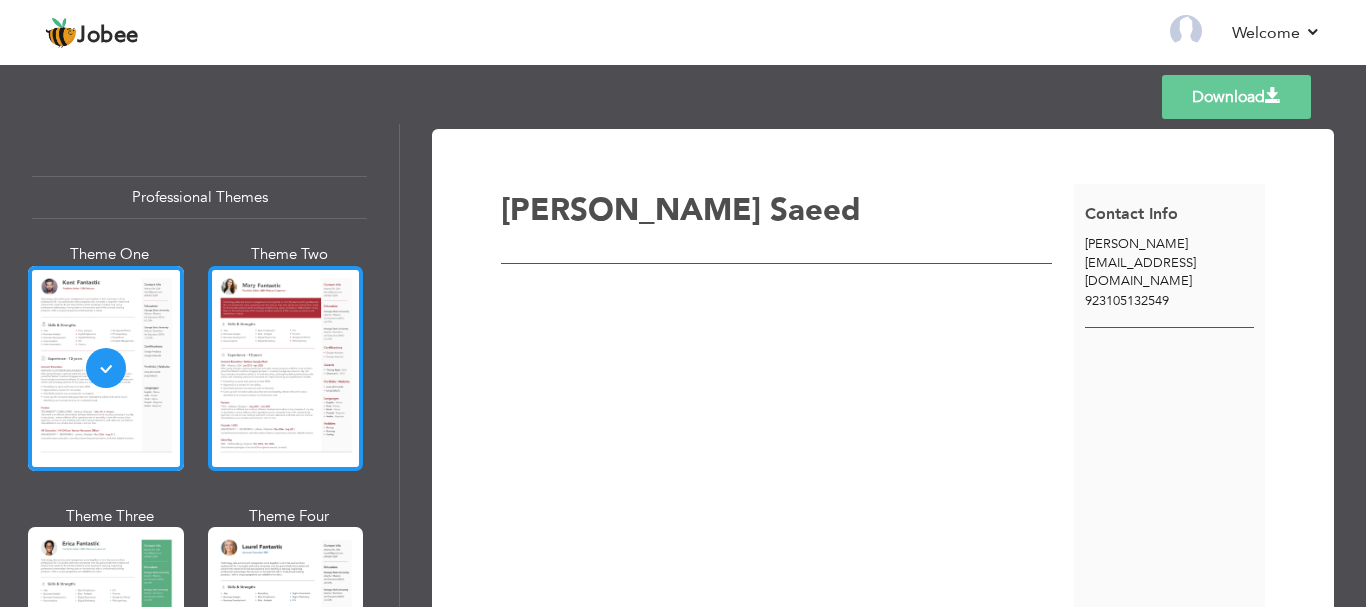 click at bounding box center (286, 368) 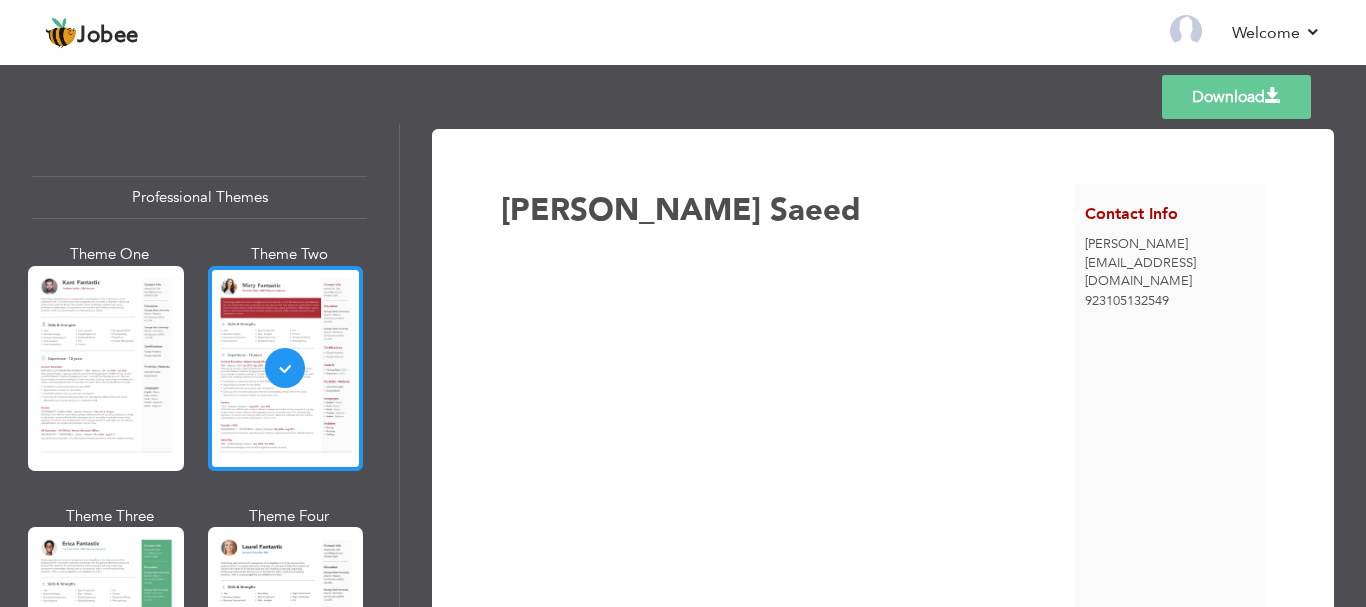 scroll, scrollTop: 200, scrollLeft: 0, axis: vertical 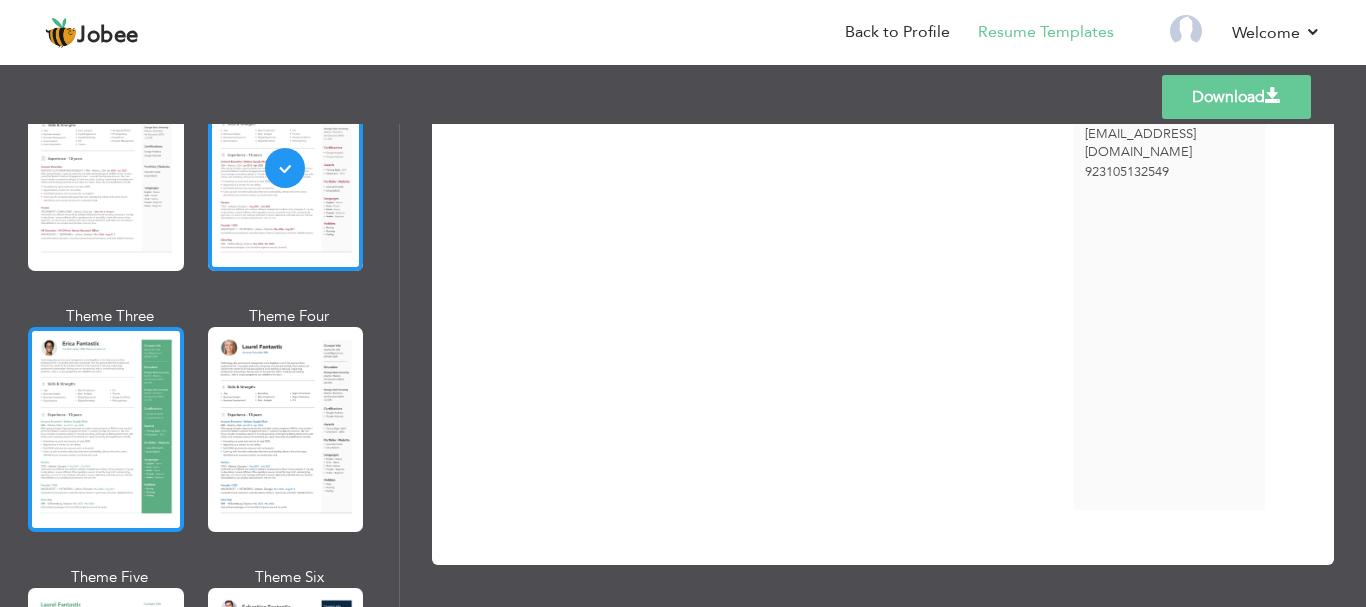 click at bounding box center [106, 429] 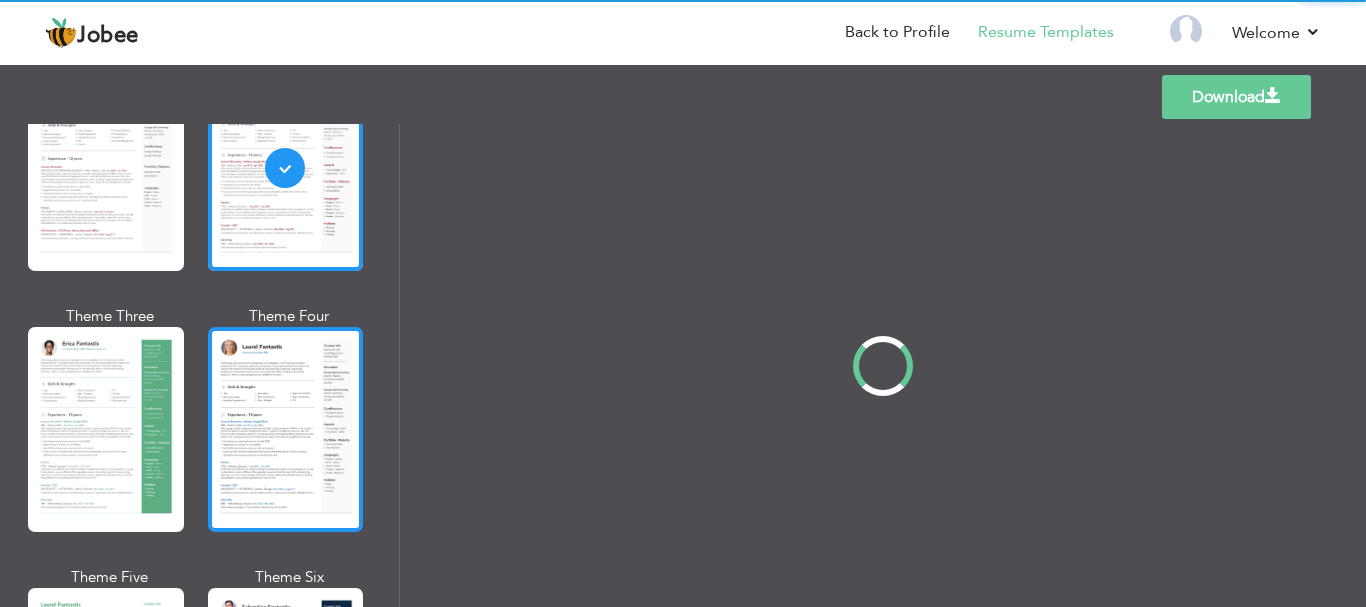 scroll, scrollTop: 0, scrollLeft: 0, axis: both 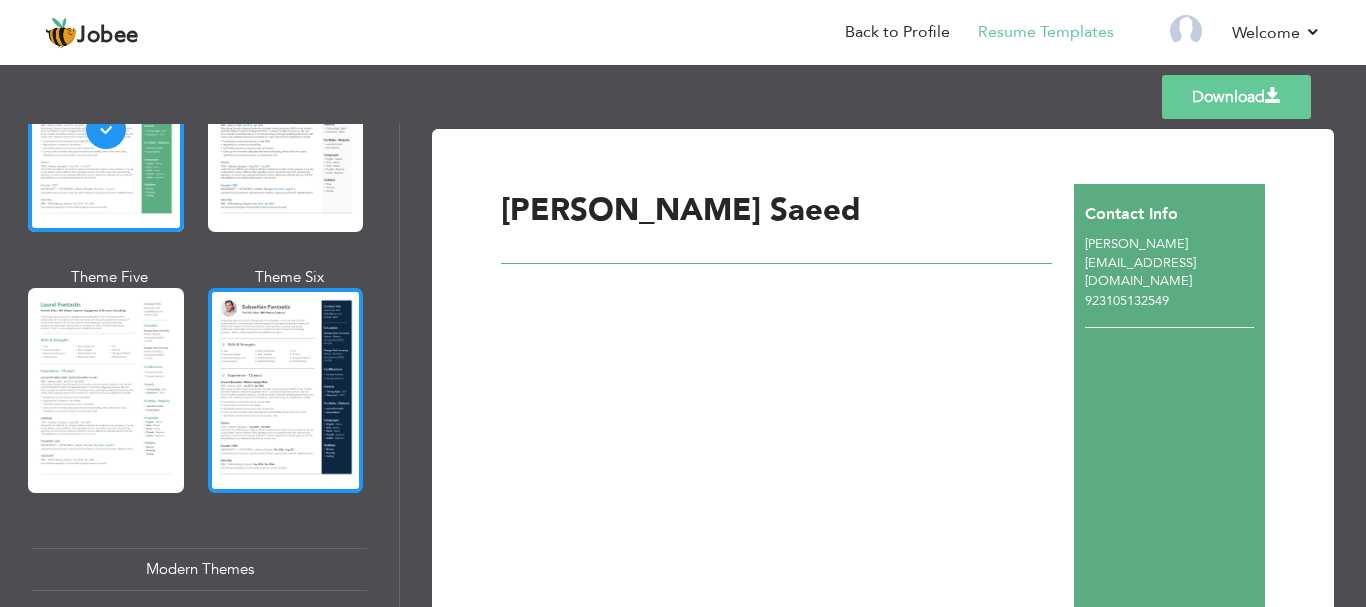 click at bounding box center [286, 390] 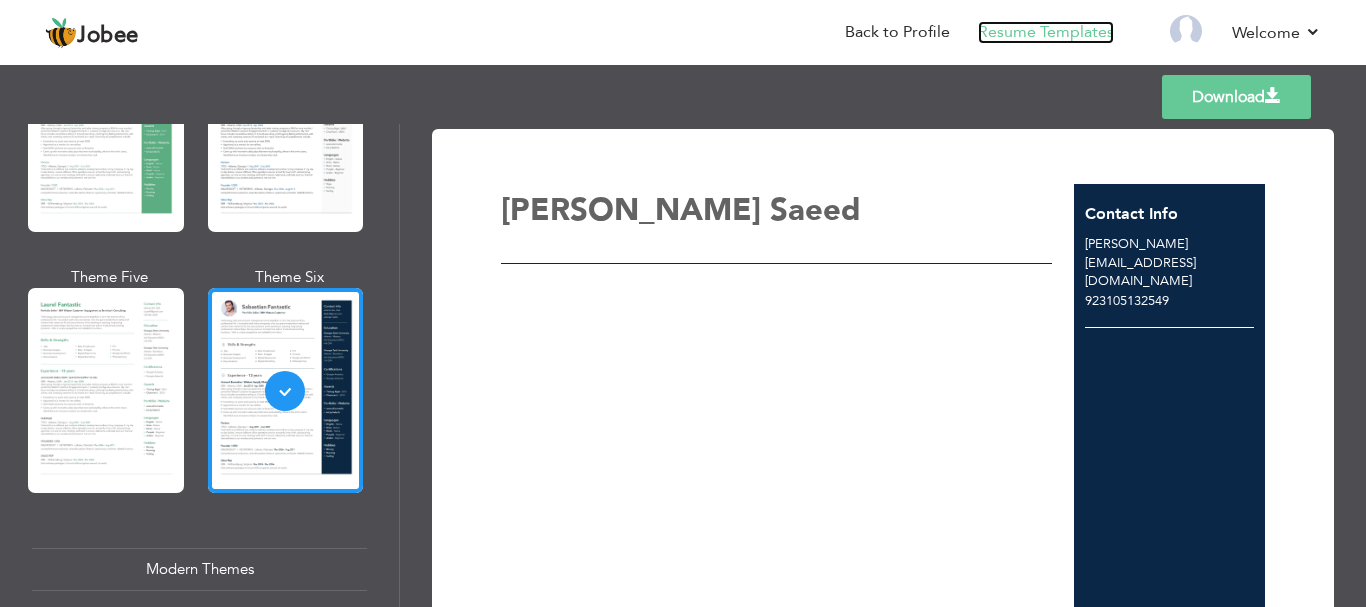 click on "Resume Templates" at bounding box center (1046, 32) 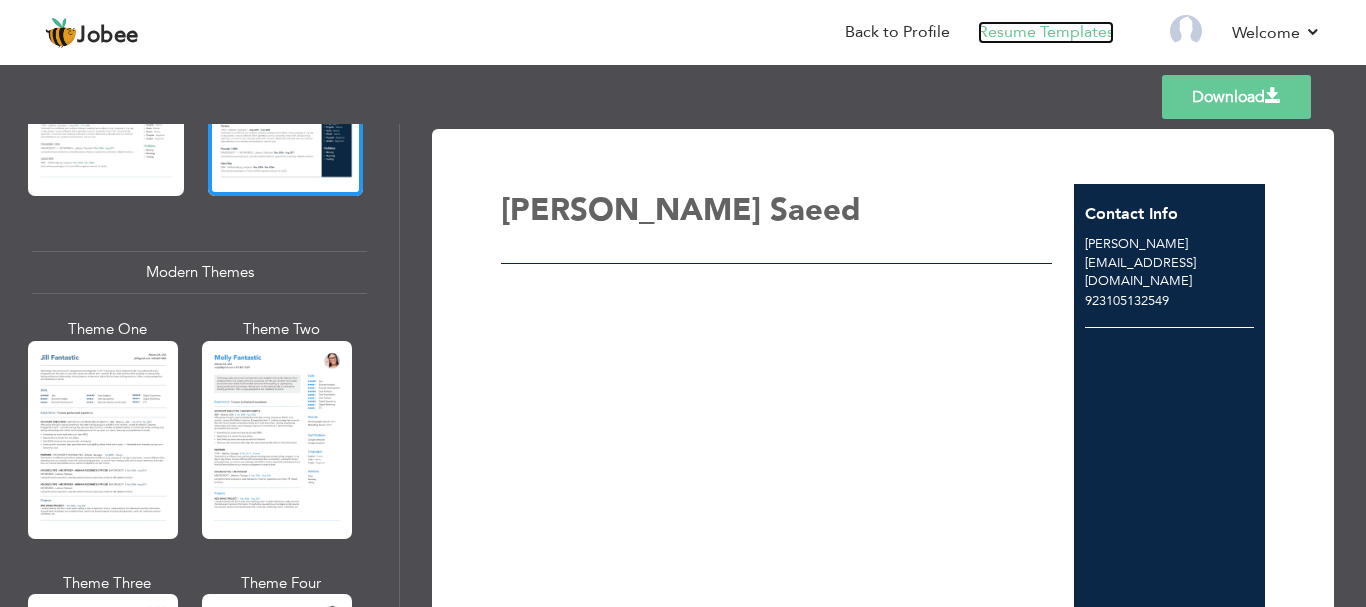 scroll, scrollTop: 800, scrollLeft: 0, axis: vertical 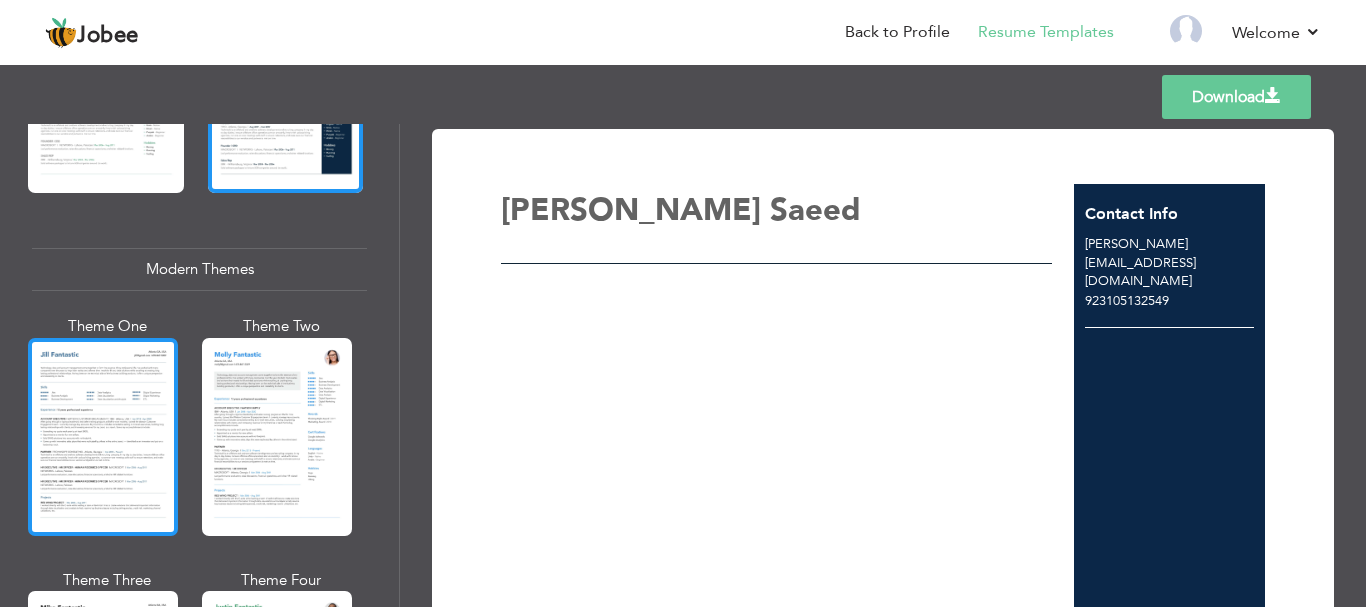 click at bounding box center (103, 437) 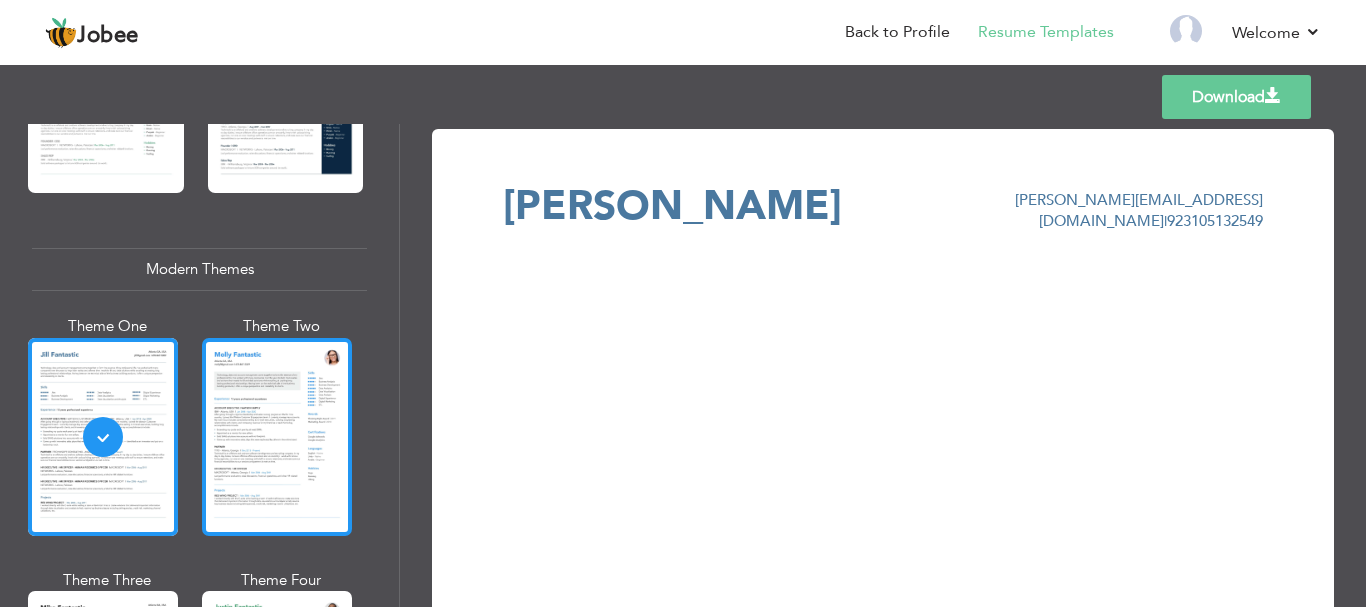 click at bounding box center [277, 437] 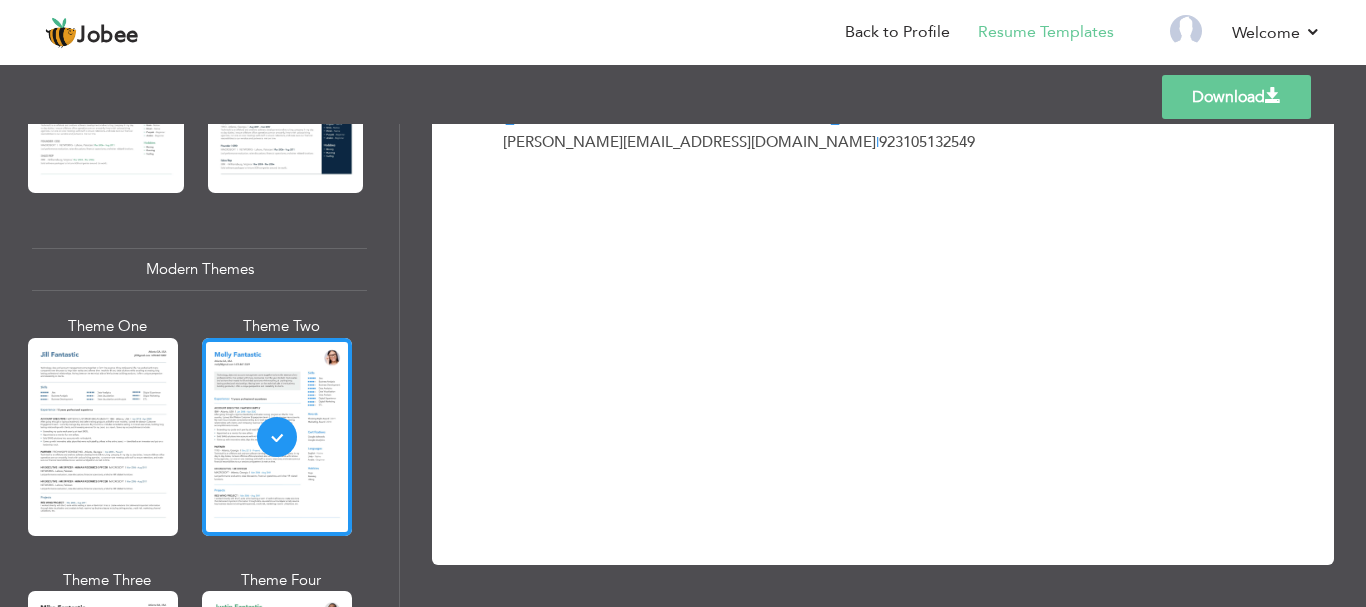 scroll, scrollTop: 0, scrollLeft: 0, axis: both 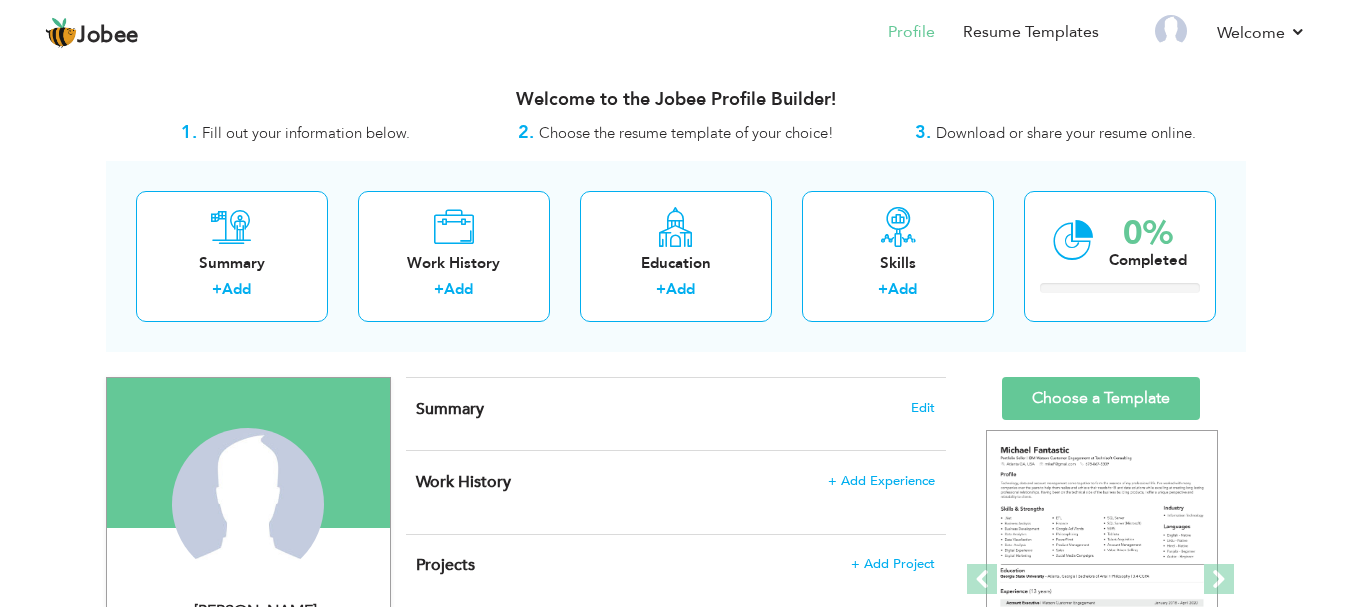 click on "Fill out your information below." at bounding box center (306, 133) 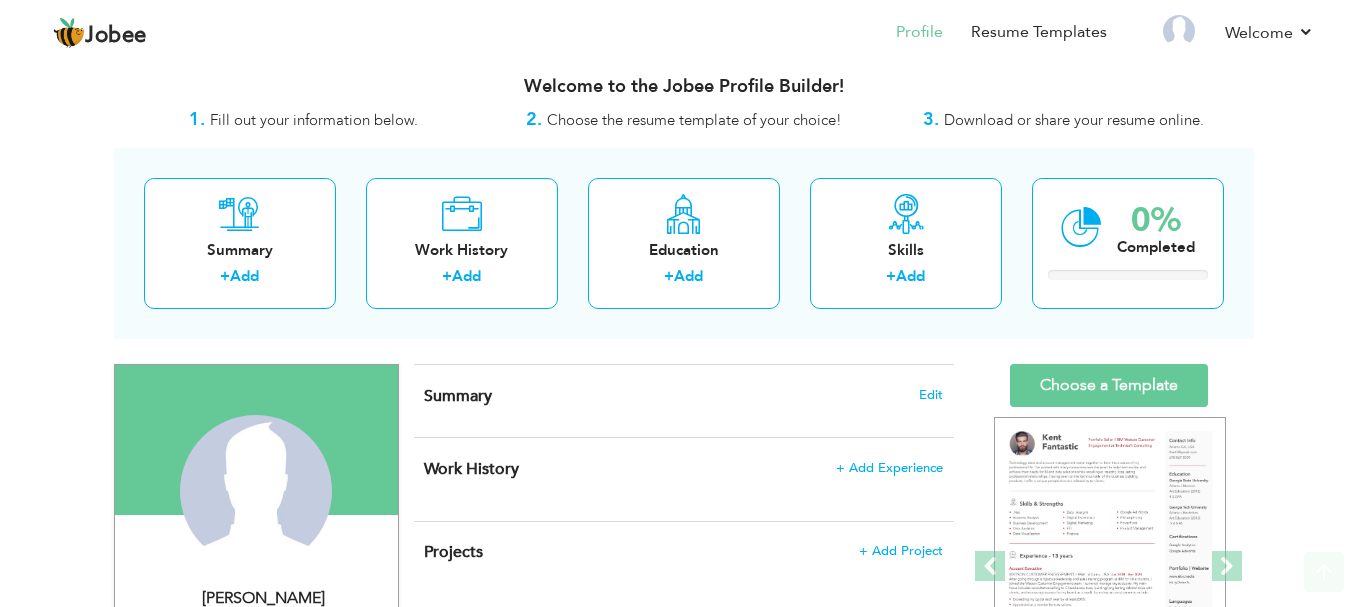 scroll, scrollTop: 0, scrollLeft: 0, axis: both 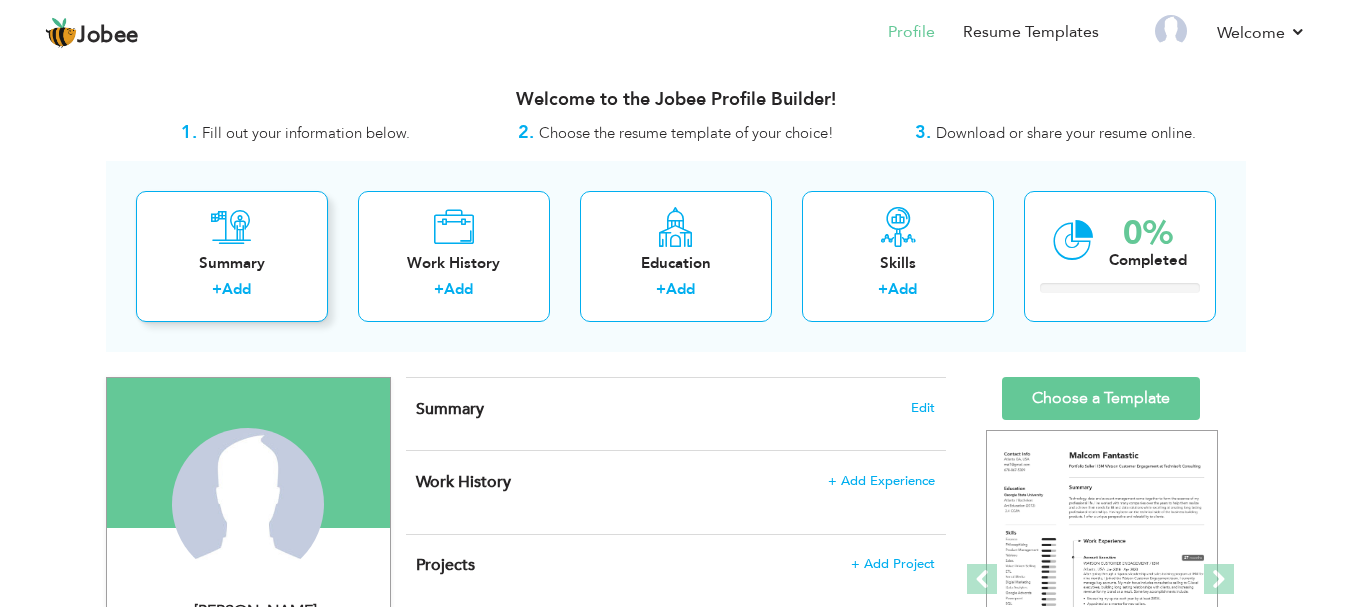 click on "Summary
+  Add" at bounding box center [232, 256] 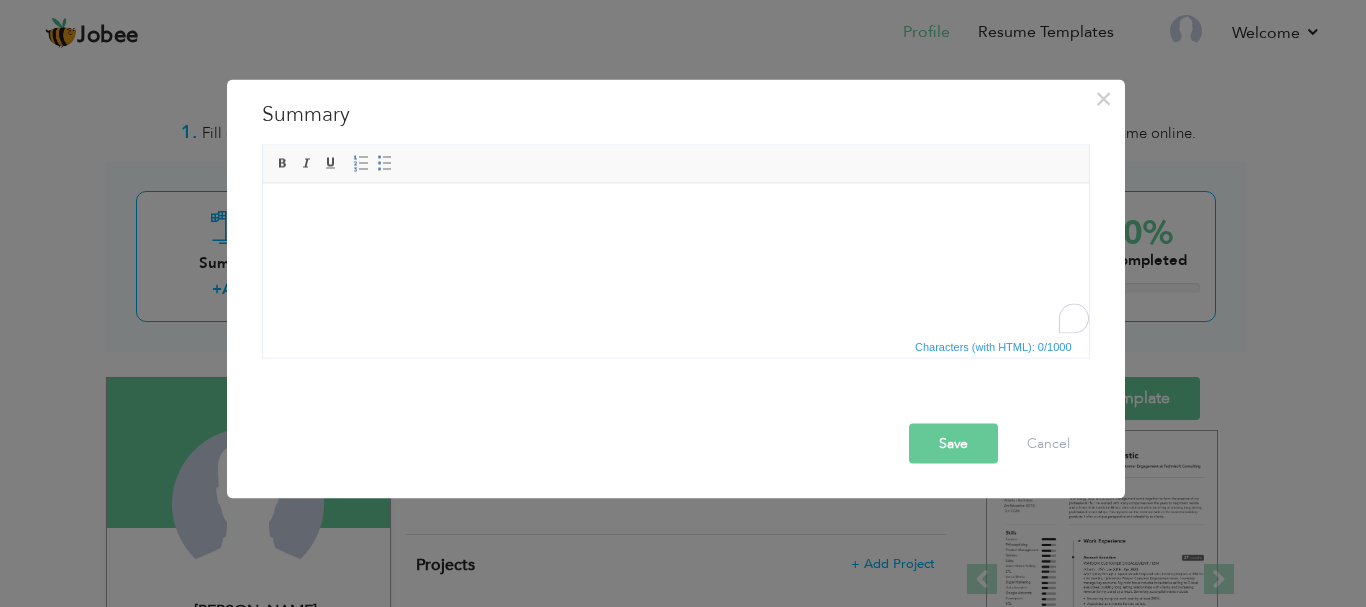 click at bounding box center (675, 213) 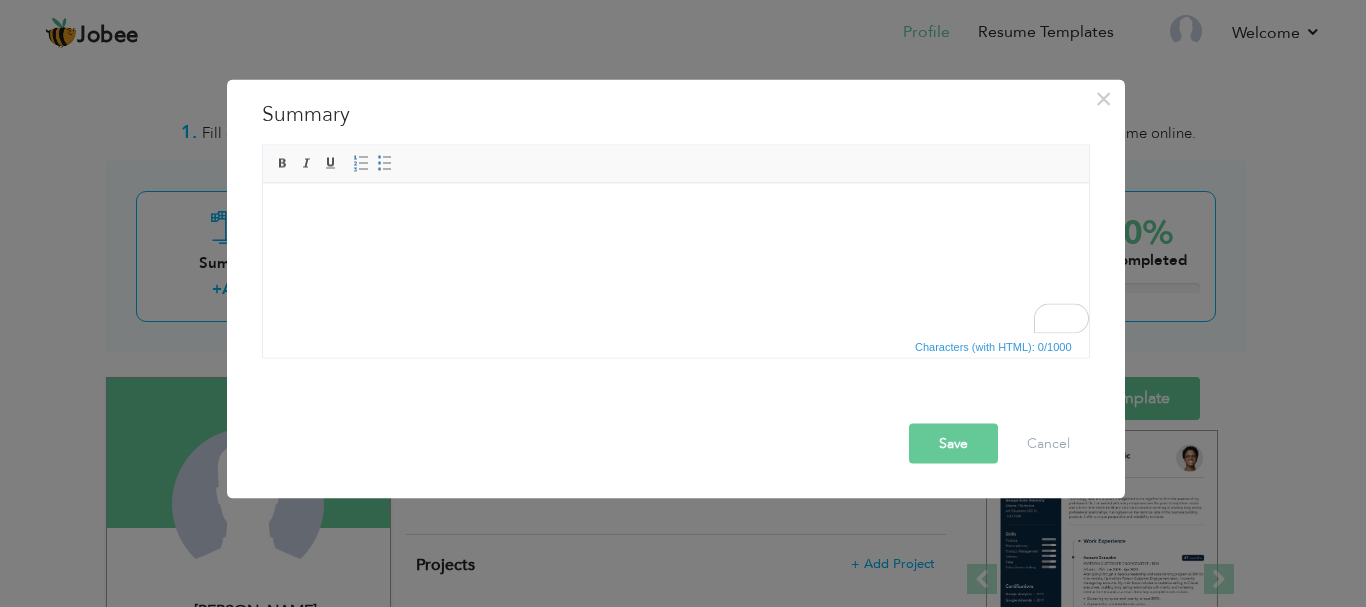 click on "×
Summary
Rich Text Editor, summaryEditor Editor toolbars Basic Styles   Bold   Italic   Underline Paragraph   Insert/Remove Numbered List   Insert/Remove Bulleted List Press ALT 0 for help Characters (with HTML): 0/1000
Save Cancel" at bounding box center (683, 303) 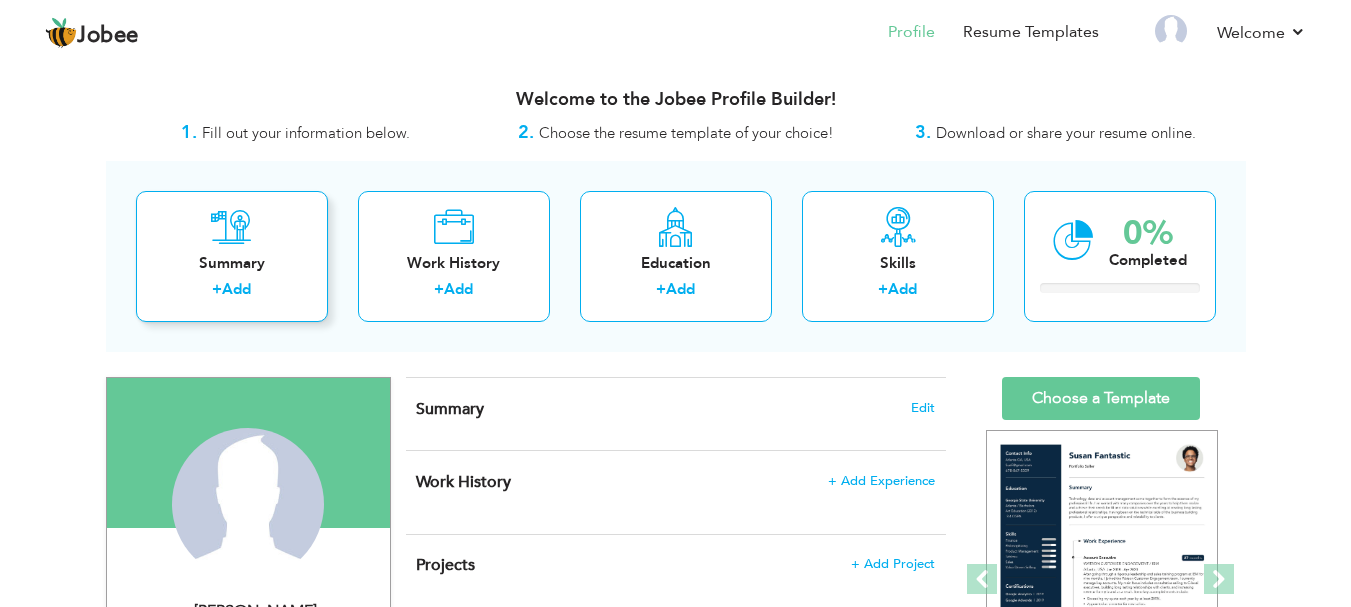 click on "Summary" at bounding box center (232, 263) 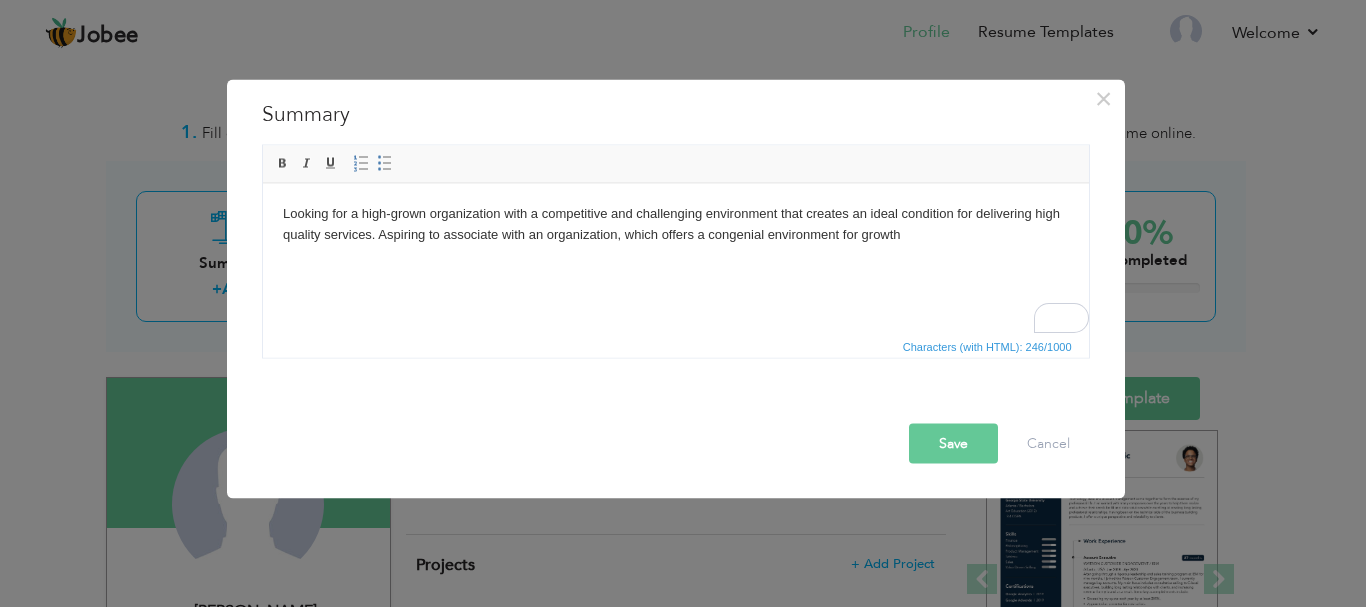 click on "Save" at bounding box center (953, 443) 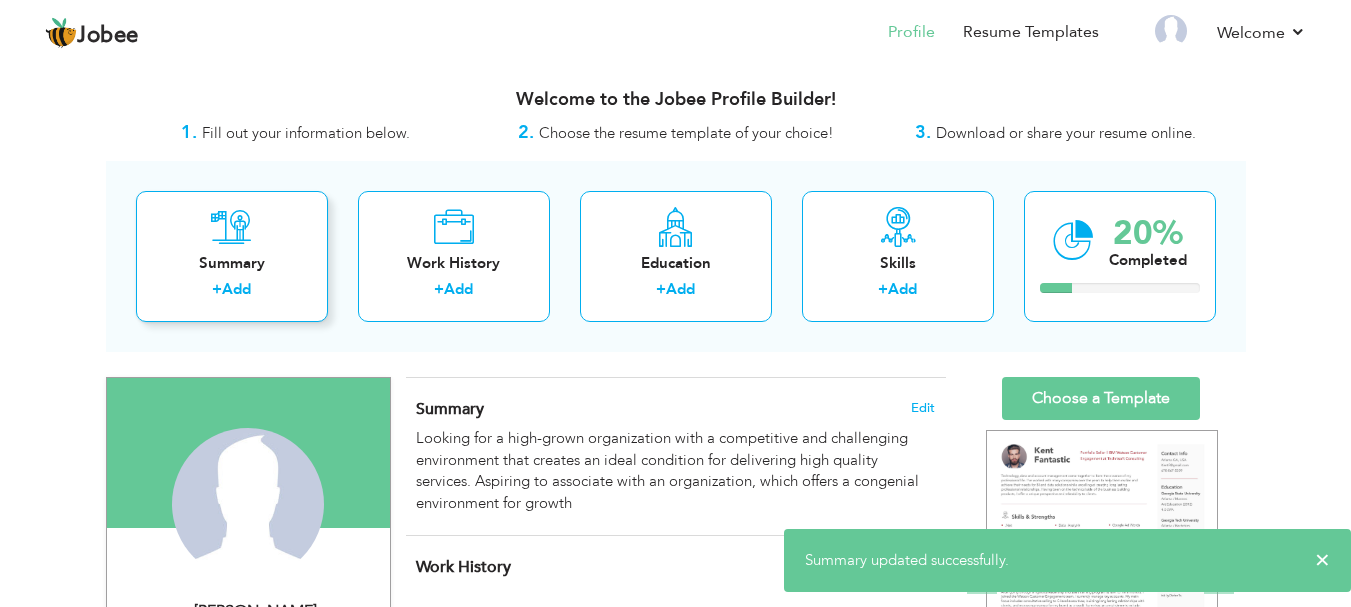 click on "Summary" at bounding box center [232, 263] 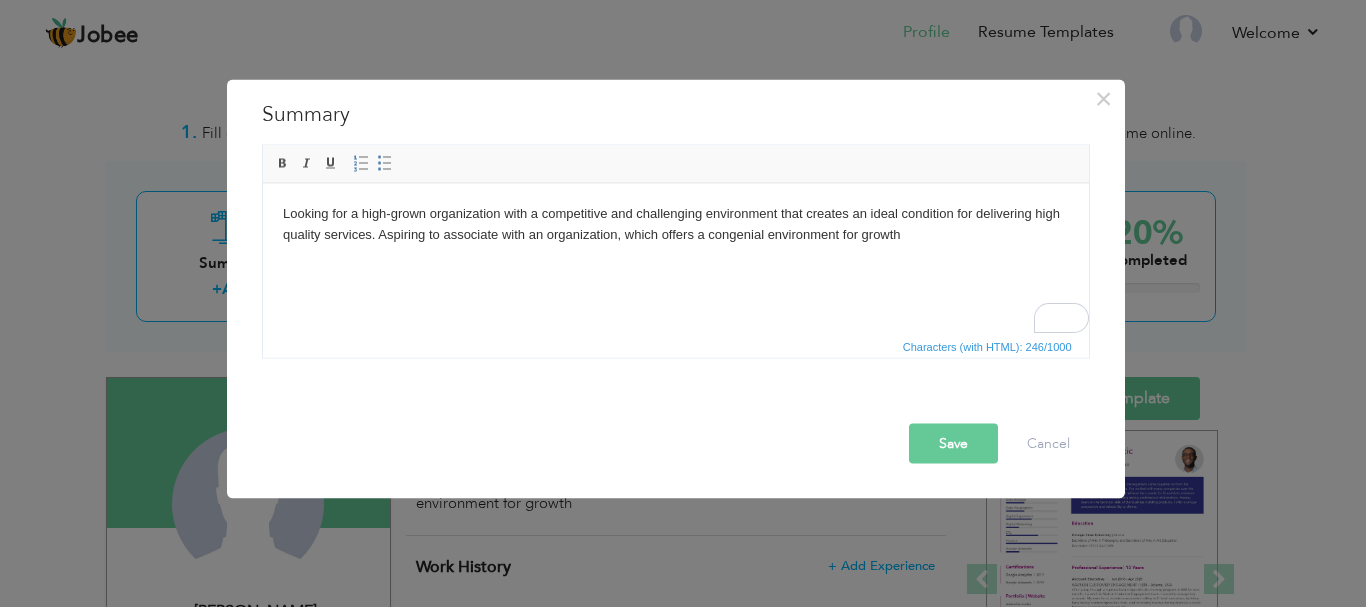 click on "Save" at bounding box center [953, 443] 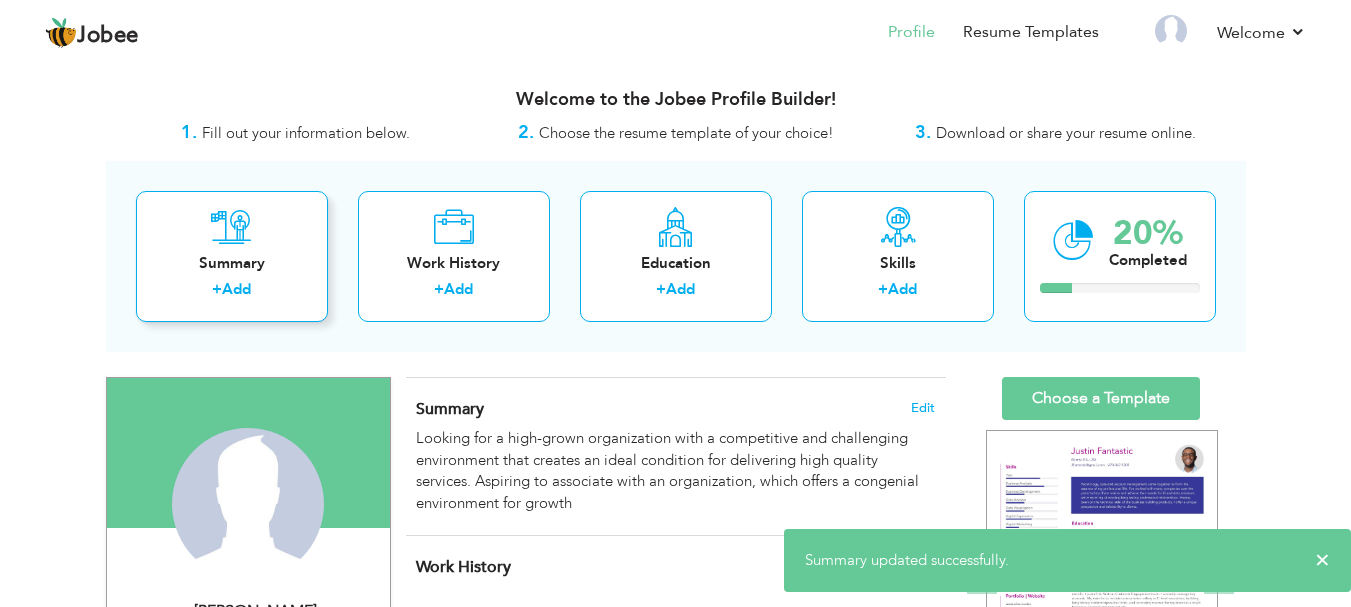 click on "Summary" at bounding box center [232, 263] 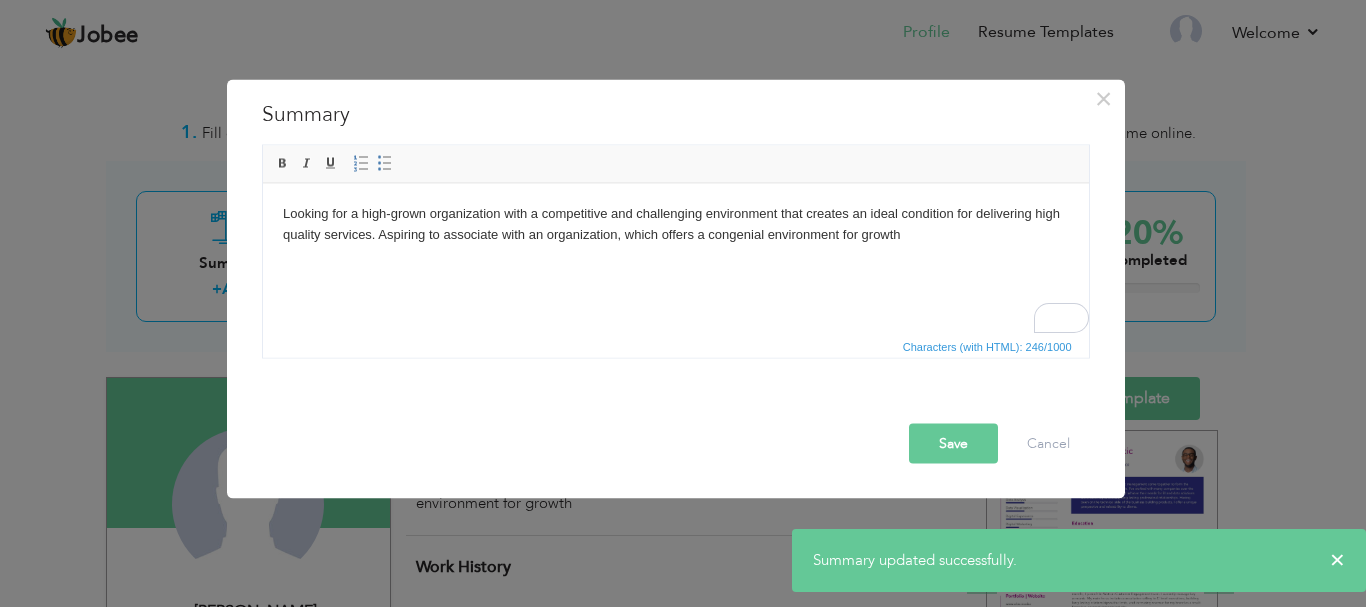 click on "Looking for a high-grown organization with a competitive and challenging environment that creates an ideal condition for delivering high quality services. Aspiring to associate with an organization, which offers a congenial environment for growth" at bounding box center [675, 224] 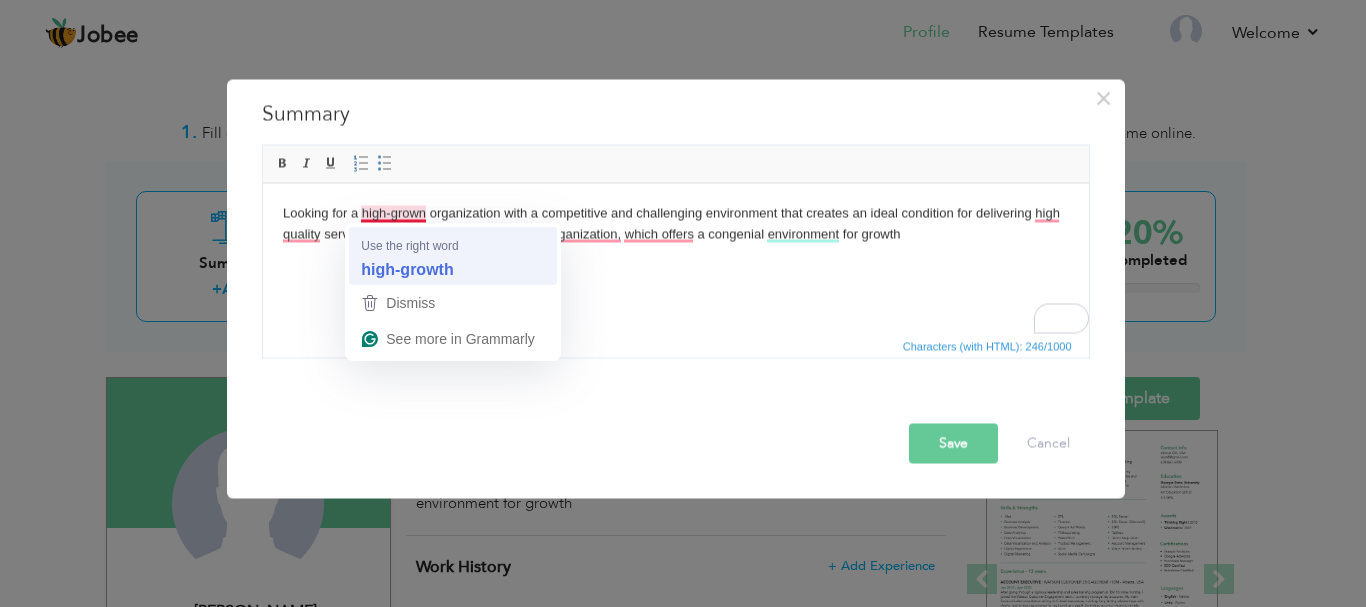type 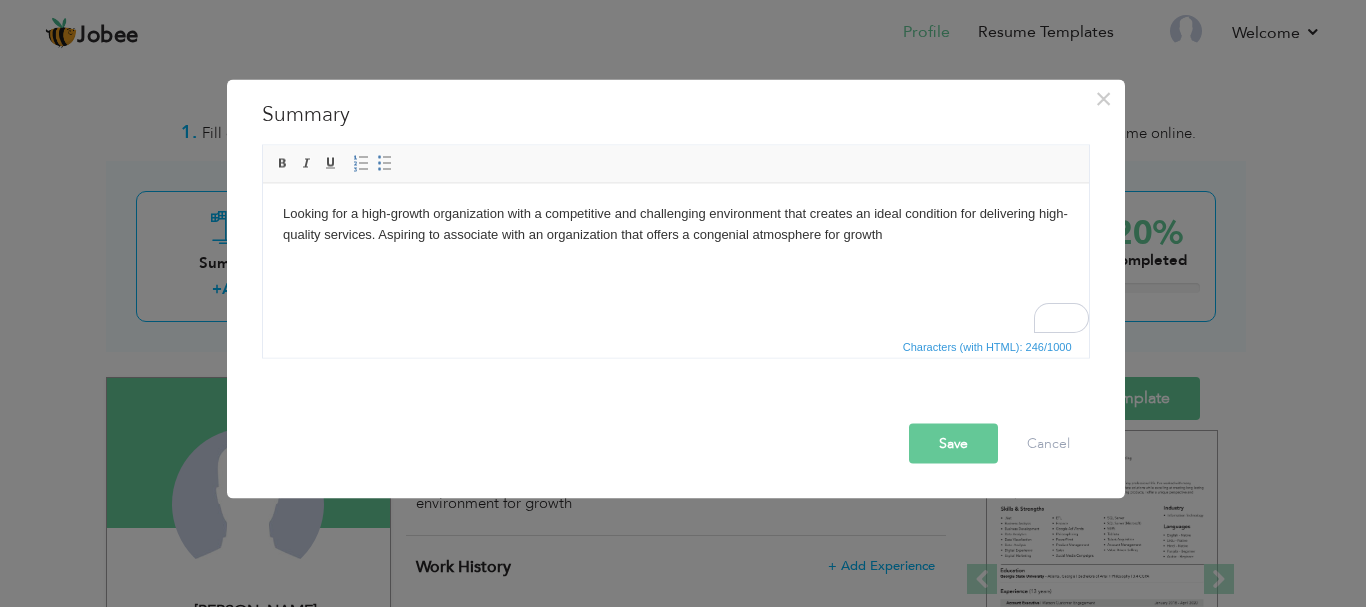 click on "Save" at bounding box center (953, 443) 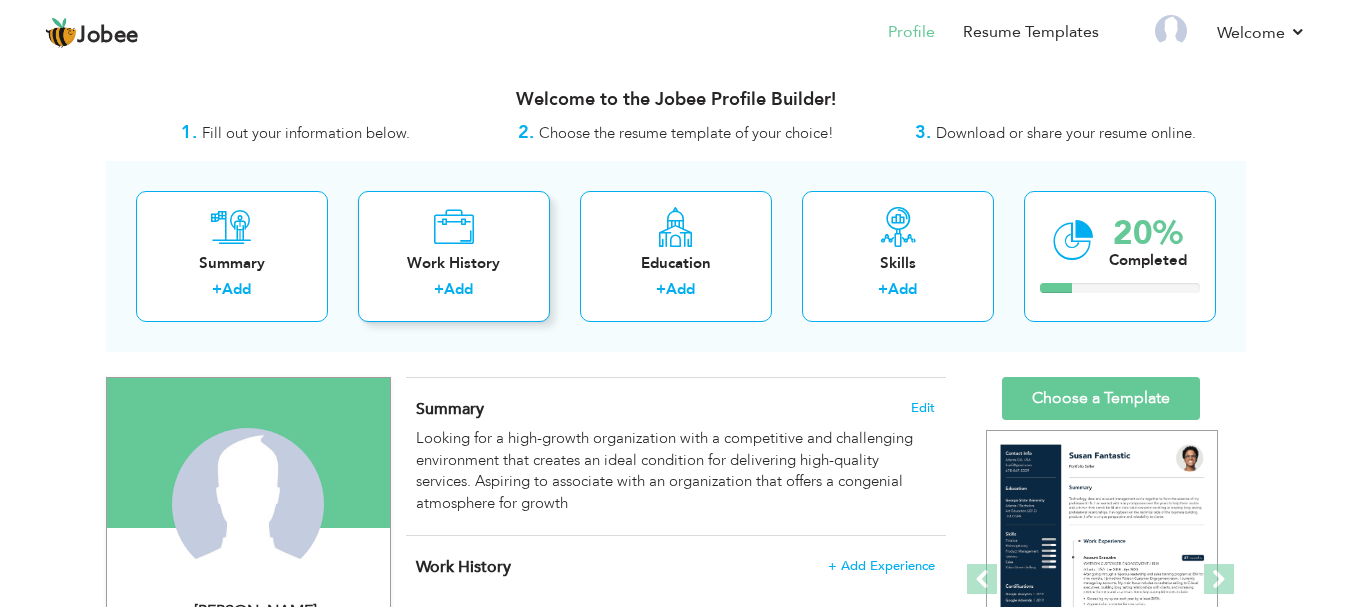 click on "Work History" at bounding box center [454, 263] 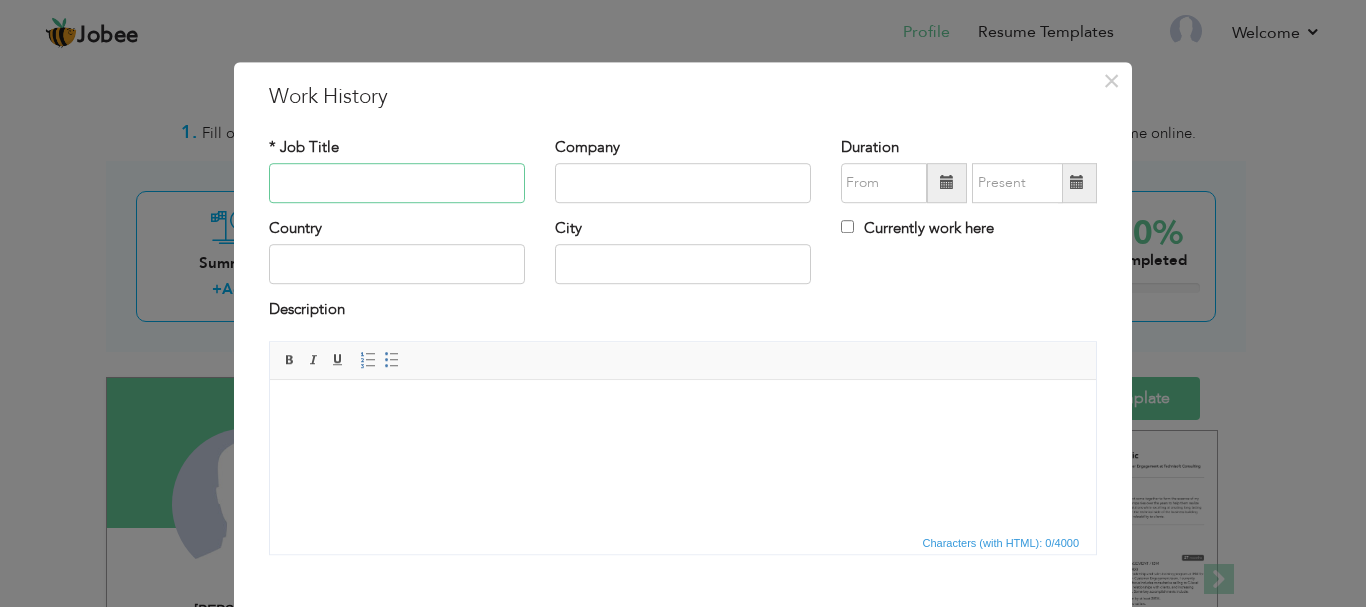 paste on "GENERAL MANAGER" 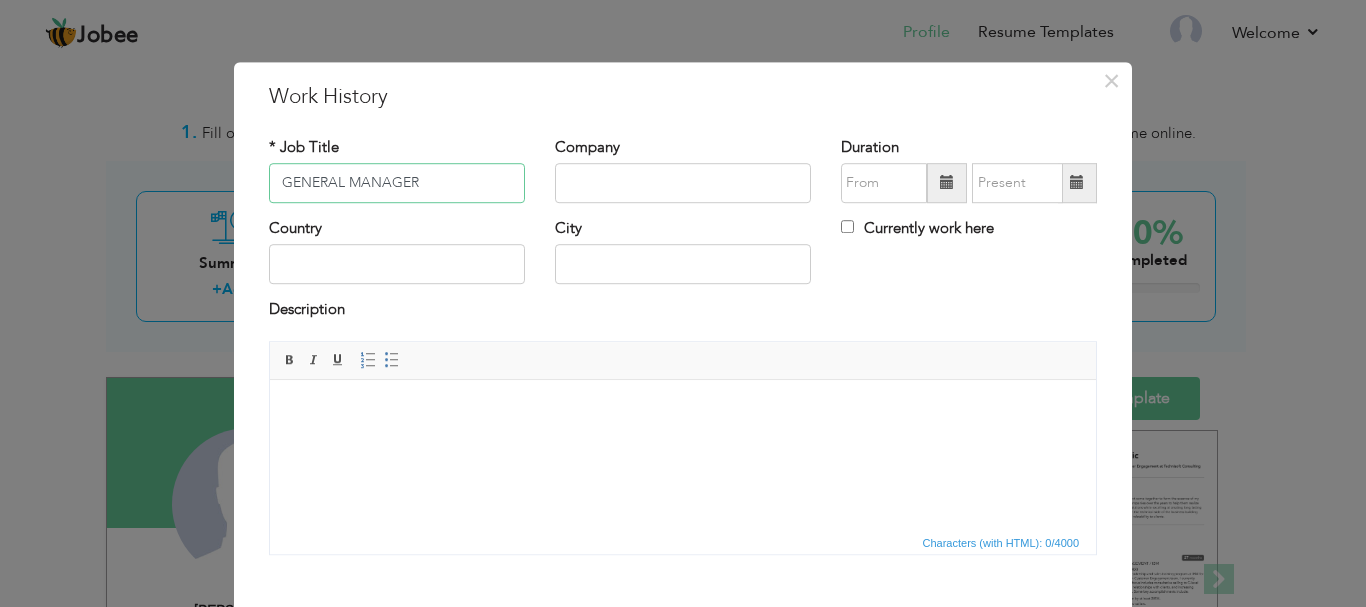 type on "GENERAL MANAGER" 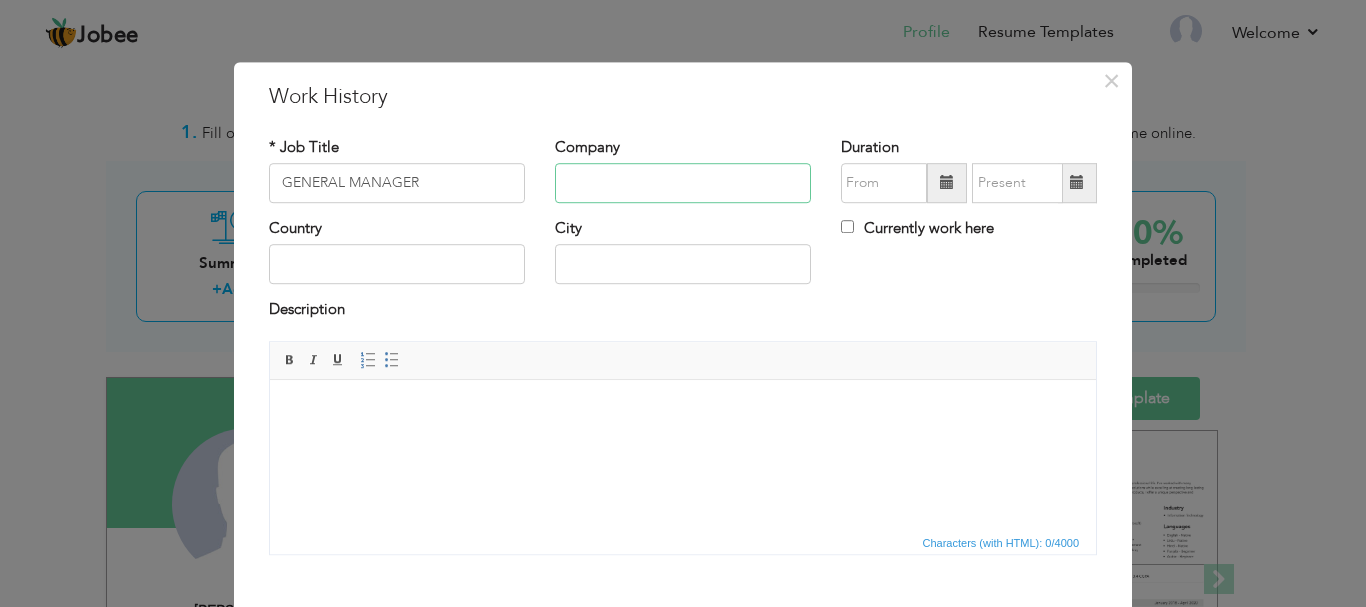click at bounding box center [683, 183] 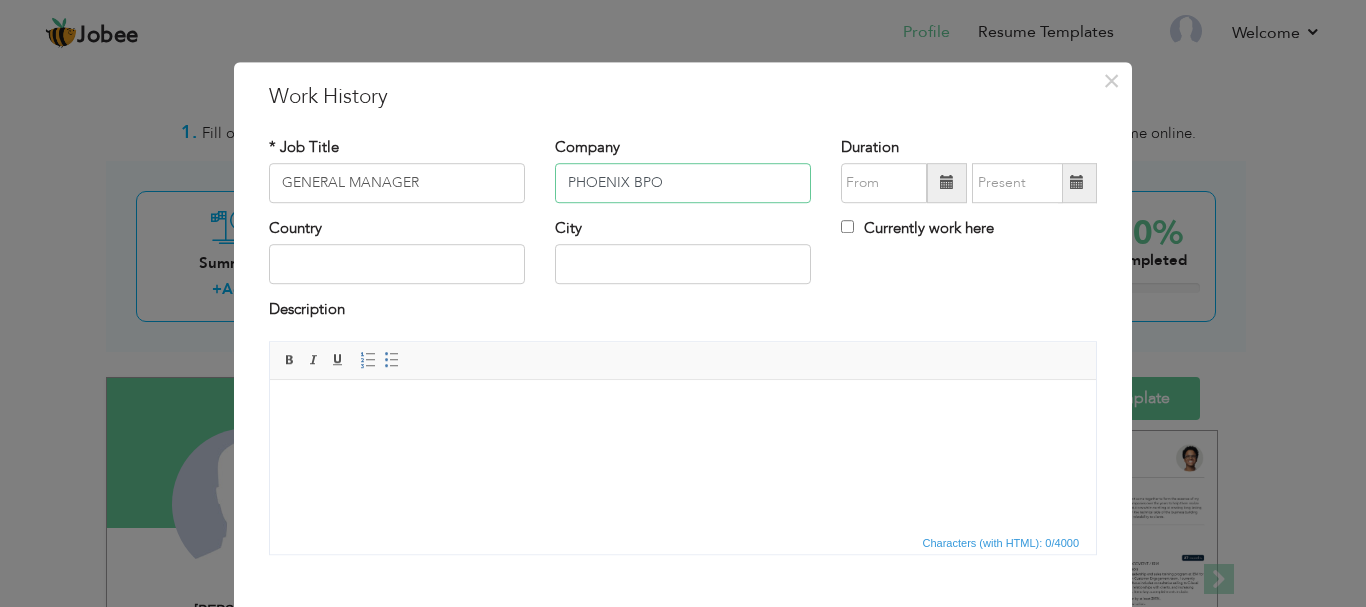 type on "PHOENIX BPO" 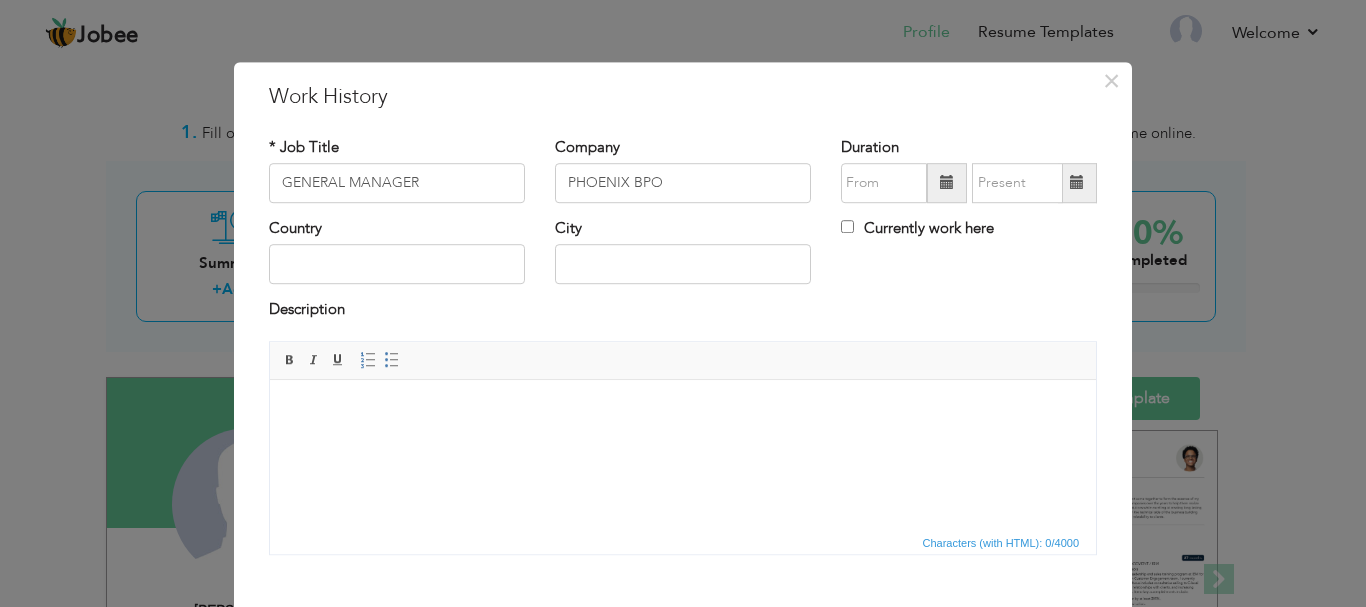 click at bounding box center (947, 183) 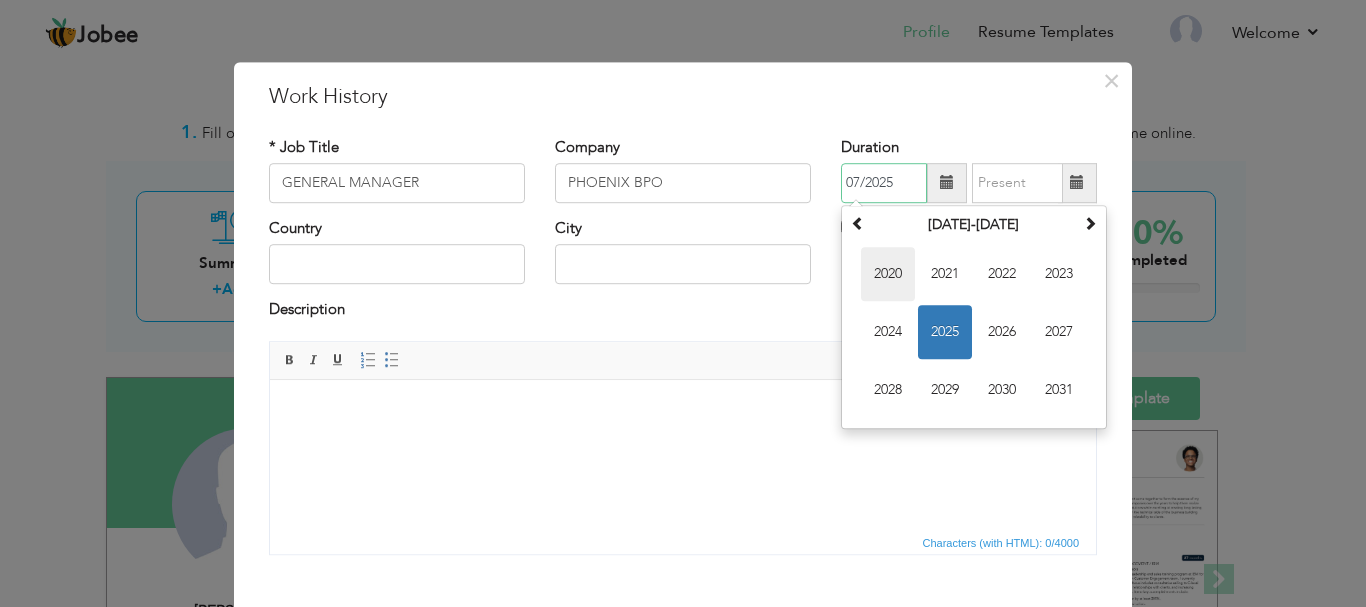 click on "2020" at bounding box center (888, 274) 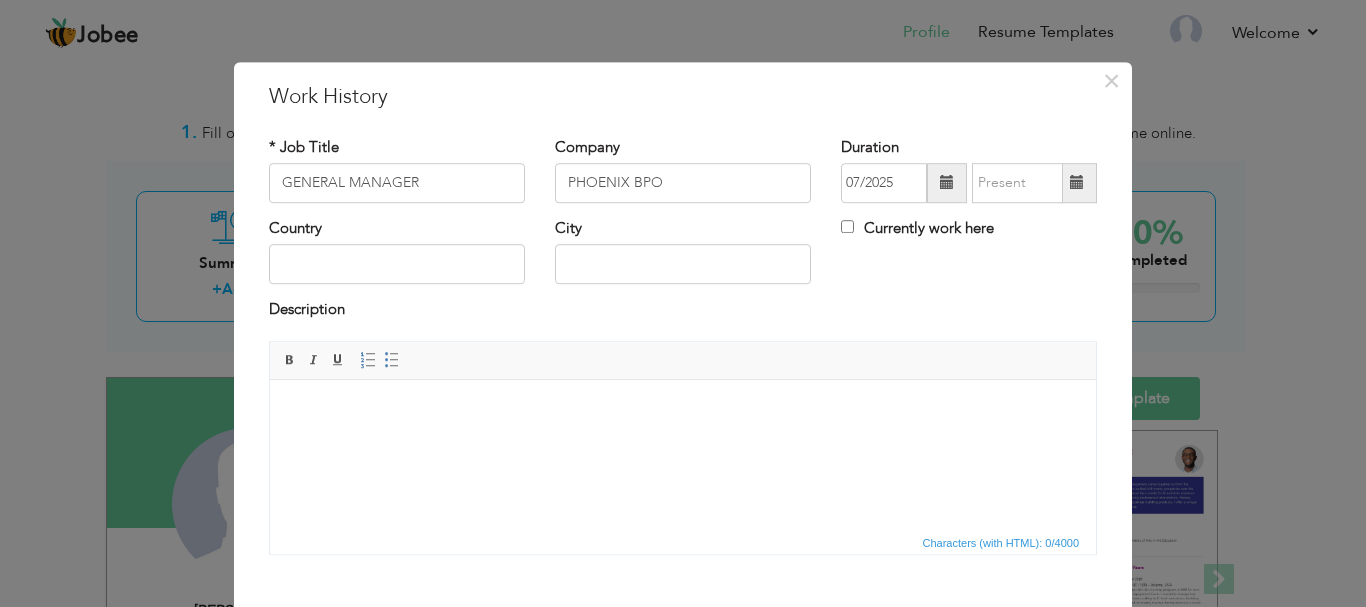 click at bounding box center (947, 183) 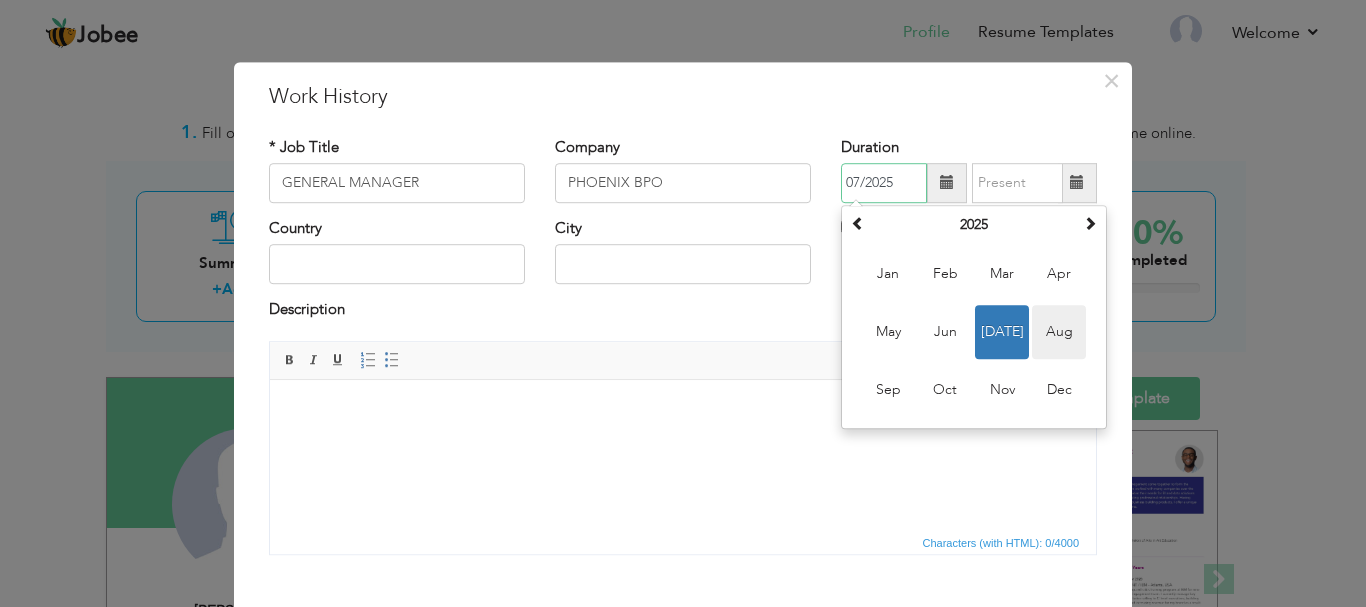 click on "Aug" at bounding box center [1059, 332] 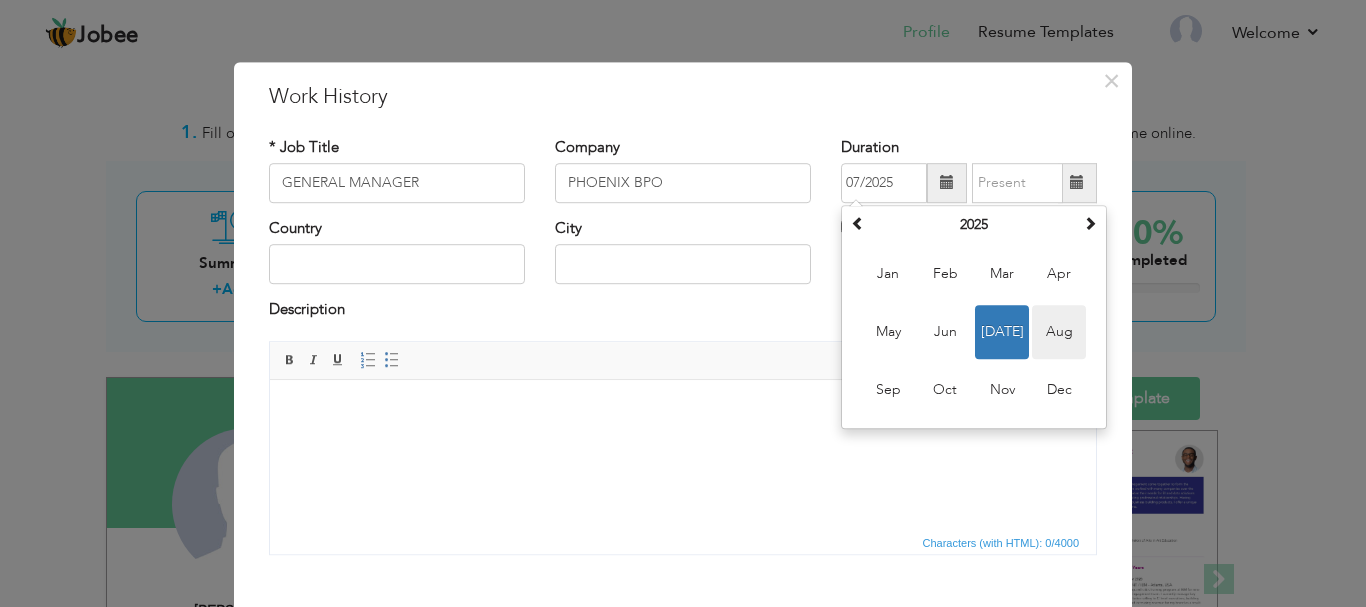 type on "08/2025" 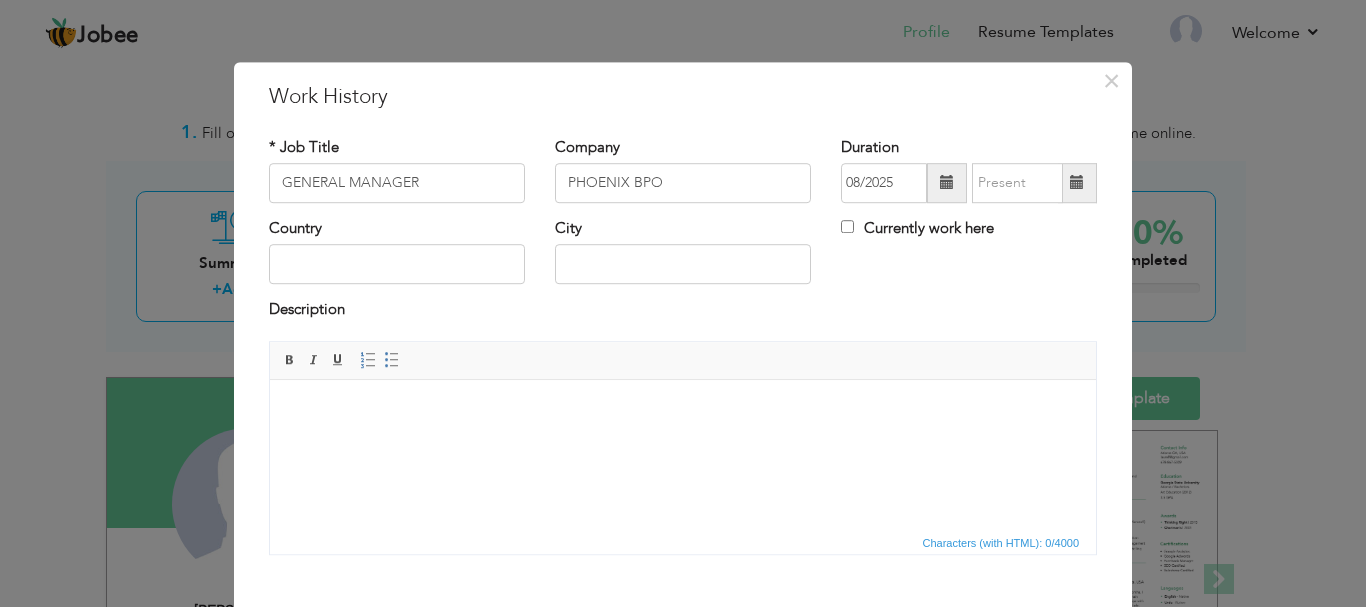 click at bounding box center [947, 183] 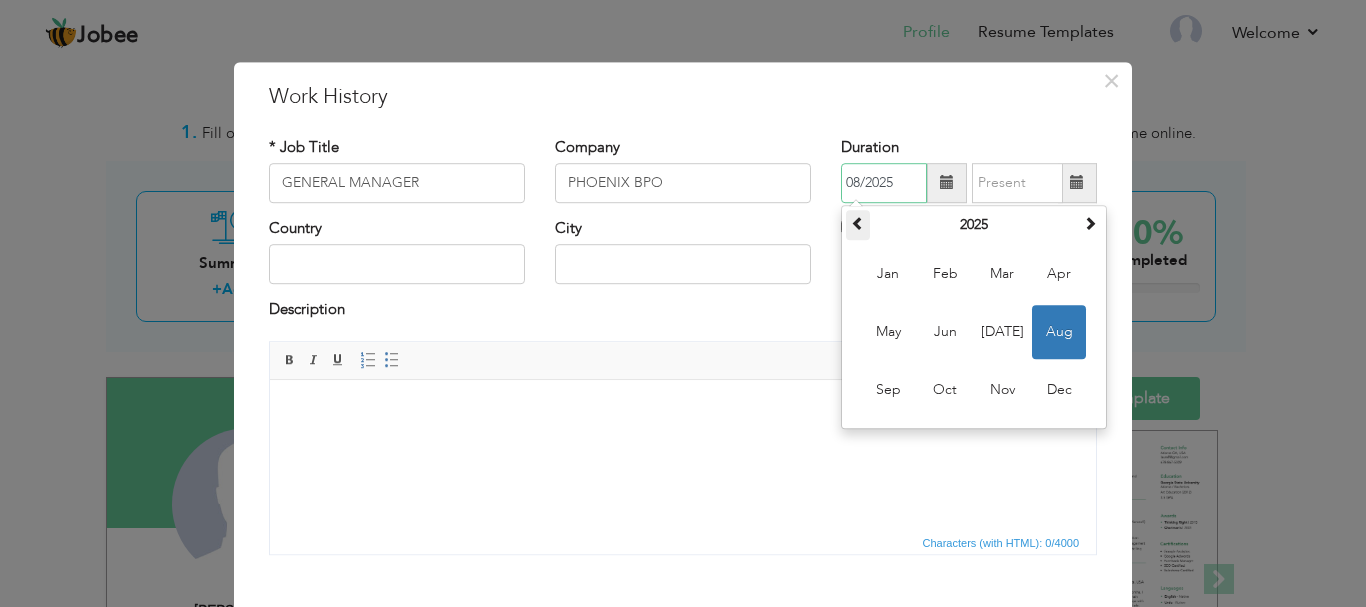 click at bounding box center (858, 223) 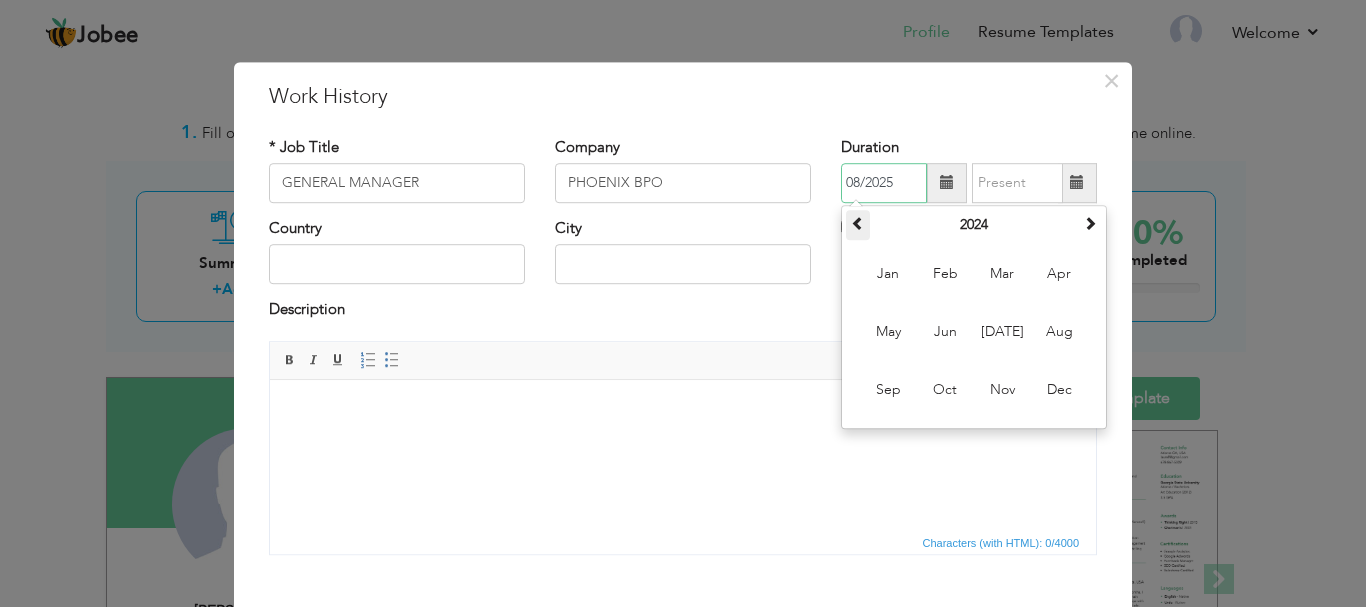 click at bounding box center (858, 223) 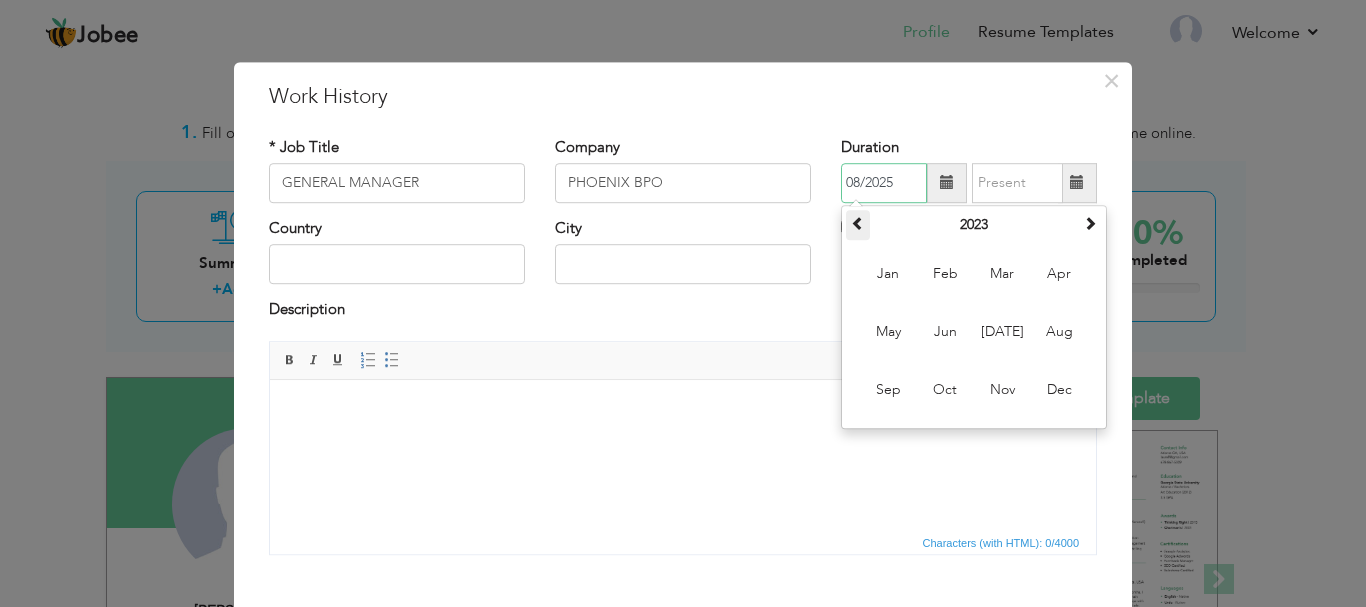 click at bounding box center (858, 223) 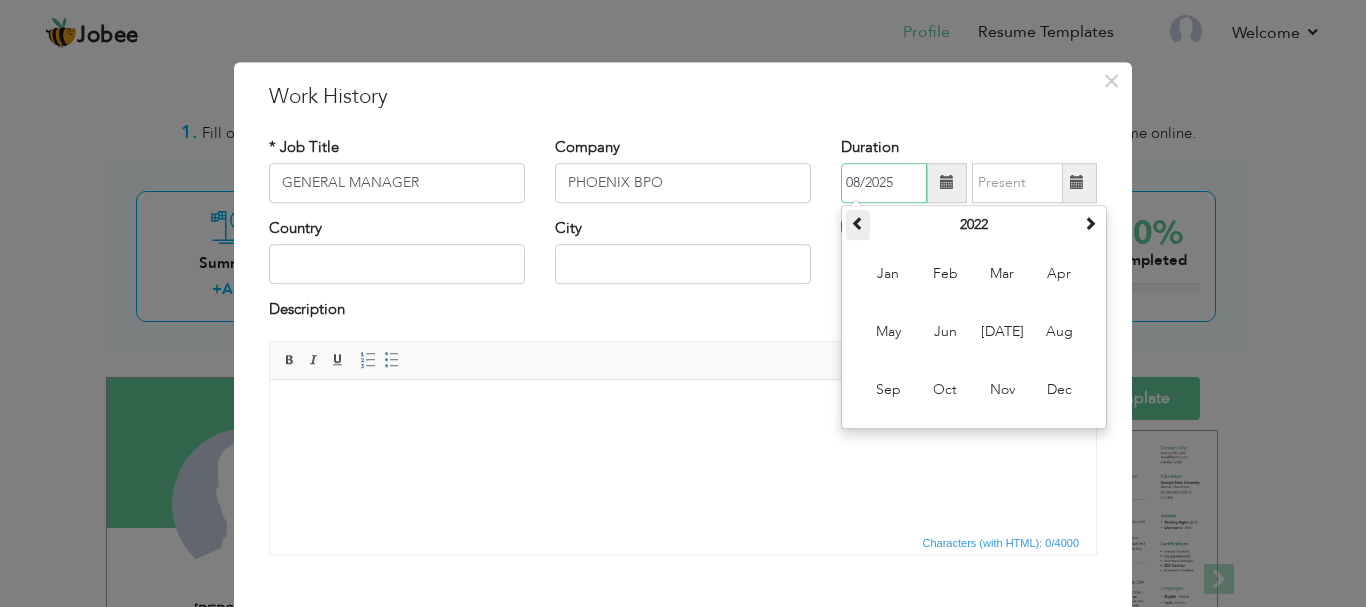 click at bounding box center [858, 223] 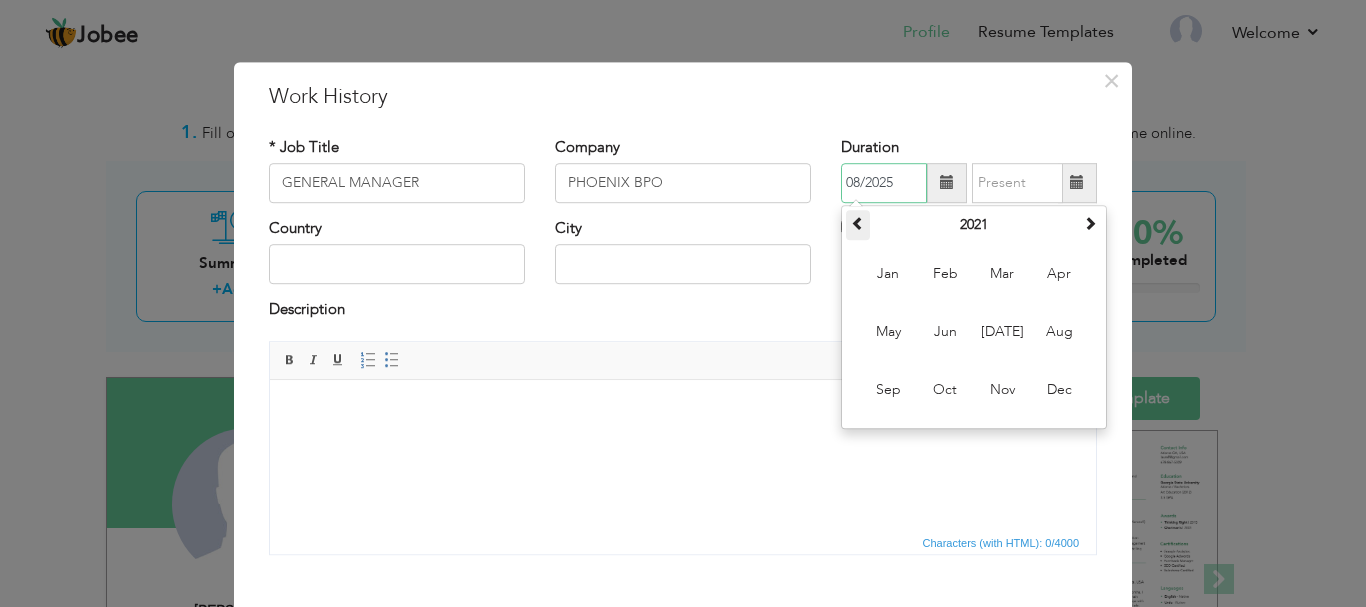 click at bounding box center [858, 223] 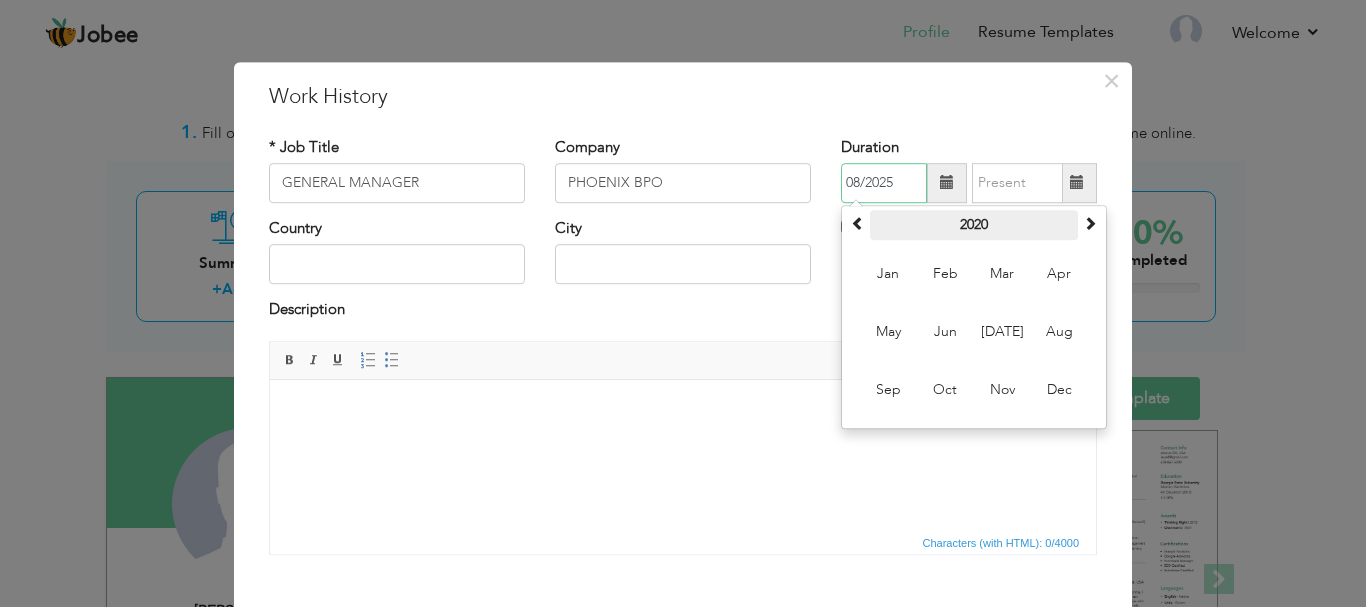 click on "2020" at bounding box center (974, 225) 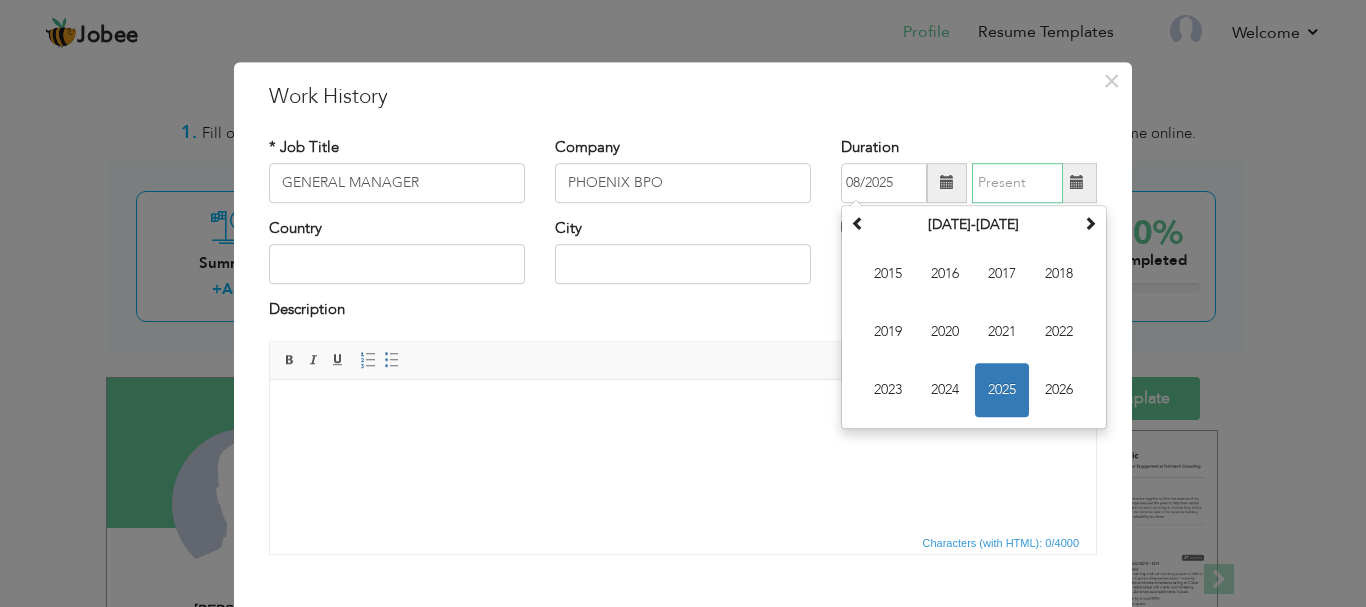 type on "07/2025" 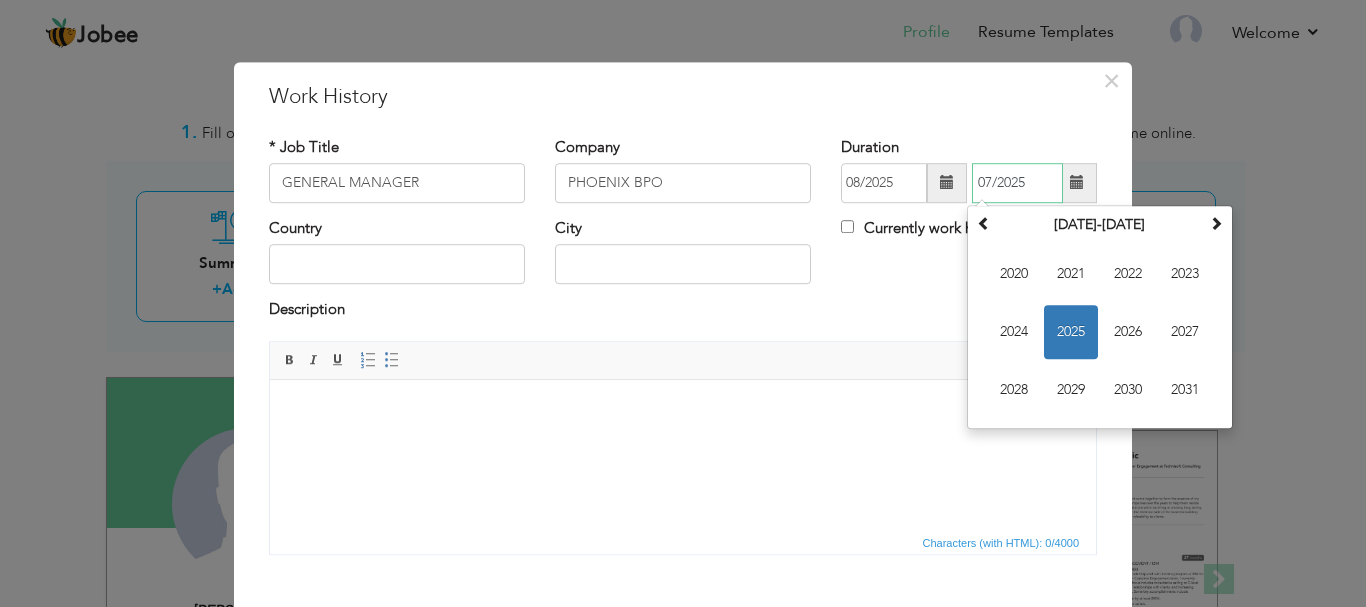 click on "07/2025" at bounding box center [1017, 183] 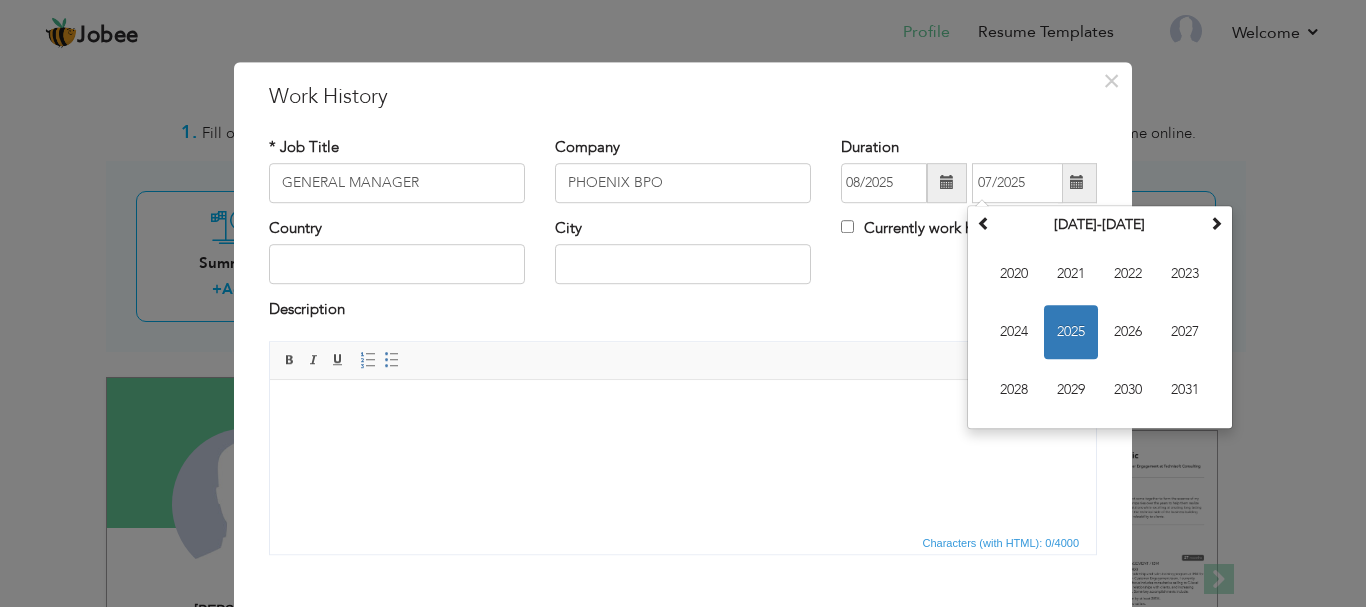 click on "* Job Title
GENERAL MANAGER
Company
PHOENIX BPO
Duration
08/2025 07/2025 July 2025 Su Mo Tu We Th Fr Sa 29 30 1 2 3 4 5" at bounding box center [683, 353] 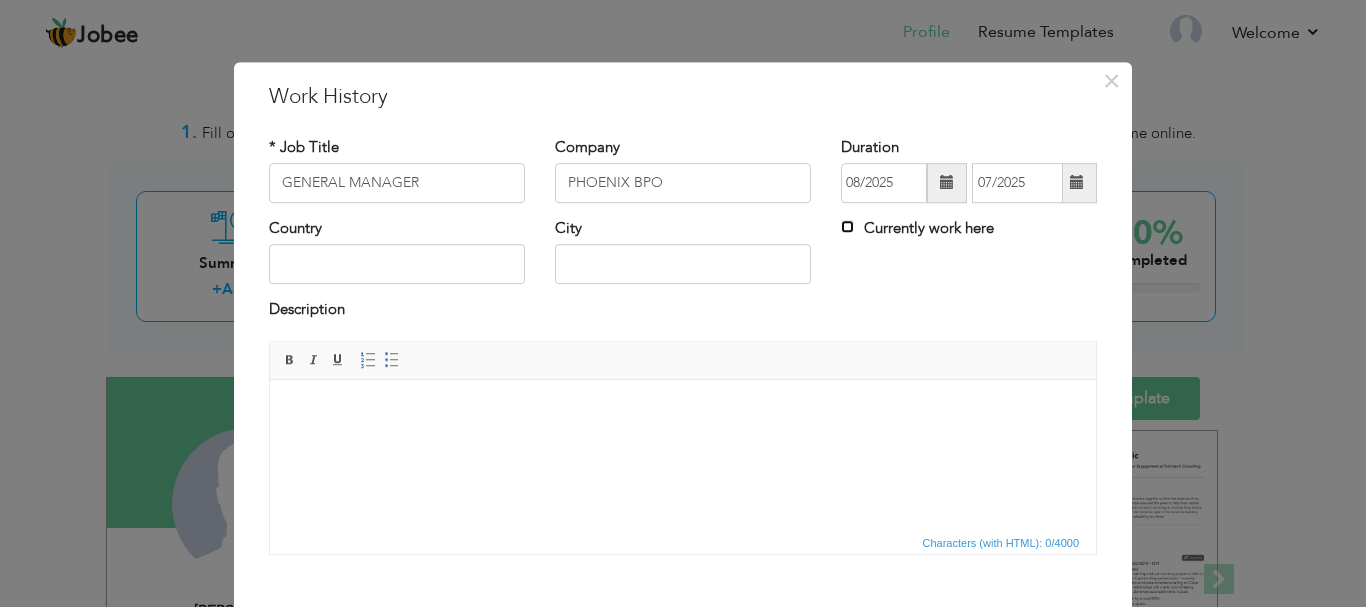 click on "Currently work here" at bounding box center [847, 226] 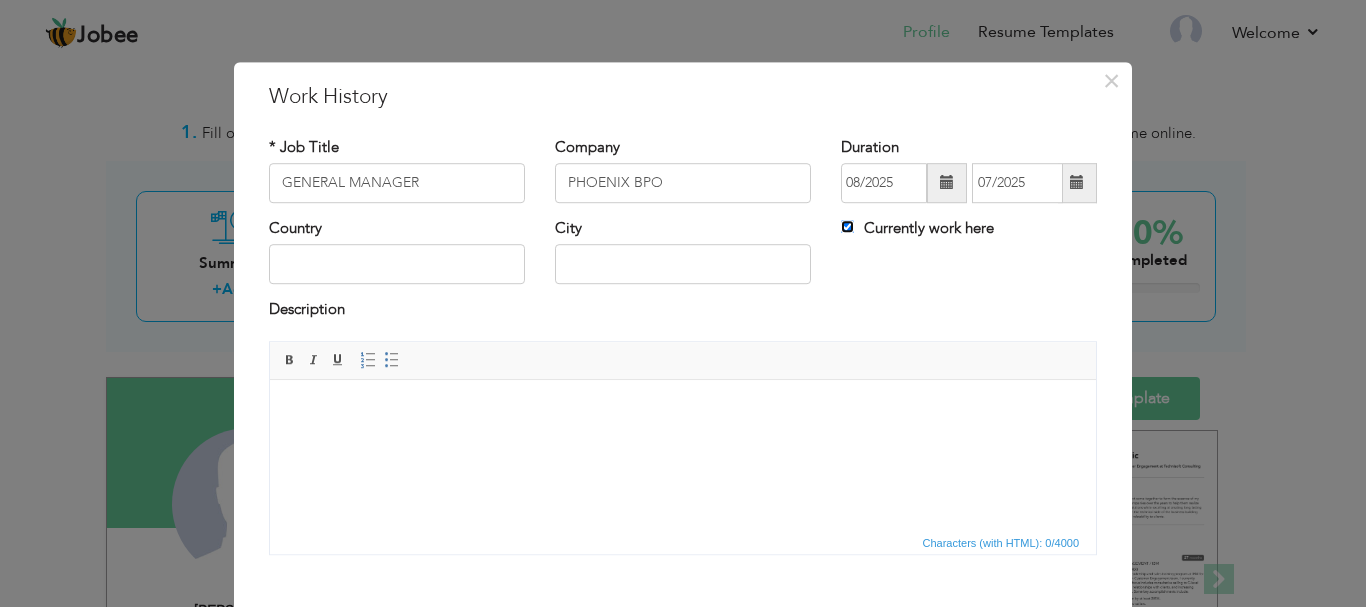 type 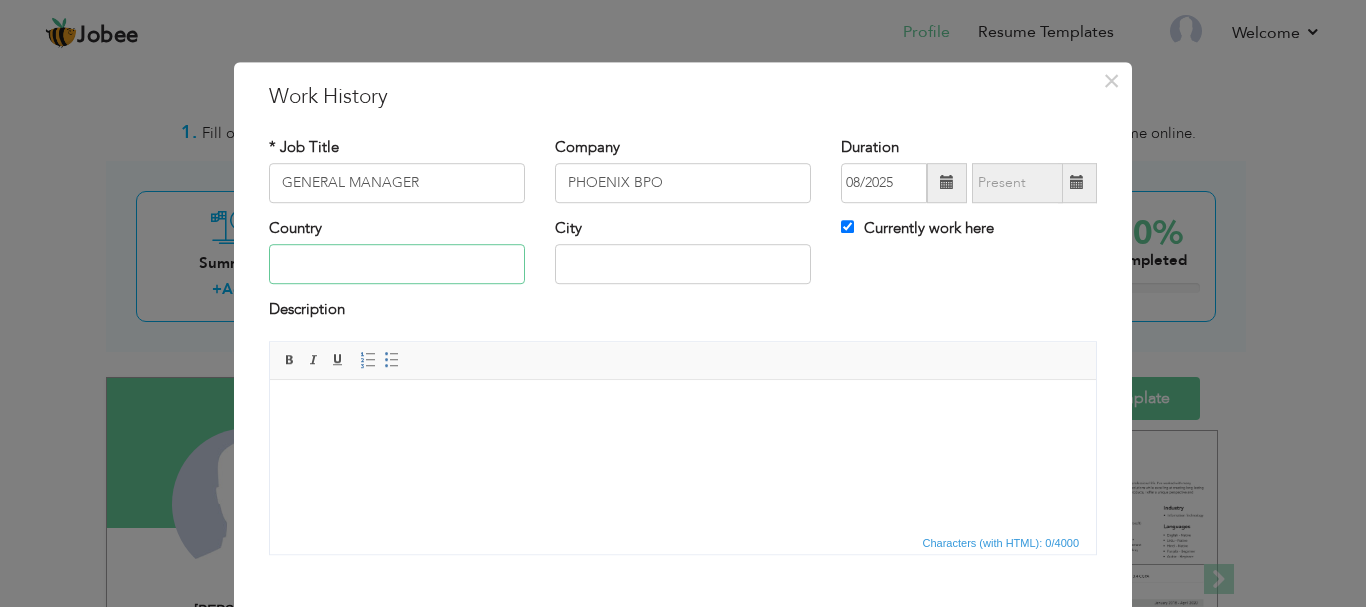 click at bounding box center (397, 265) 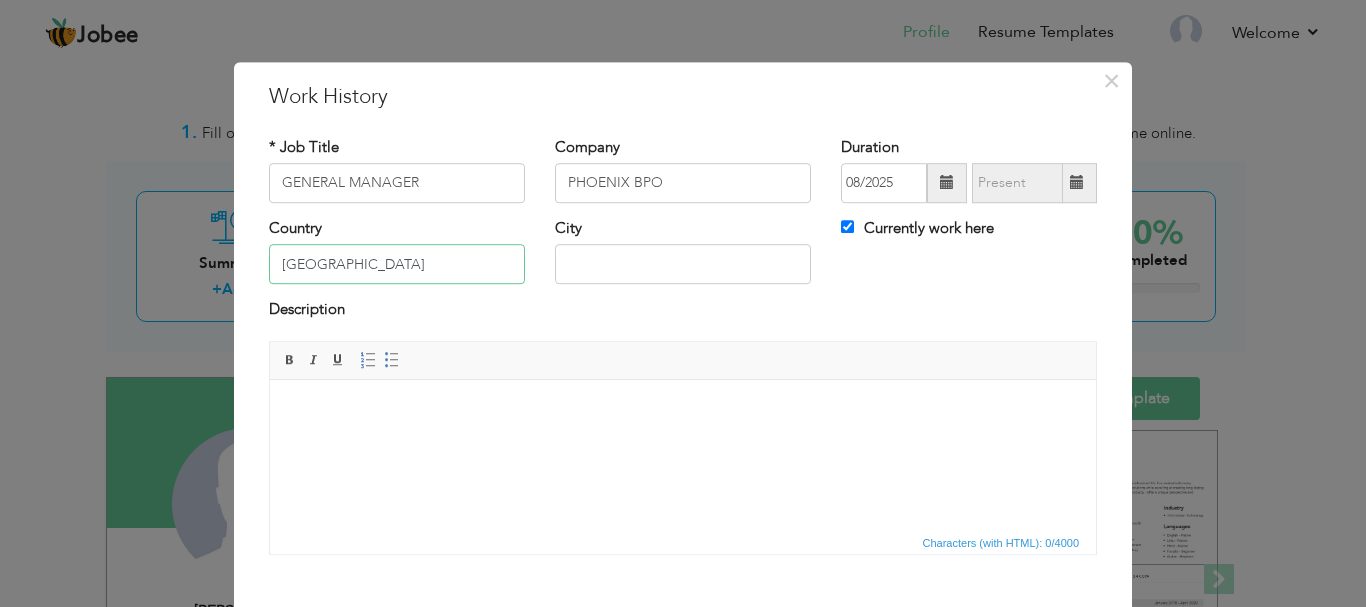 type on "[GEOGRAPHIC_DATA]" 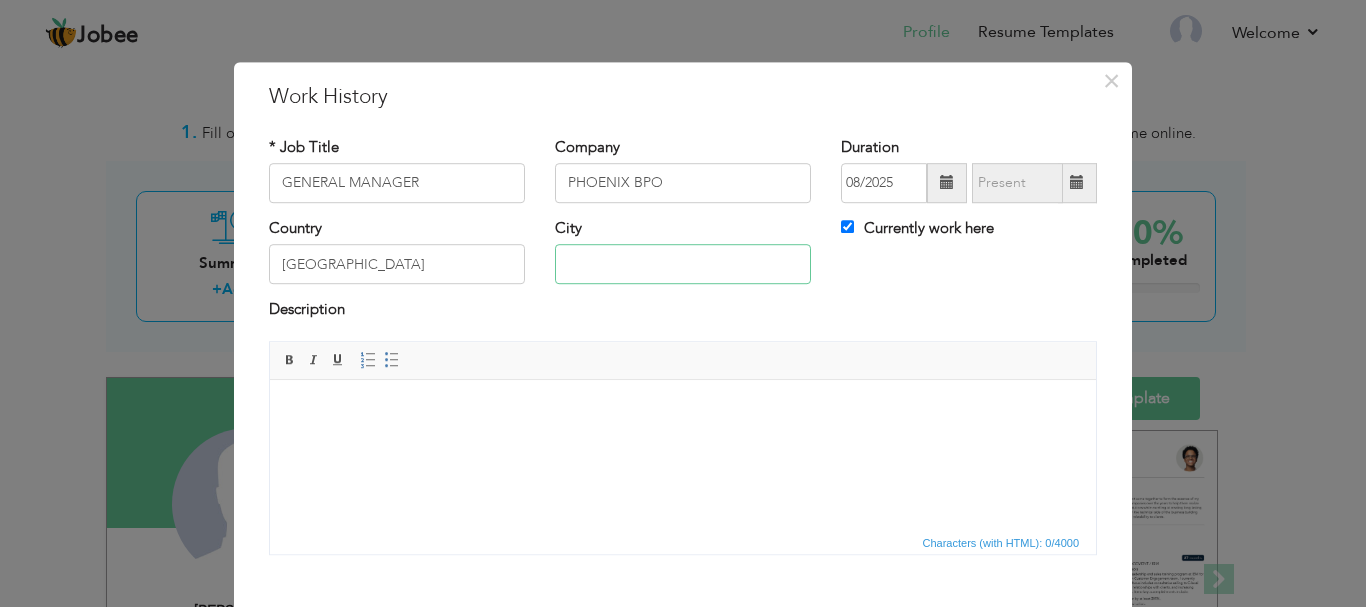 type on "F" 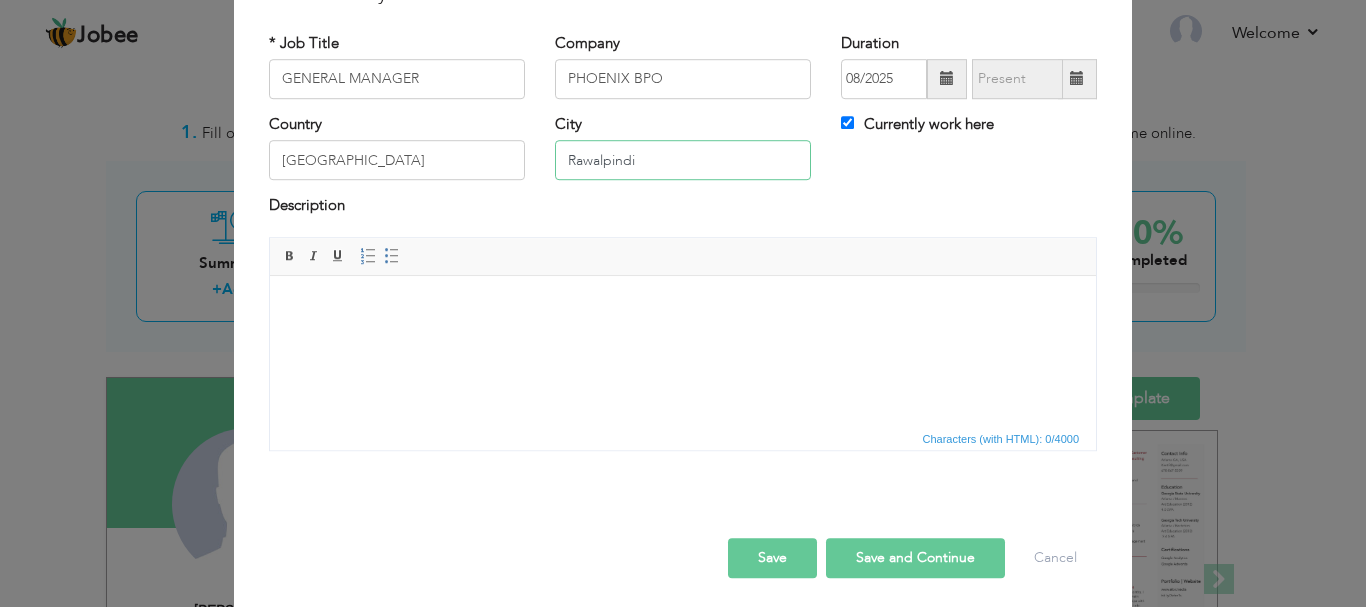 scroll, scrollTop: 110, scrollLeft: 0, axis: vertical 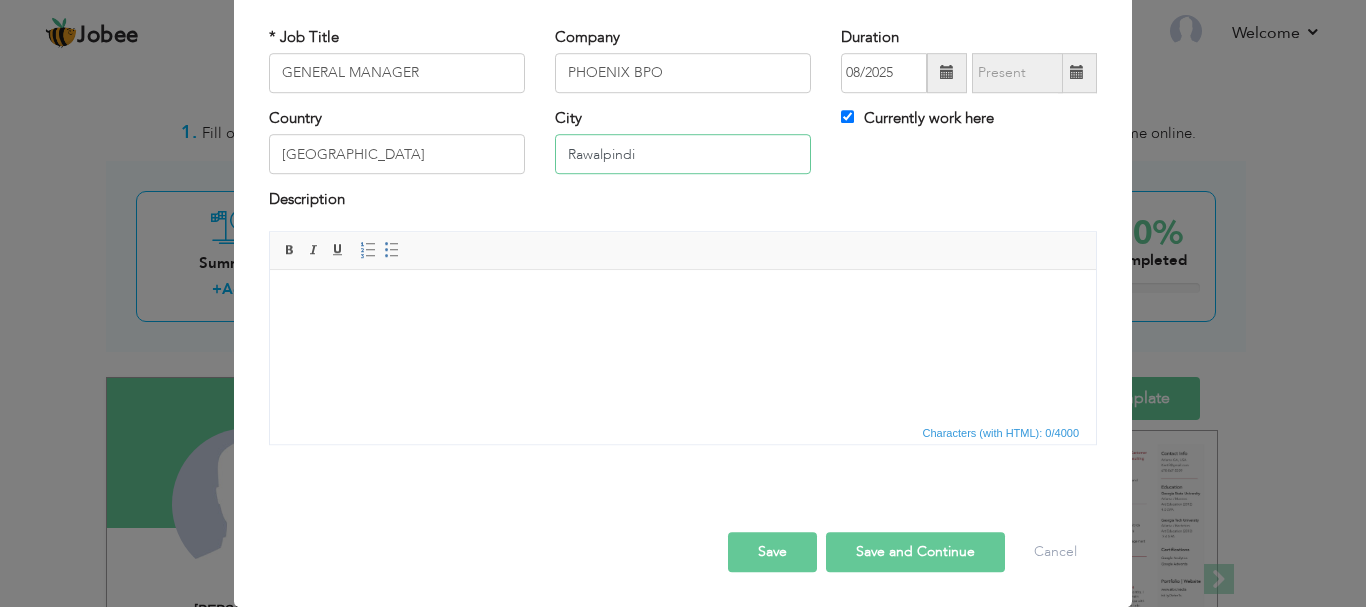 type on "Rawalpindi" 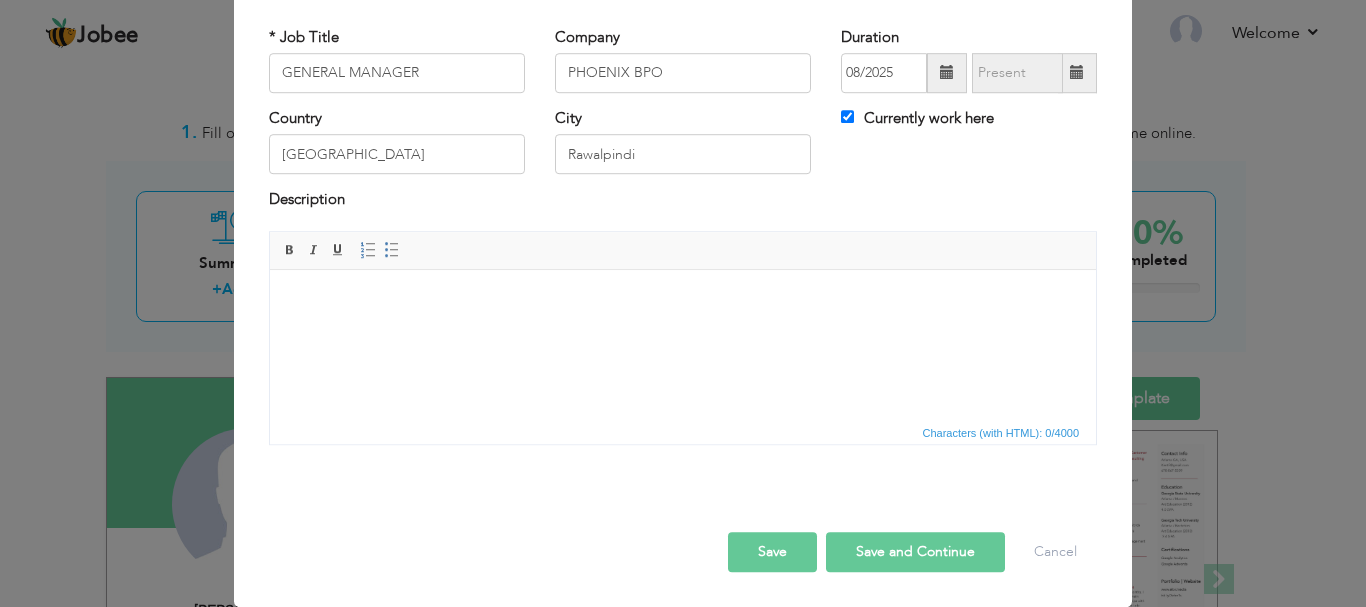 click on "Save and Continue" at bounding box center [915, 552] 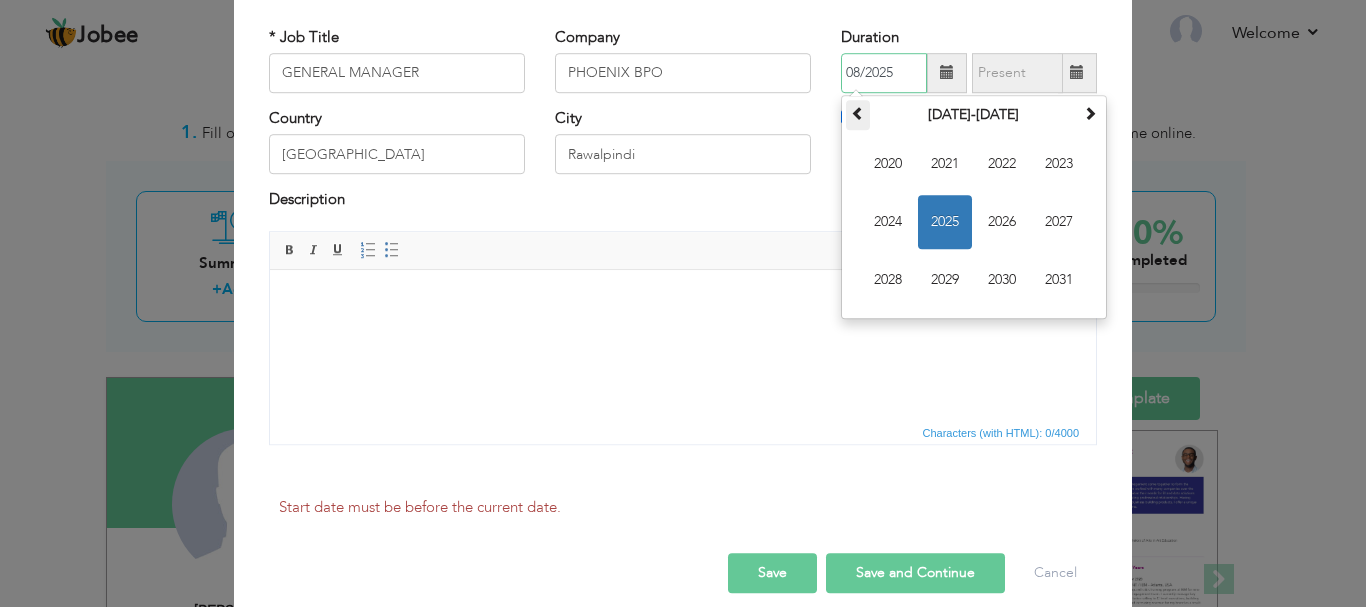click at bounding box center (858, 113) 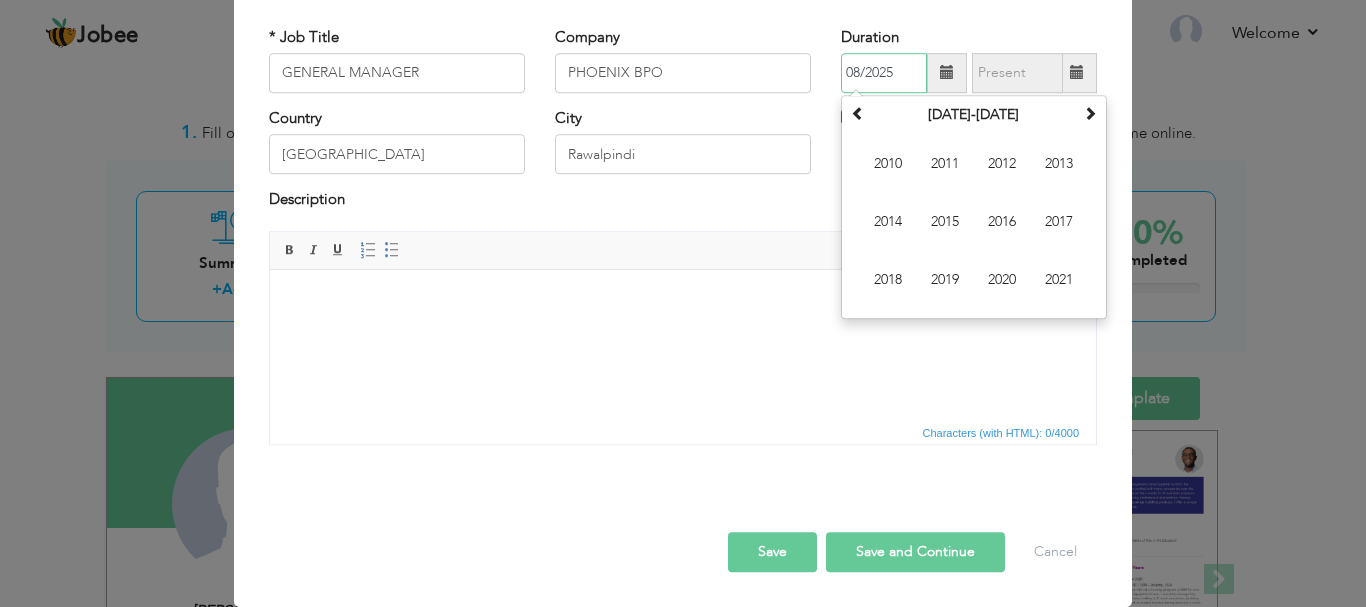 click on "08/2025" at bounding box center (884, 73) 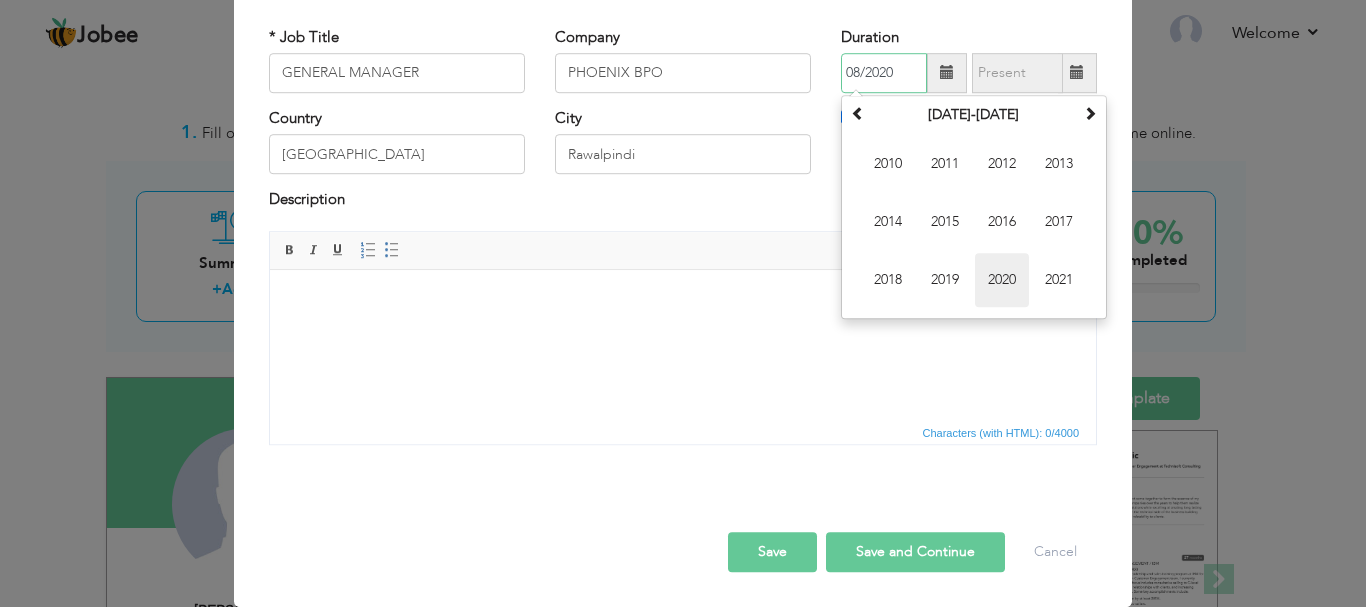 click on "2020" at bounding box center (1002, 280) 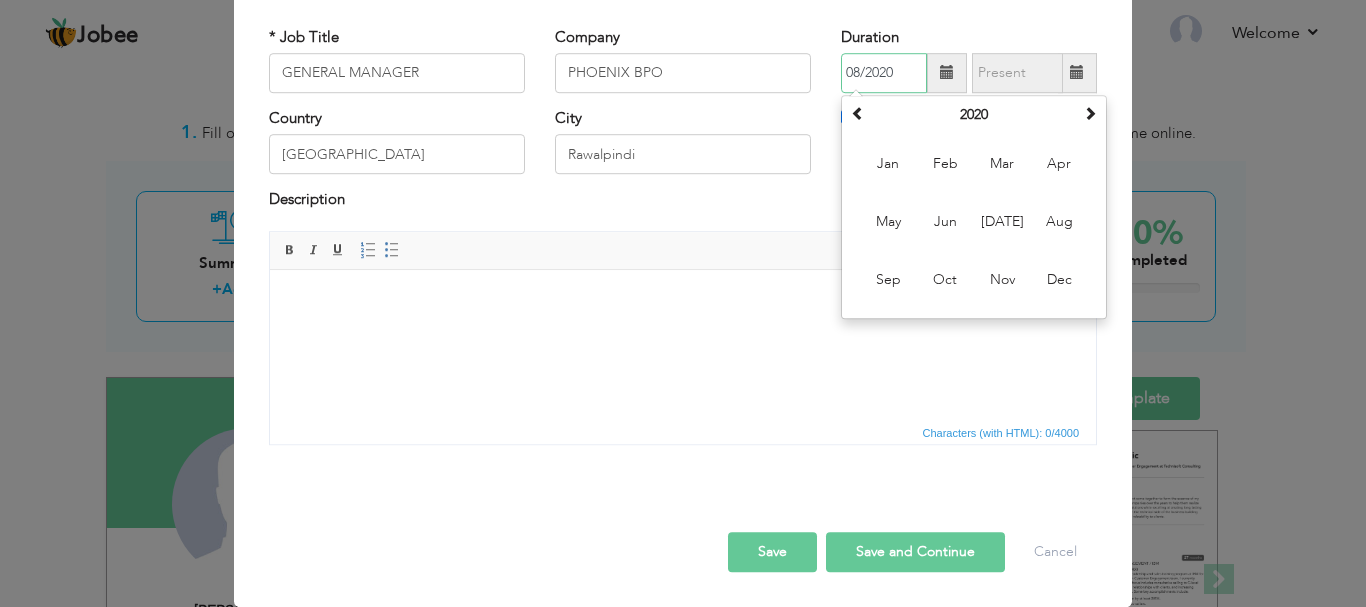 type on "08/2020" 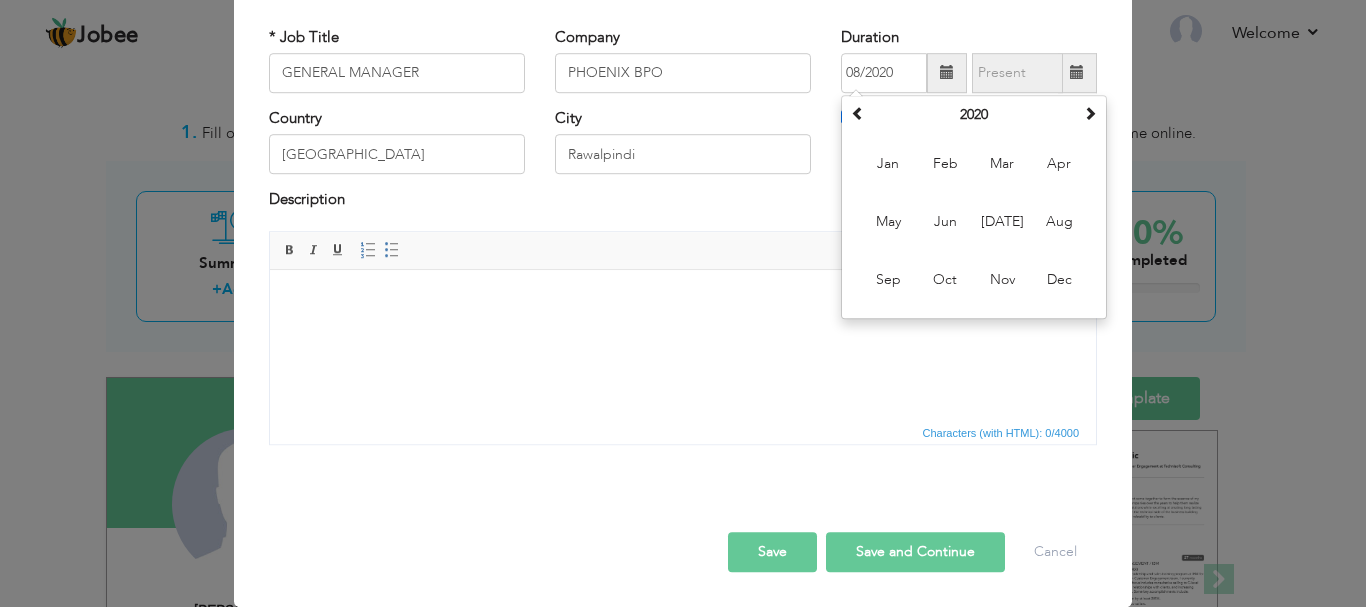 click at bounding box center (683, 299) 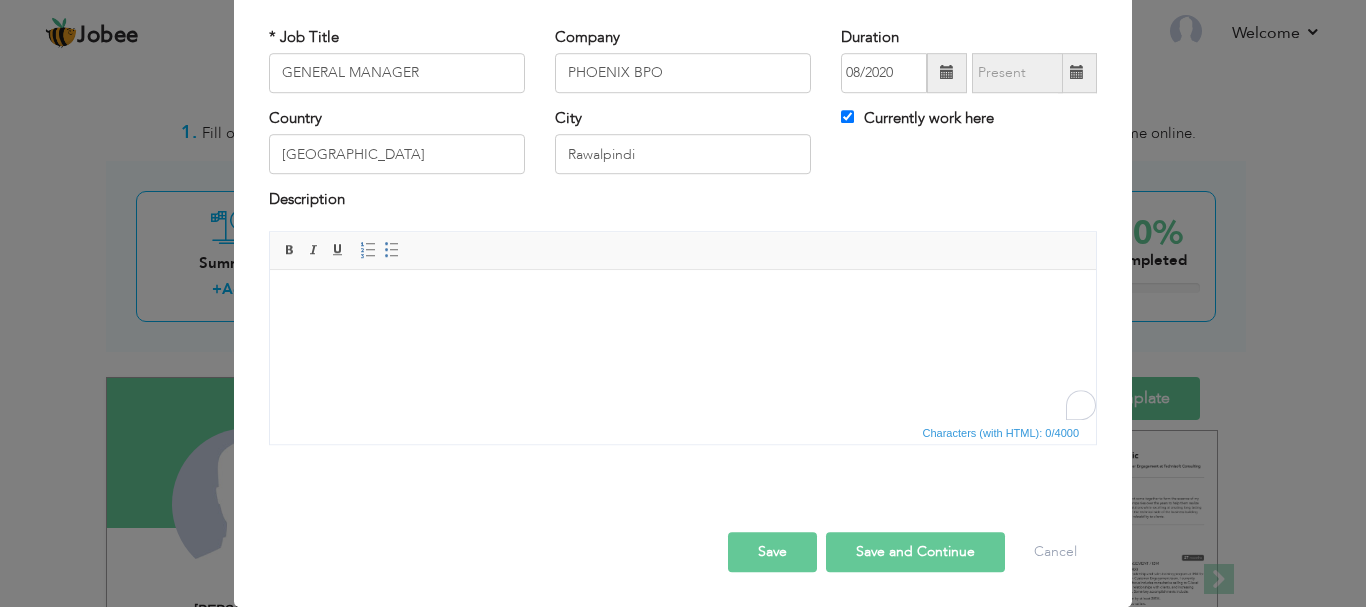 click on "Save and Continue" at bounding box center [915, 552] 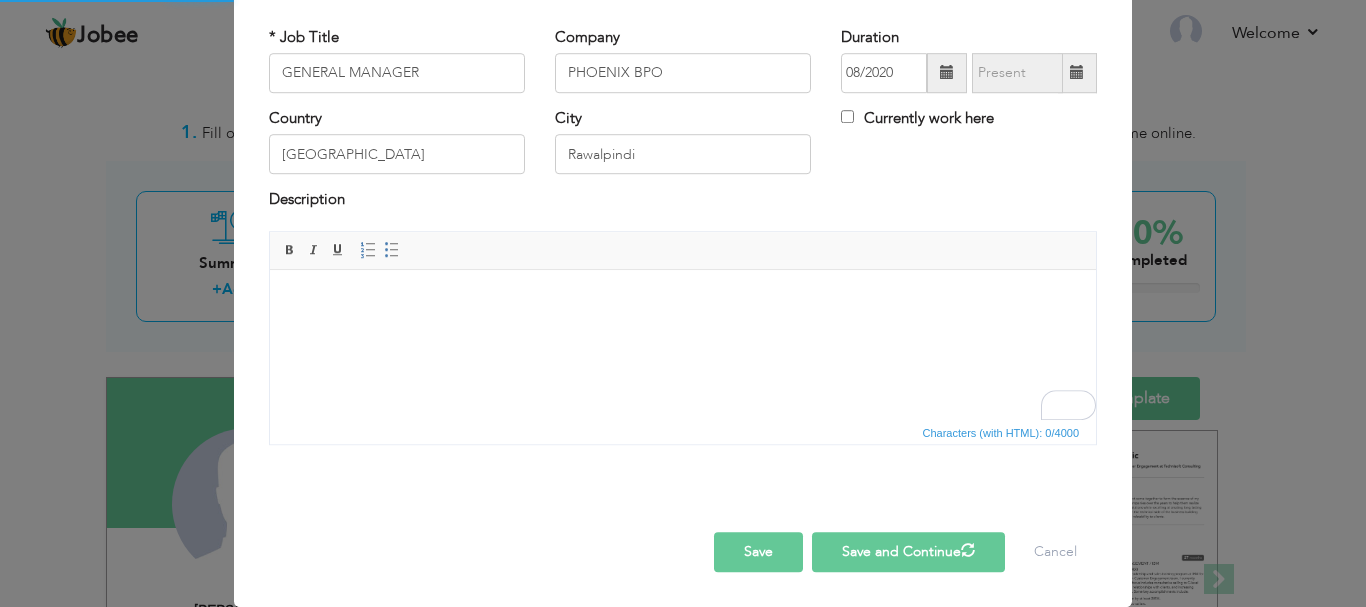 type 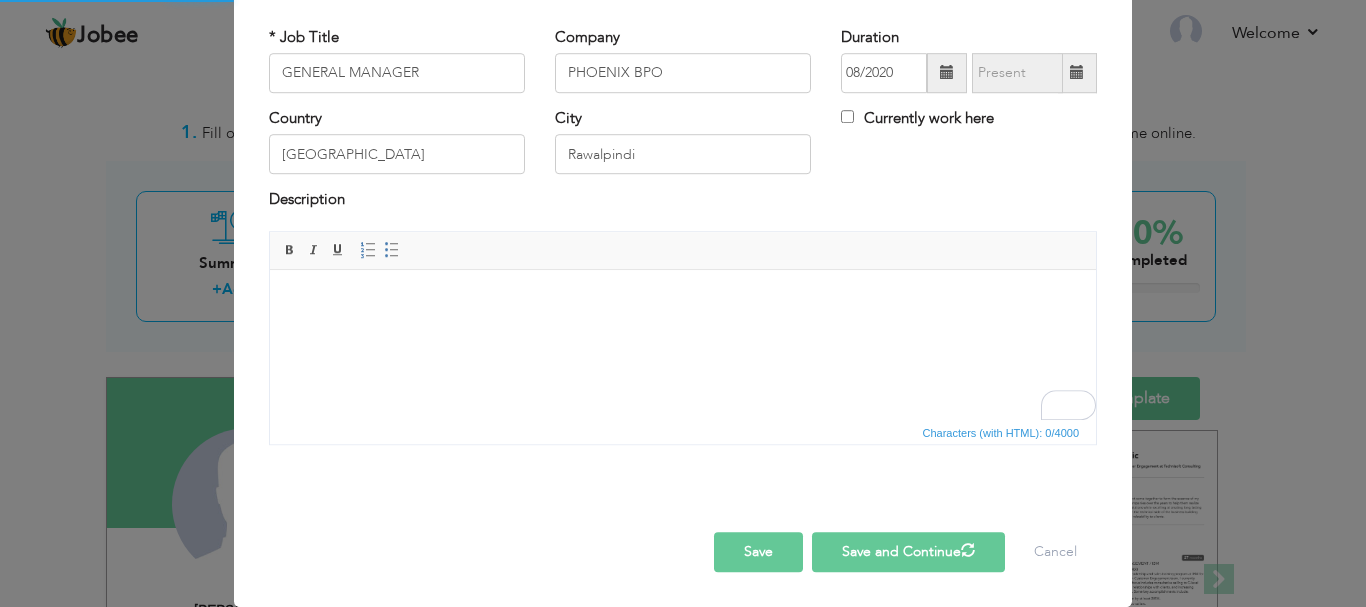 type 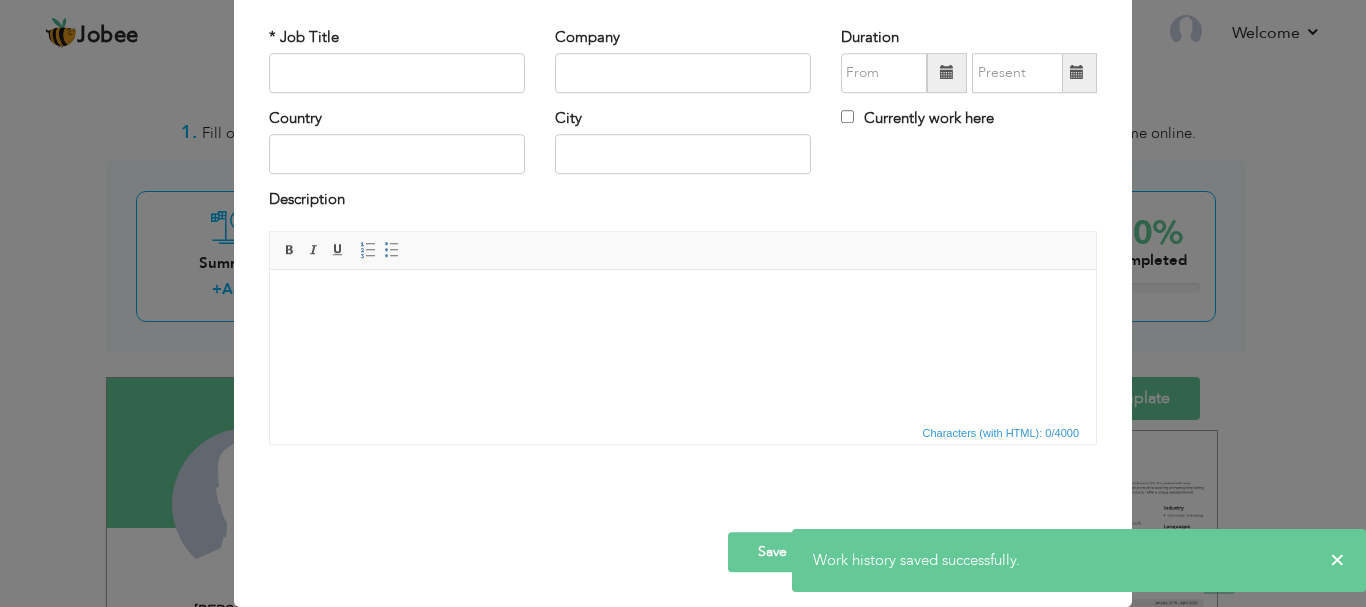 scroll, scrollTop: 0, scrollLeft: 0, axis: both 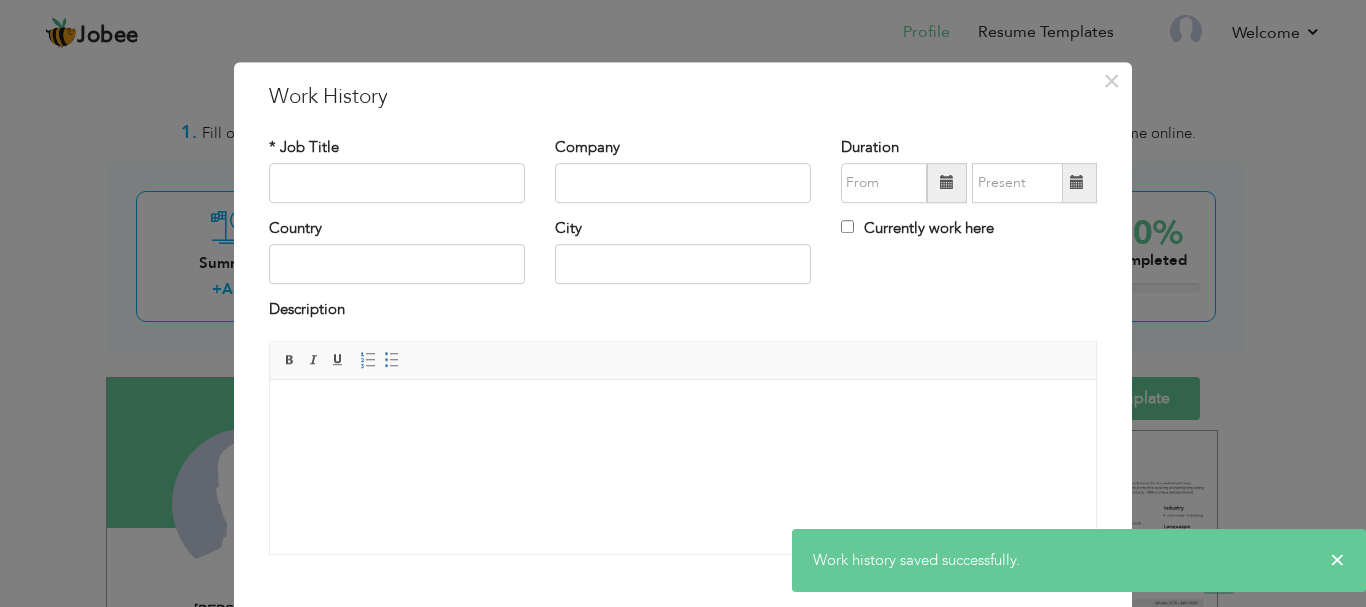 type 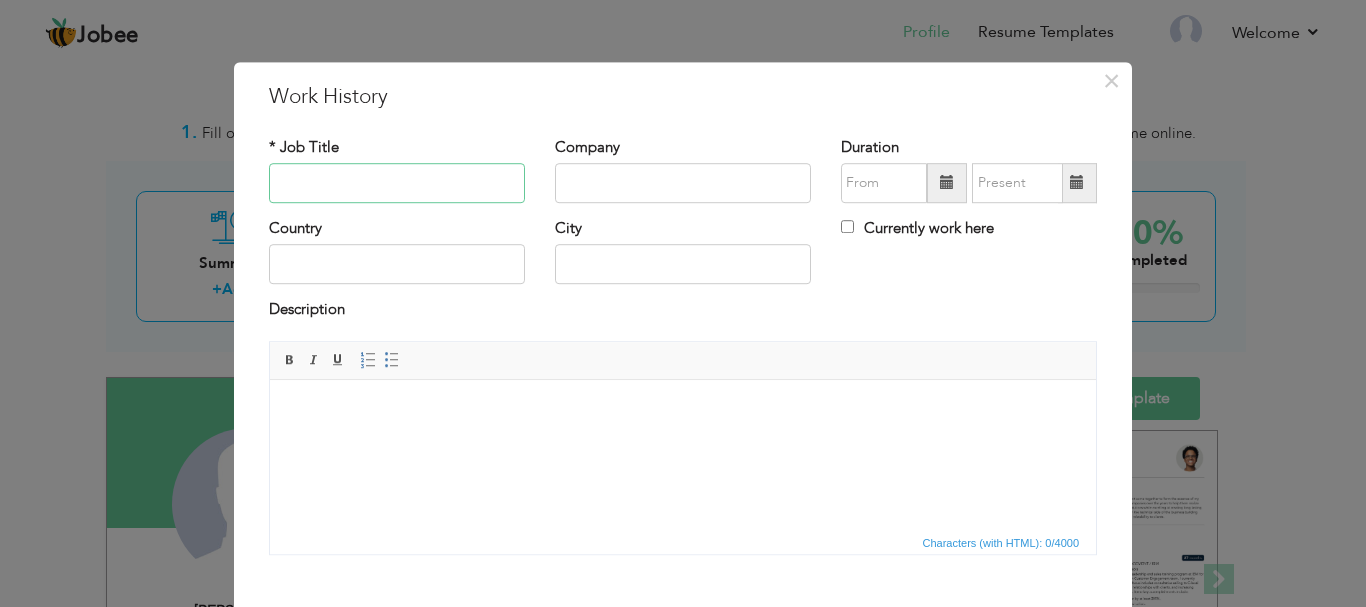 click at bounding box center [397, 183] 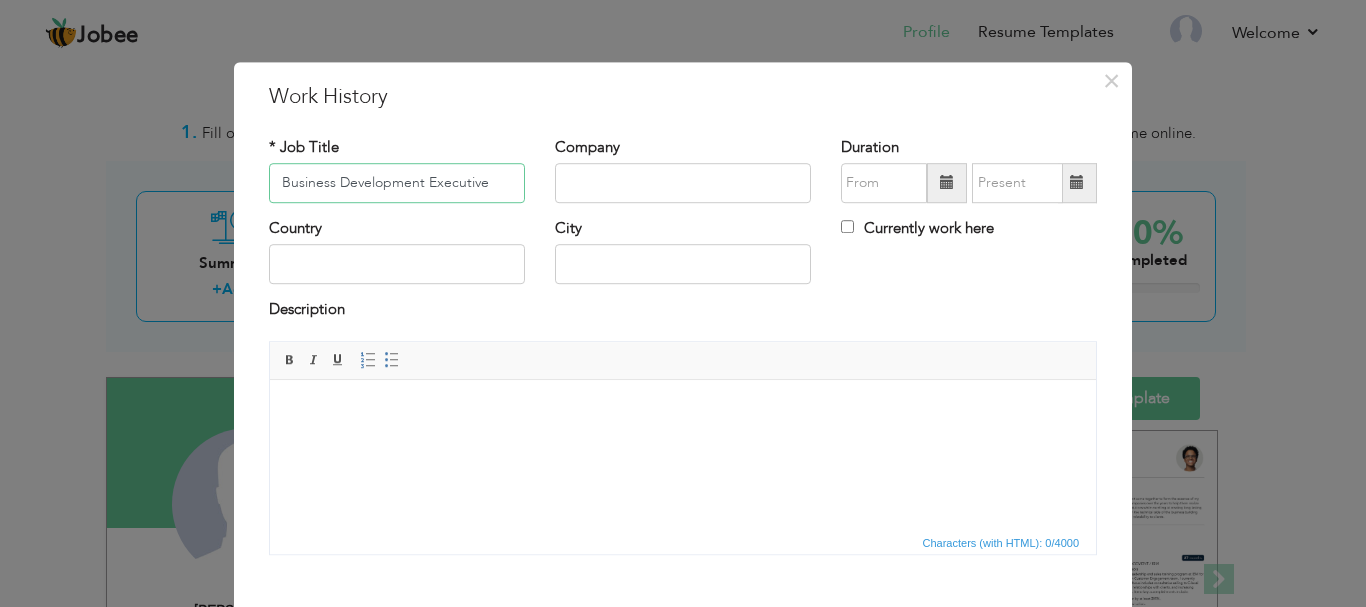 type on "Business Development Executive" 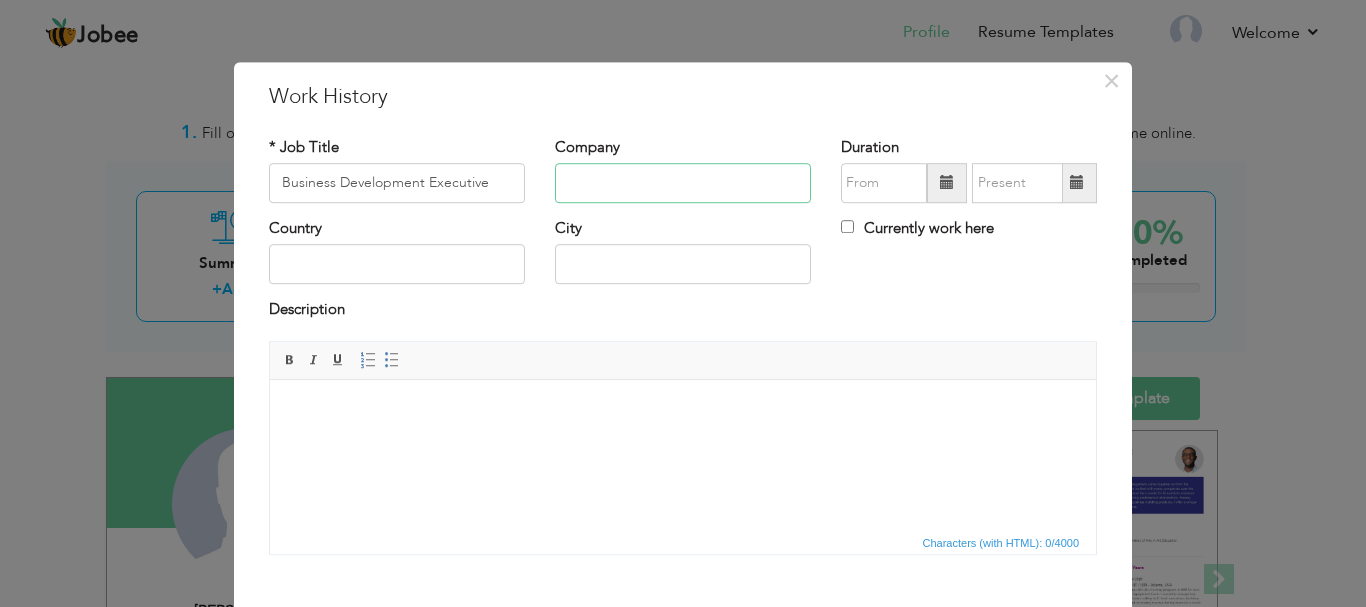 click at bounding box center (683, 183) 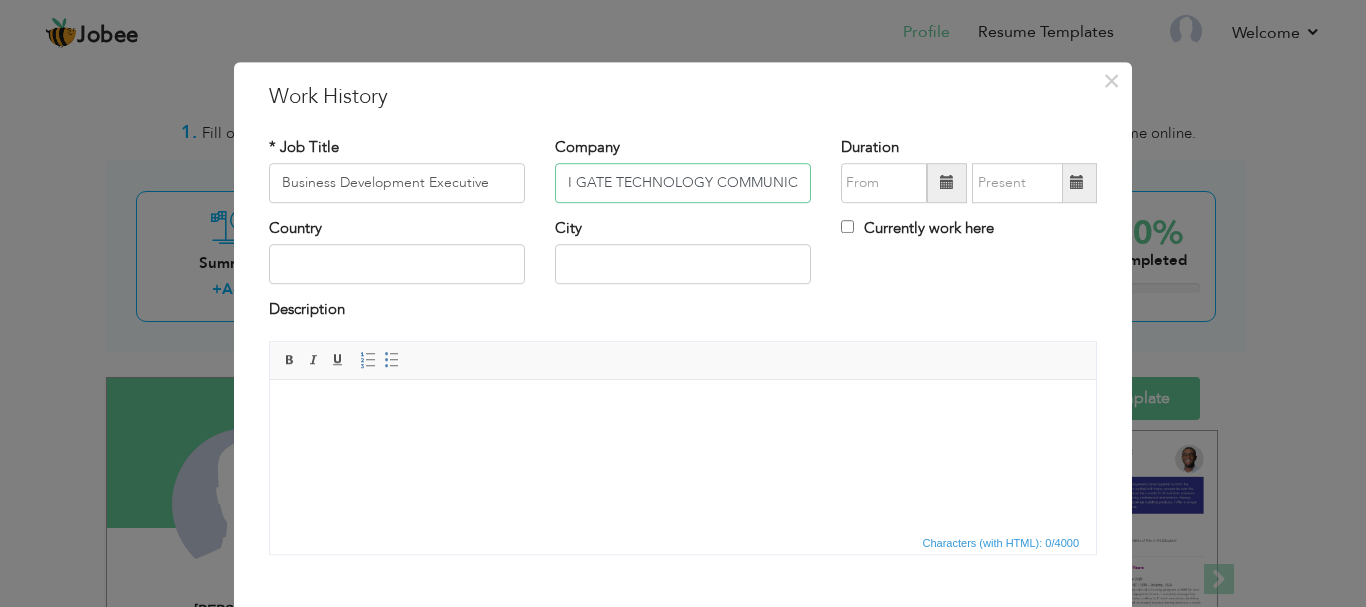 scroll, scrollTop: 0, scrollLeft: 40, axis: horizontal 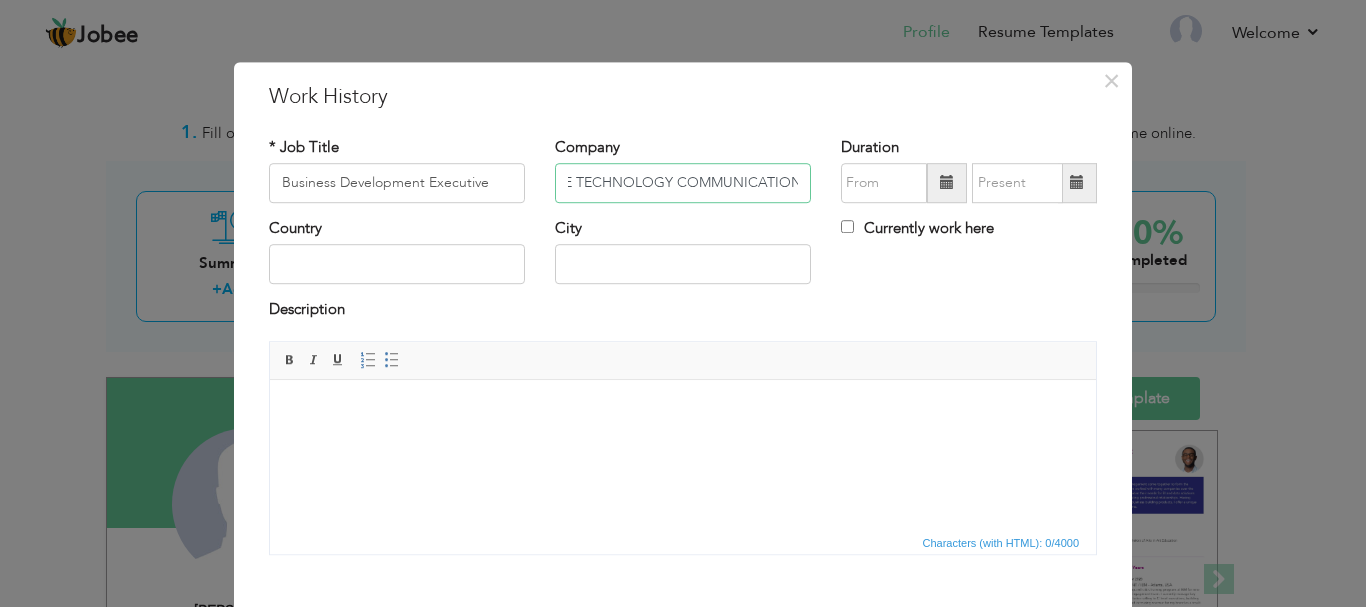 type on "I GATE TECHNOLOGY COMMUNICATION" 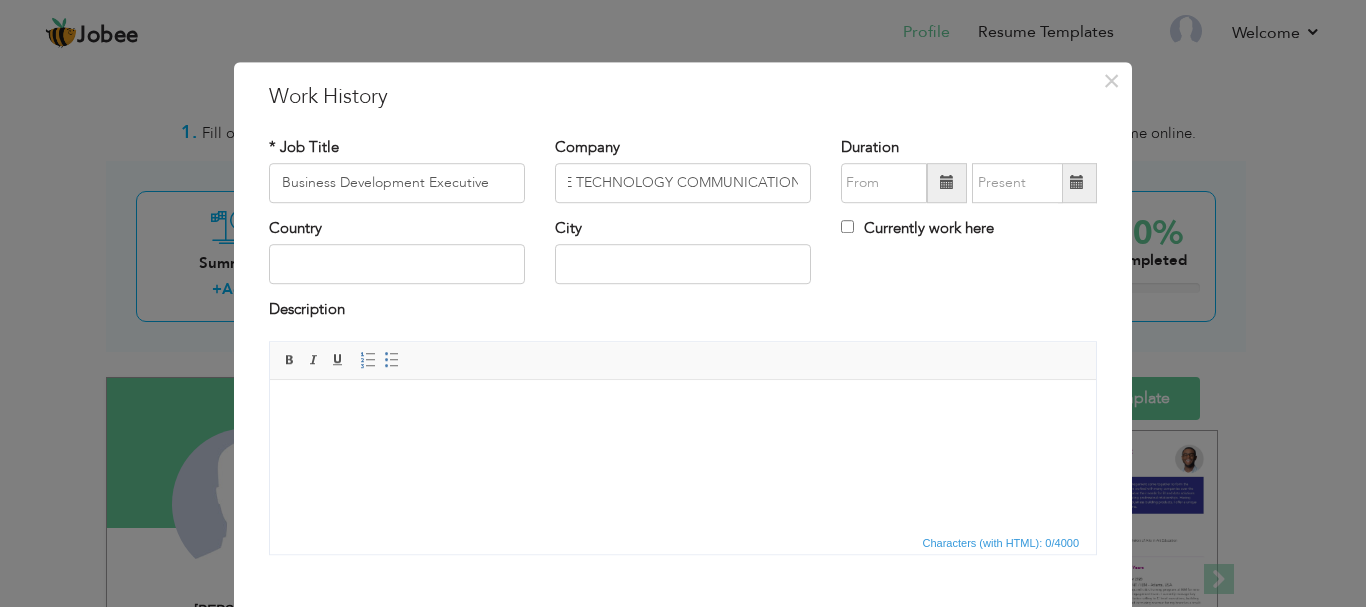 scroll, scrollTop: 0, scrollLeft: 0, axis: both 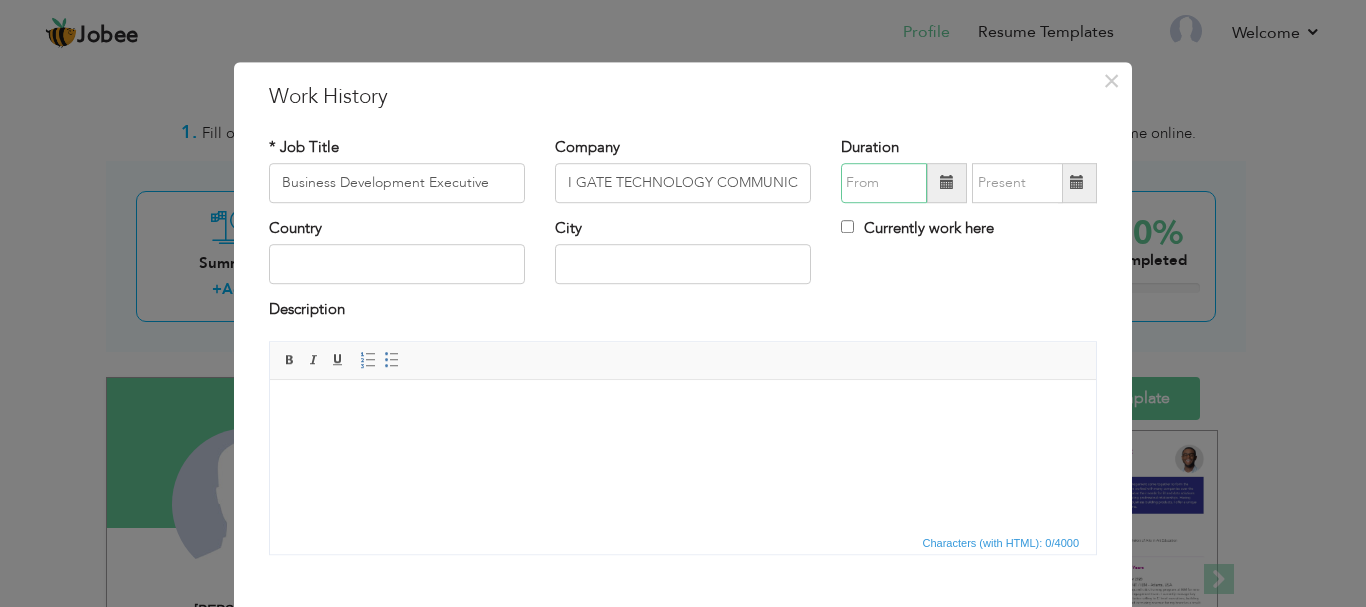 click at bounding box center [884, 183] 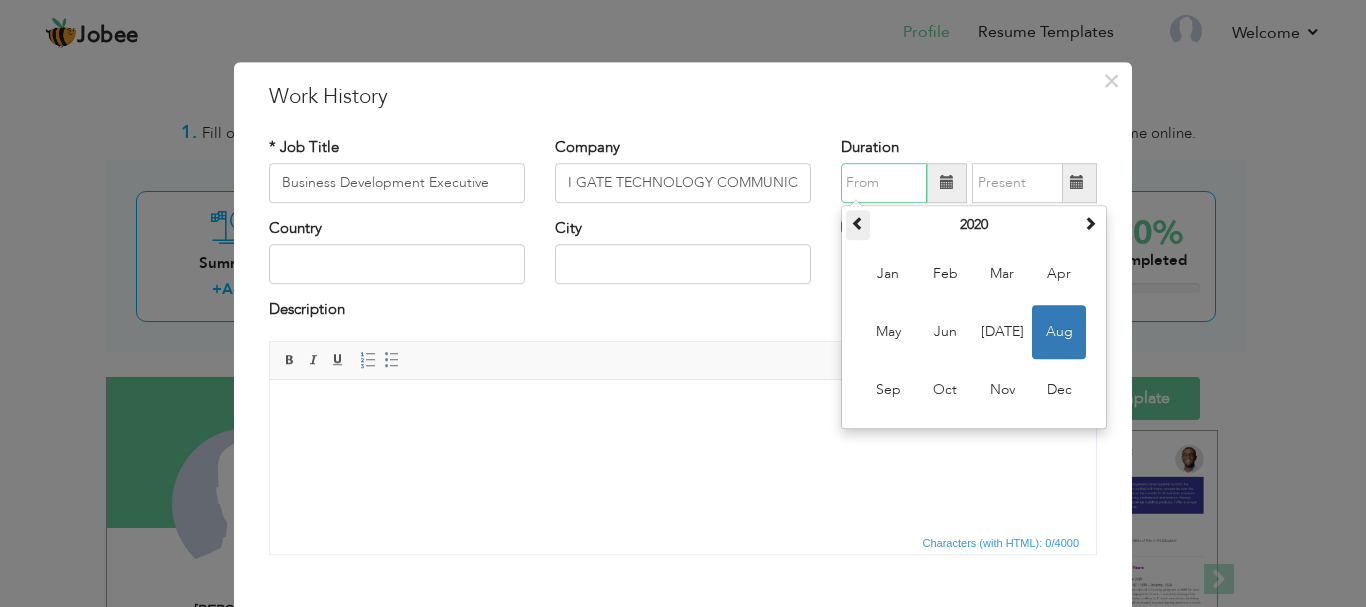 click at bounding box center (858, 225) 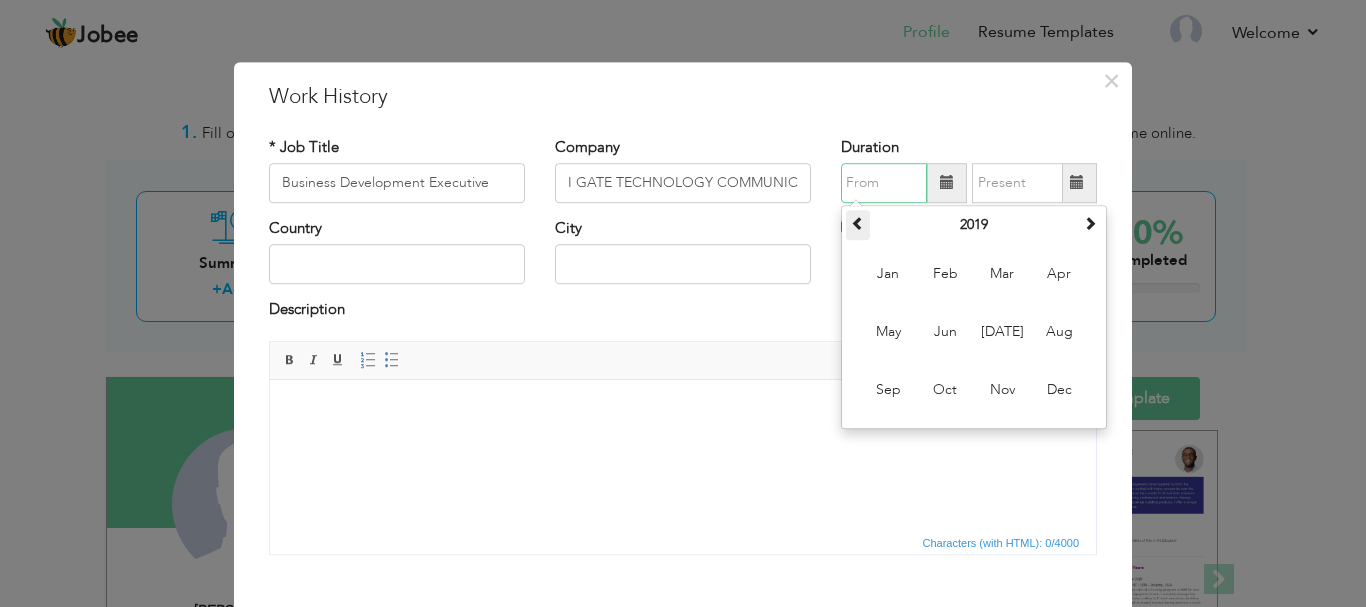 click at bounding box center (858, 225) 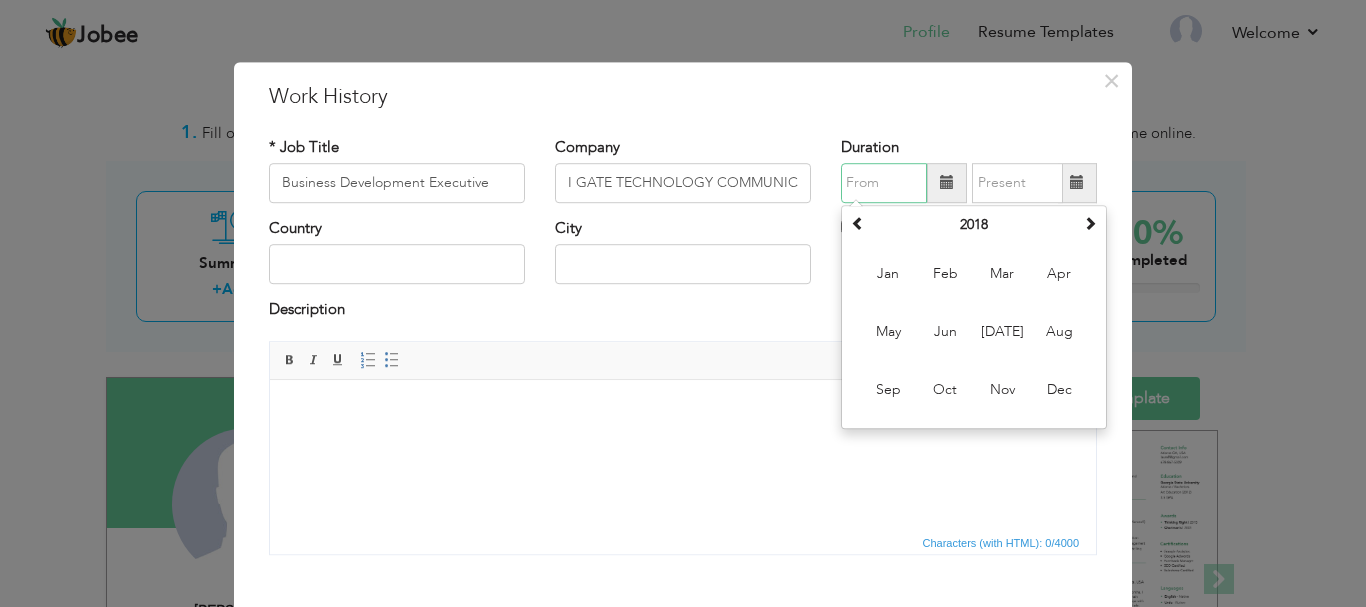 click on "Jul" at bounding box center [1002, 332] 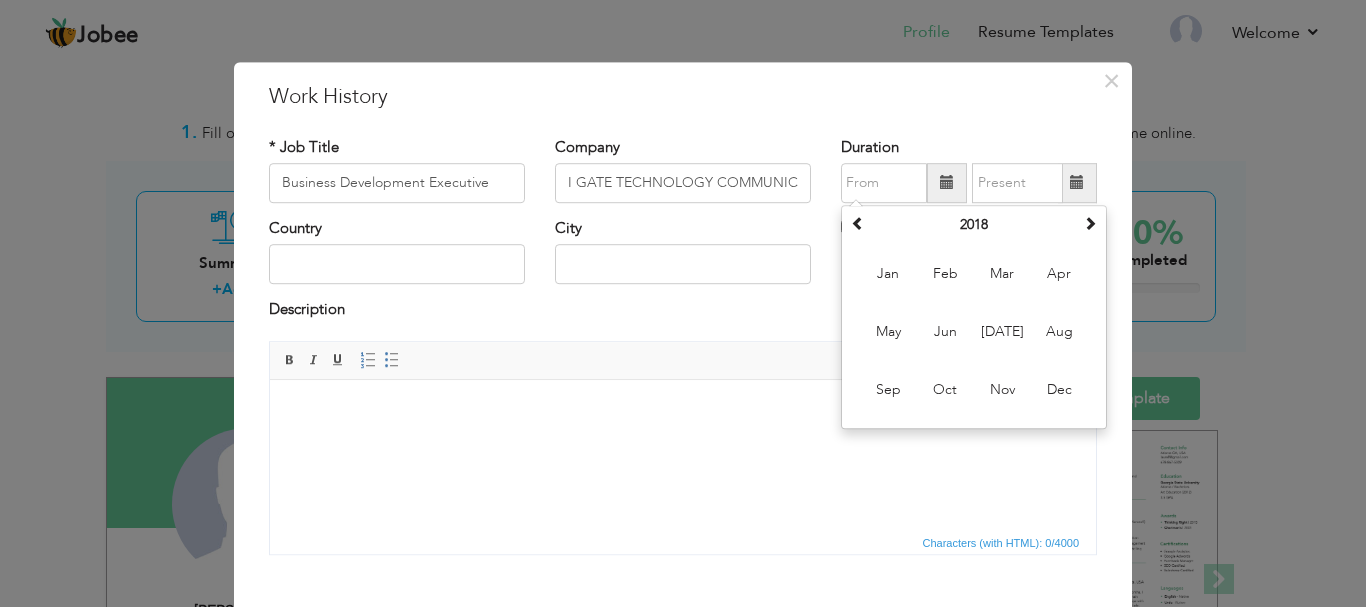 type on "07/2018" 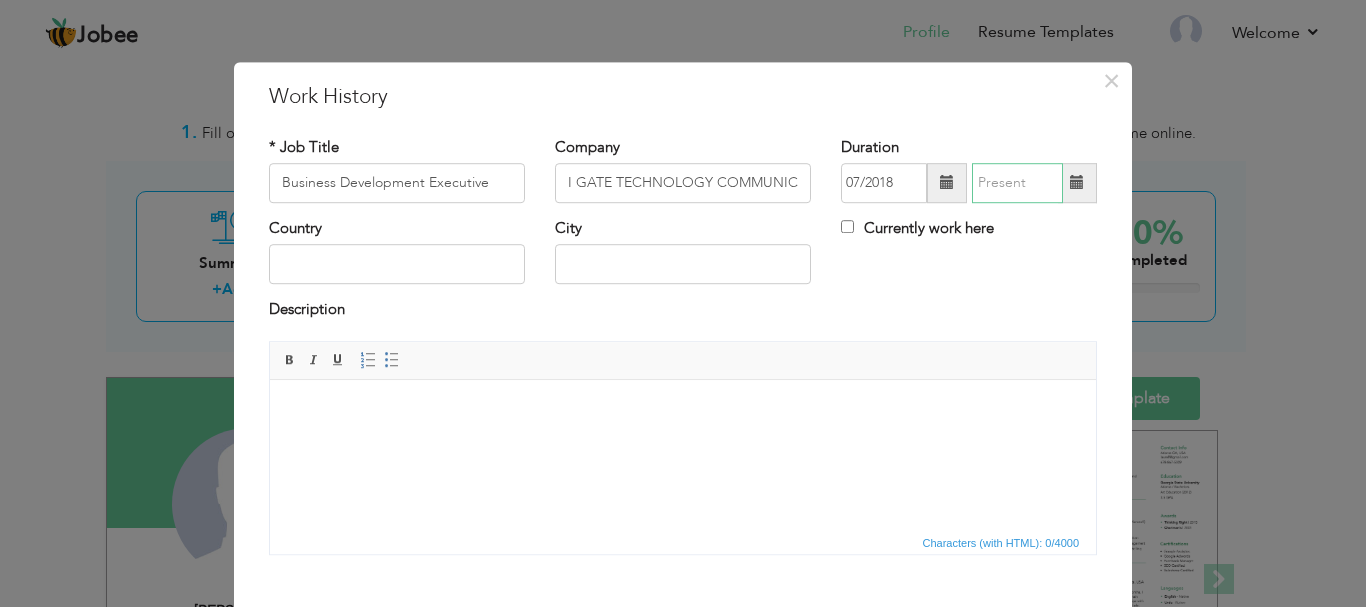 click at bounding box center [1017, 183] 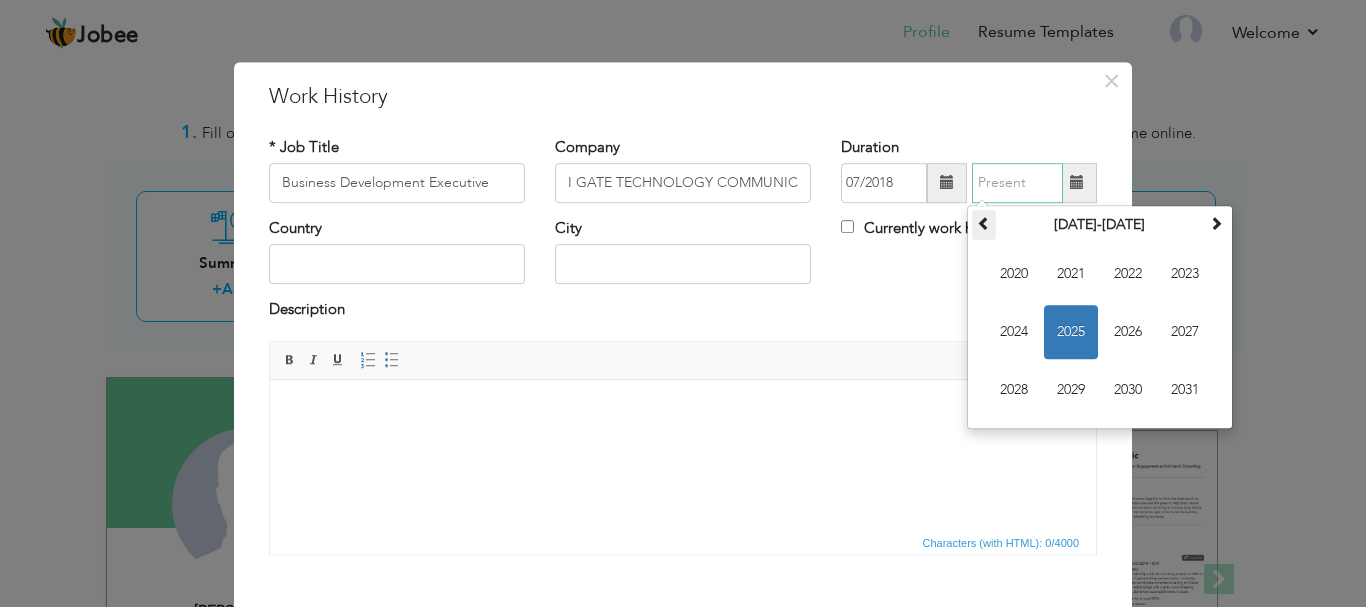 click at bounding box center [984, 223] 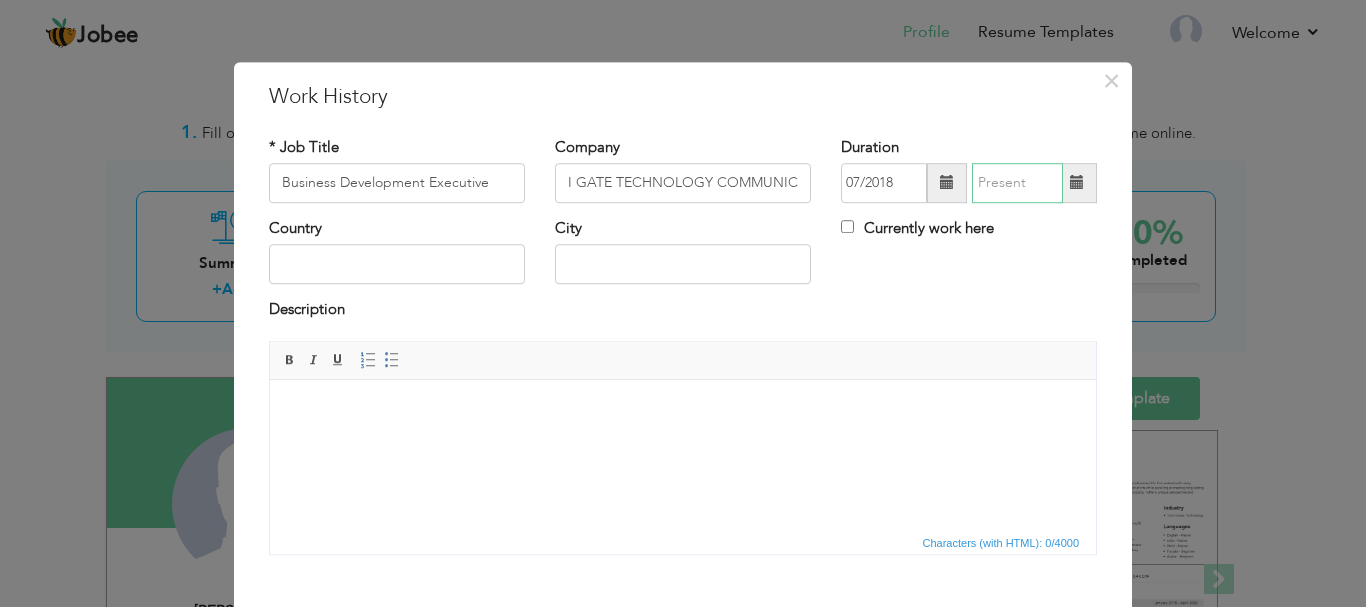 click at bounding box center (1017, 183) 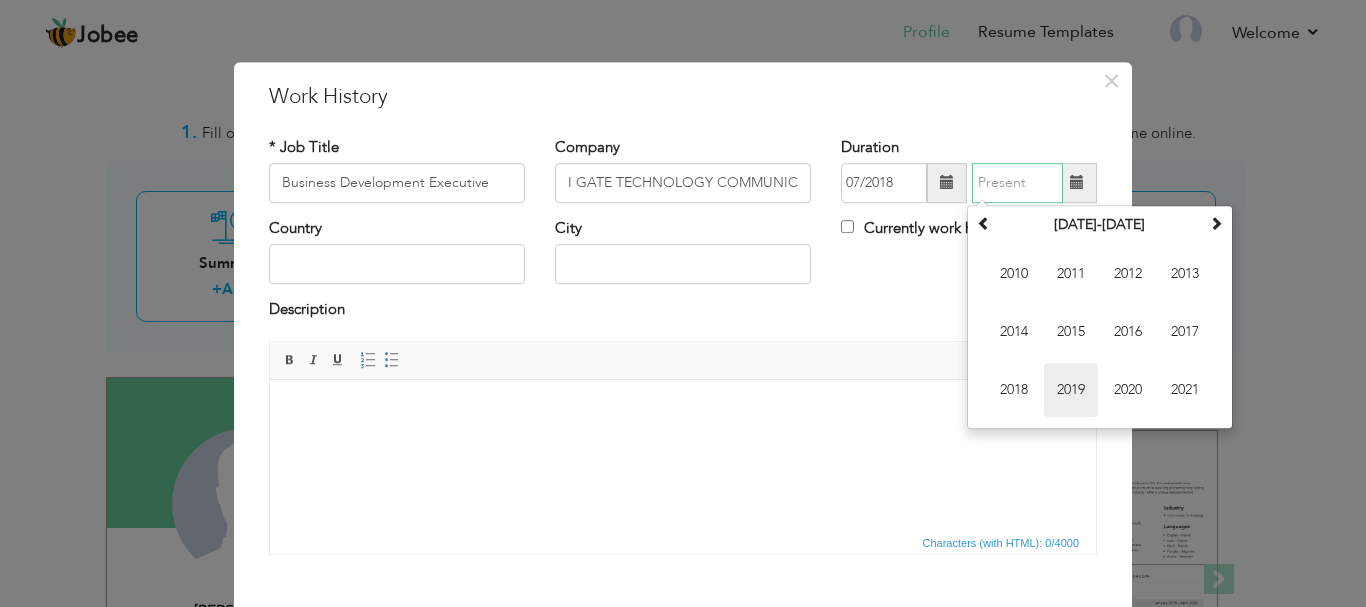 click on "2019" at bounding box center (1071, 390) 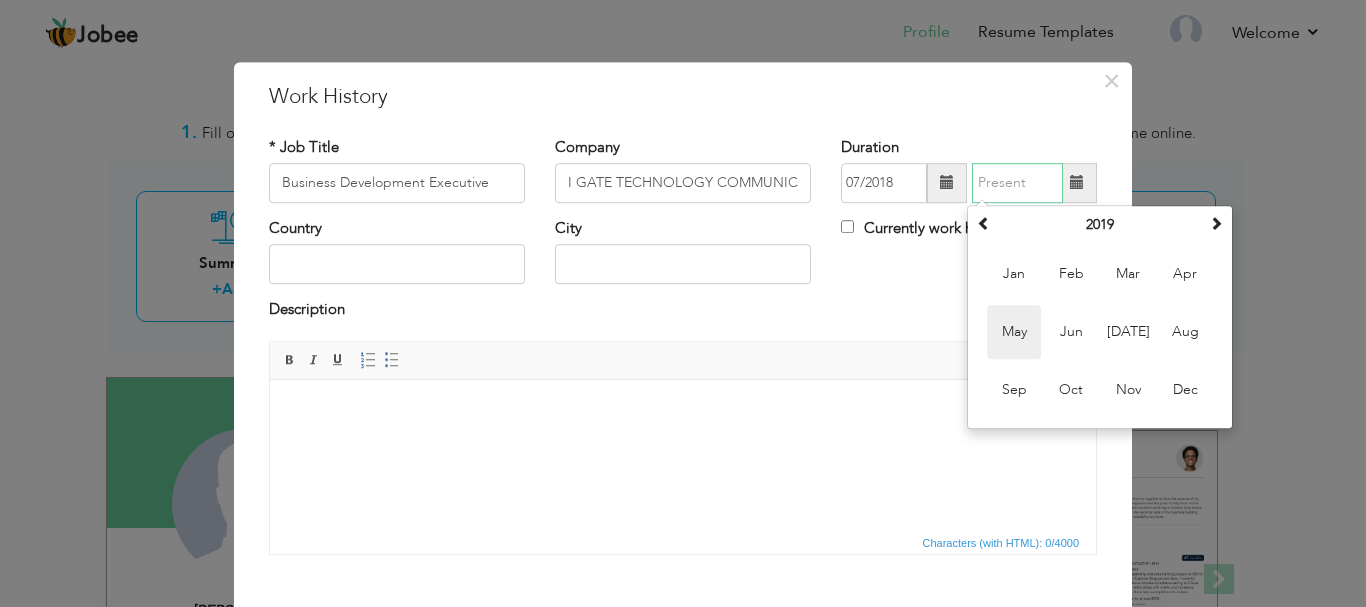 click on "May" at bounding box center [1014, 332] 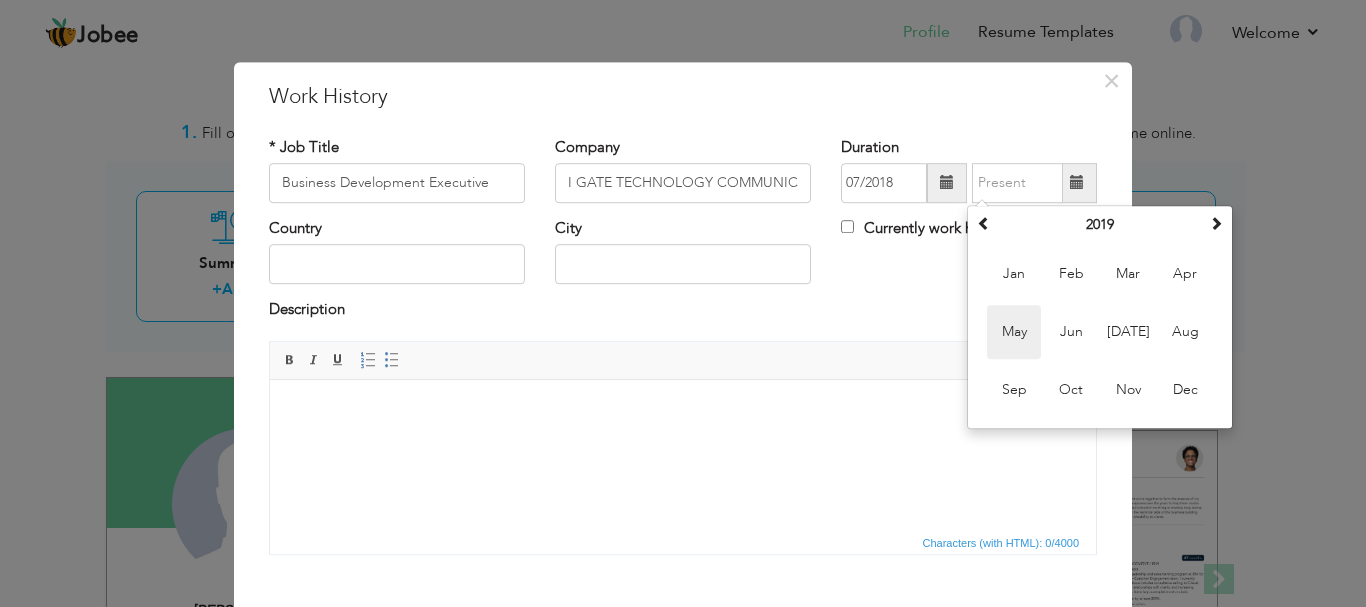 type on "05/2019" 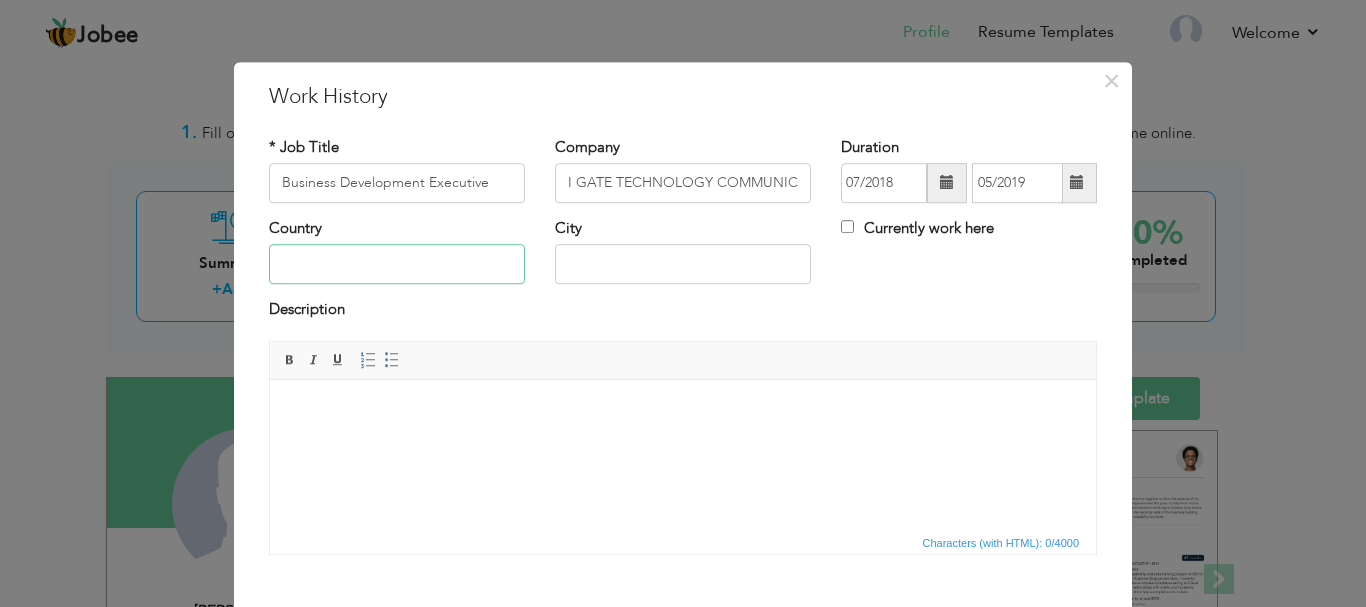 click at bounding box center (397, 265) 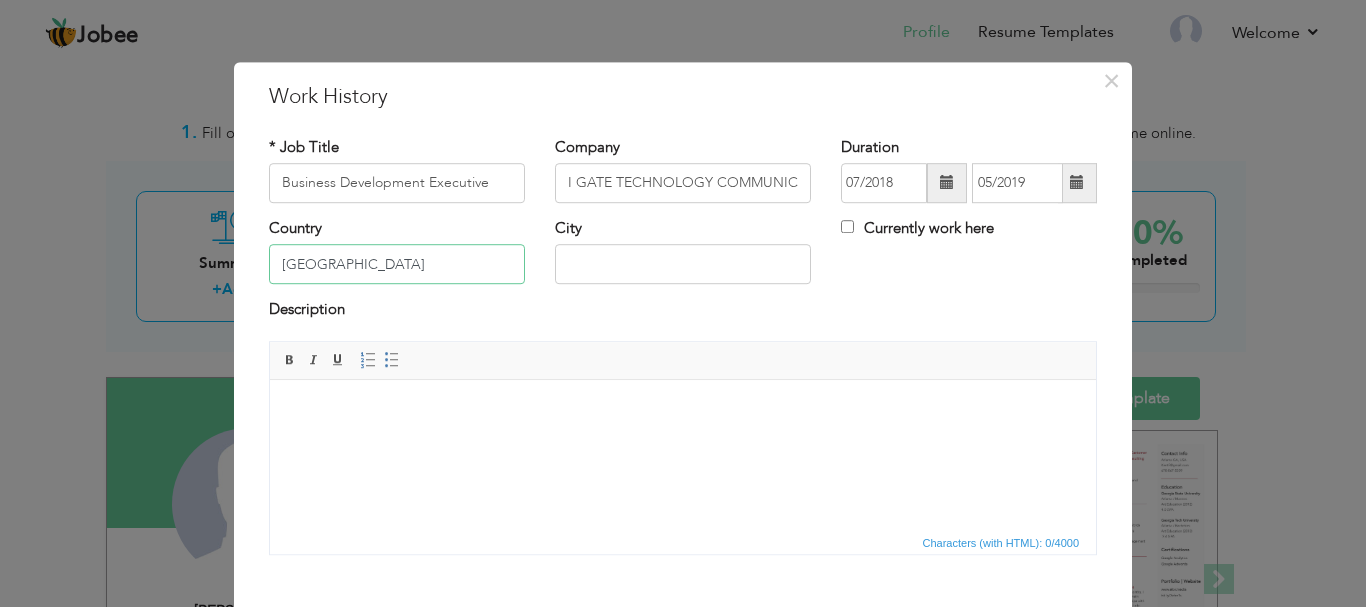 type on "[GEOGRAPHIC_DATA]" 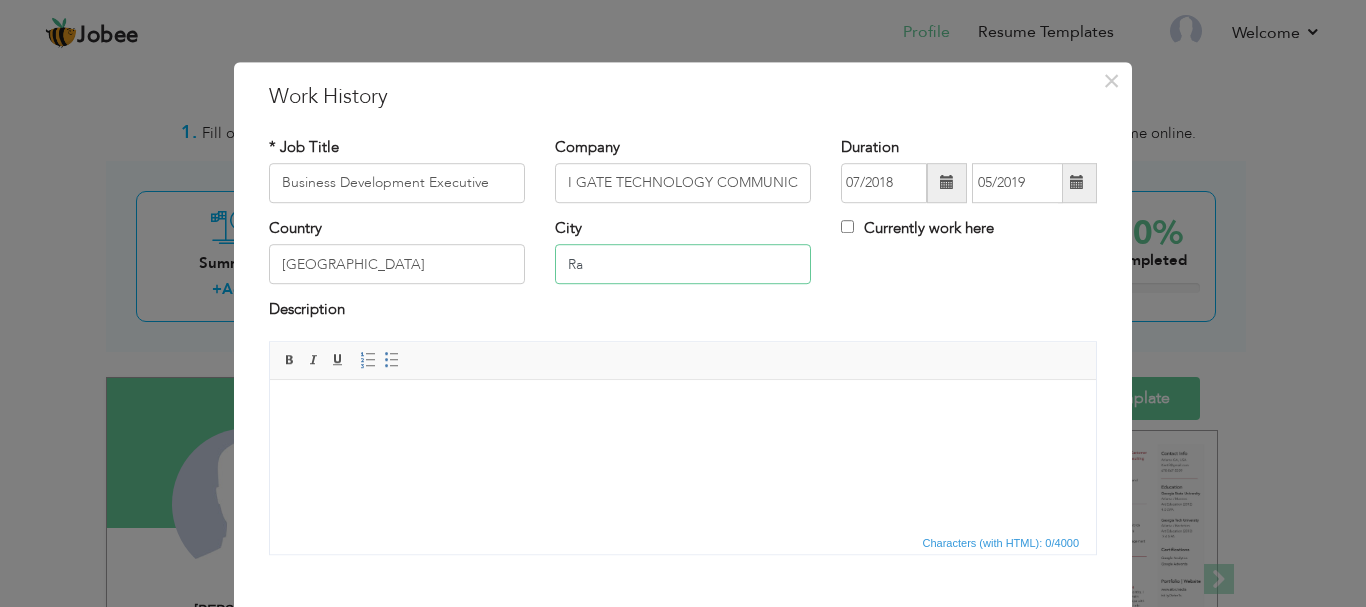 type on "R" 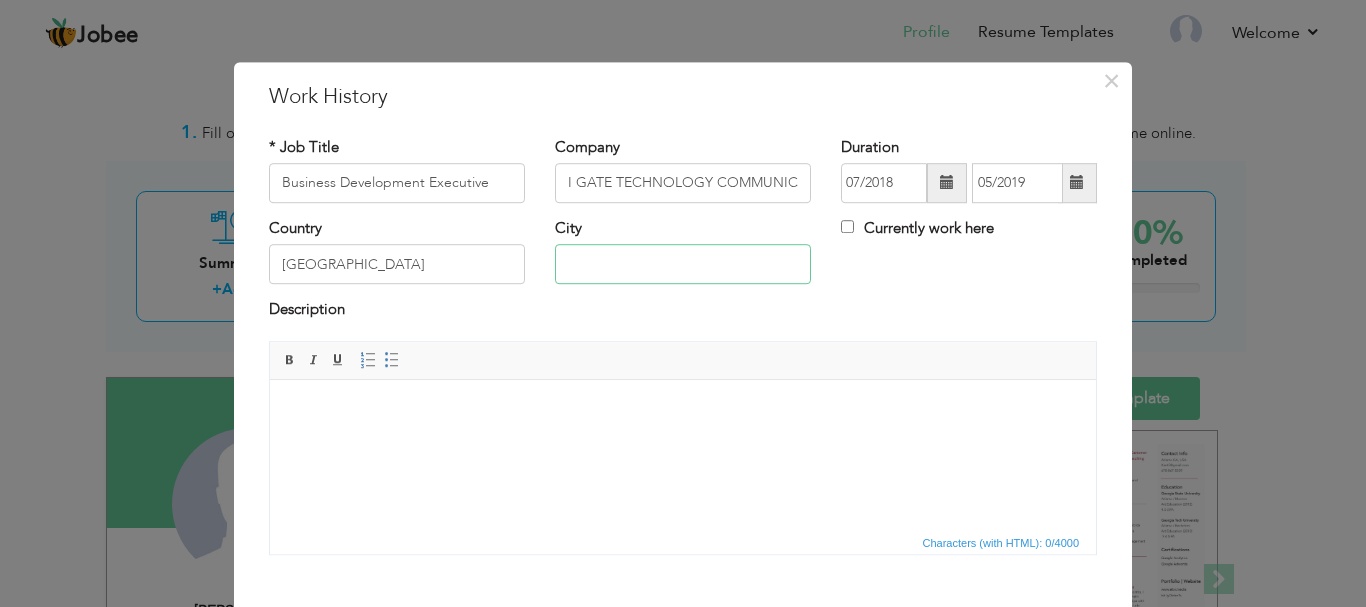 type on "S" 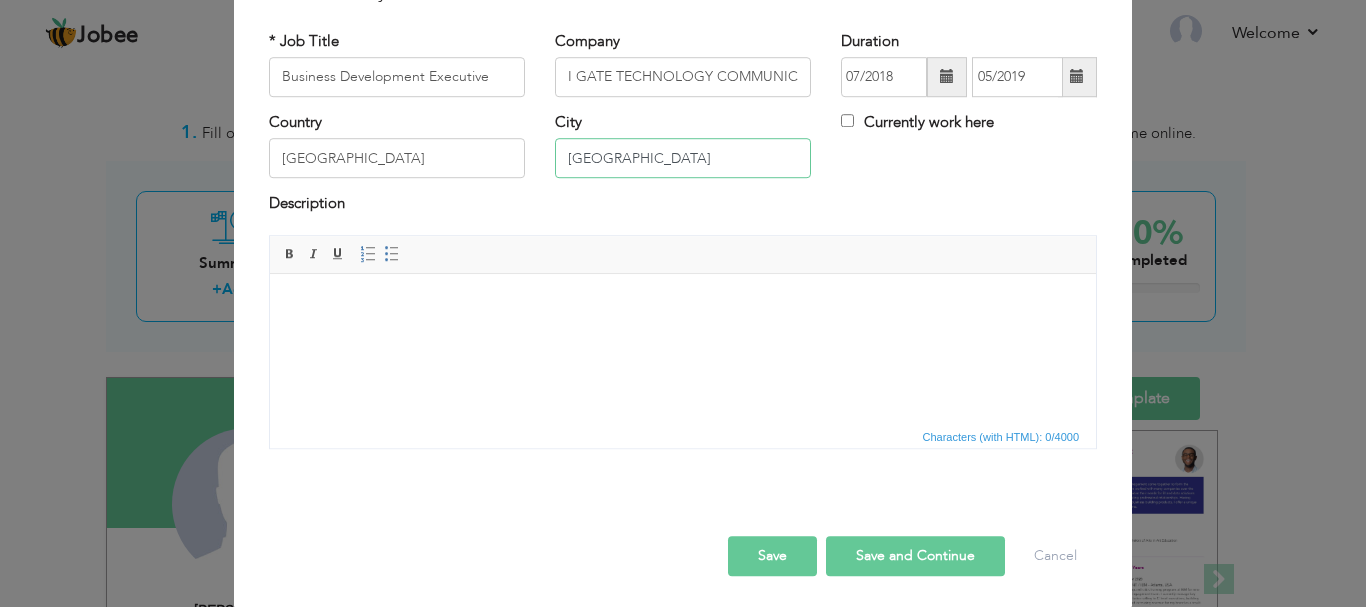 scroll, scrollTop: 110, scrollLeft: 0, axis: vertical 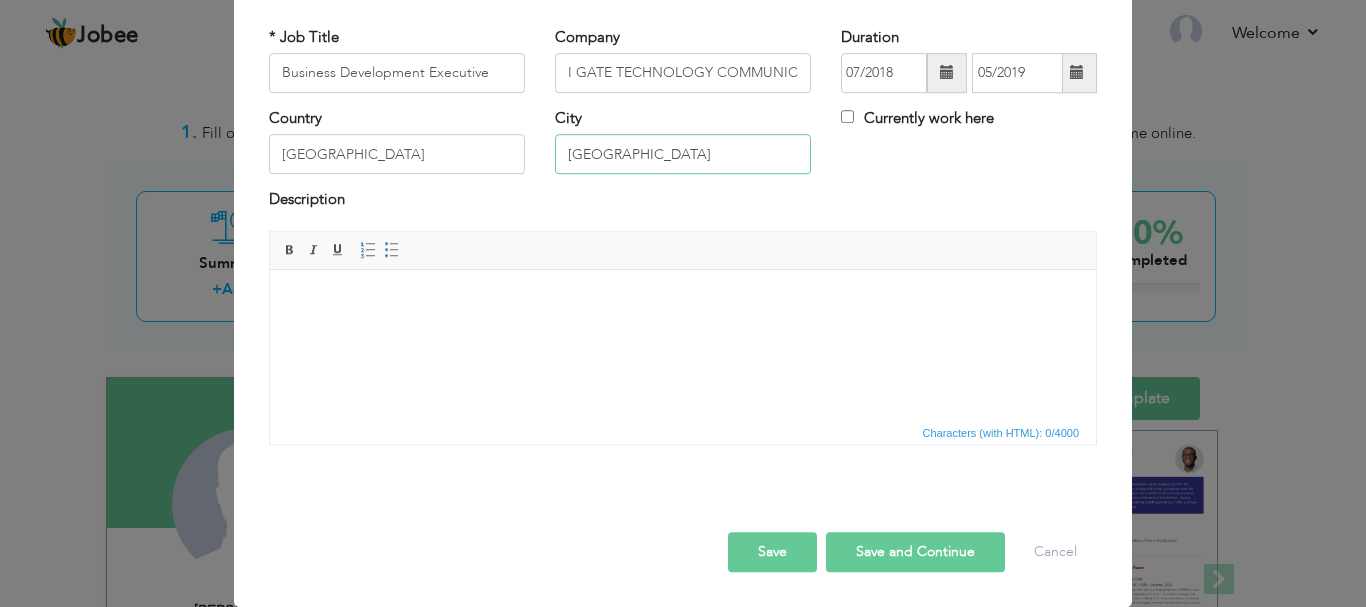 type on "[GEOGRAPHIC_DATA]" 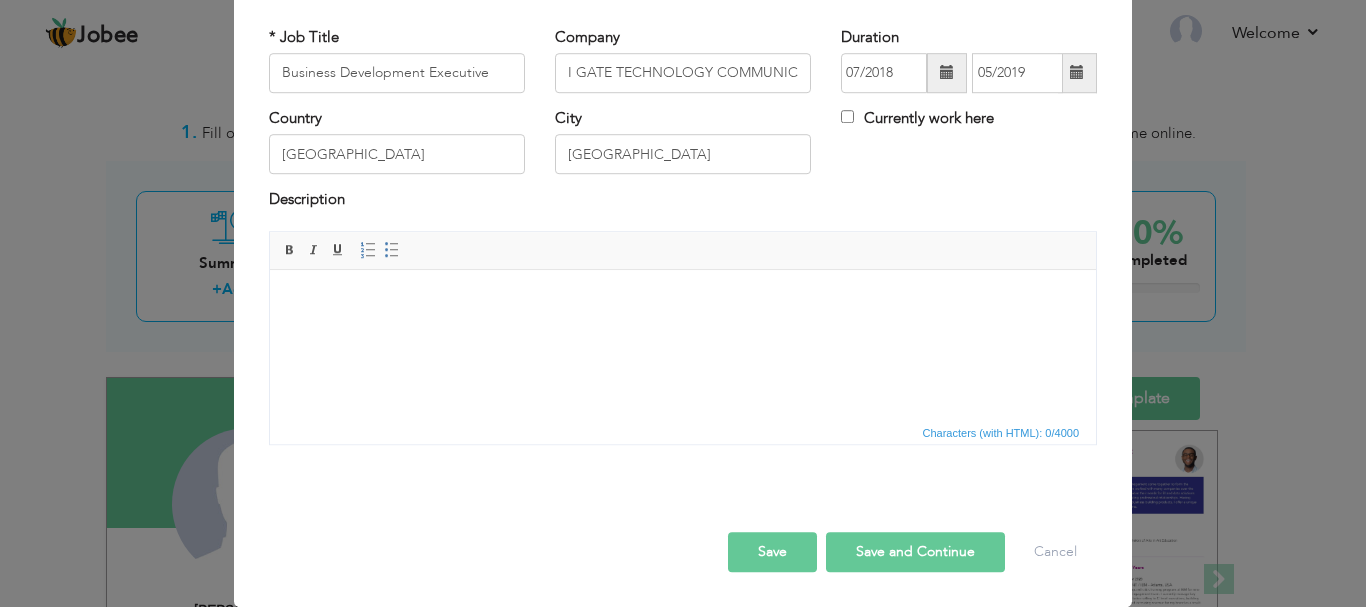 click on "Save and Continue" at bounding box center (915, 552) 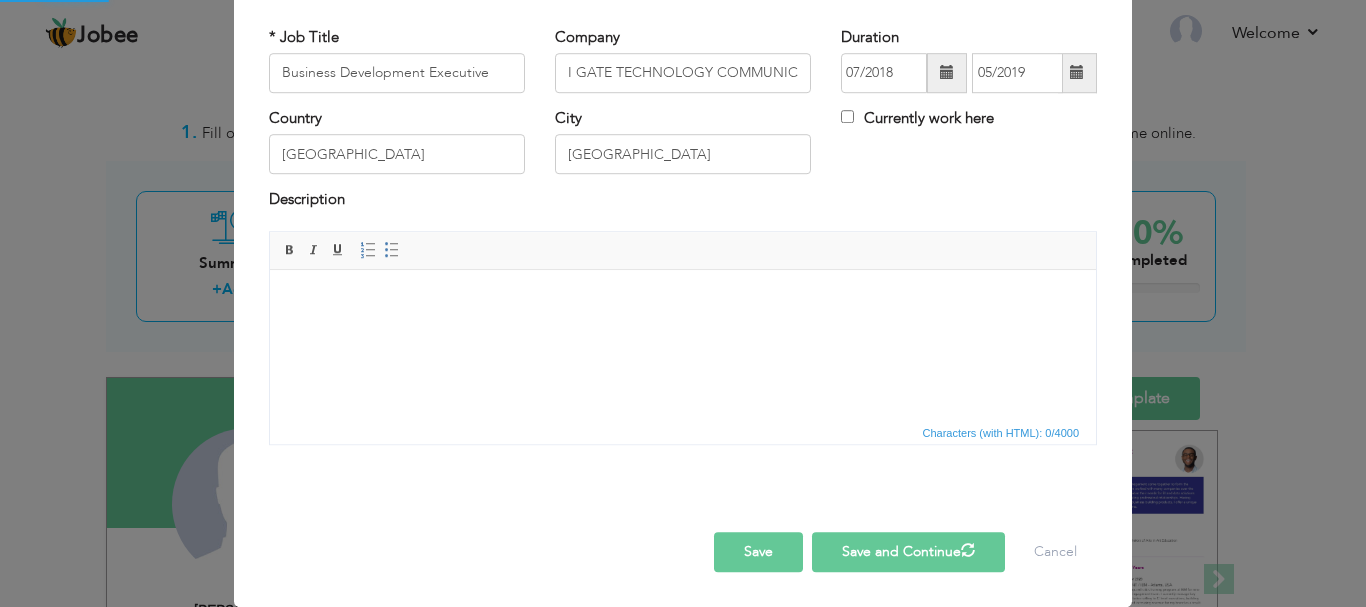 type 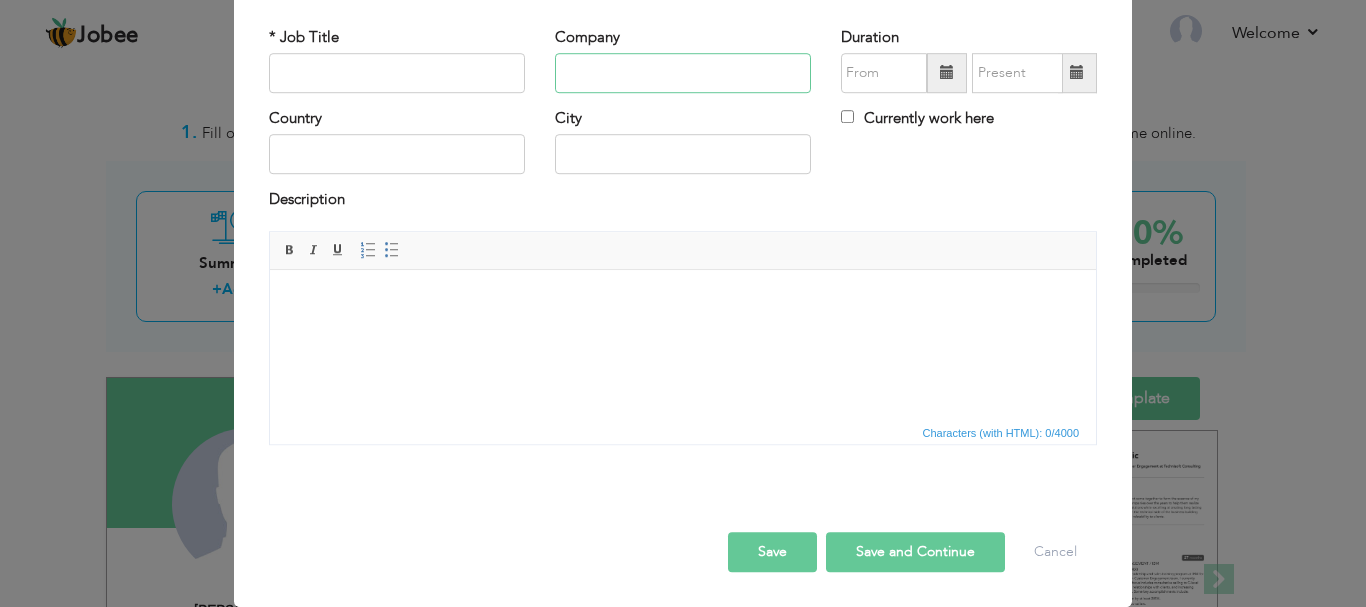 click at bounding box center [683, 73] 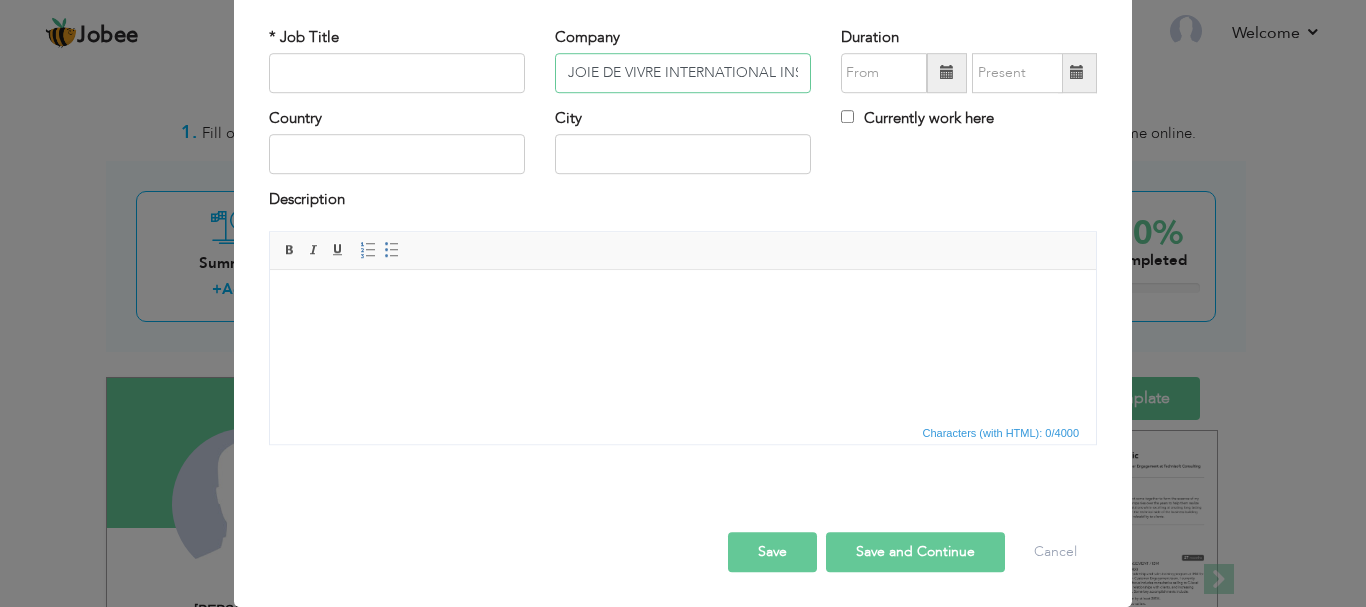 scroll, scrollTop: 0, scrollLeft: 119, axis: horizontal 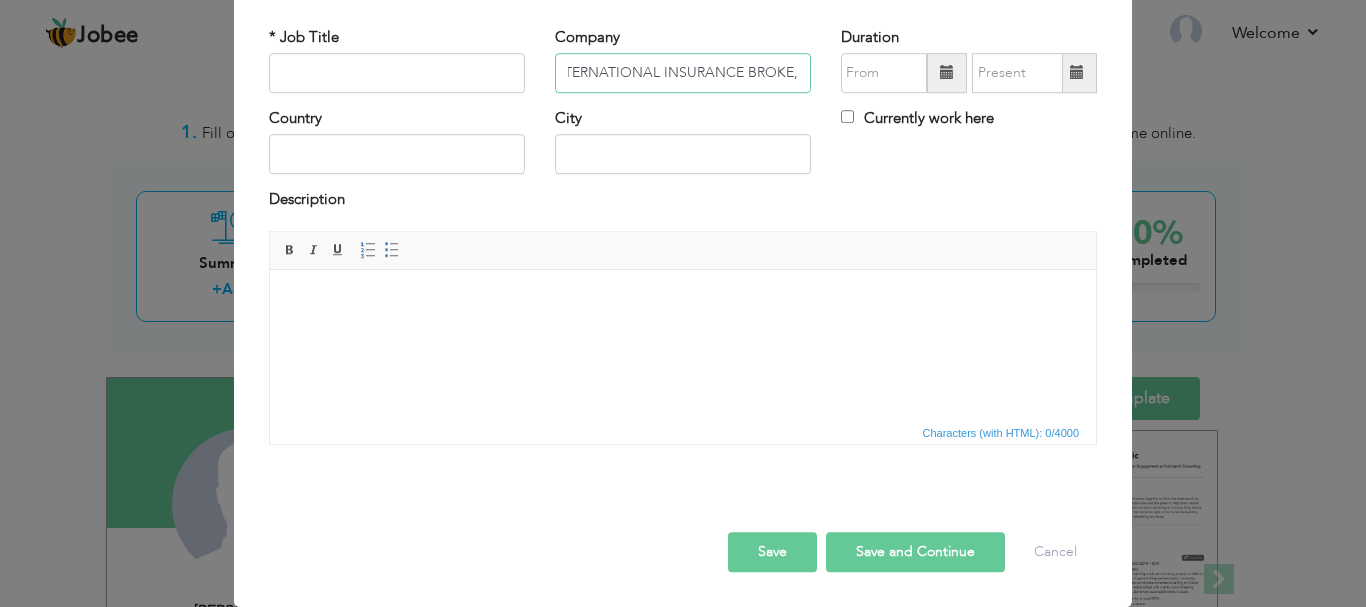 type on "JOIE DE VIVRE INTERNATIONAL INSURANCE BROKE," 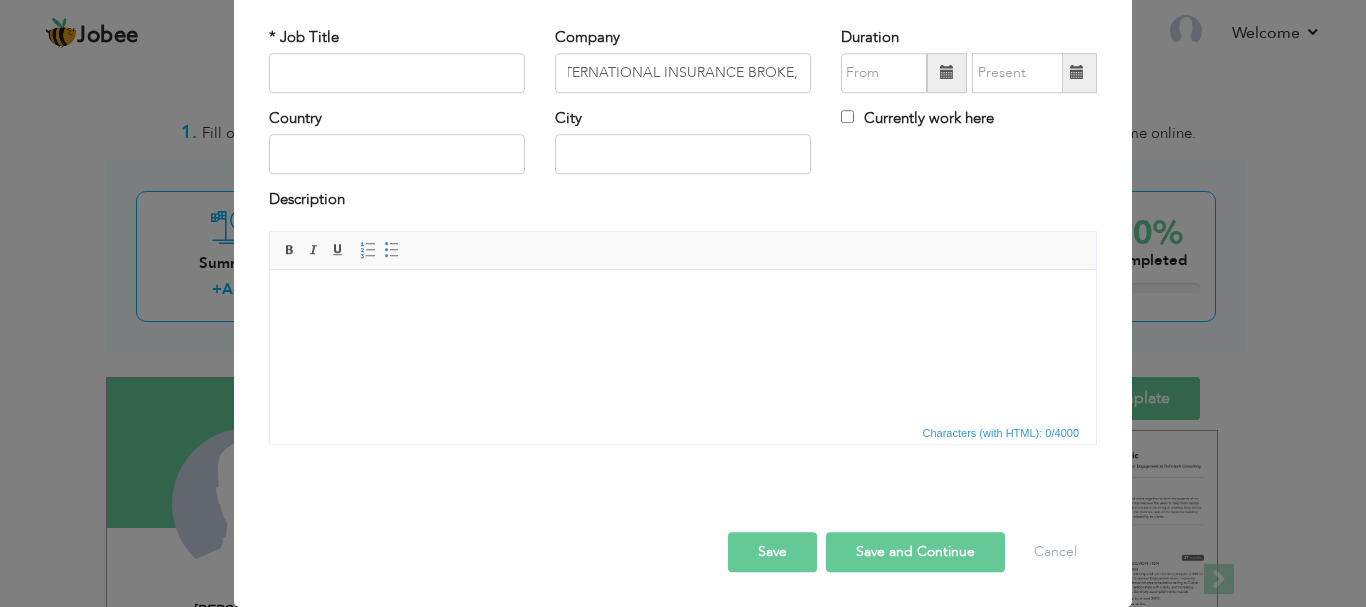scroll, scrollTop: 0, scrollLeft: 0, axis: both 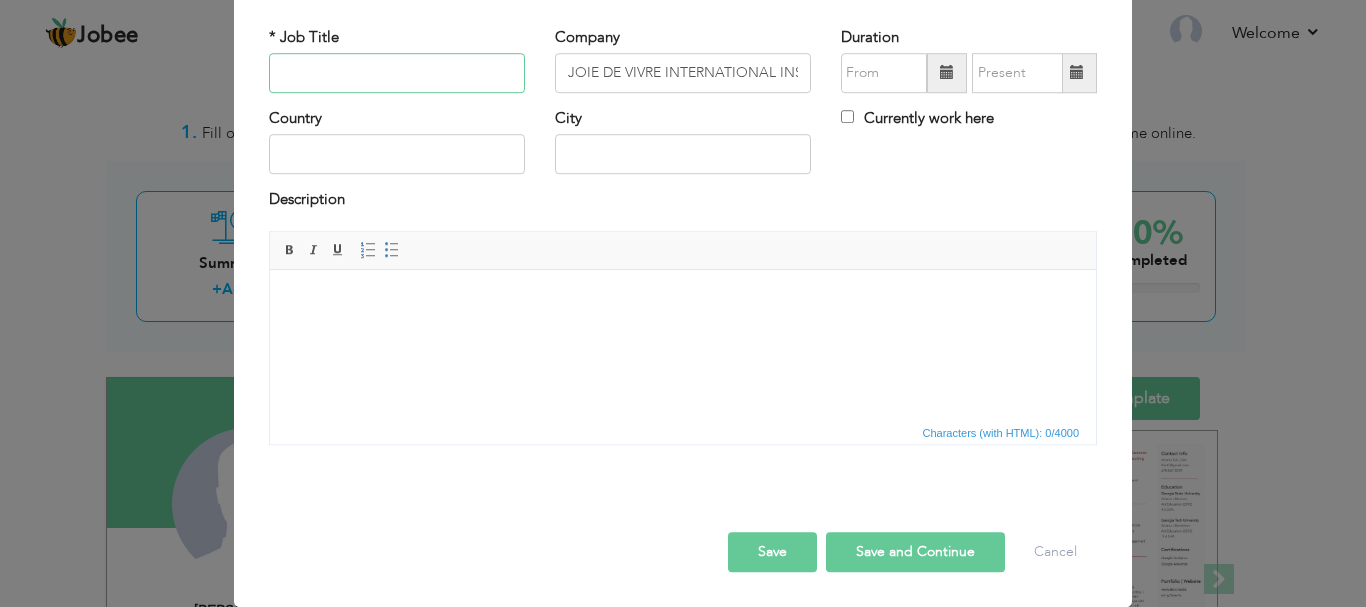 click at bounding box center [397, 73] 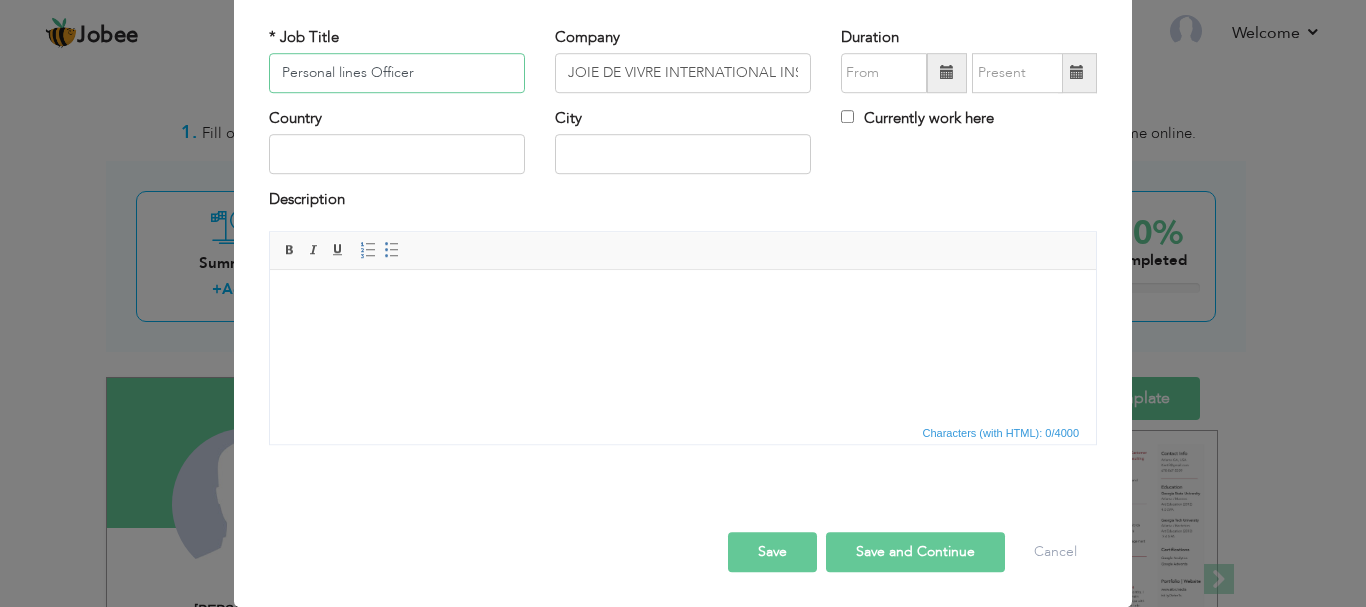 type on "Personal lines Officer" 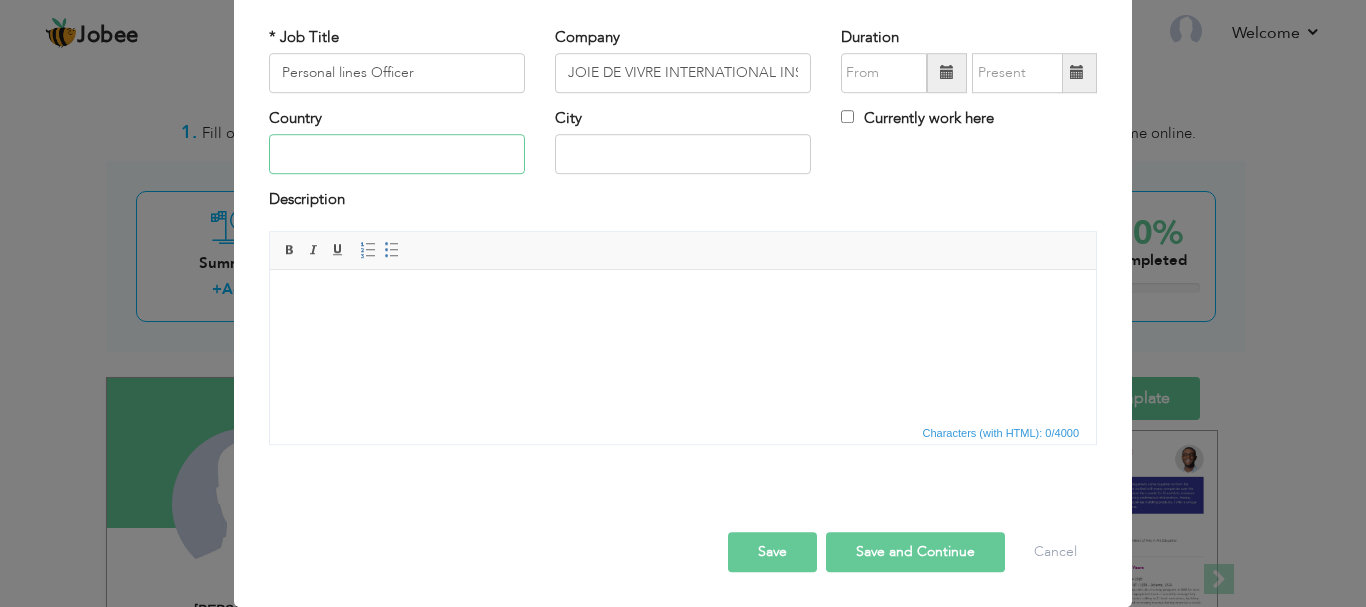 click at bounding box center [397, 155] 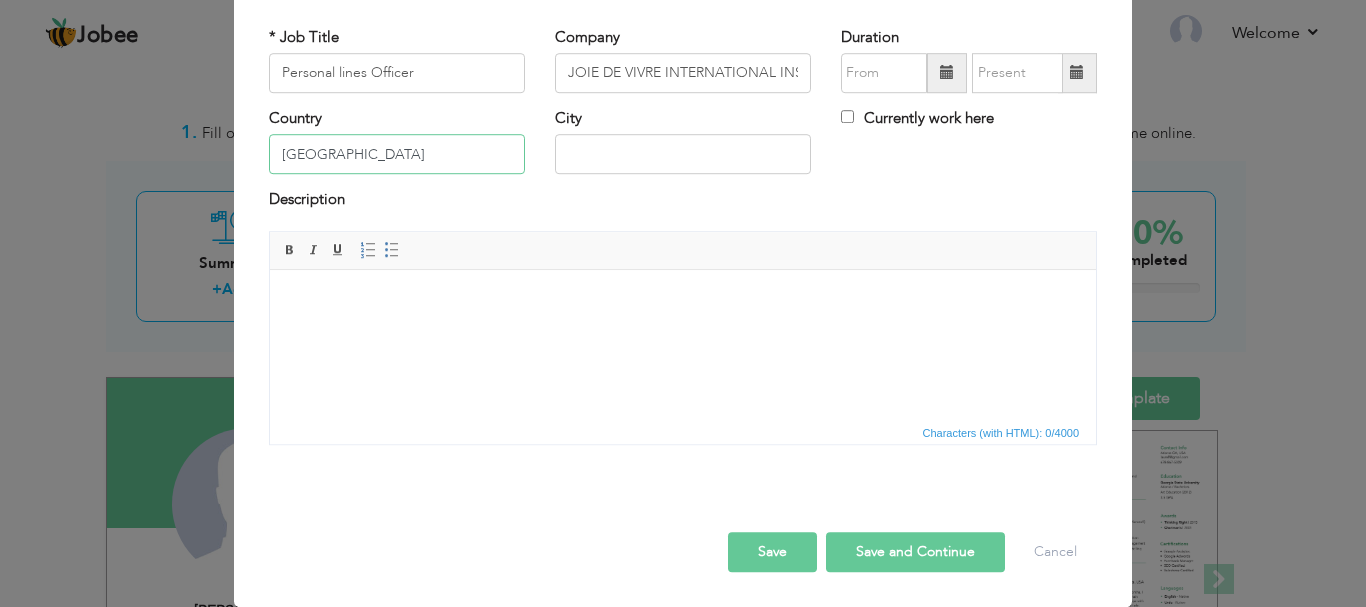 type on "[GEOGRAPHIC_DATA]" 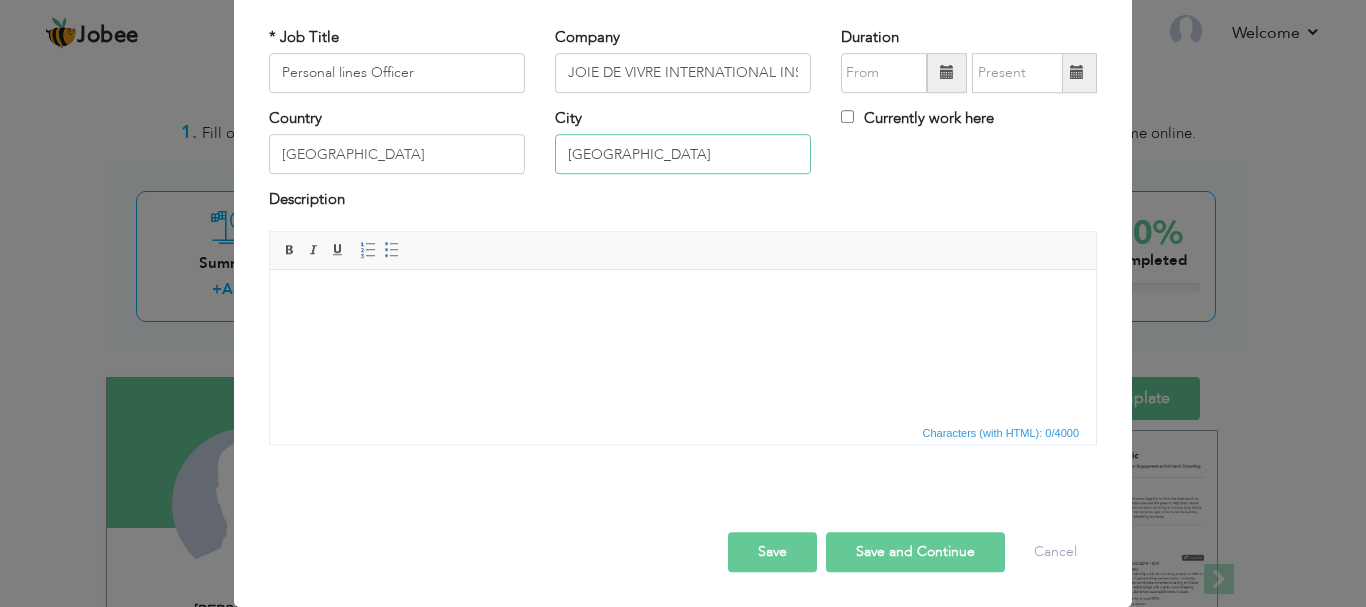 type on "[GEOGRAPHIC_DATA]" 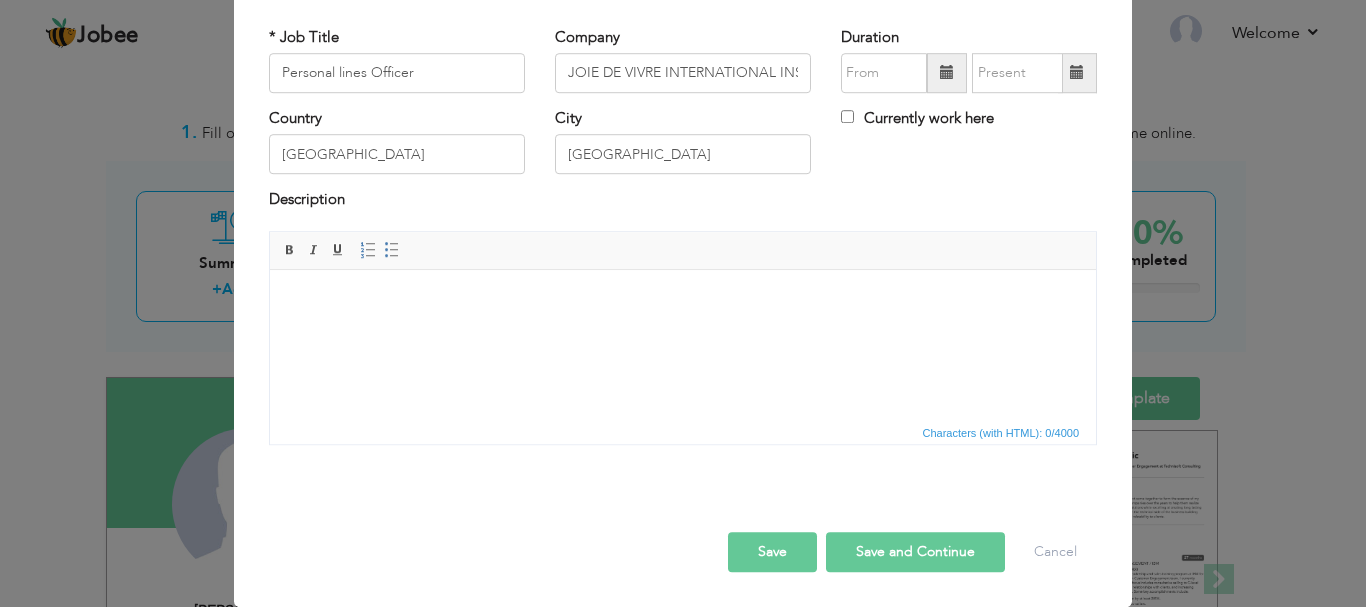 click on "Save and Continue" at bounding box center [915, 552] 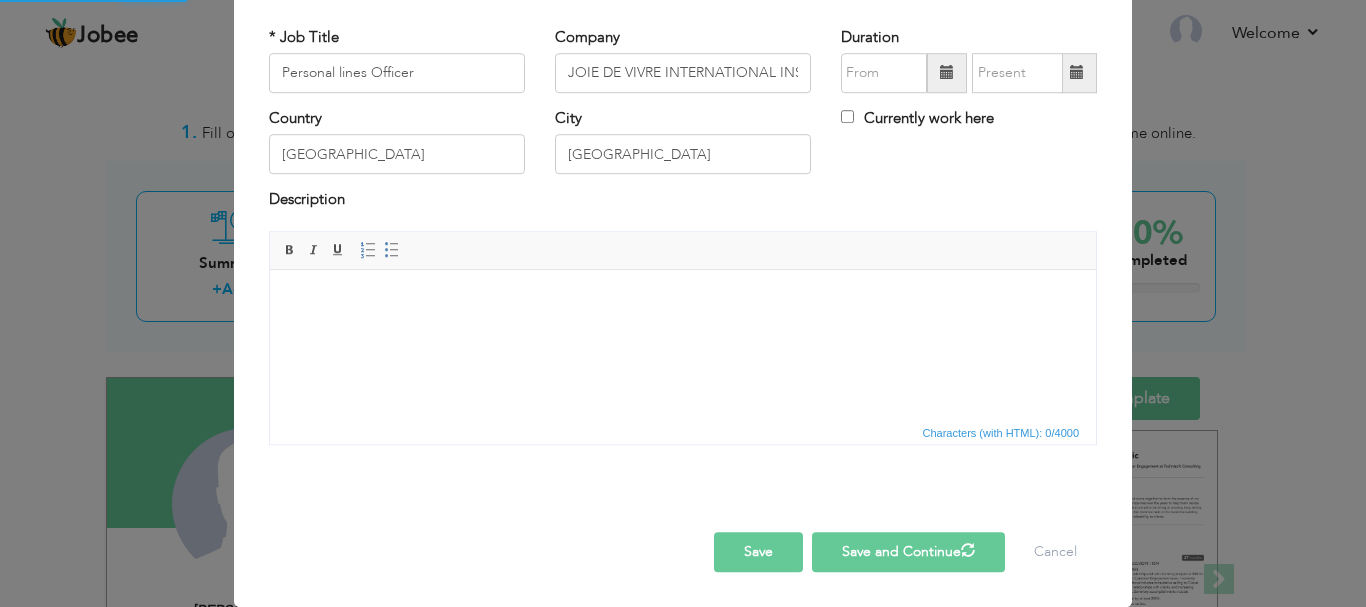 type 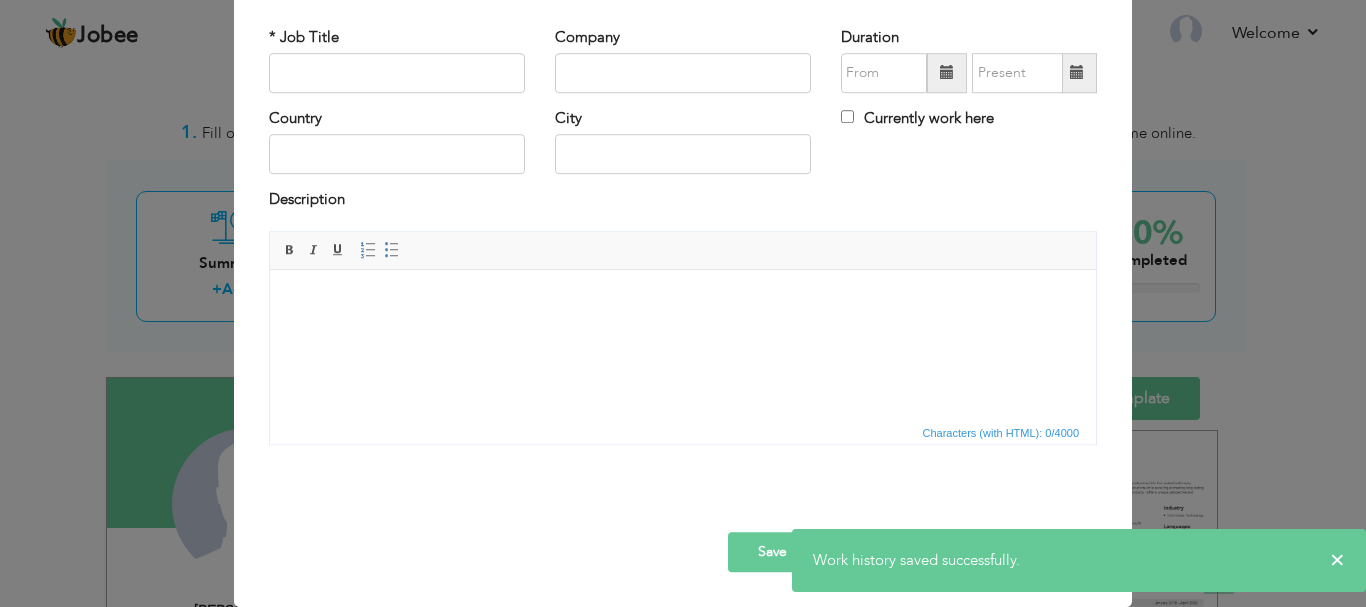 click at bounding box center (683, 299) 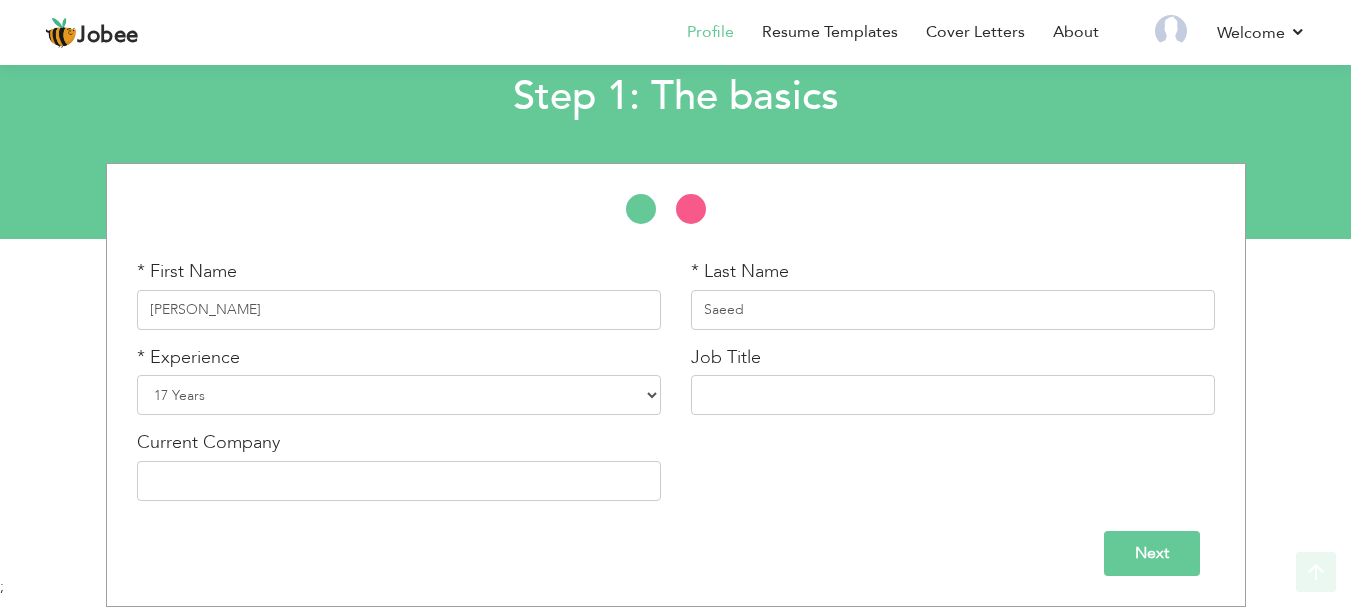 scroll, scrollTop: 0, scrollLeft: 0, axis: both 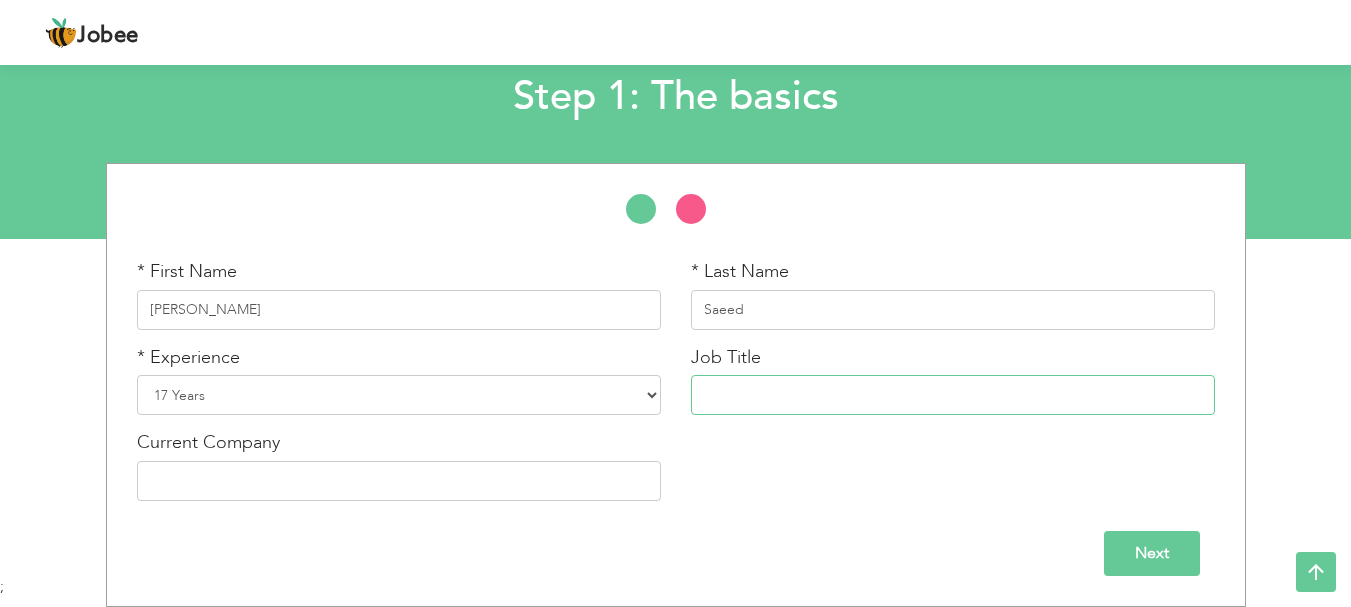 click at bounding box center [953, 395] 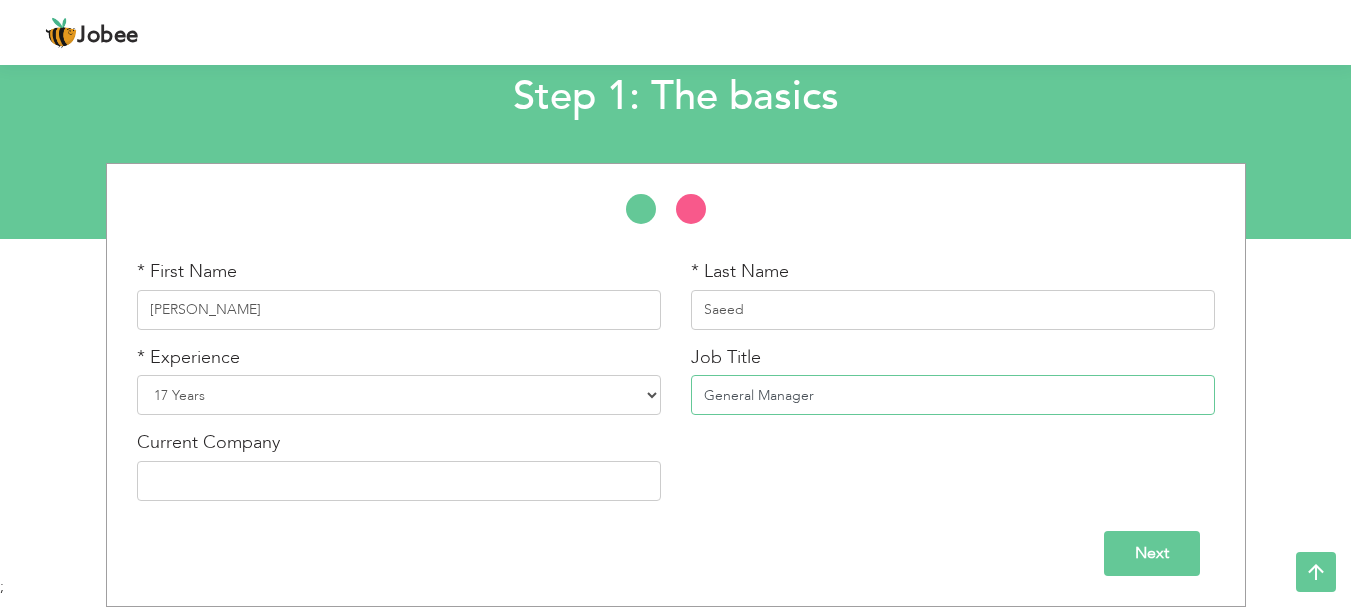 type on "General Manager" 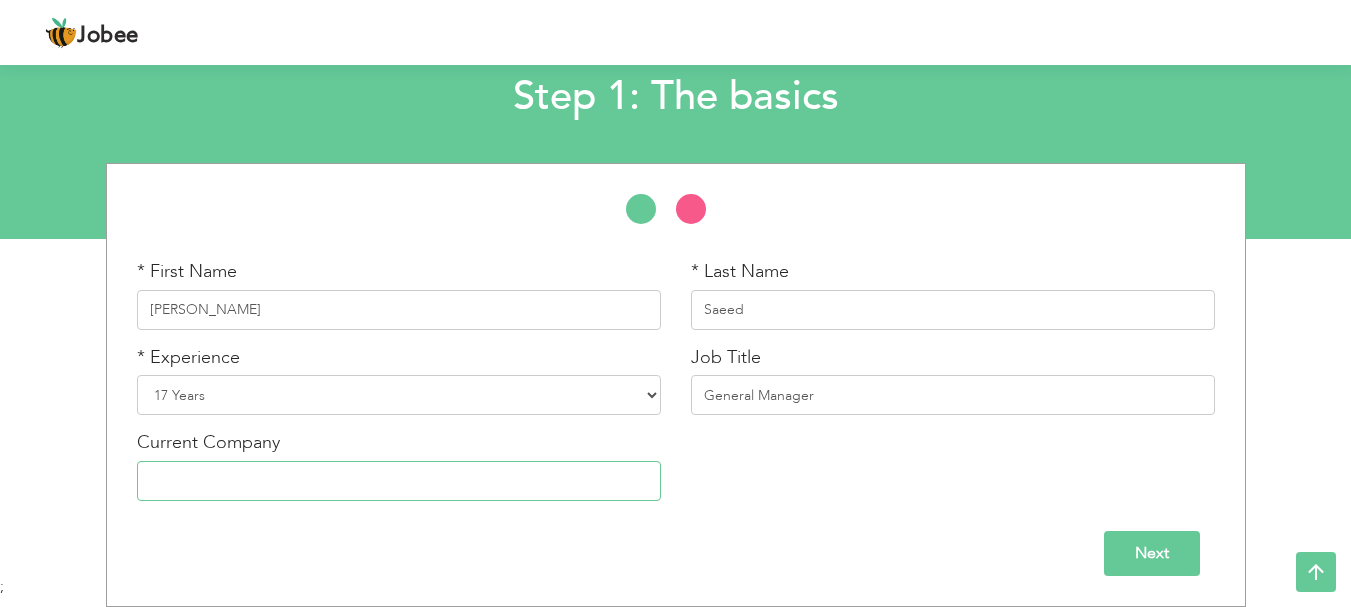 click at bounding box center (399, 481) 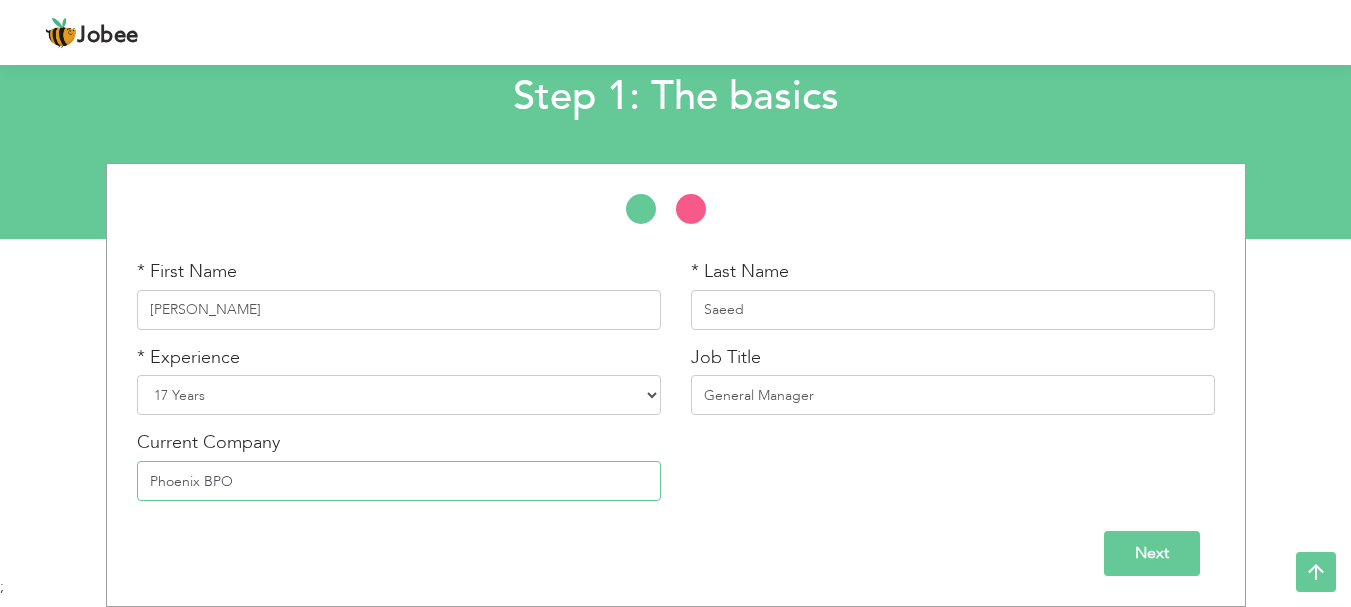 type on "Phoenix BPO" 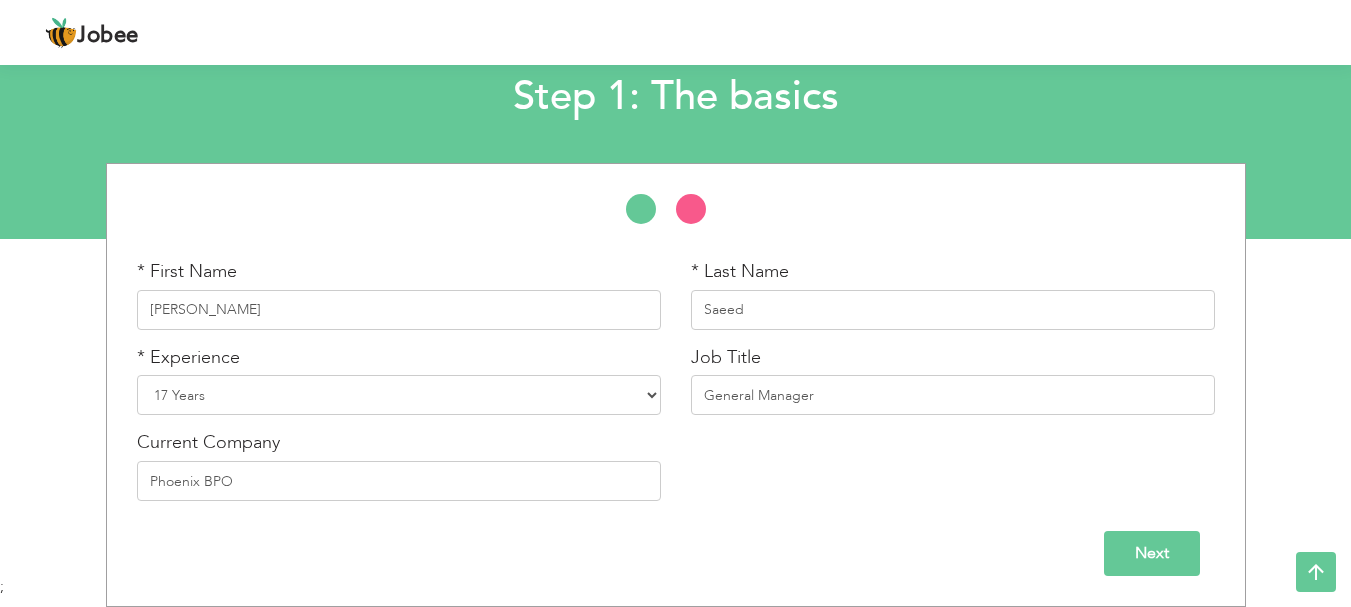 click on "Next" at bounding box center (1152, 553) 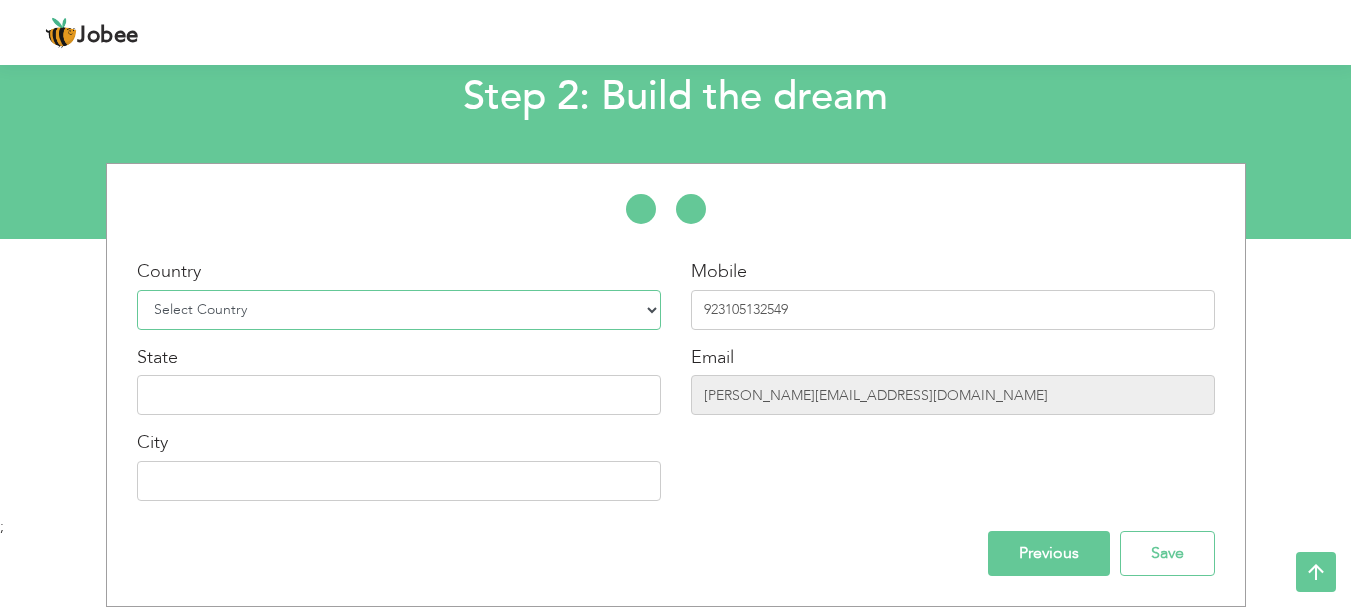 click on "Select Country
Afghanistan
Albania
Algeria
American Samoa
Andorra
Angola
Anguilla
Antarctica
Antigua and Barbuda
Argentina
Armenia
Aruba
Australia
Austria
Azerbaijan
Bahamas
Bahrain
Bangladesh
Barbados
Belarus
Belgium
Belize
Benin
Bermuda
Bhutan
Bolivia
Bosnia-Herzegovina
Botswana
Bouvet Island
Brazil
British Indian Ocean Territory
Brunei Darussalam
Bulgaria
Burkina Faso
Burundi
Cambodia
Cameroon
Canada
Cape Verde
Cayman Islands
Central African Republic
Chad
Chile
China
Christmas Island
Cocos (Keeling) Islands
Colombia
Comoros
Congo
Congo, Dem. Republic
Cook Islands
Costa Rica
Croatia
Cuba
Cyprus
Czech Rep
Denmark
Djibouti
Dominica
Dominican Republic
Ecuador
Egypt
El Salvador
Equatorial Guinea
Eritrea
Estonia
Ethiopia
European Union
Falkland Islands (Malvinas)
Faroe Islands
Fiji
Finland
France
French Guiana
French Southern Territories
Gabon
Gambia
Georgia" at bounding box center (399, 310) 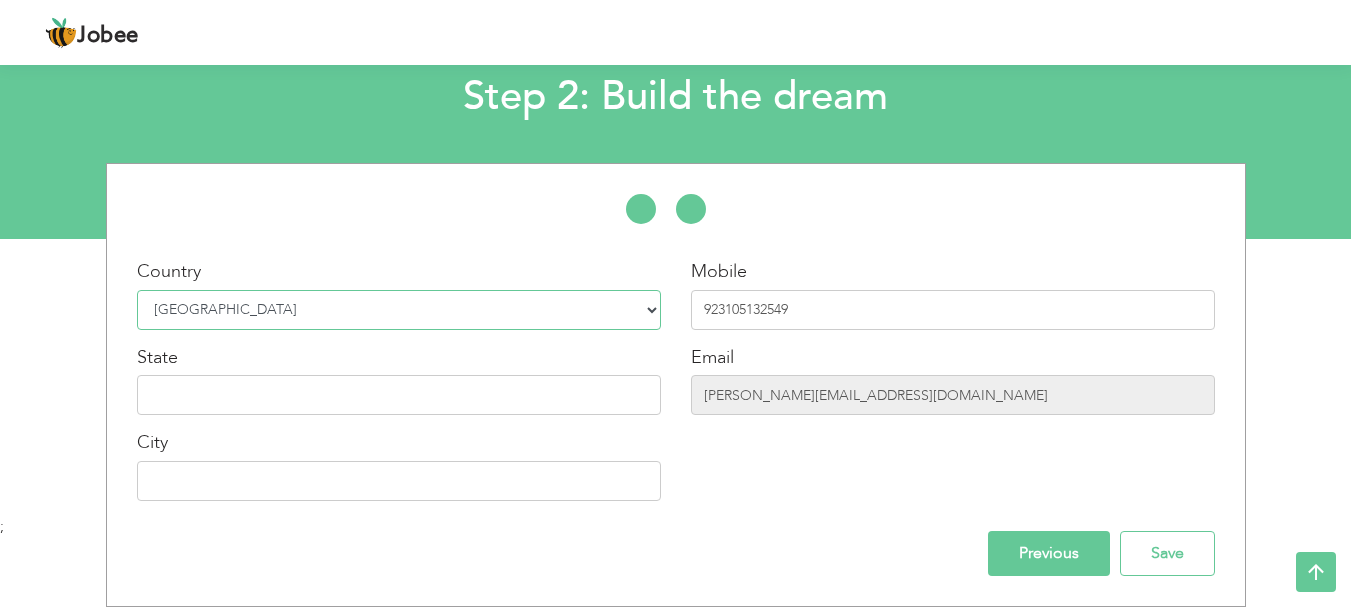 click on "Select Country
Afghanistan
Albania
Algeria
American Samoa
Andorra
Angola
Anguilla
Antarctica
Antigua and Barbuda
Argentina
Armenia
Aruba
Australia
Austria
Azerbaijan
Bahamas
Bahrain
Bangladesh
Barbados
Belarus
Belgium
Belize
Benin
Bermuda
Bhutan
Bolivia
Bosnia-Herzegovina
Botswana
Bouvet Island
Brazil
British Indian Ocean Territory
Brunei Darussalam
Bulgaria
Burkina Faso
Burundi
Cambodia
Cameroon
Canada
Cape Verde
Cayman Islands
Central African Republic
Chad
Chile
China
Christmas Island
Cocos (Keeling) Islands
Colombia
Comoros
Congo
Congo, Dem. Republic
Cook Islands
Costa Rica
Croatia
Cuba
Cyprus
Czech Rep
Denmark
Djibouti
Dominica
Dominican Republic
Ecuador
Egypt
El Salvador
Equatorial Guinea
Eritrea
Estonia
Ethiopia
European Union
Falkland Islands (Malvinas)
Faroe Islands
Fiji
Finland
France
French Guiana
French Southern Territories
Gabon
Gambia
Georgia" at bounding box center (399, 310) 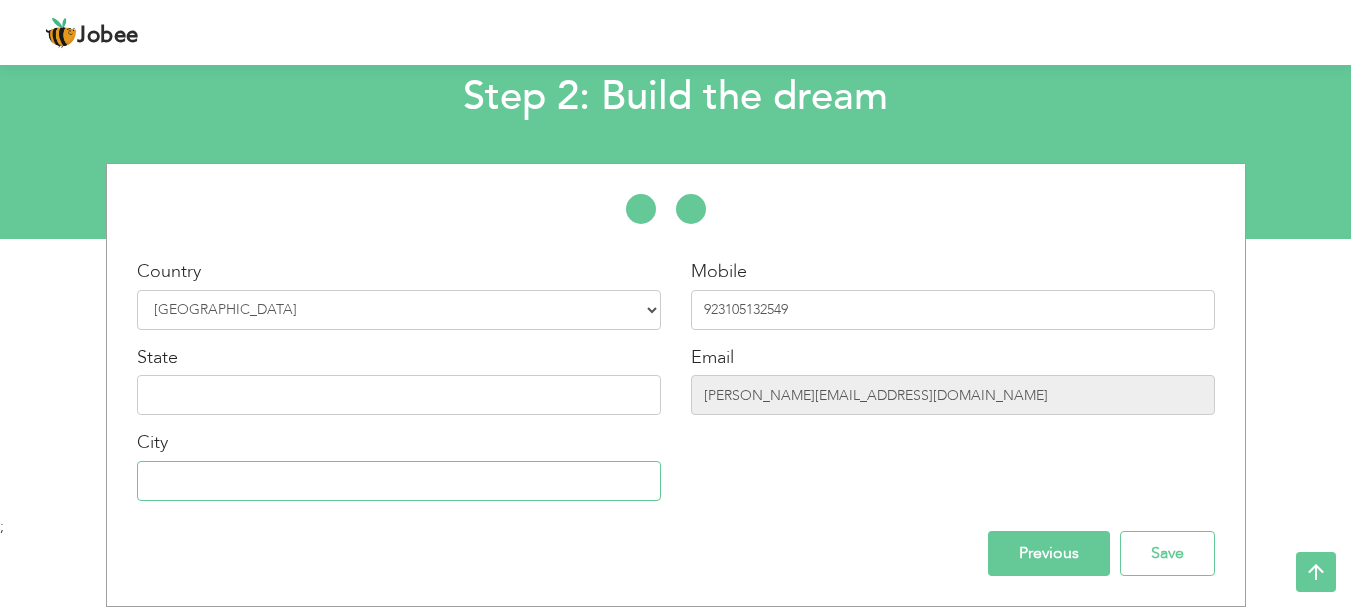 click at bounding box center [399, 481] 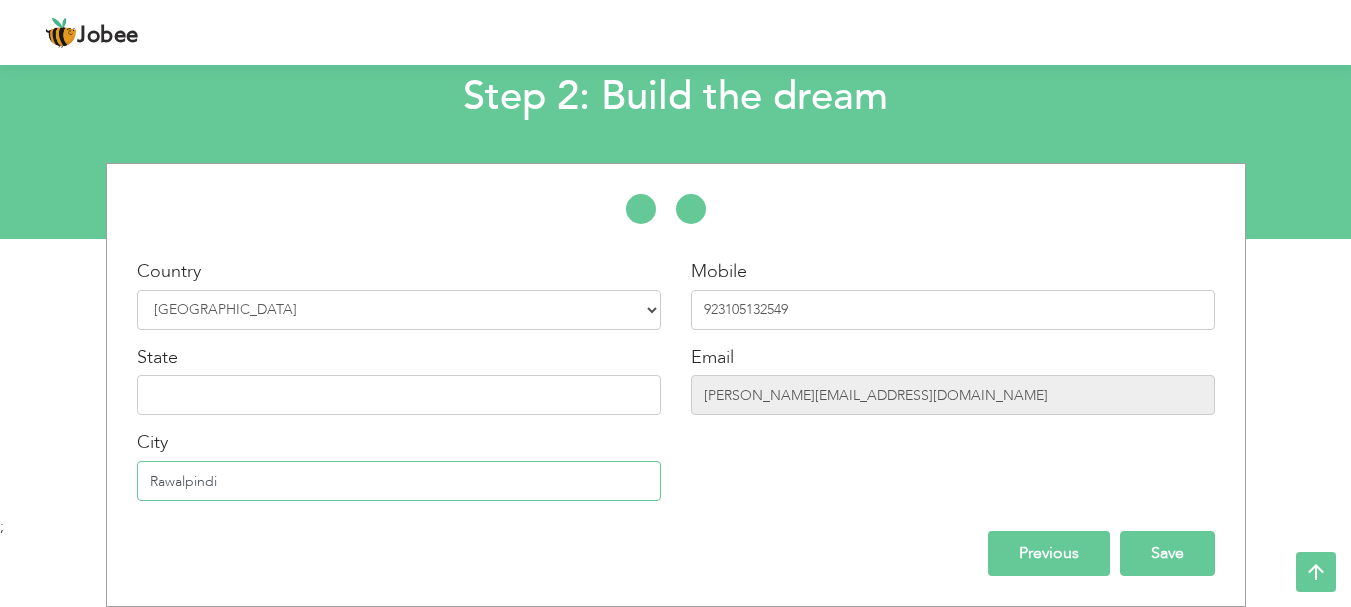 type on "Rawalpindi" 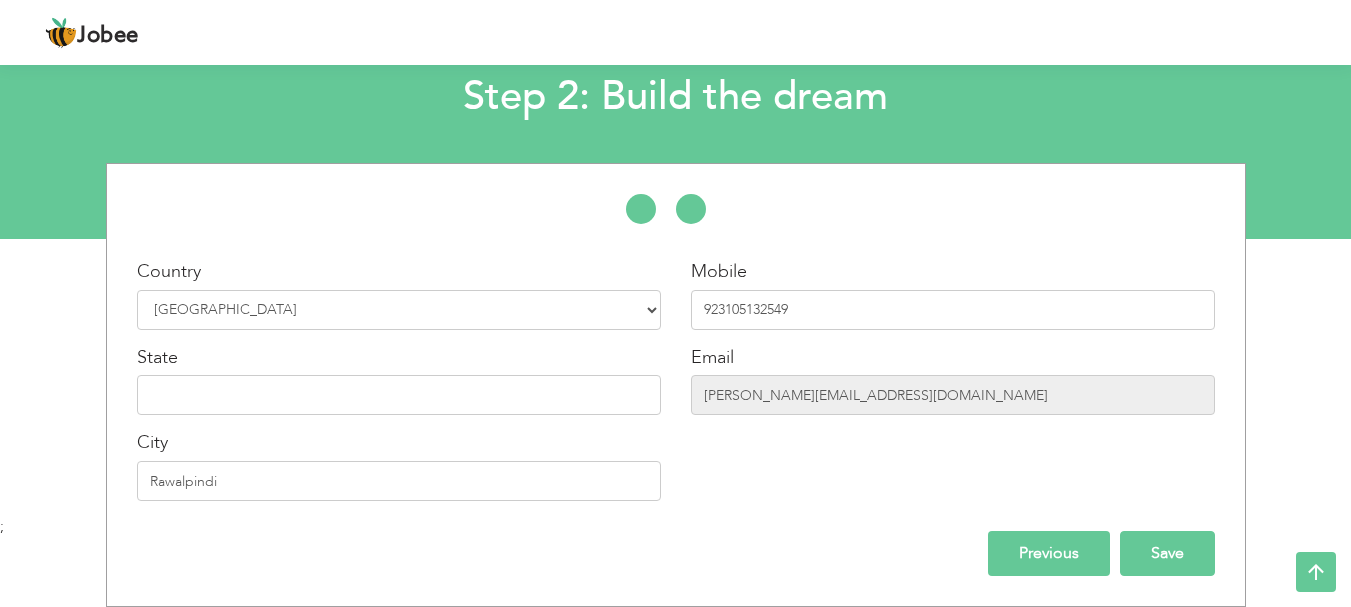 click on "Save" at bounding box center (1167, 553) 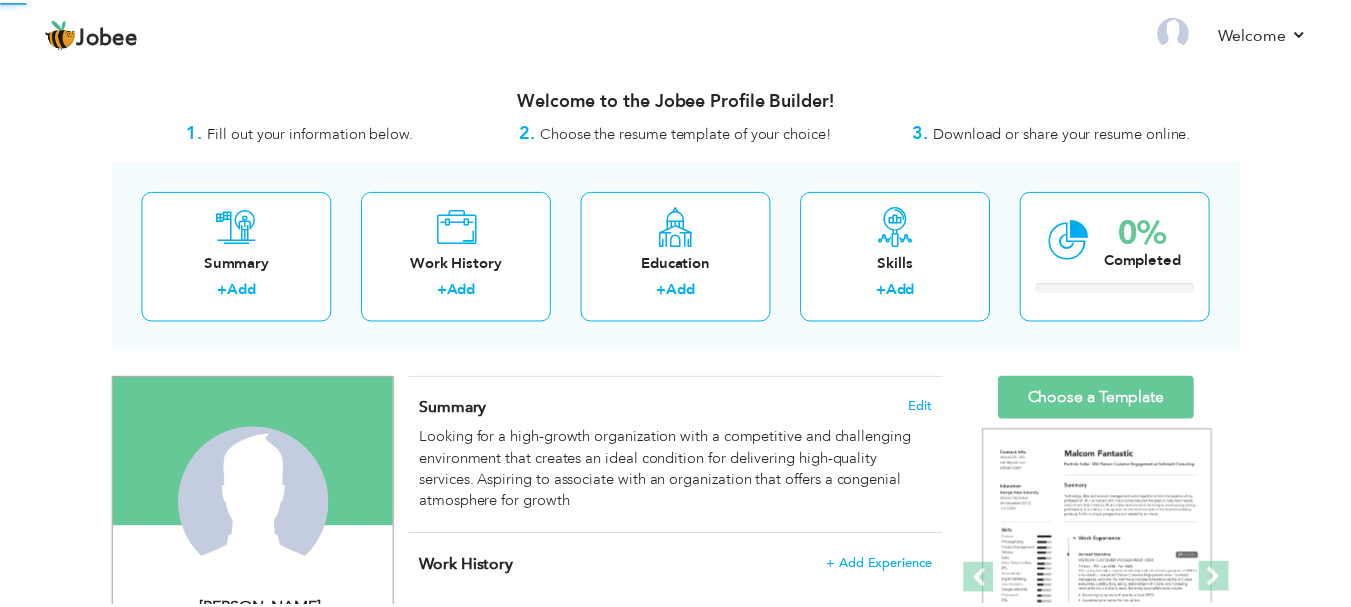 scroll, scrollTop: 0, scrollLeft: 0, axis: both 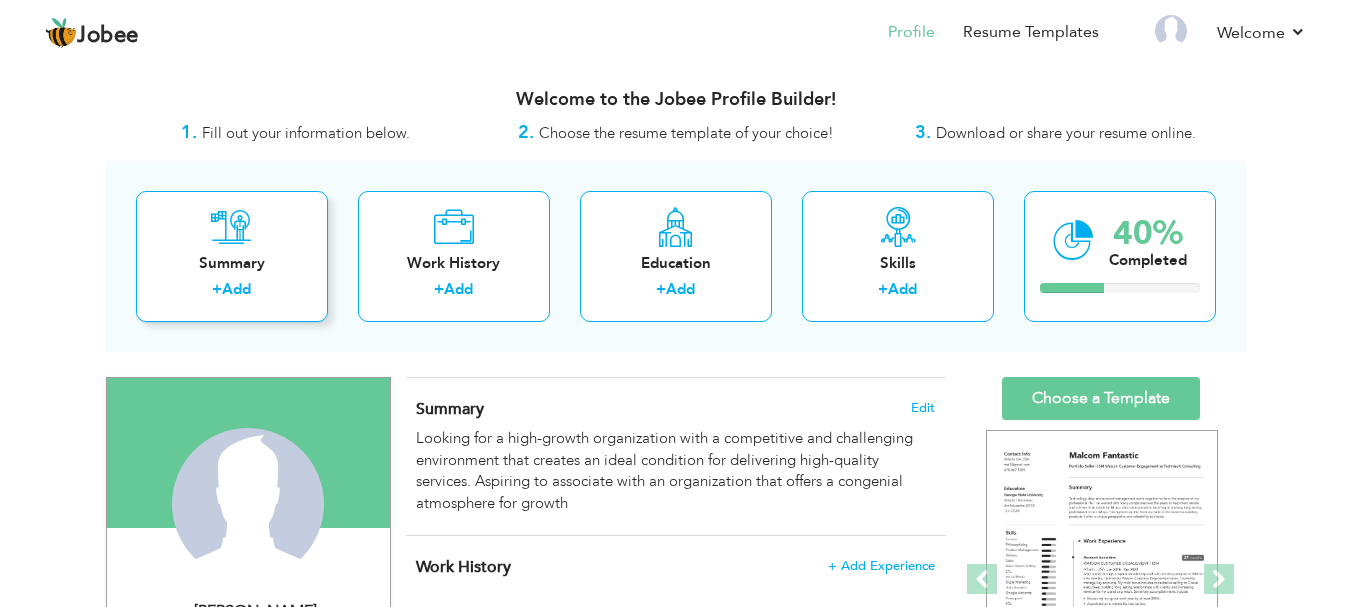 click on "Summary" at bounding box center [232, 263] 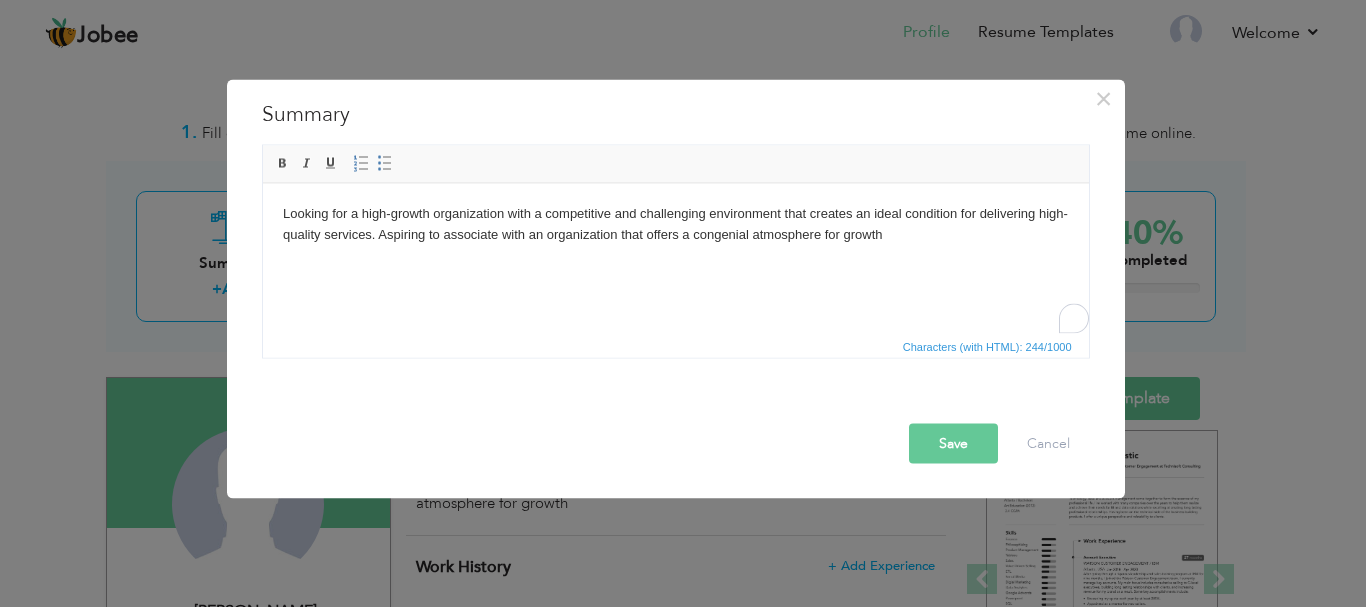 click on "Save" at bounding box center [953, 443] 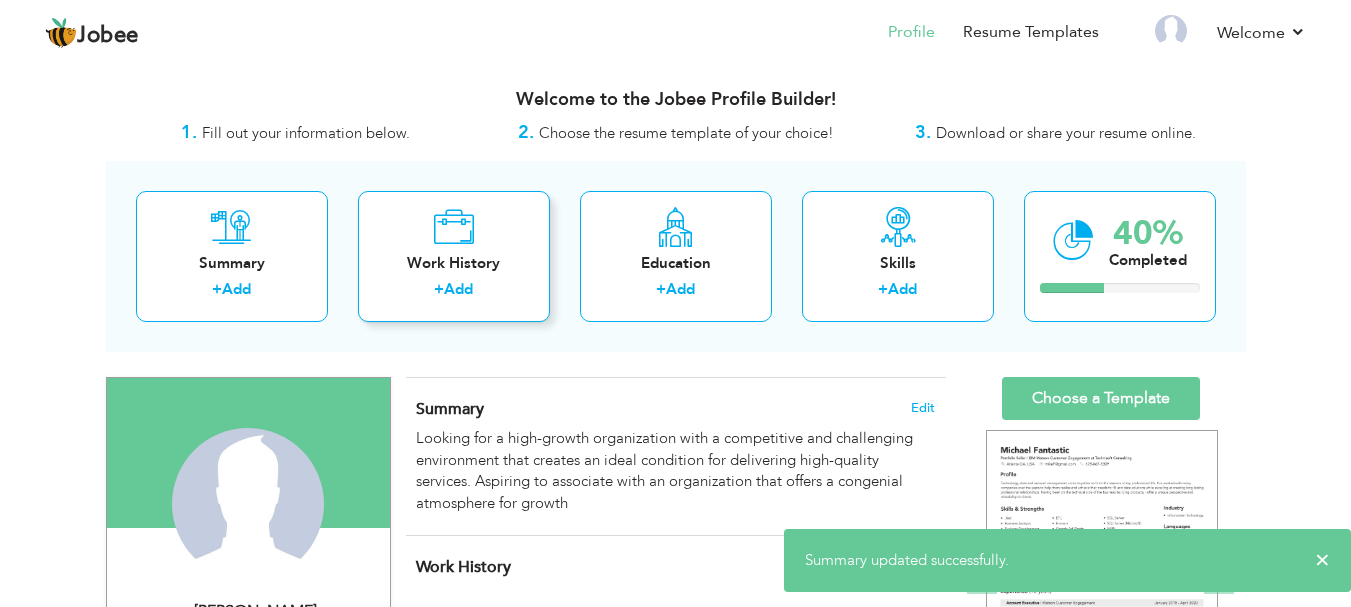 click on "Work History" at bounding box center (454, 263) 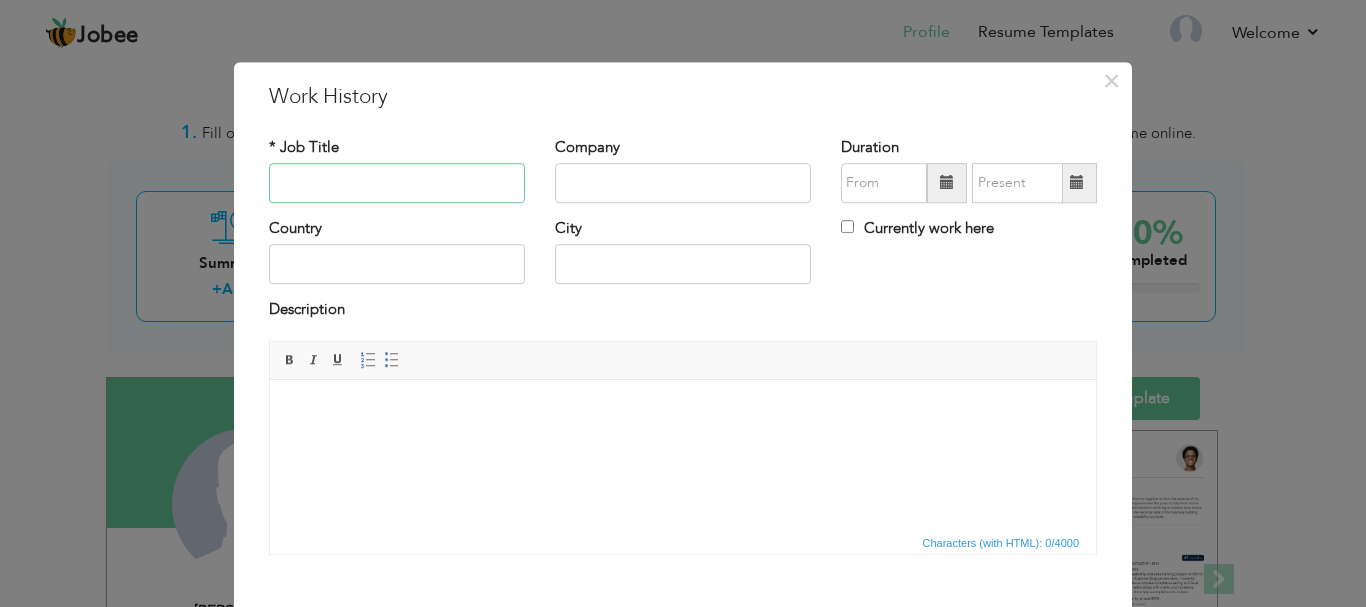 paste on "PHOENIX BPO" 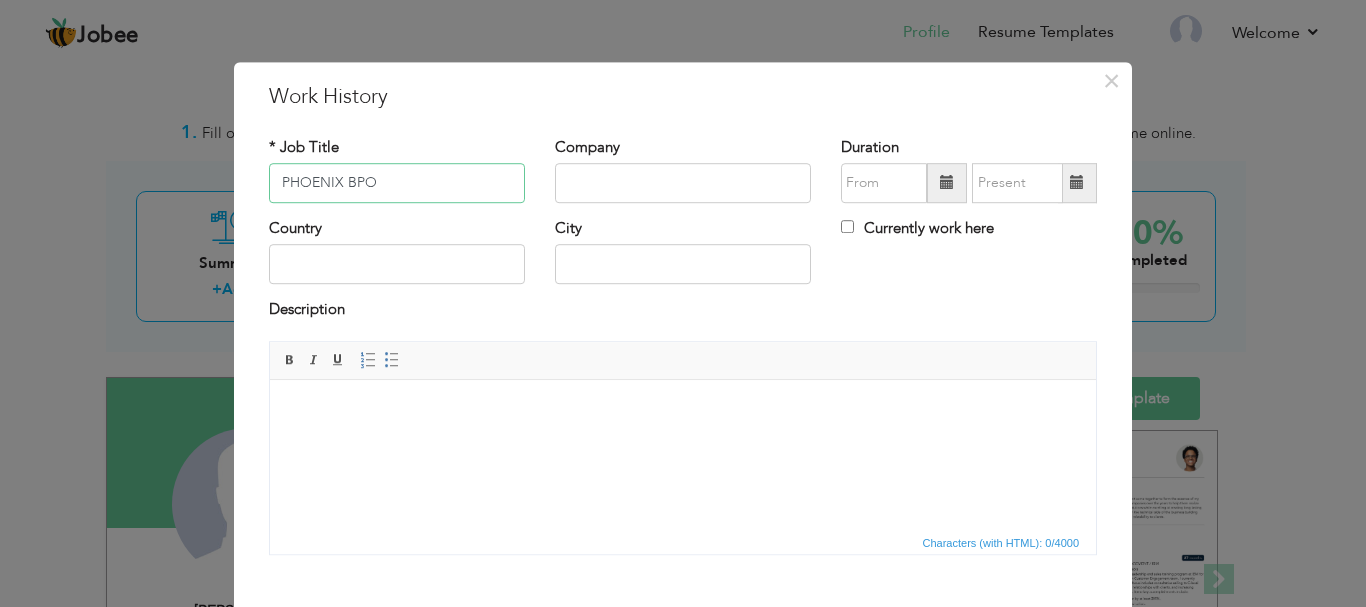 type on "PHOENIX BPO" 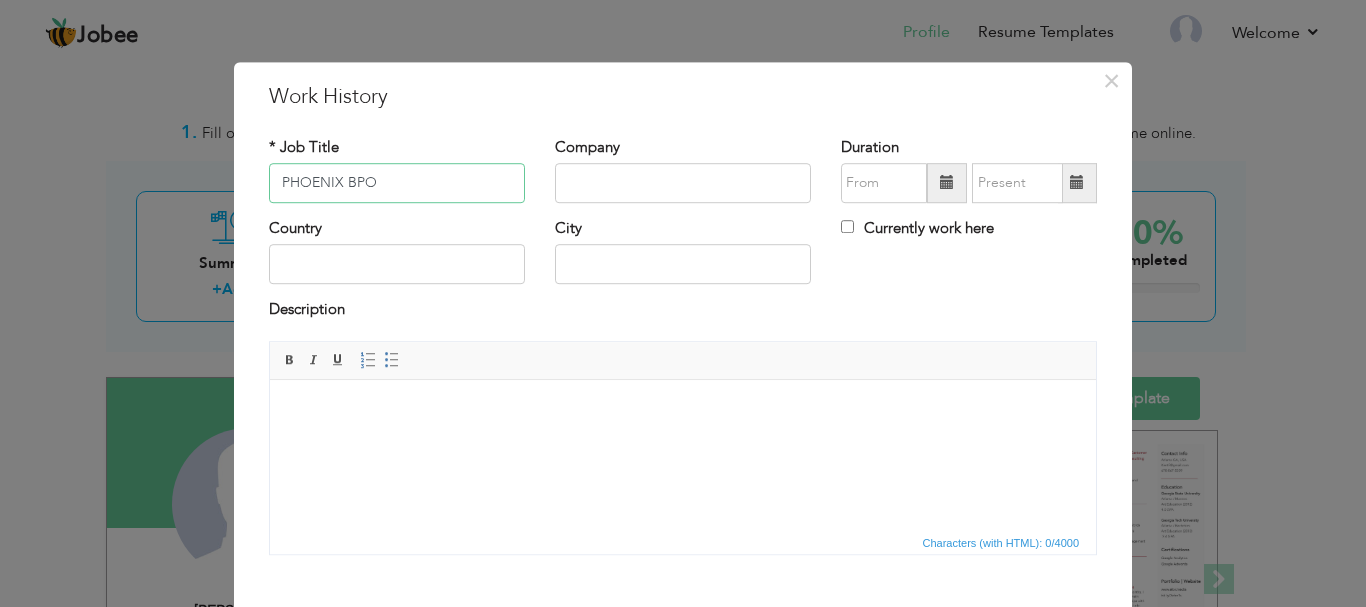 click on "PHOENIX BPO" at bounding box center [397, 183] 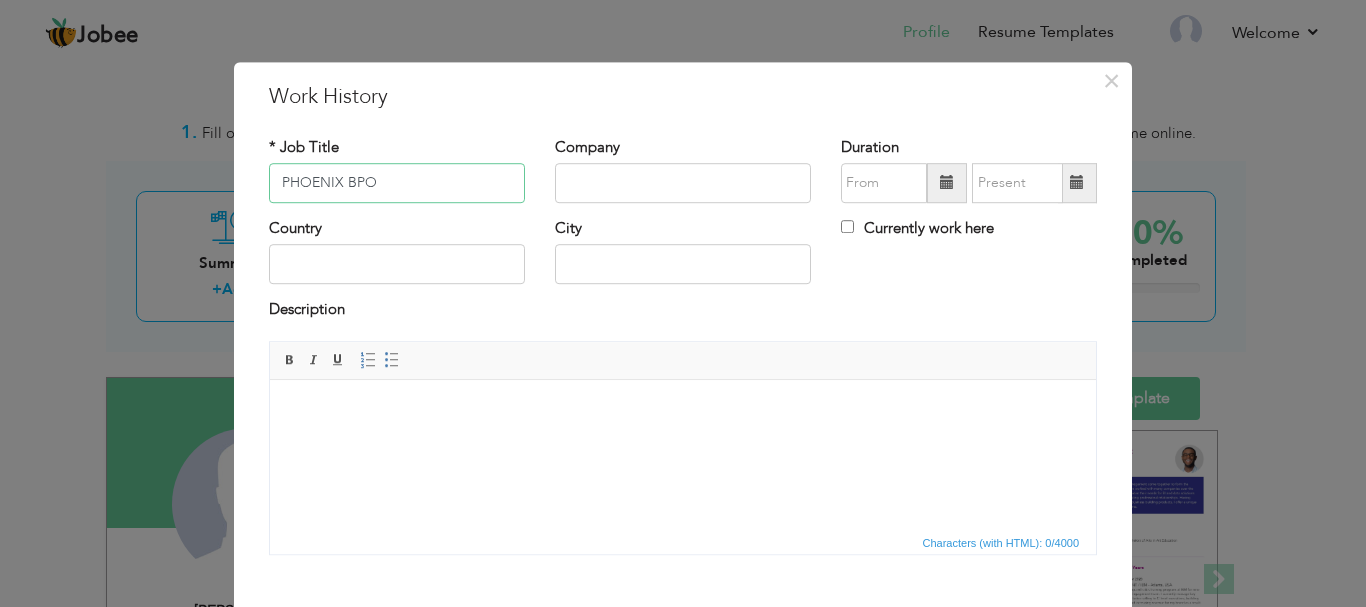 click on "PHOENIX BPO" at bounding box center (397, 183) 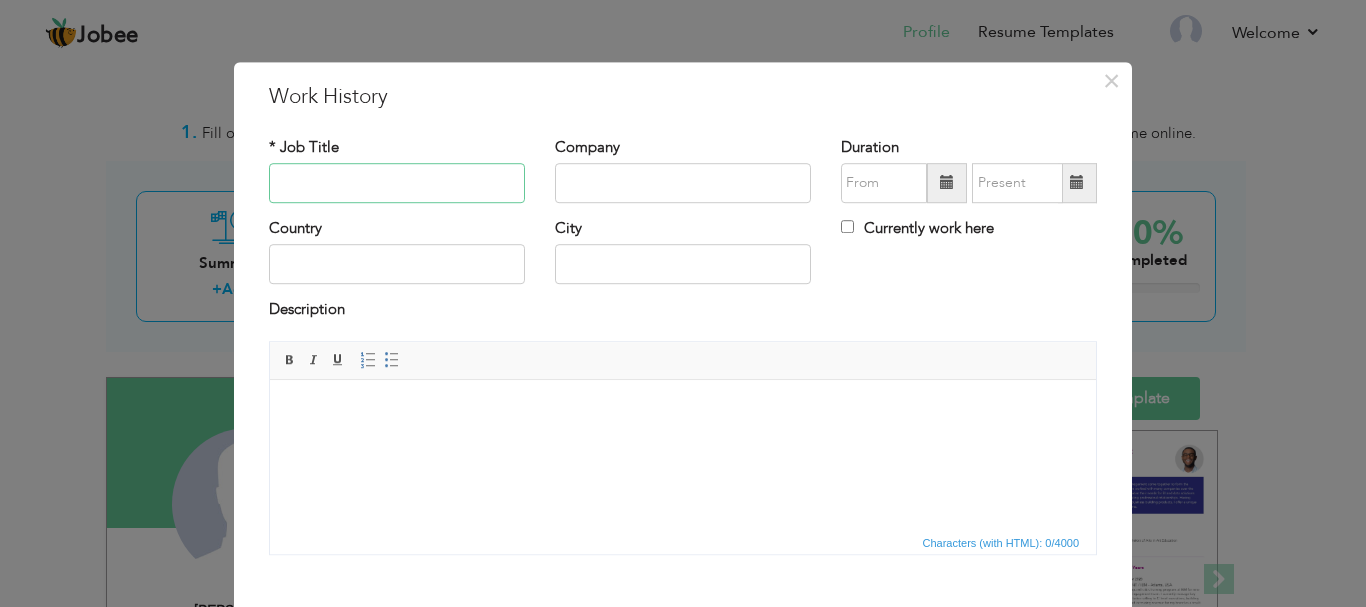 type 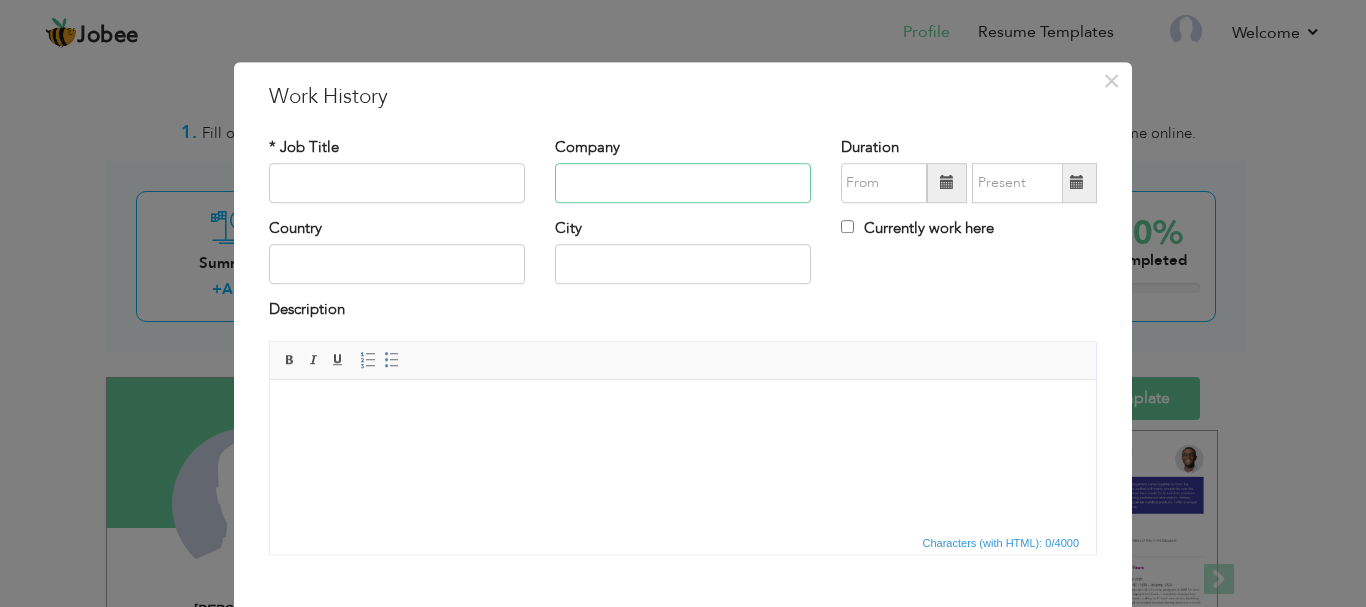 click at bounding box center (683, 183) 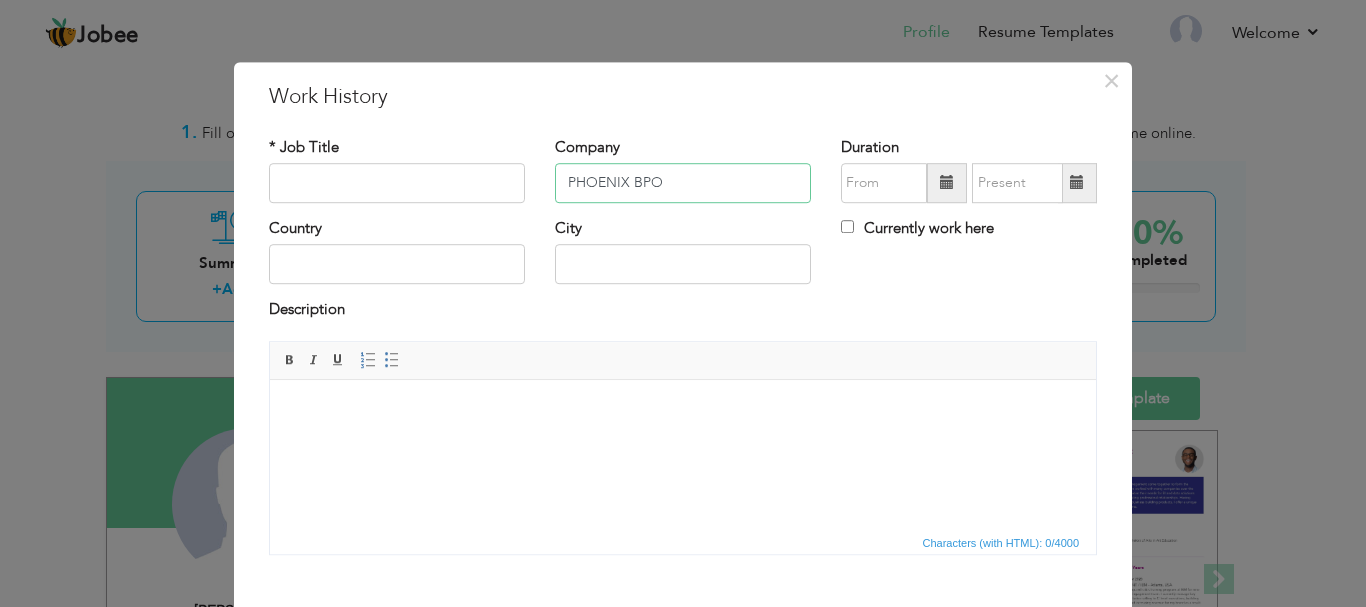 type on "PHOENIX BPO" 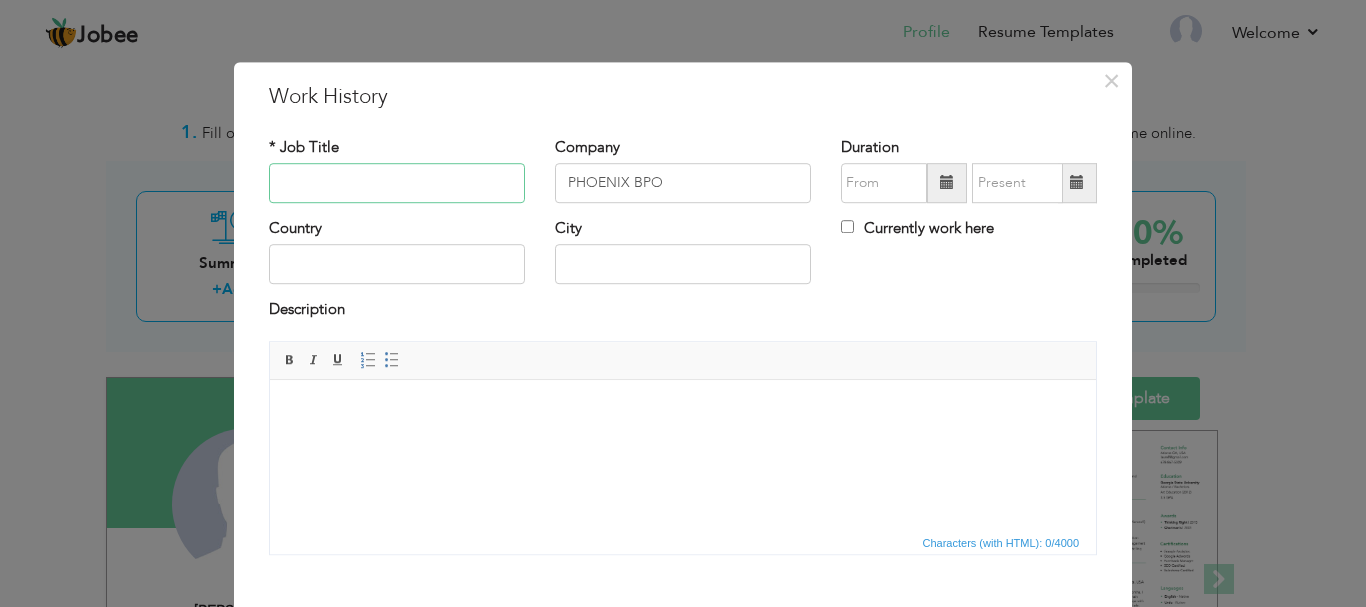 click at bounding box center (397, 183) 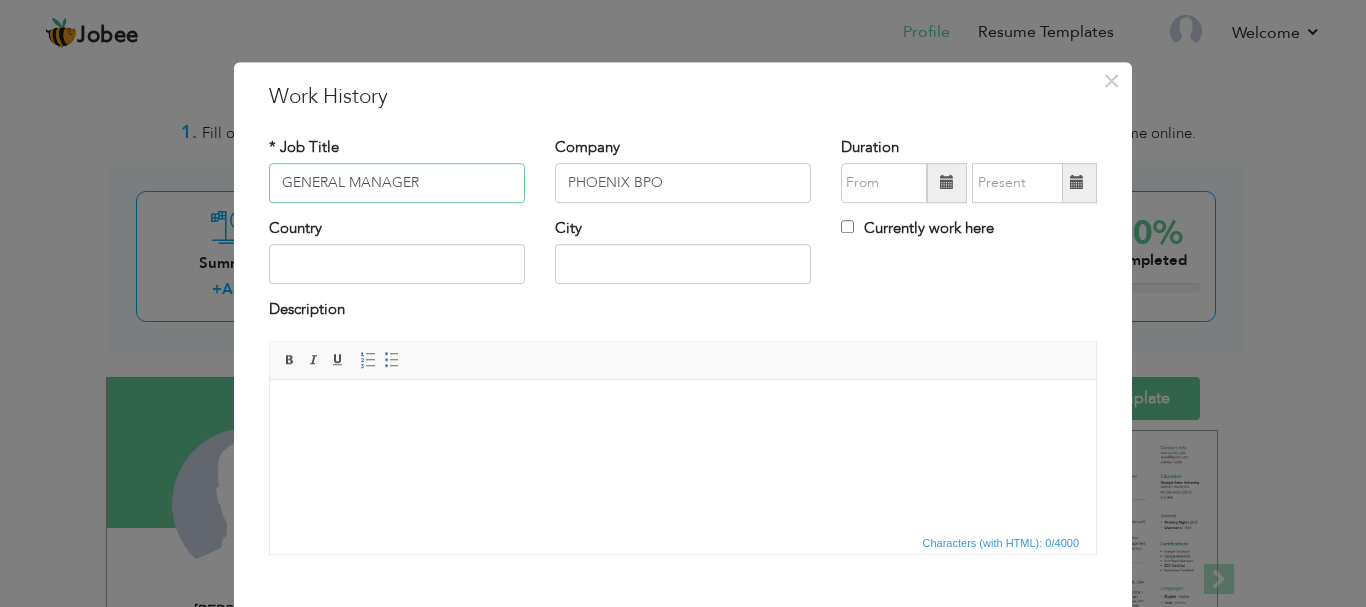 type on "GENERAL MANAGER" 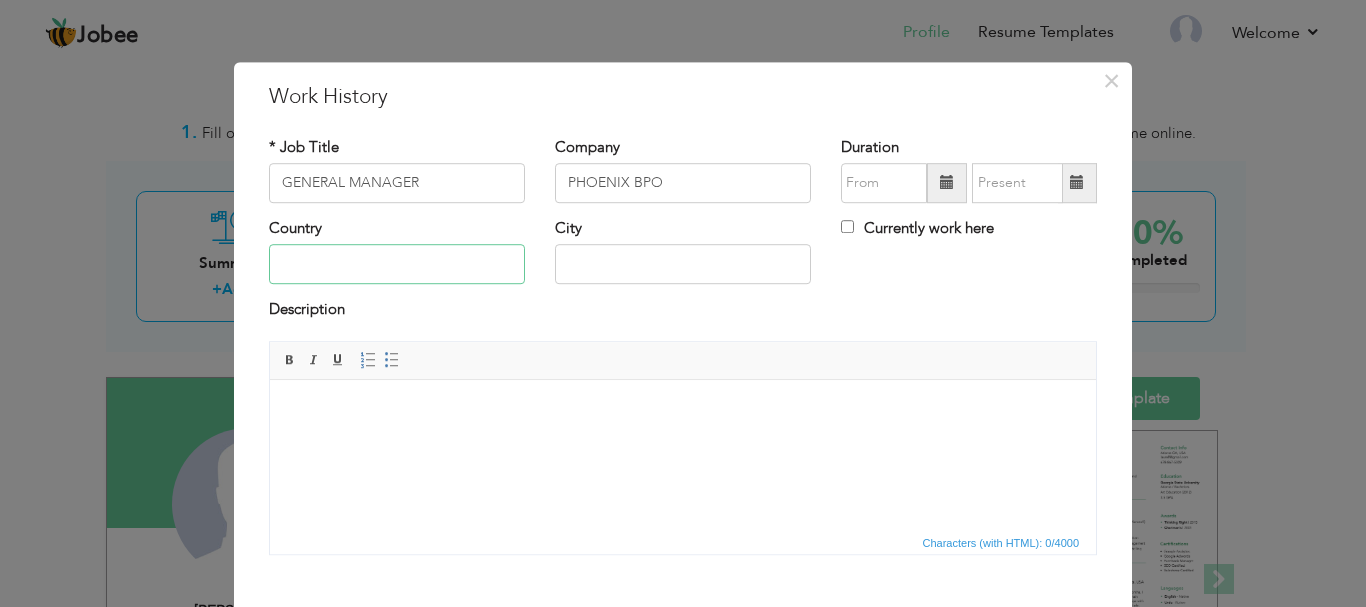 click at bounding box center [397, 265] 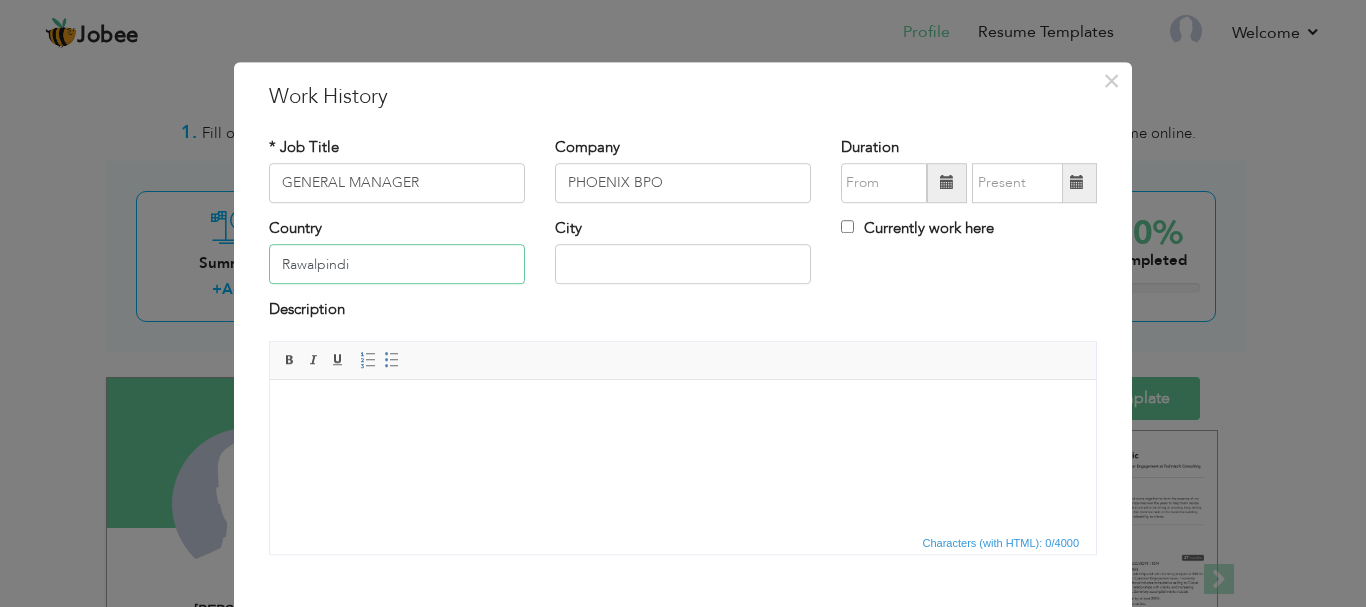 type on "Rawalpindi" 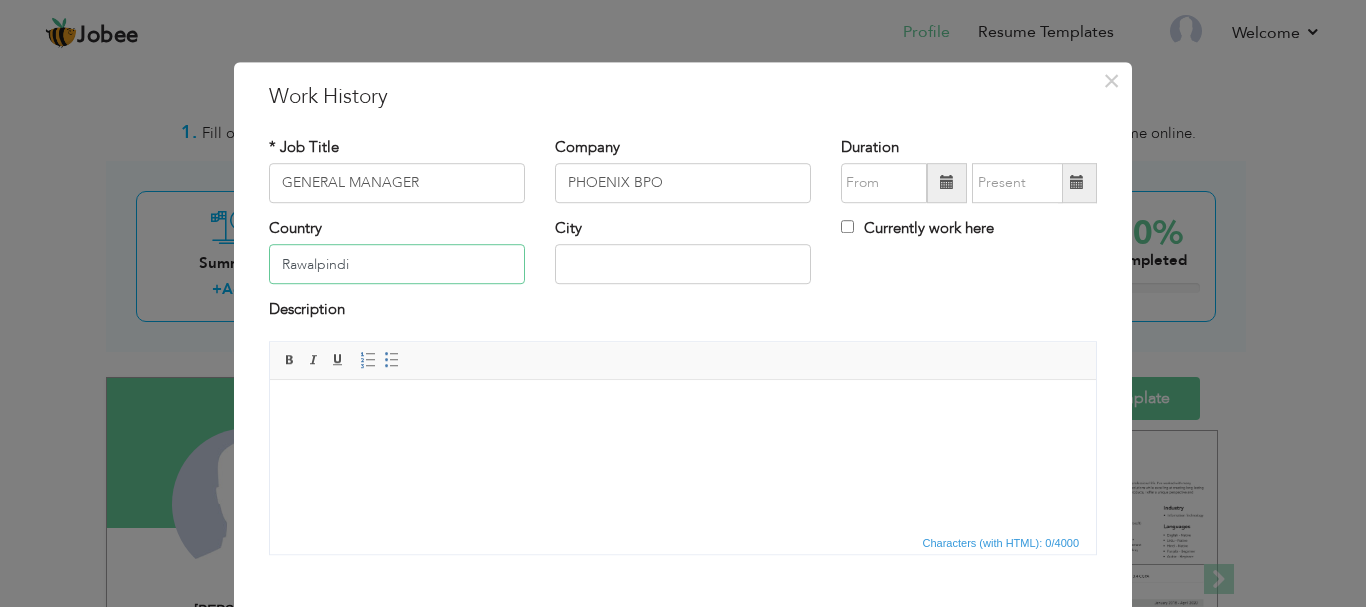 click on "Rawalpindi" at bounding box center [397, 265] 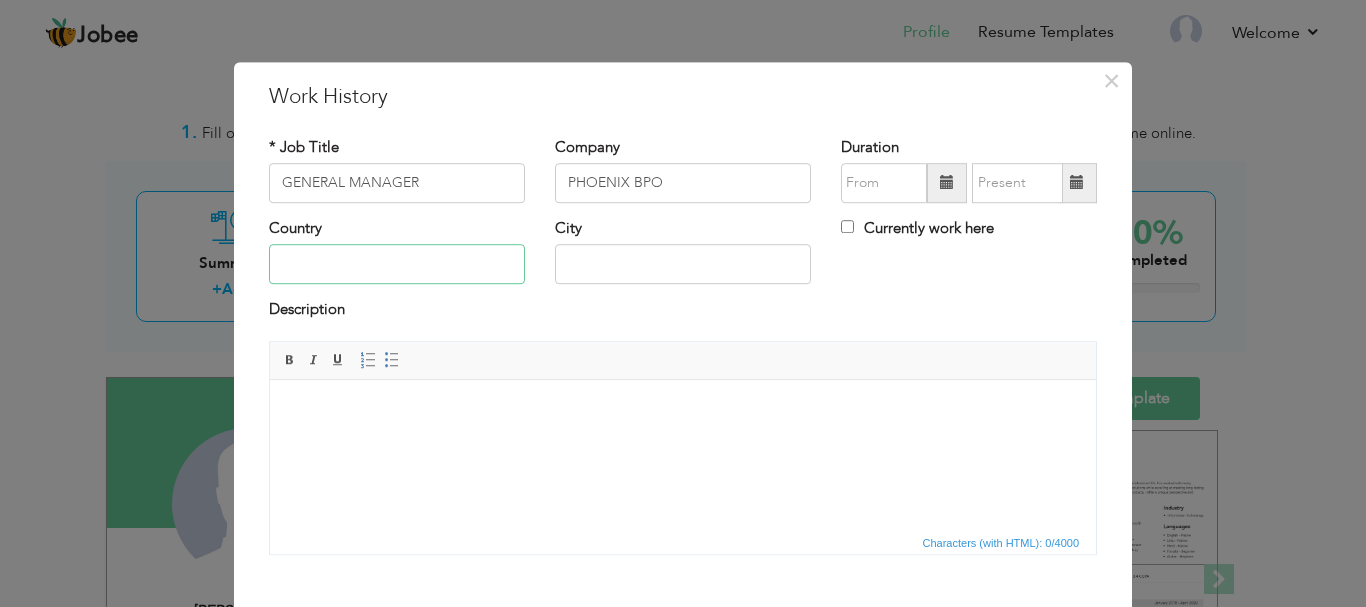 type 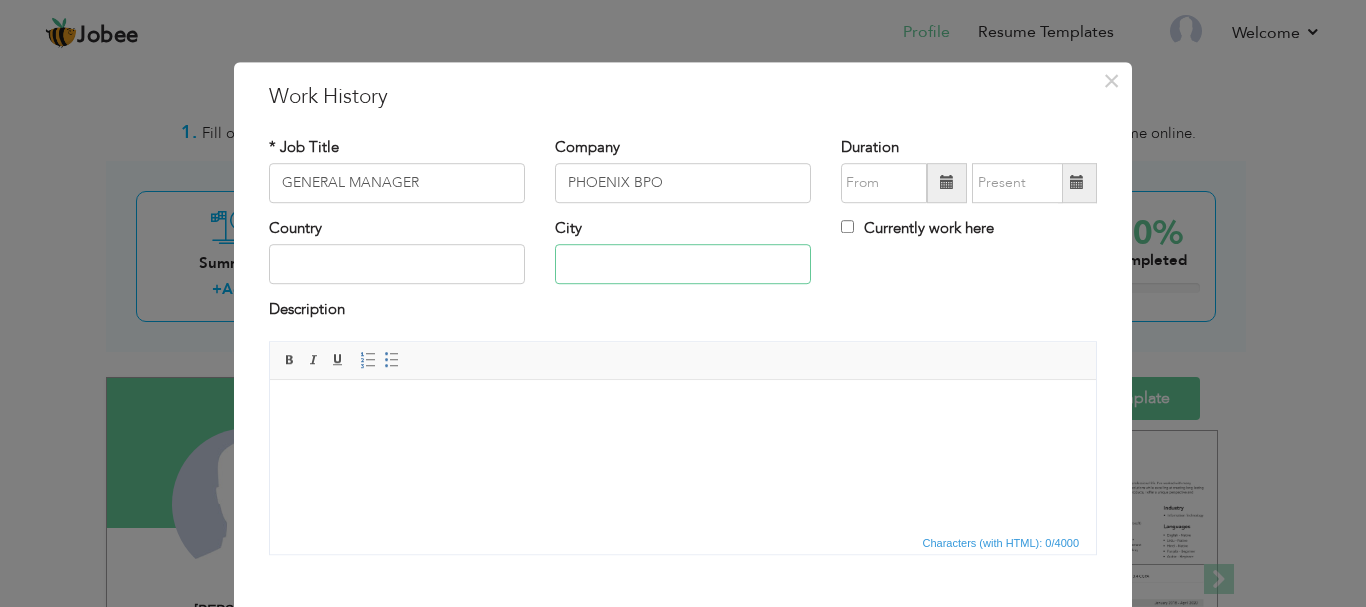 click at bounding box center (683, 265) 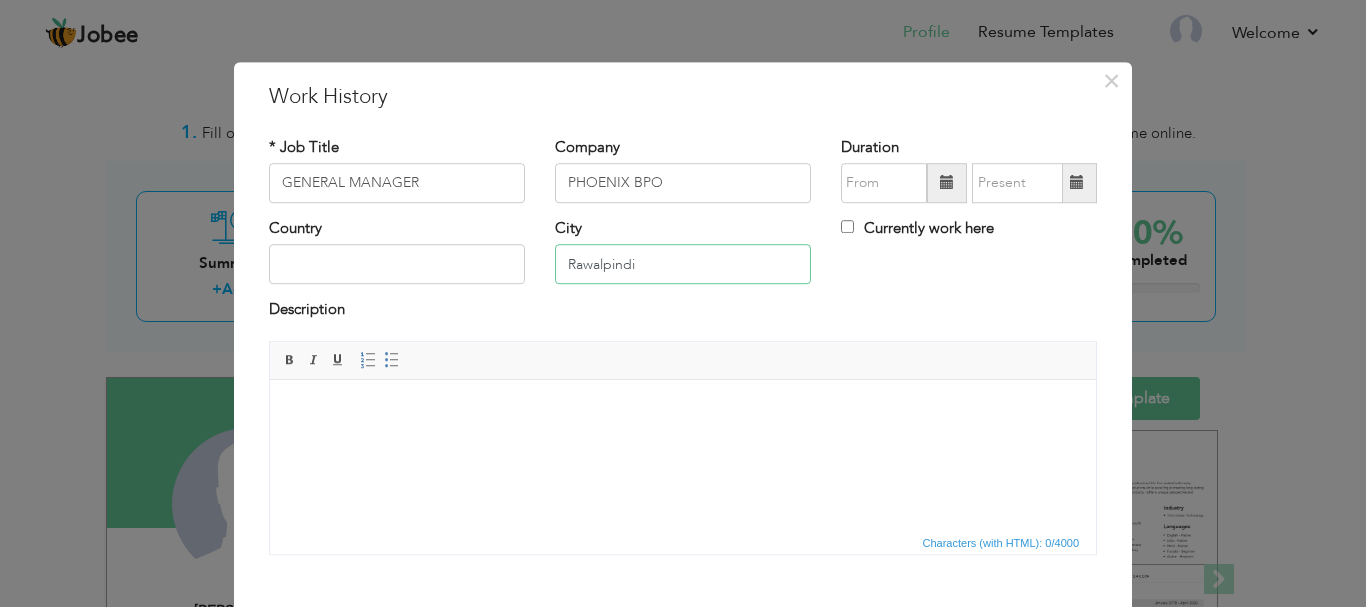 type on "Rawalpindi" 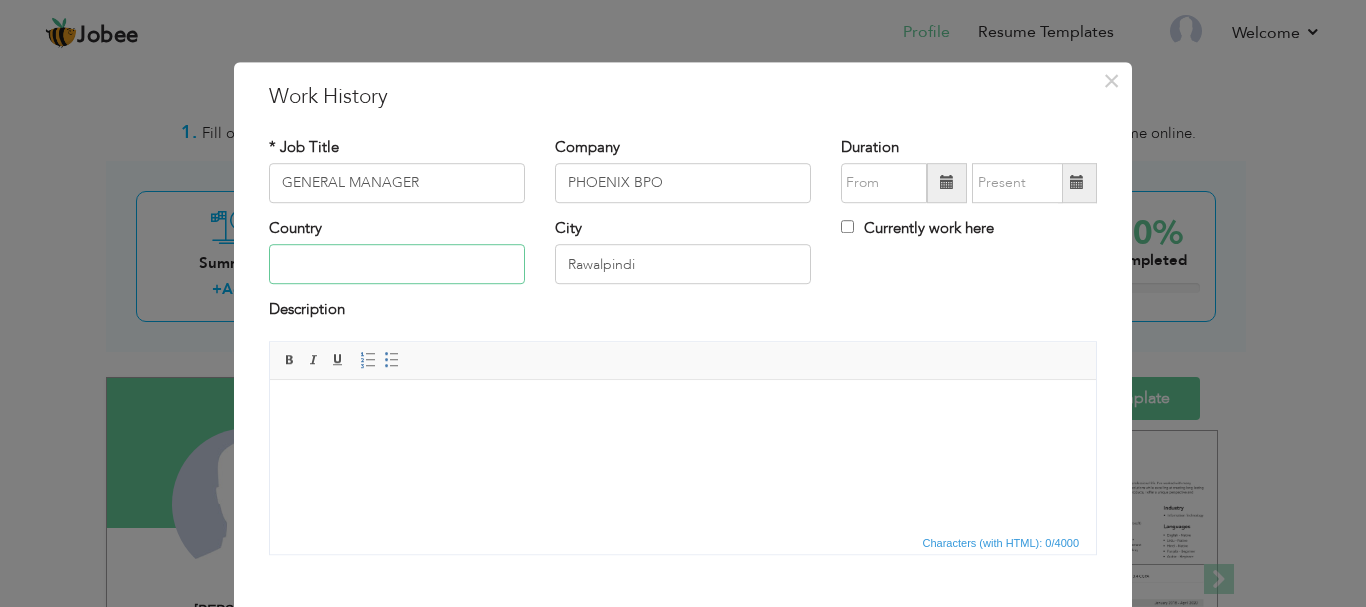 click at bounding box center [397, 265] 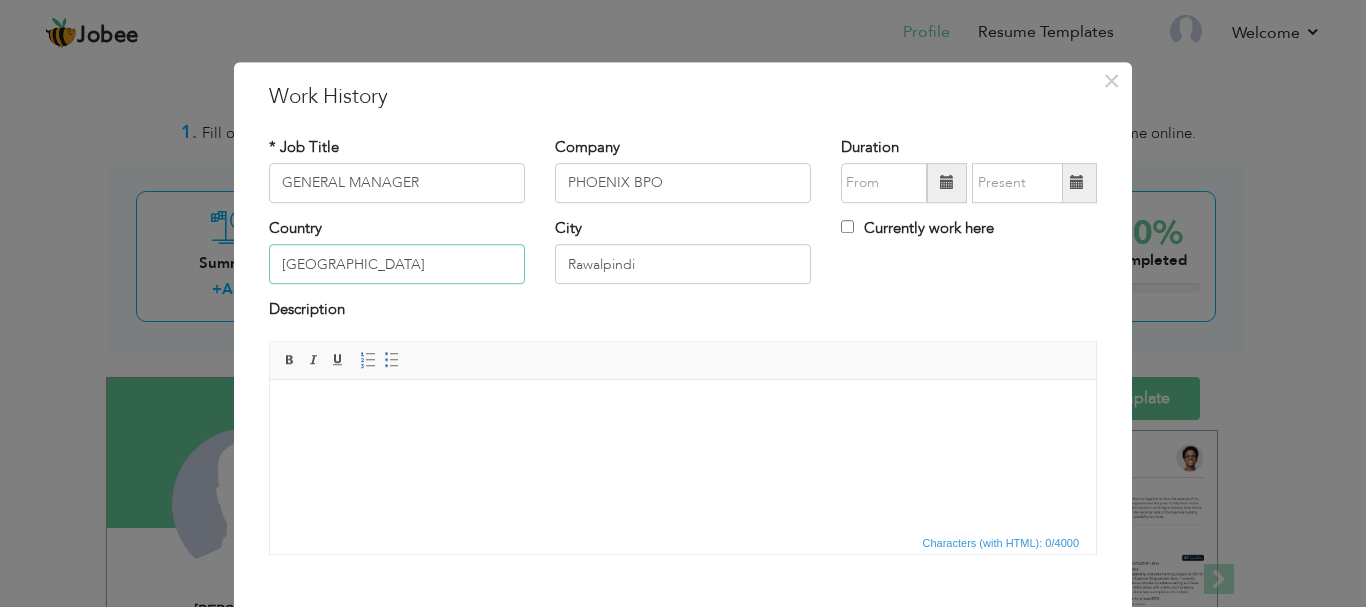 type on "[GEOGRAPHIC_DATA]" 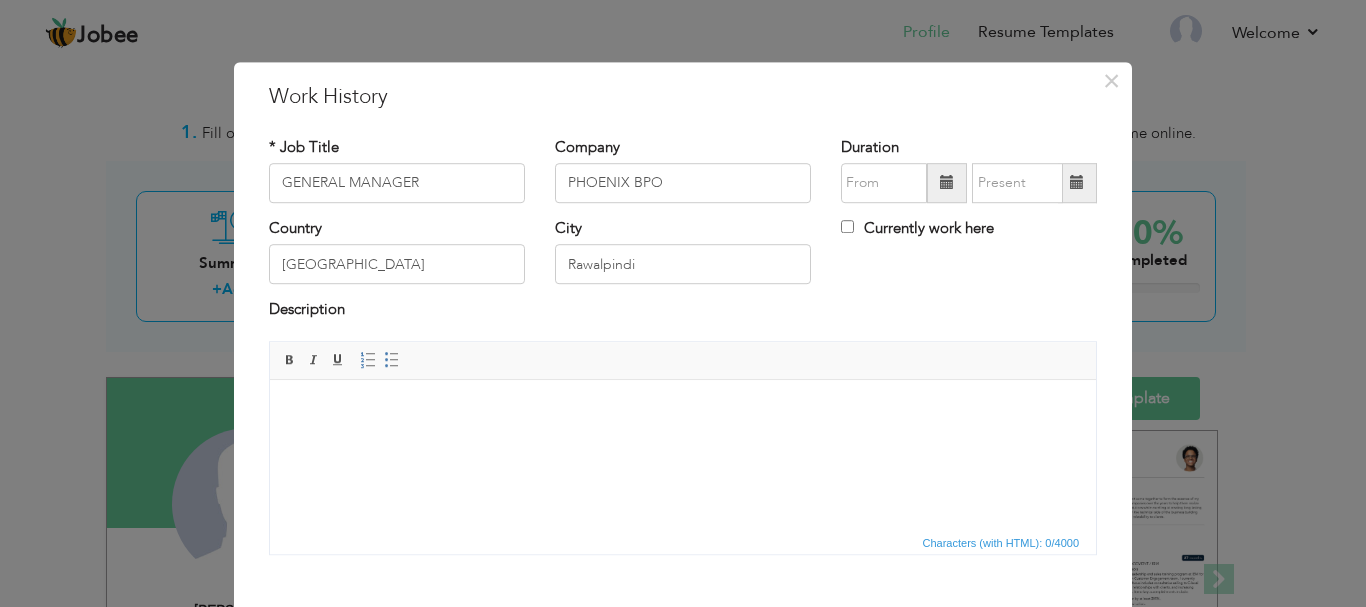 click at bounding box center [947, 183] 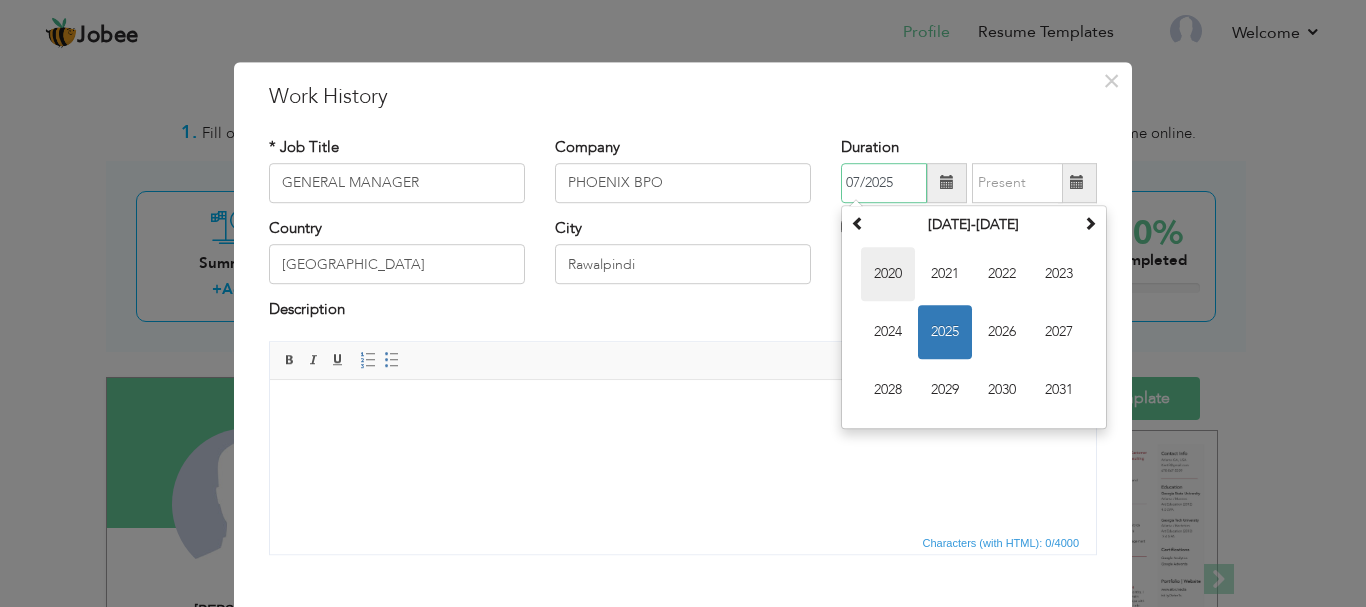 click on "2020" at bounding box center [888, 274] 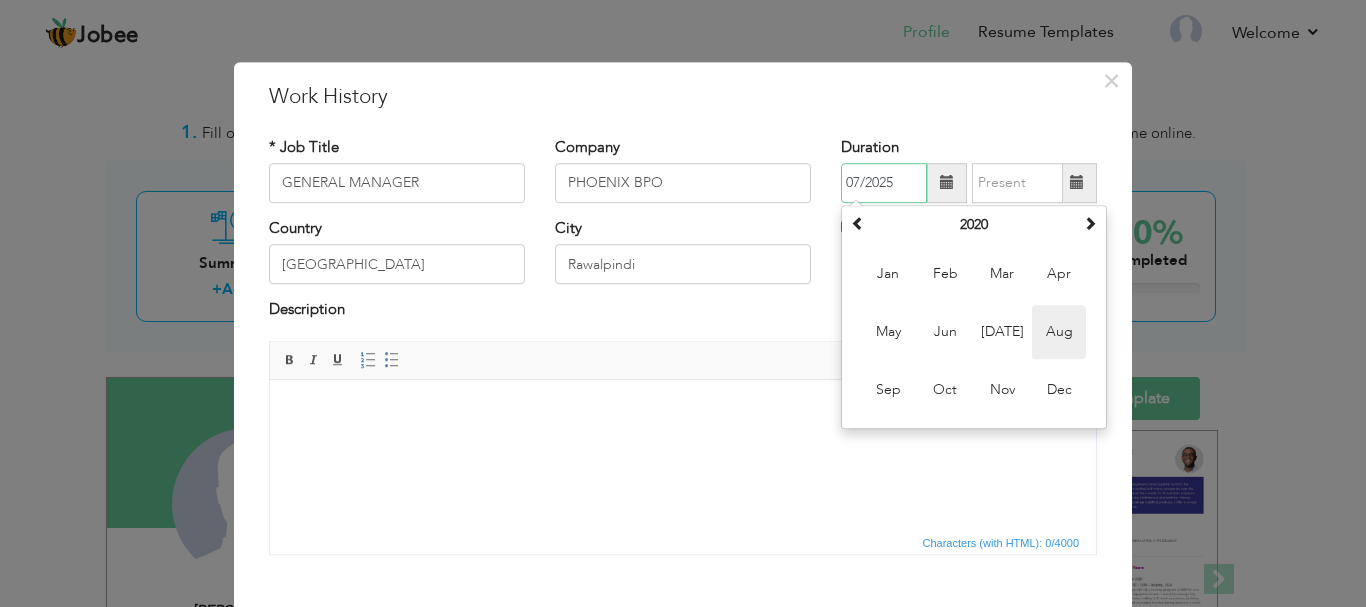 click on "Aug" at bounding box center [1059, 332] 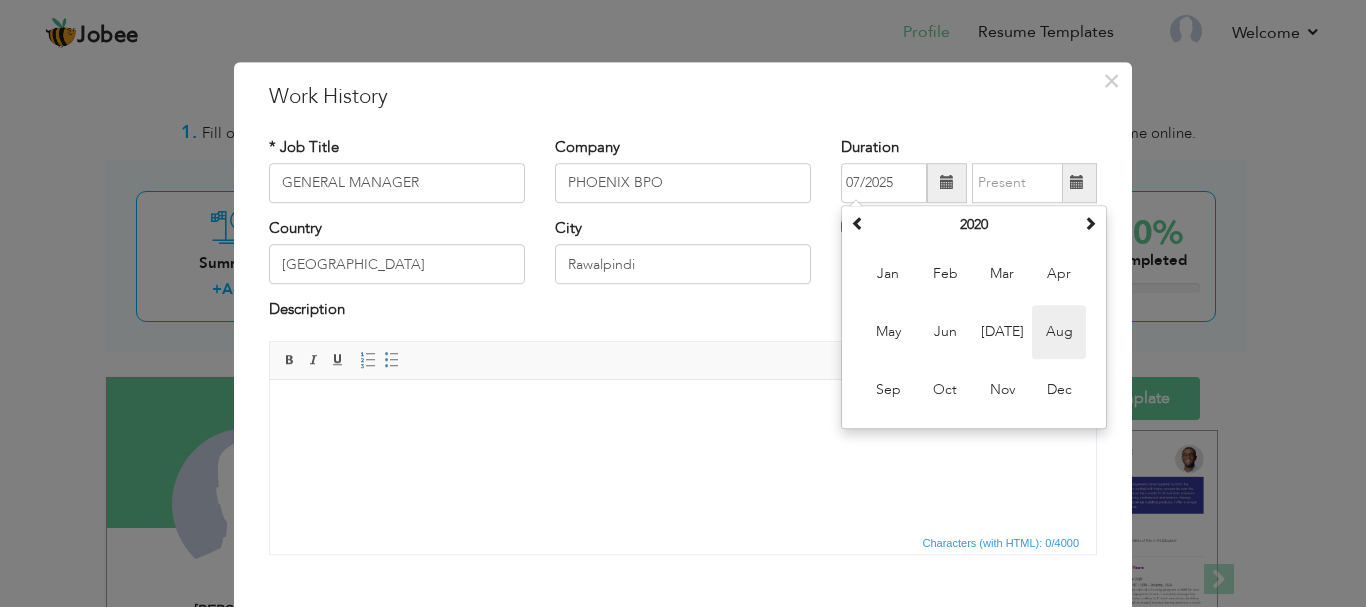 type on "08/2020" 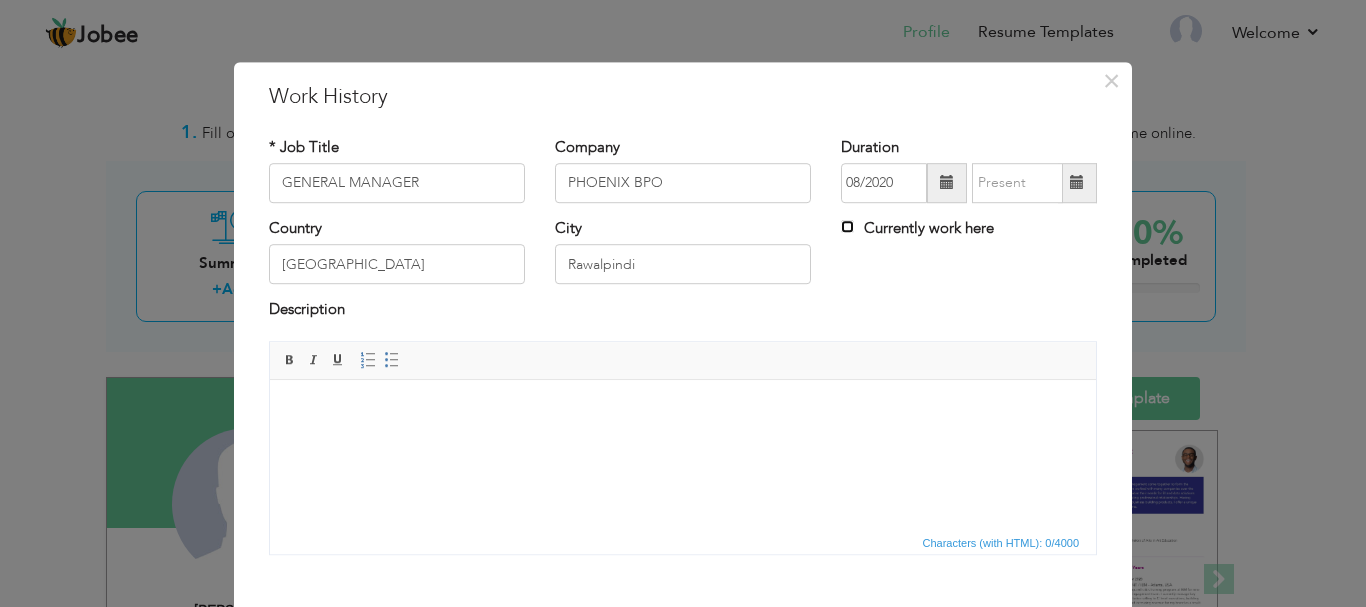 click on "Currently work here" at bounding box center [847, 226] 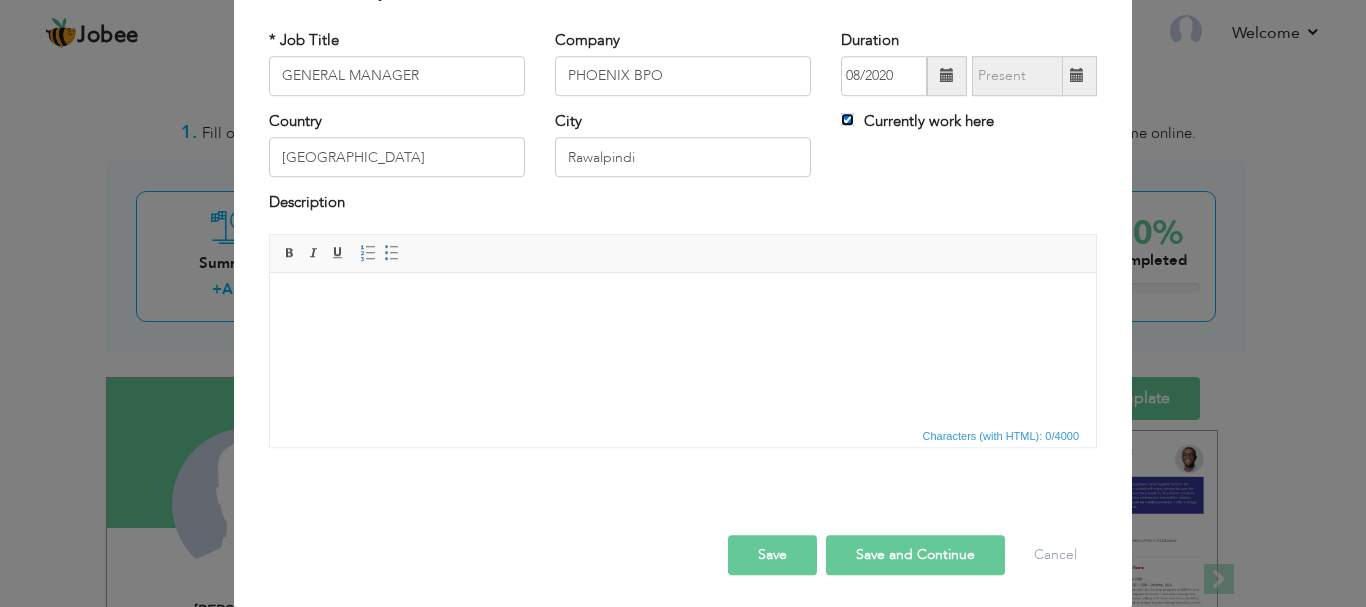 scroll, scrollTop: 110, scrollLeft: 0, axis: vertical 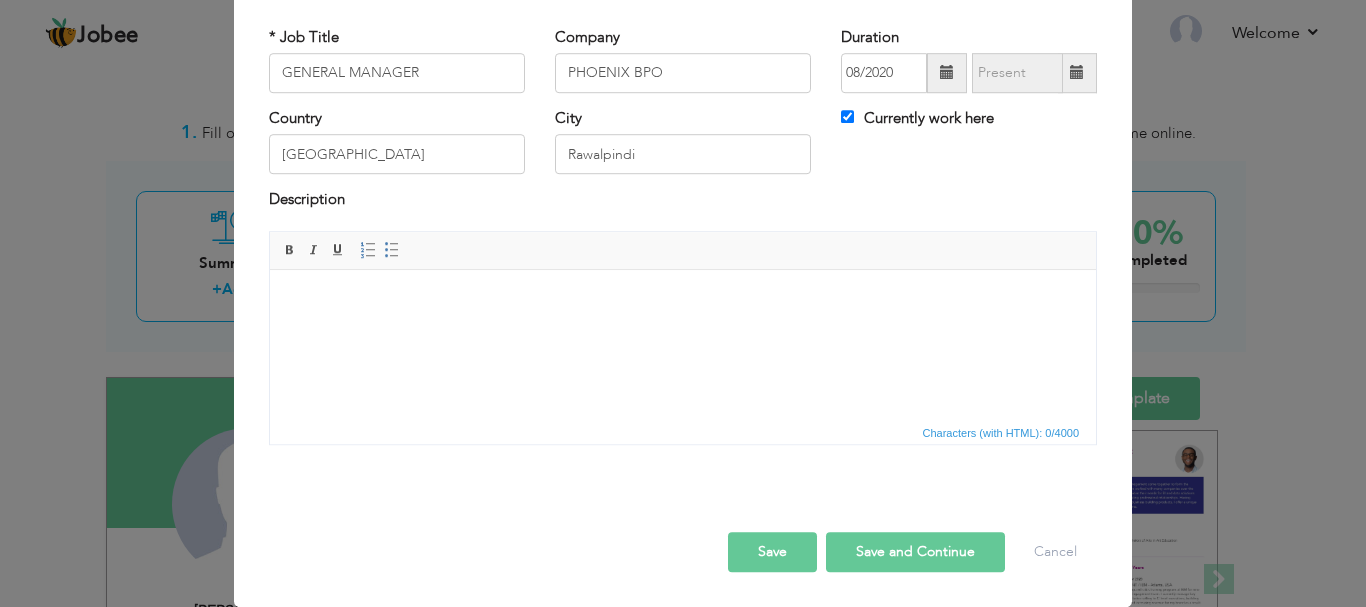 click on "Save and Continue" at bounding box center (915, 552) 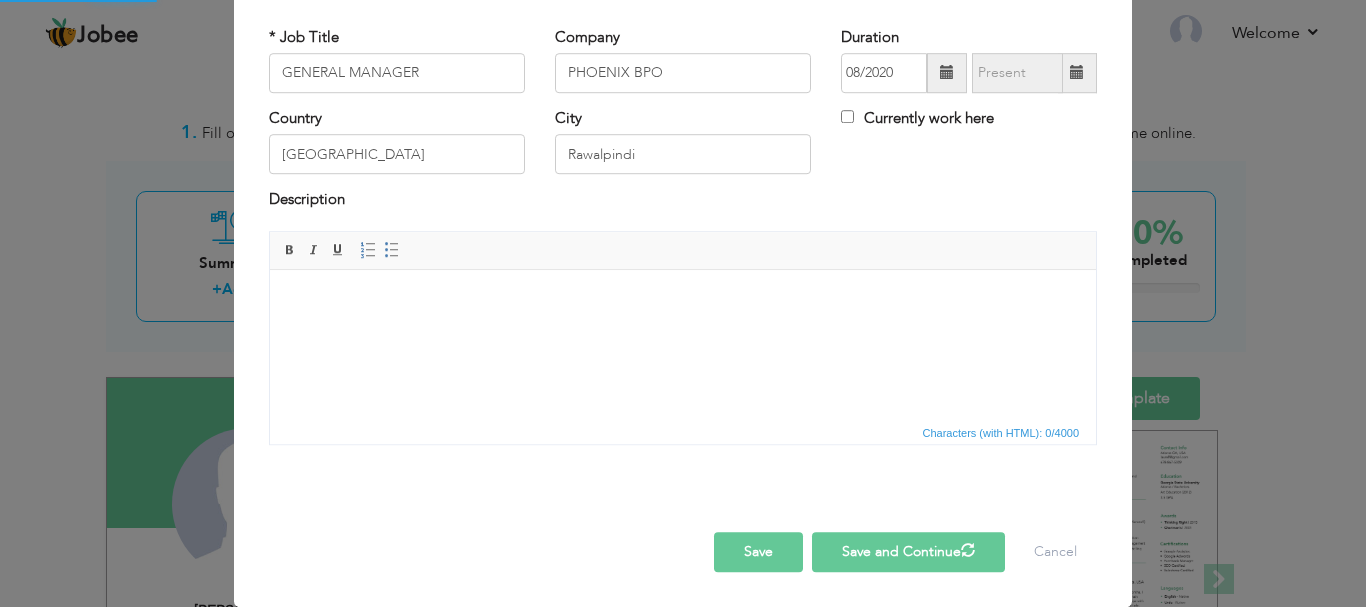type 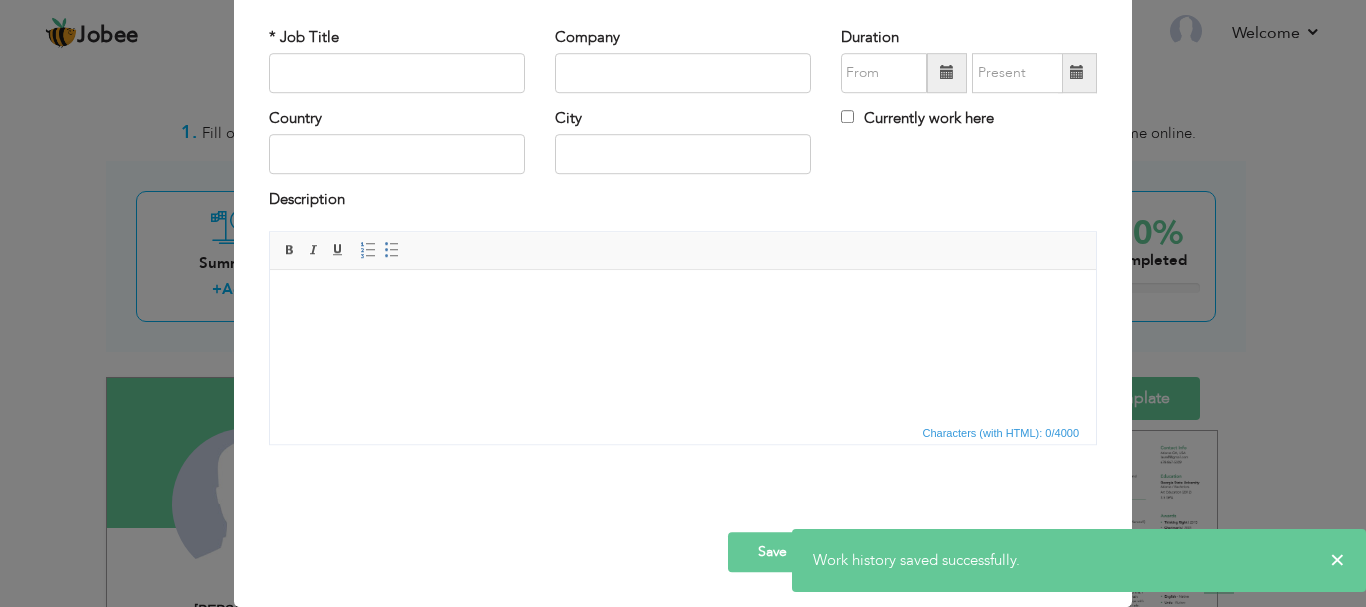 type 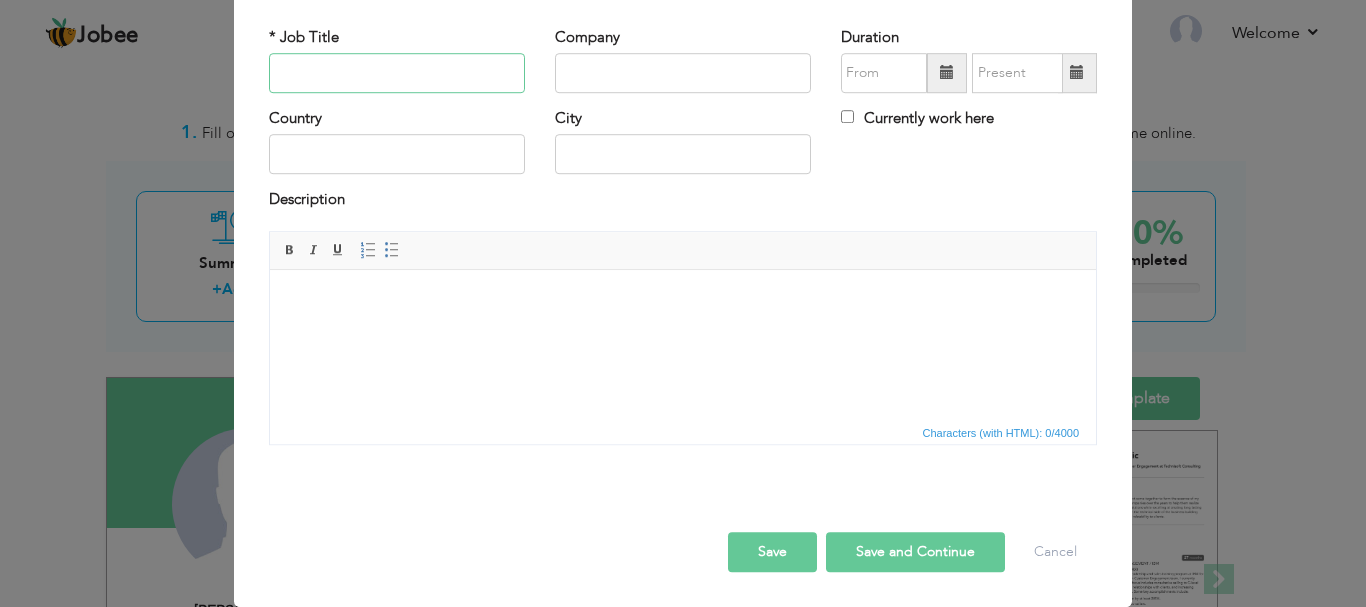 click at bounding box center (397, 73) 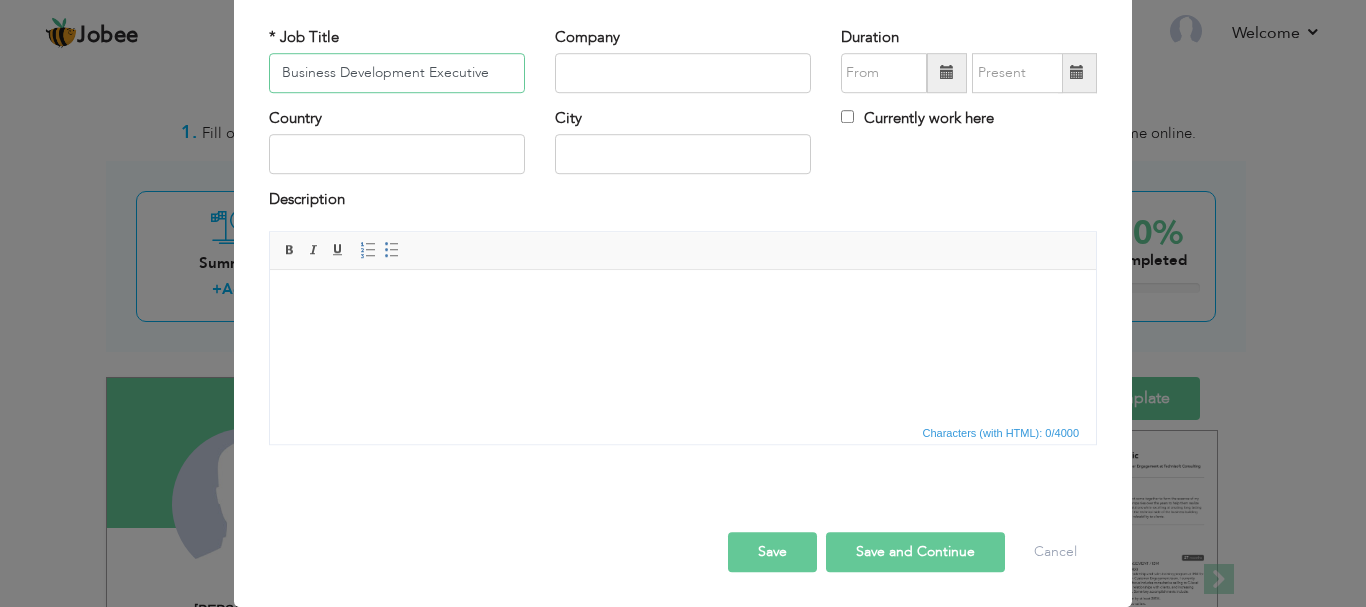 type on "Business Development Executive" 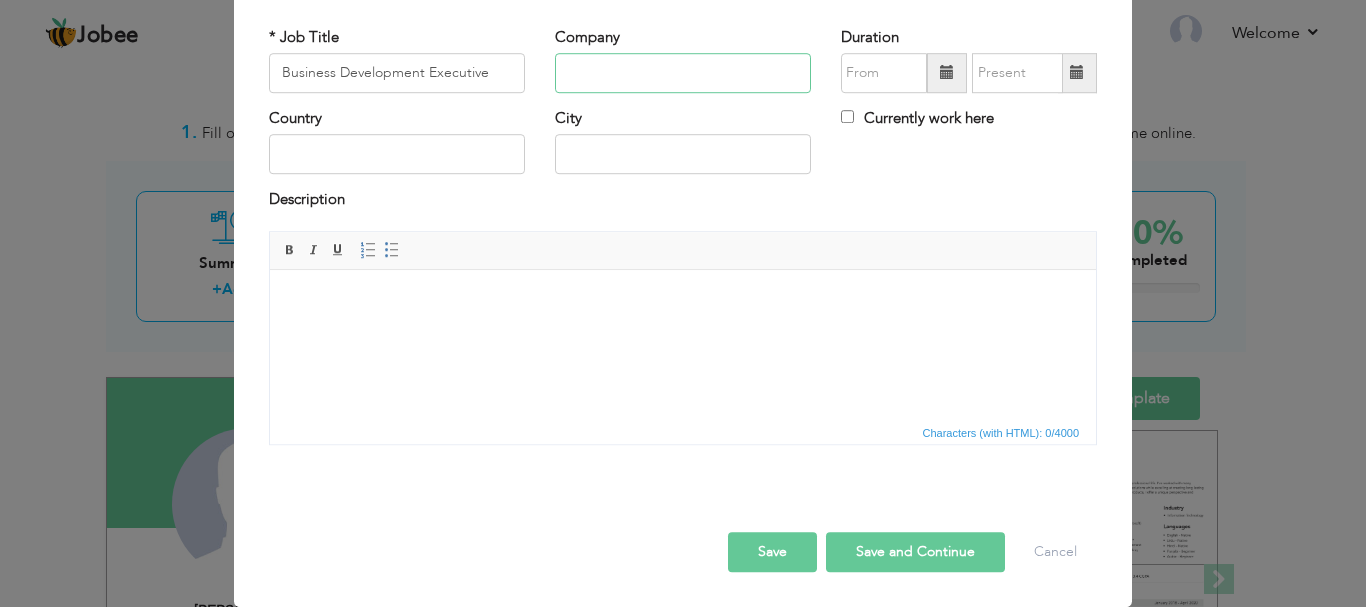 click at bounding box center [683, 73] 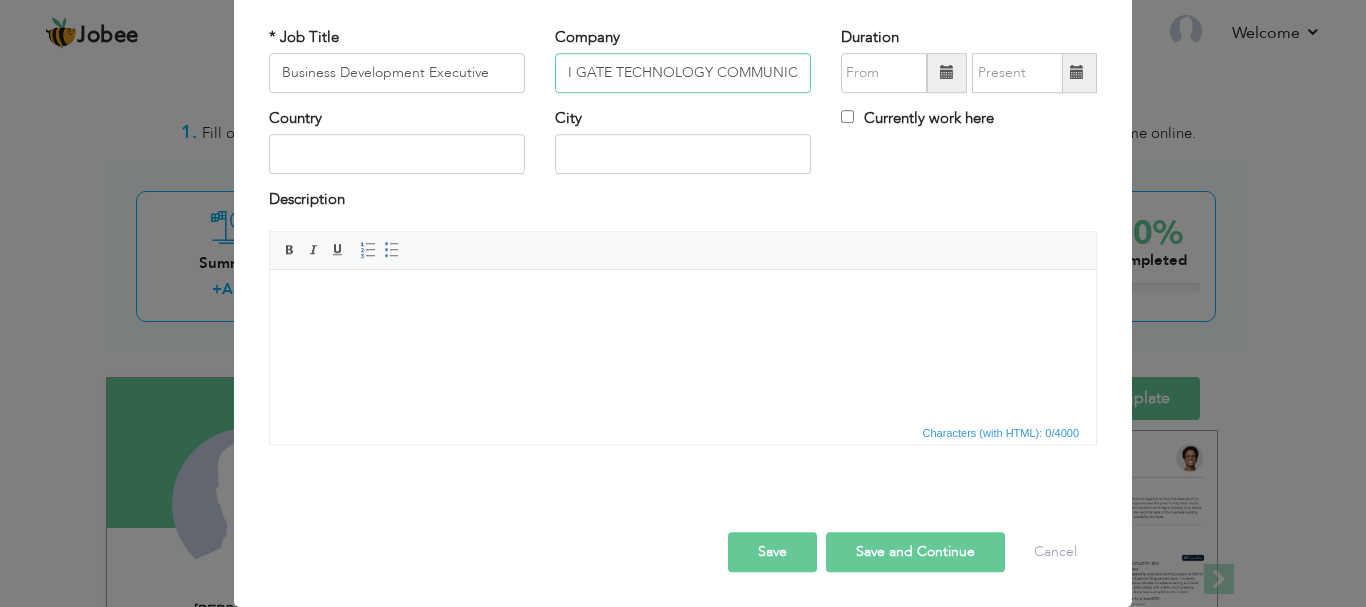 scroll, scrollTop: 0, scrollLeft: 40, axis: horizontal 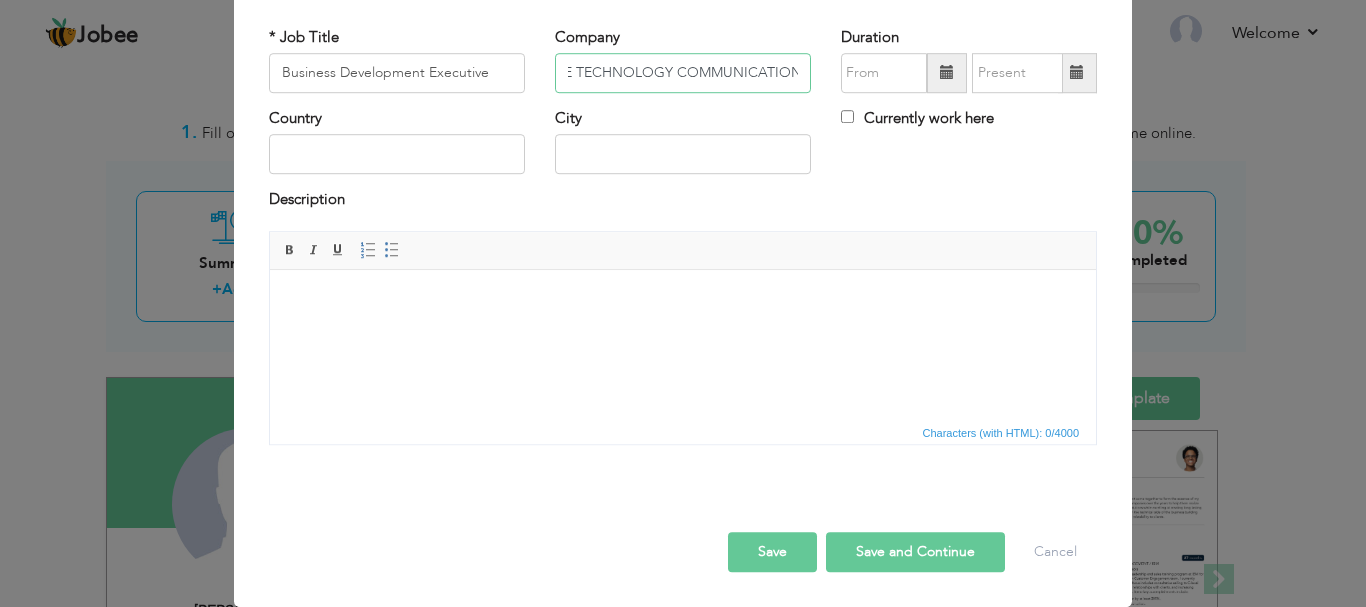 type on "I GATE TECHNOLOGY COMMUNICATION" 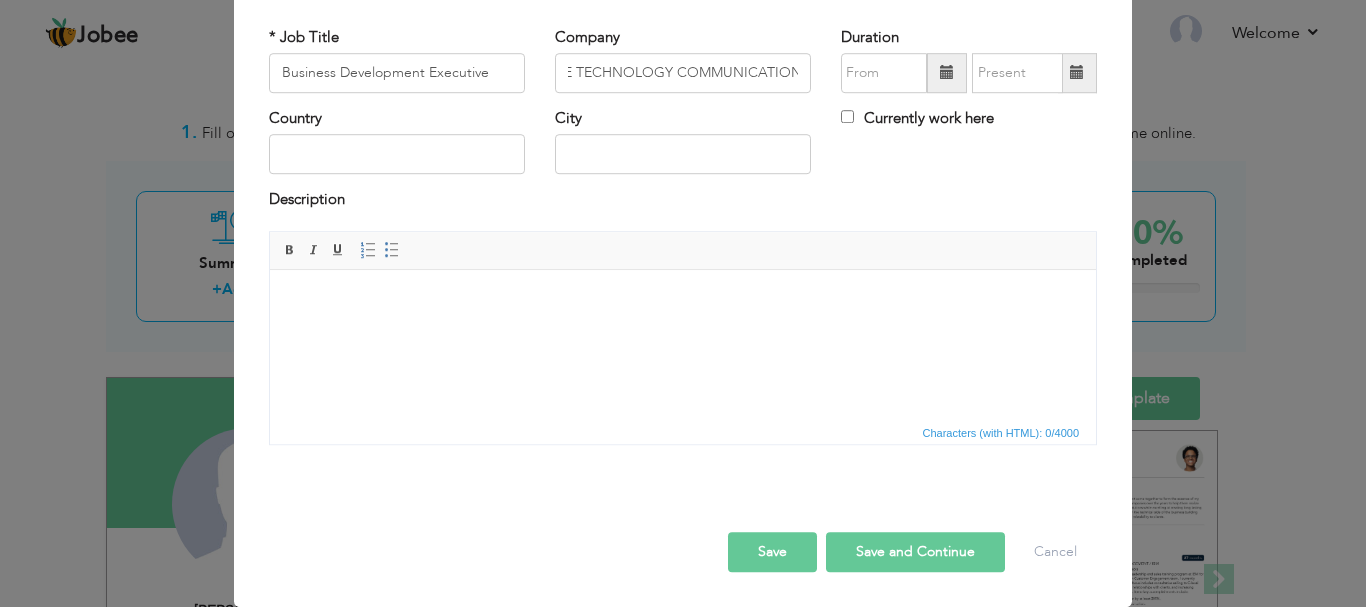 scroll, scrollTop: 0, scrollLeft: 0, axis: both 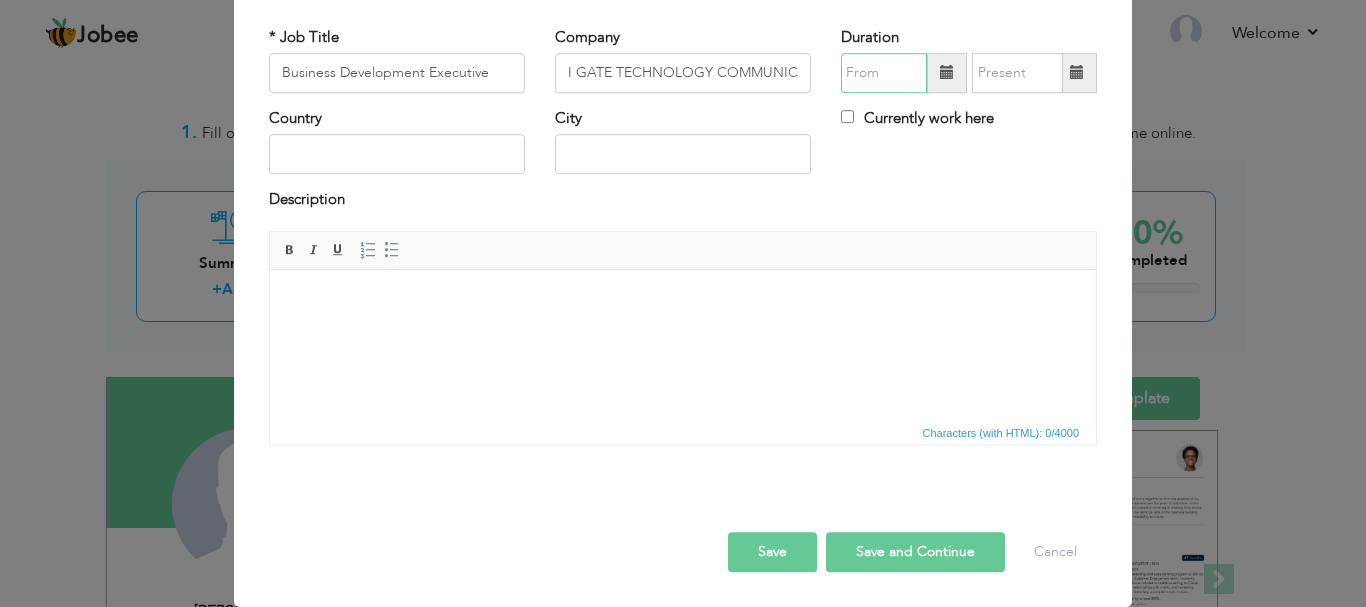 click at bounding box center [884, 73] 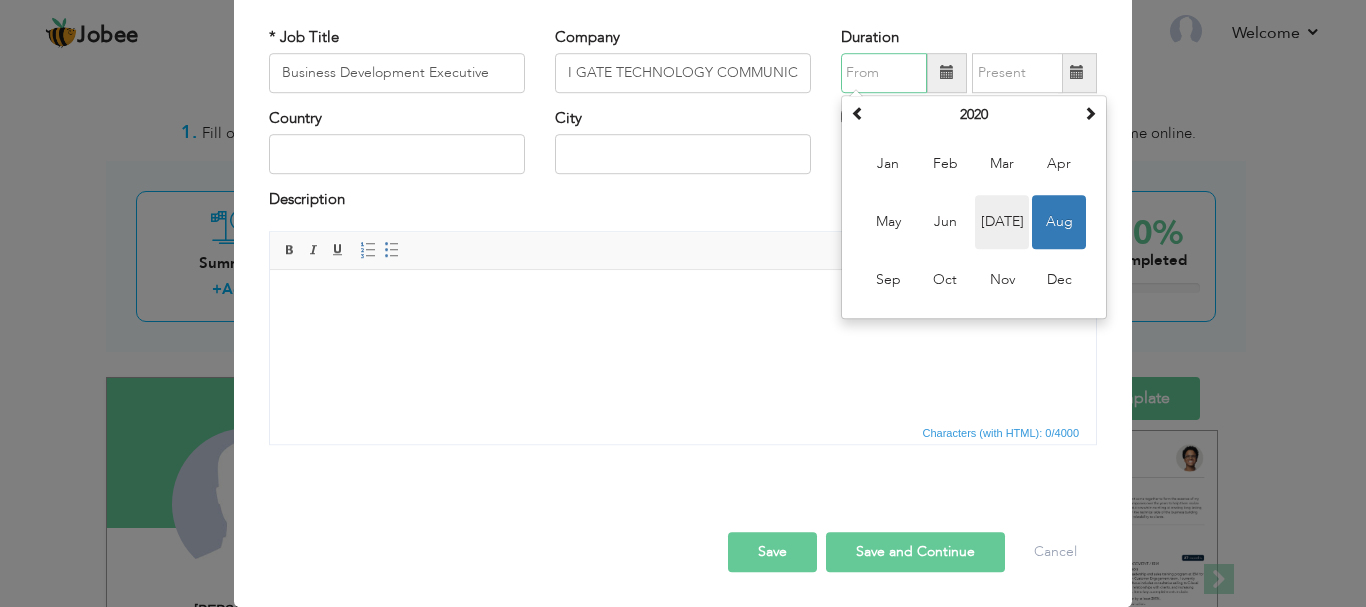 click on "Jul" at bounding box center (1002, 222) 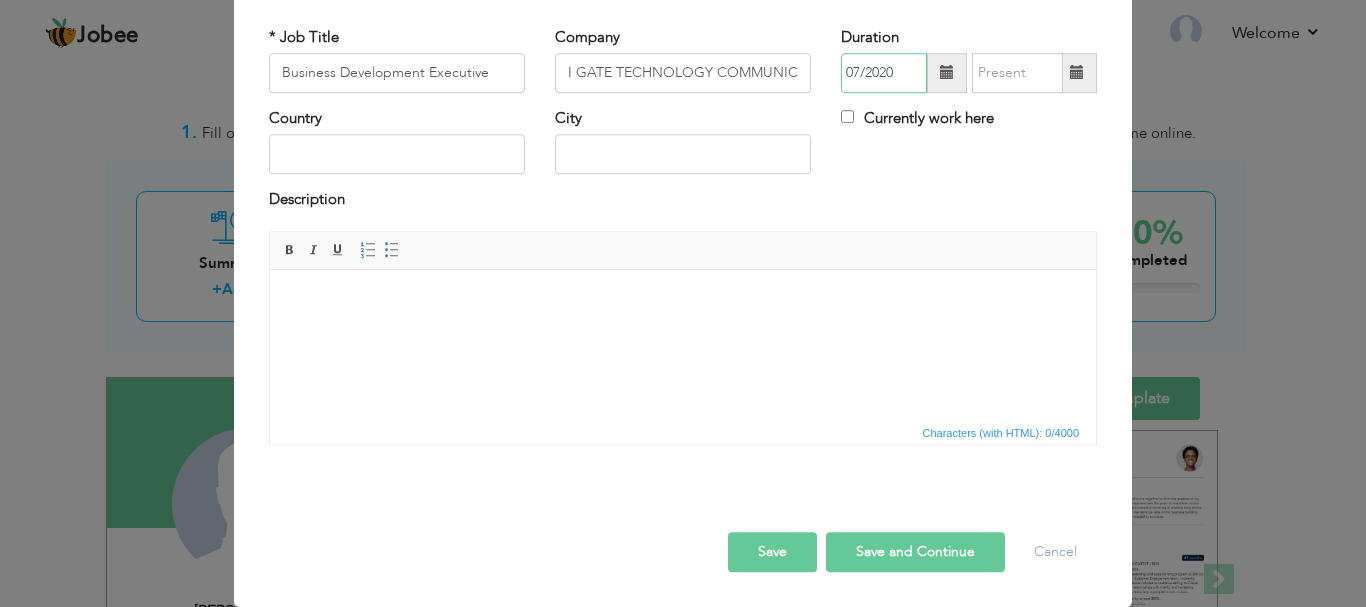 click on "07/2020" at bounding box center (884, 73) 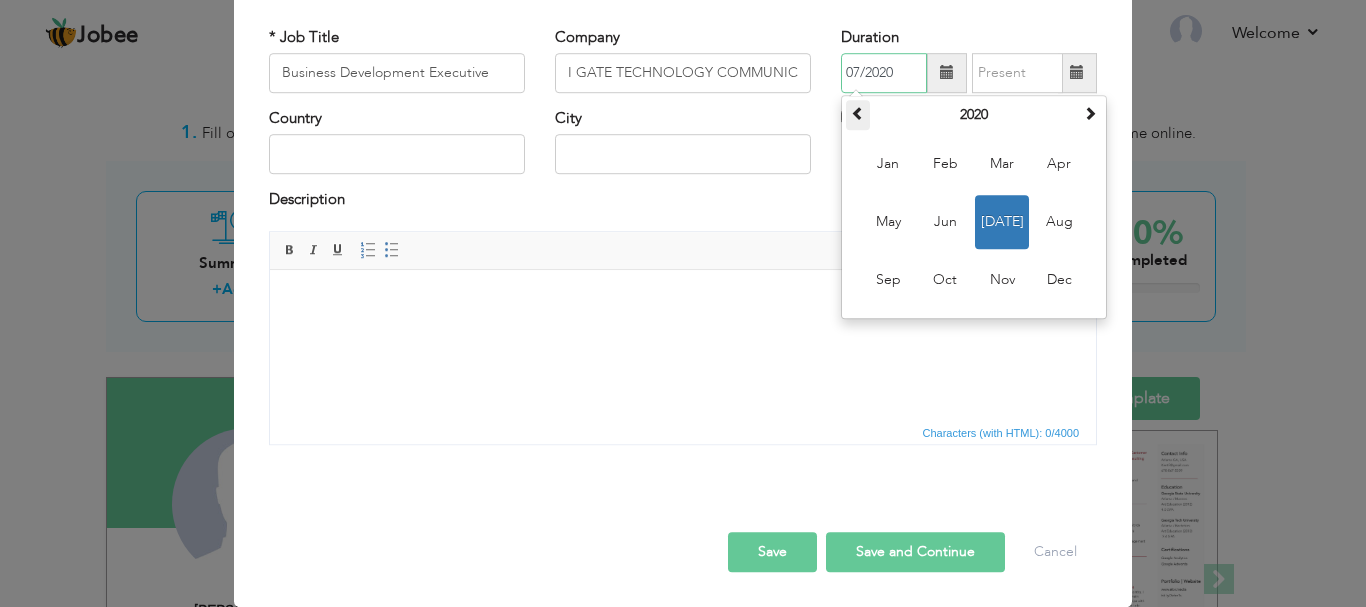 click at bounding box center [858, 113] 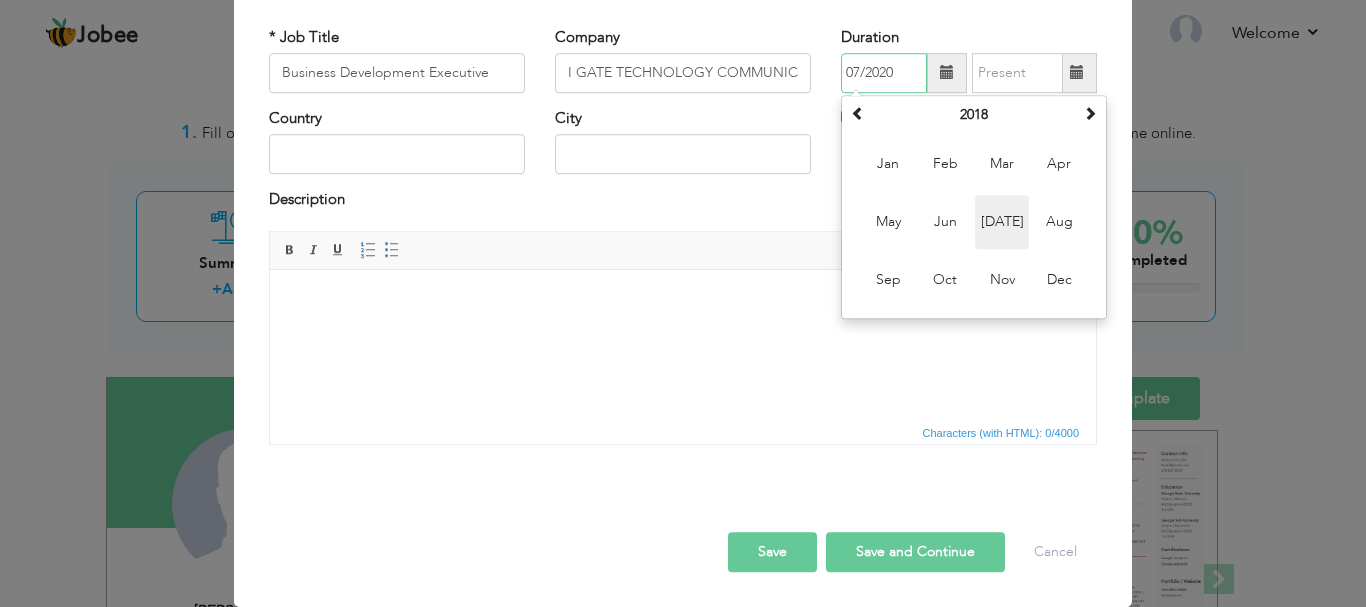 click on "Jul" at bounding box center [1002, 222] 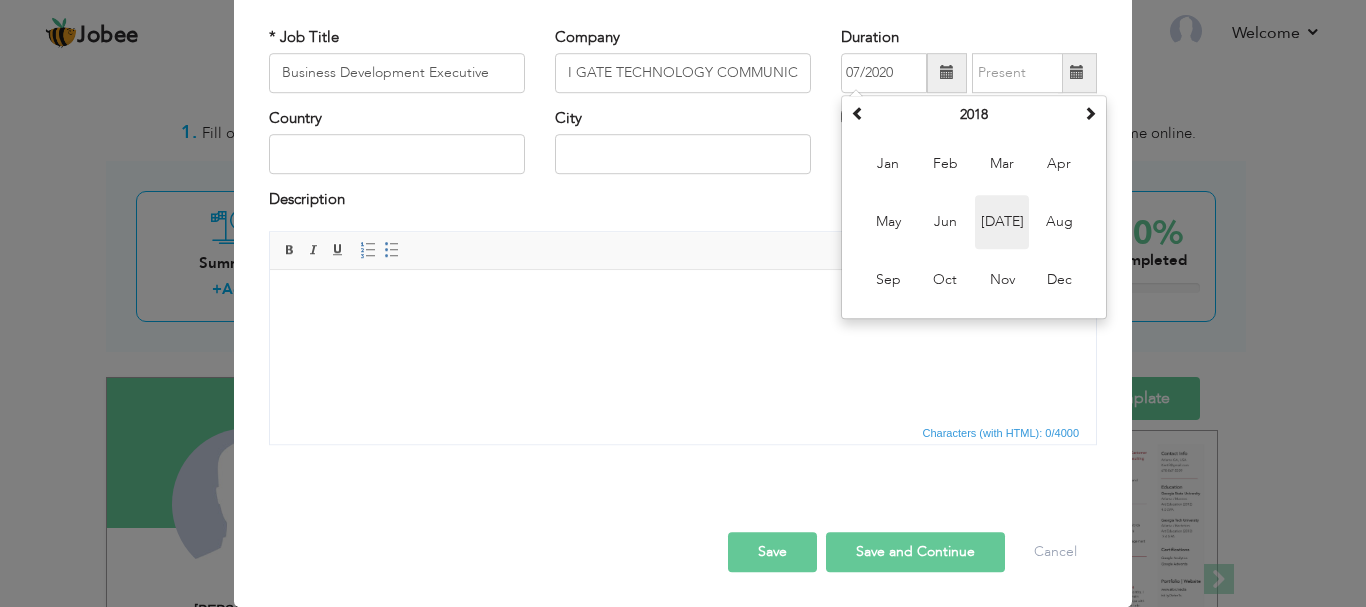 type on "07/2018" 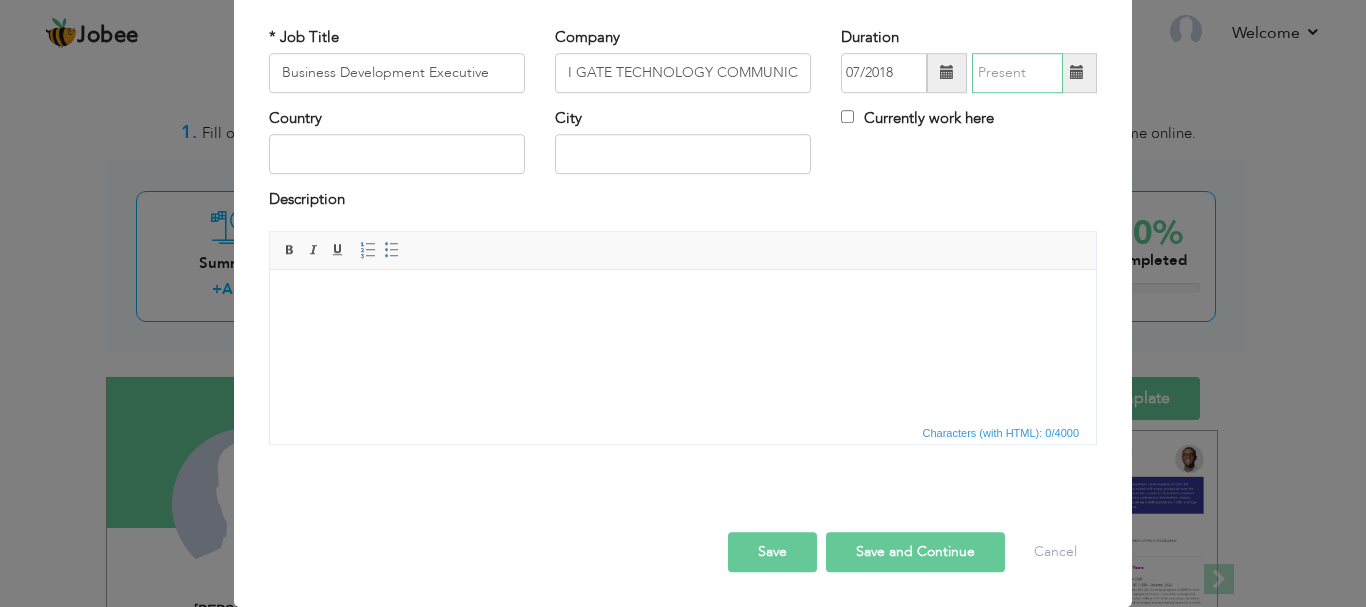 click at bounding box center (1017, 73) 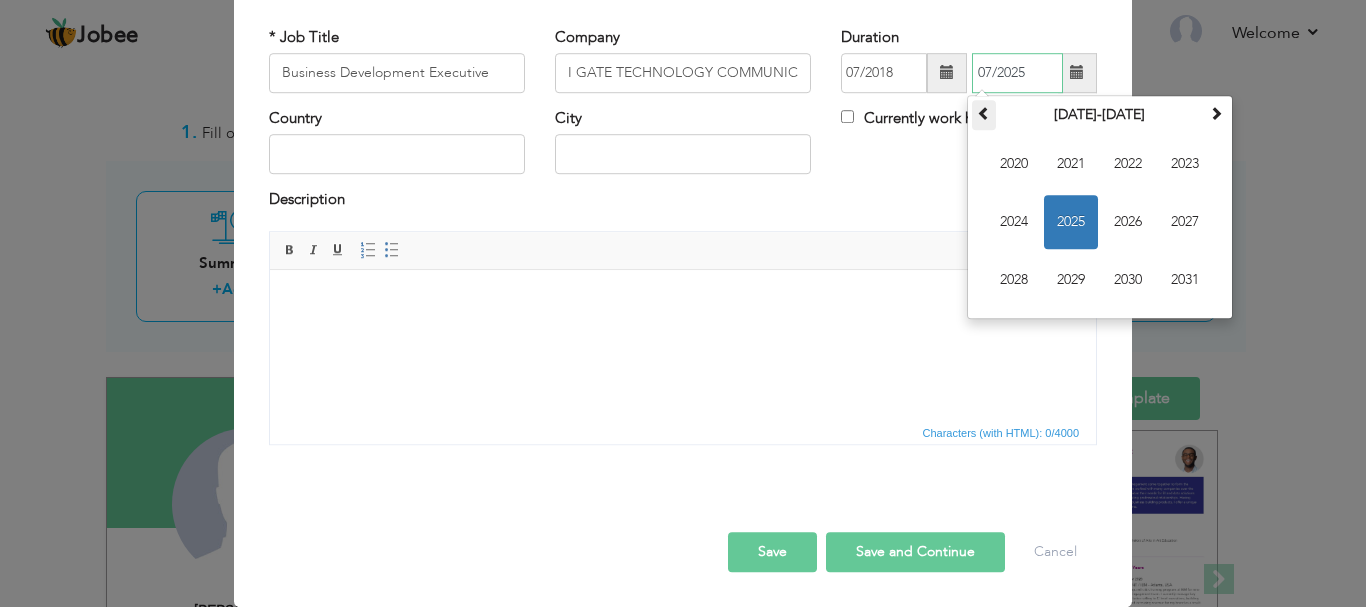 click at bounding box center (984, 113) 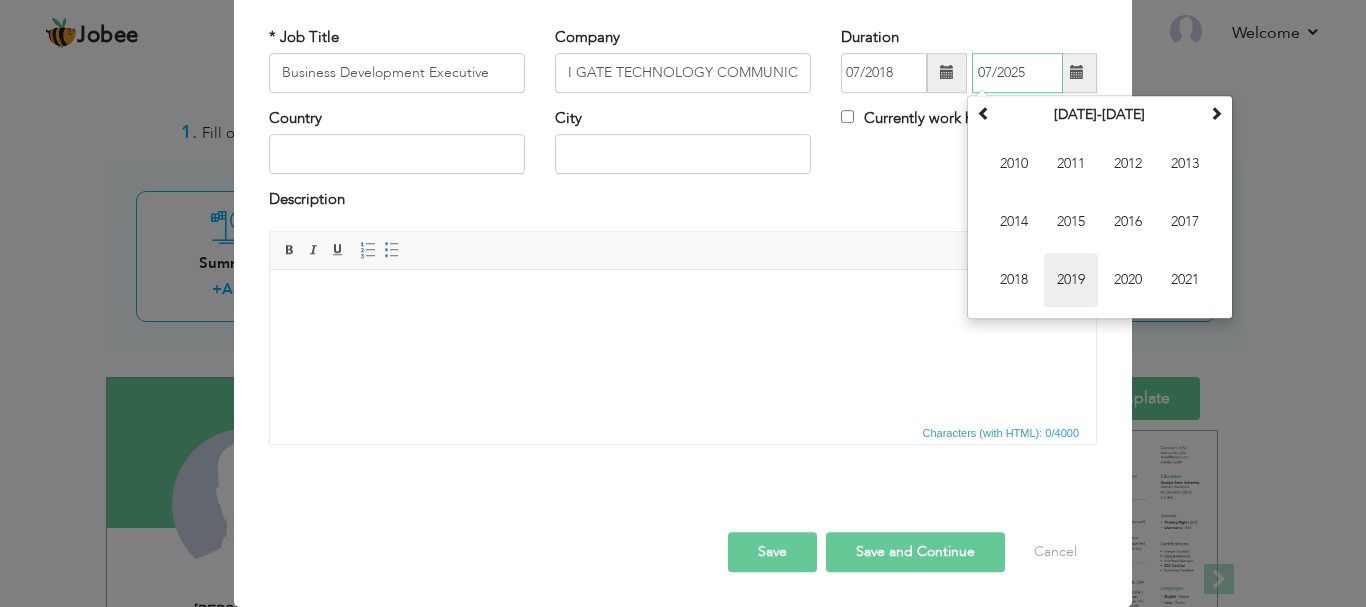 click on "2019" at bounding box center (1071, 280) 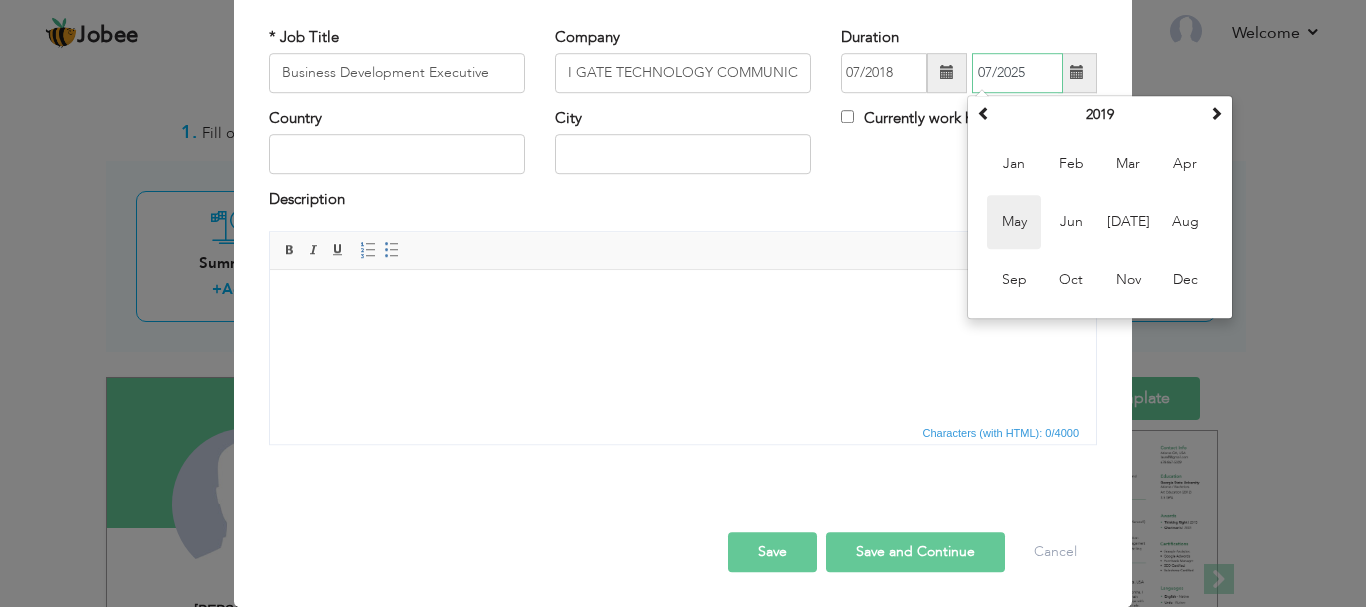 click on "May" at bounding box center (1014, 222) 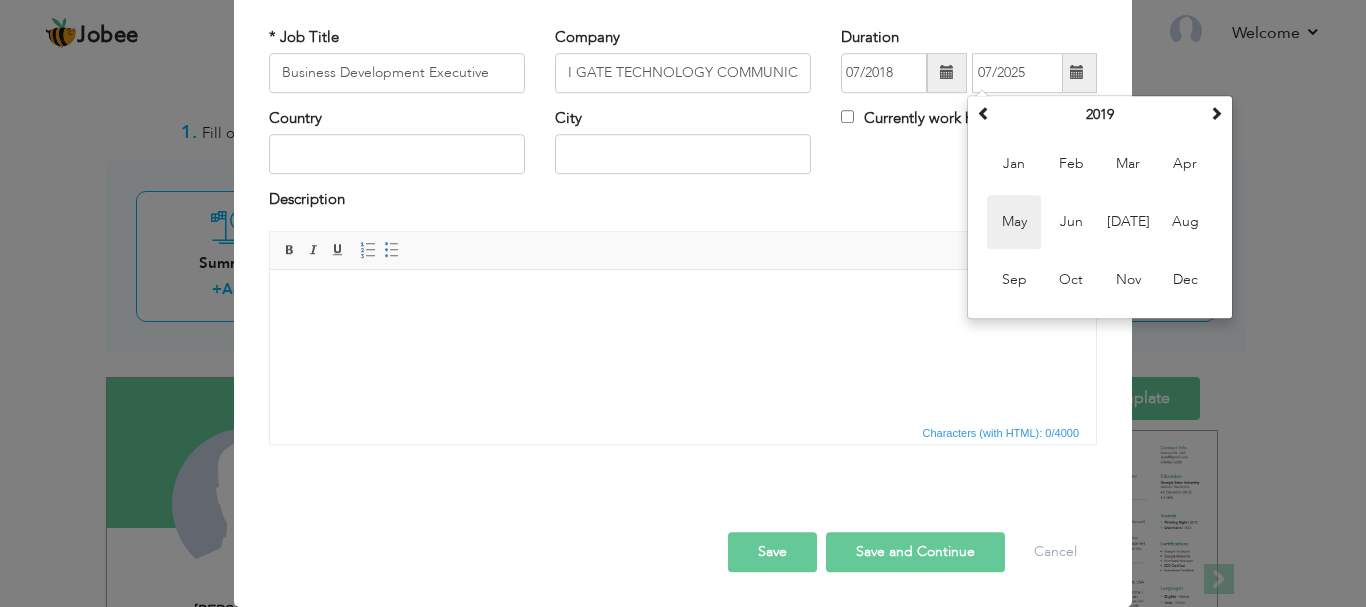 type on "05/2019" 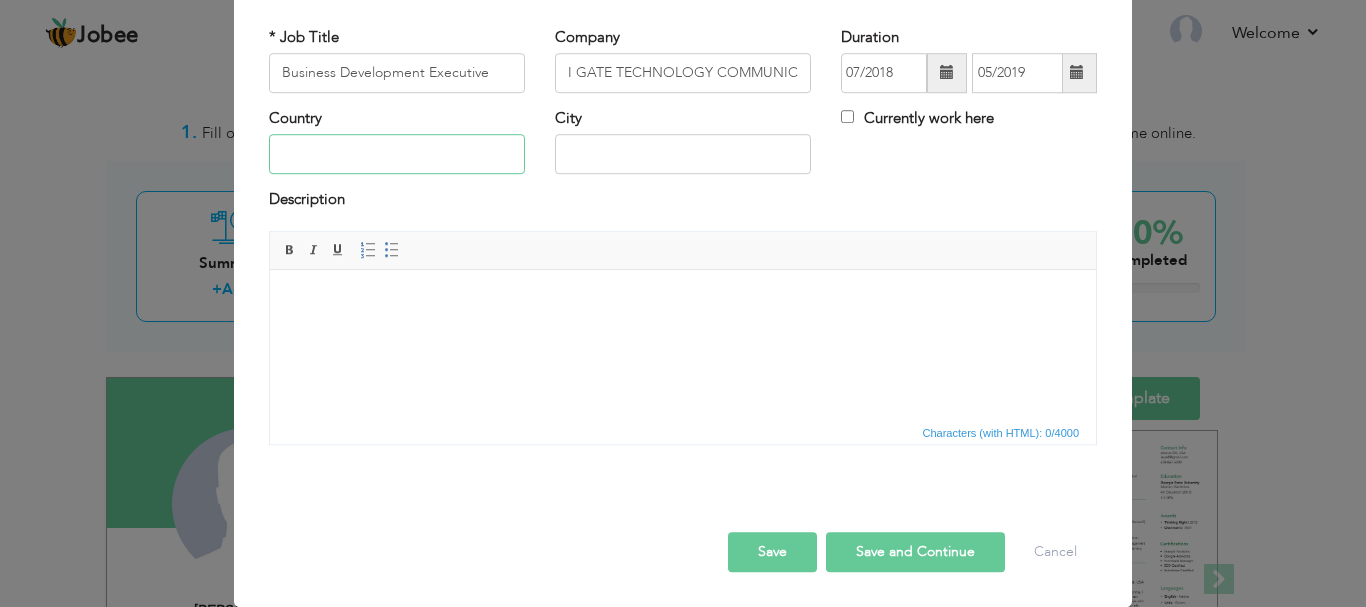 click at bounding box center [397, 155] 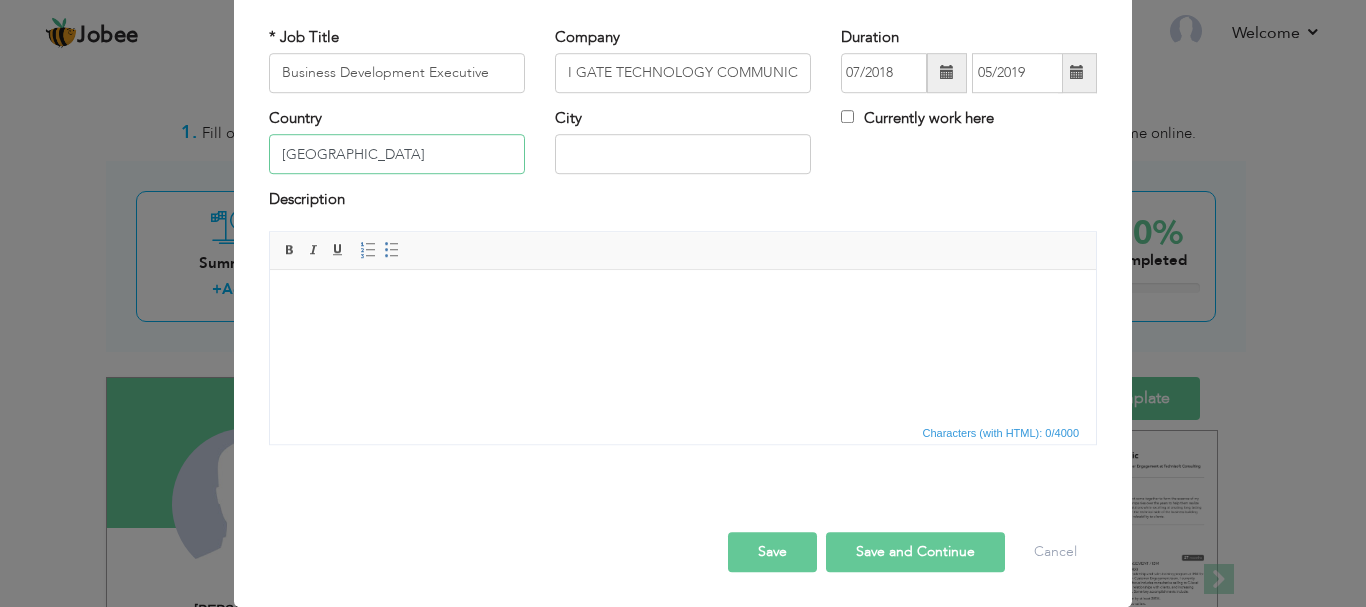 type on "[GEOGRAPHIC_DATA]" 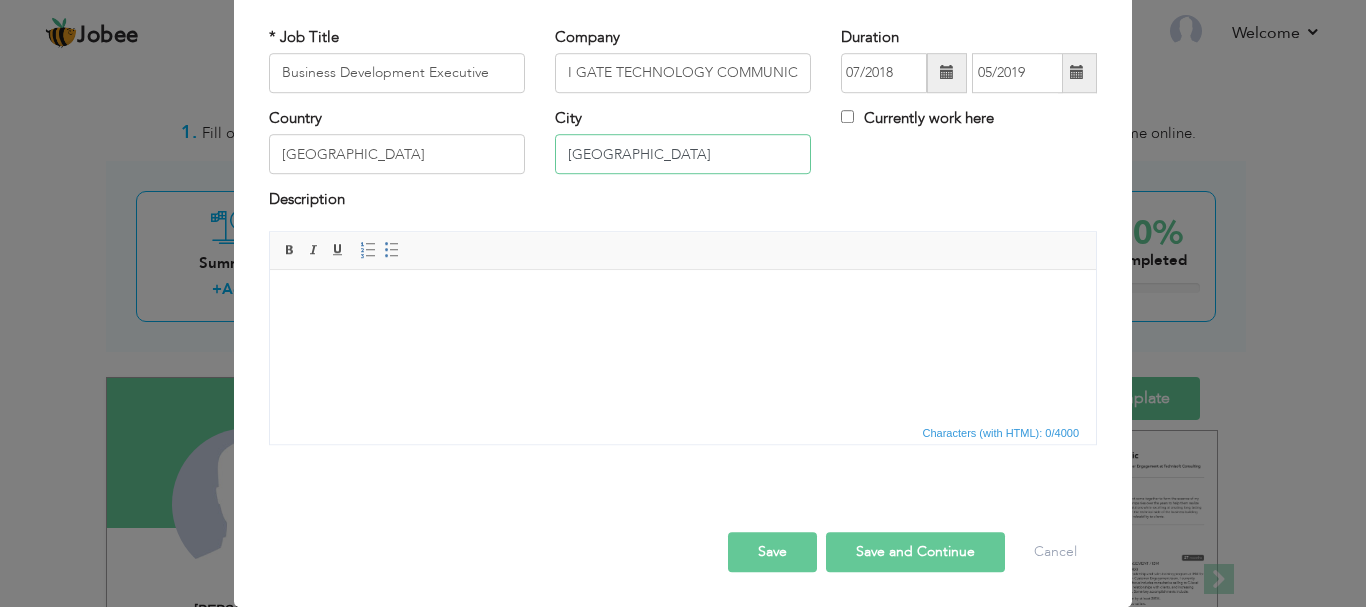 type on "[GEOGRAPHIC_DATA]" 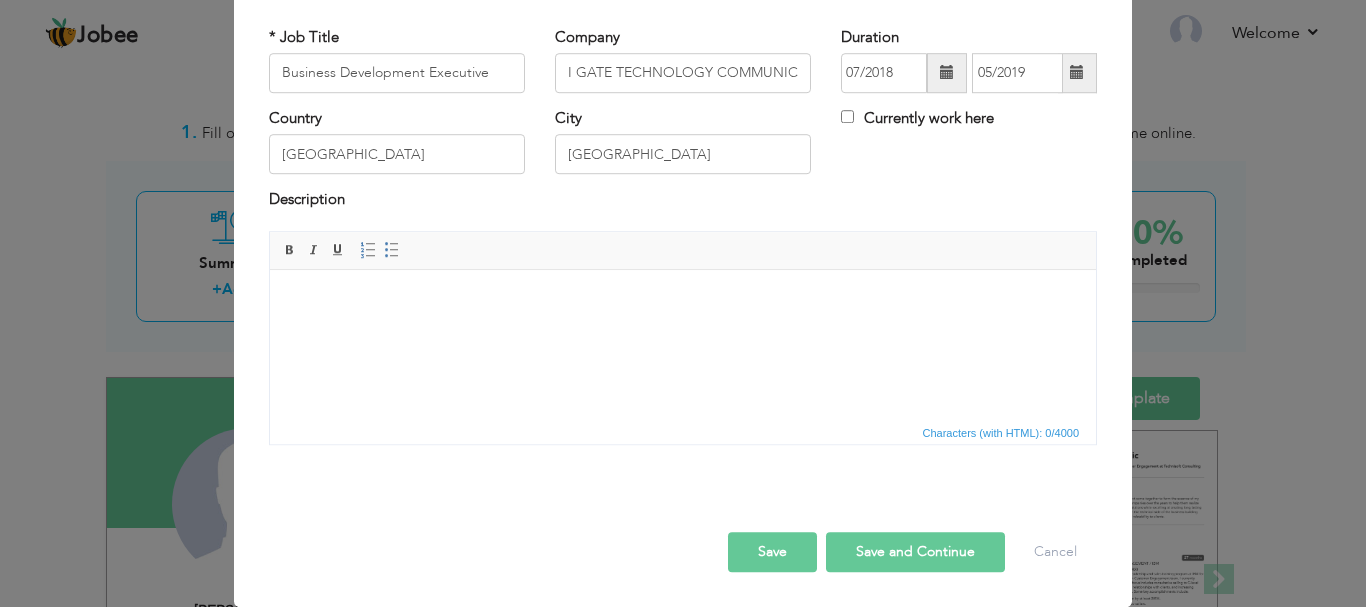 click on "Save and Continue" at bounding box center (915, 552) 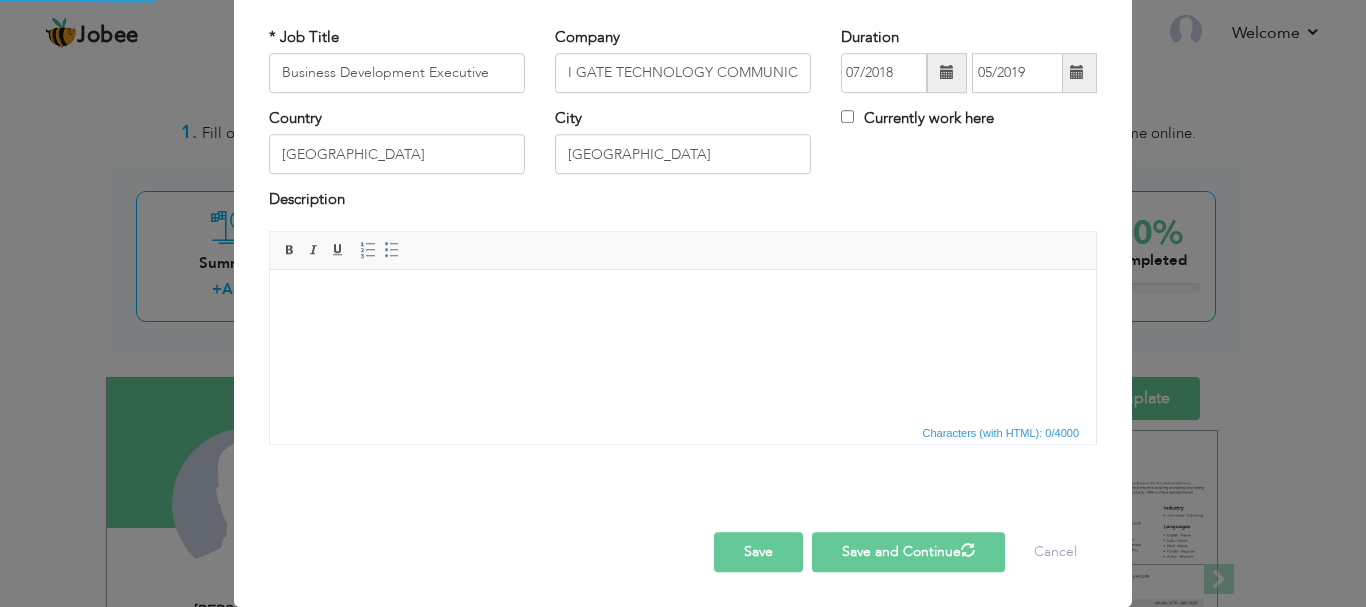 type 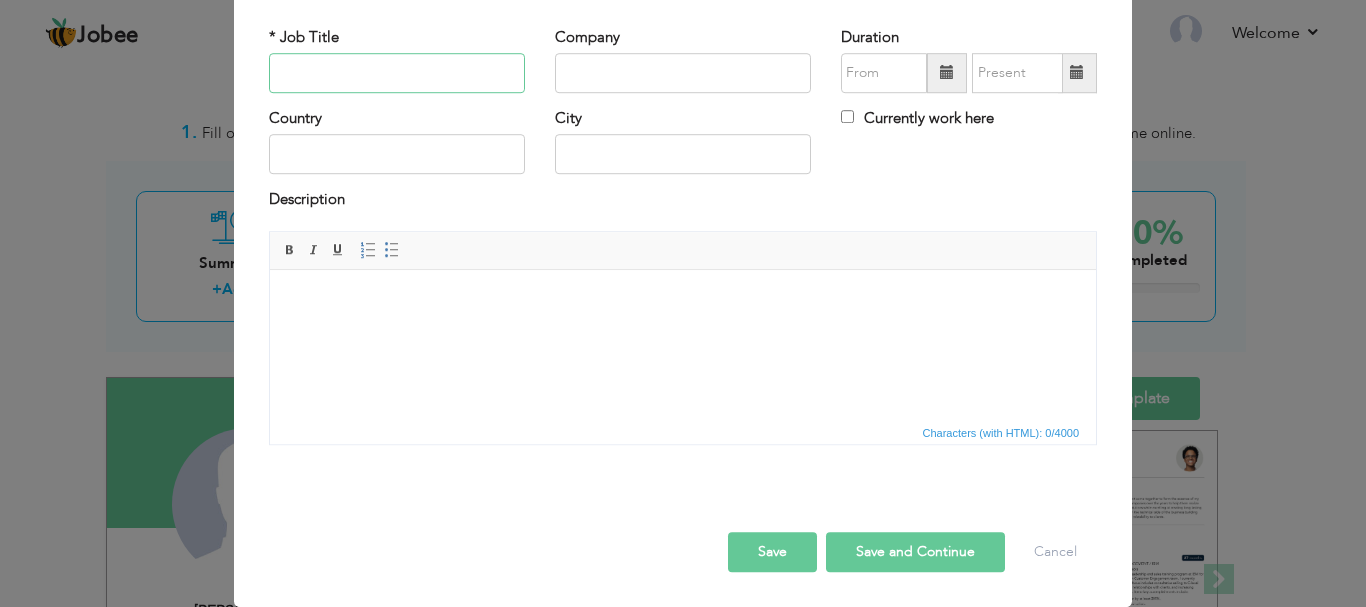 click at bounding box center [397, 73] 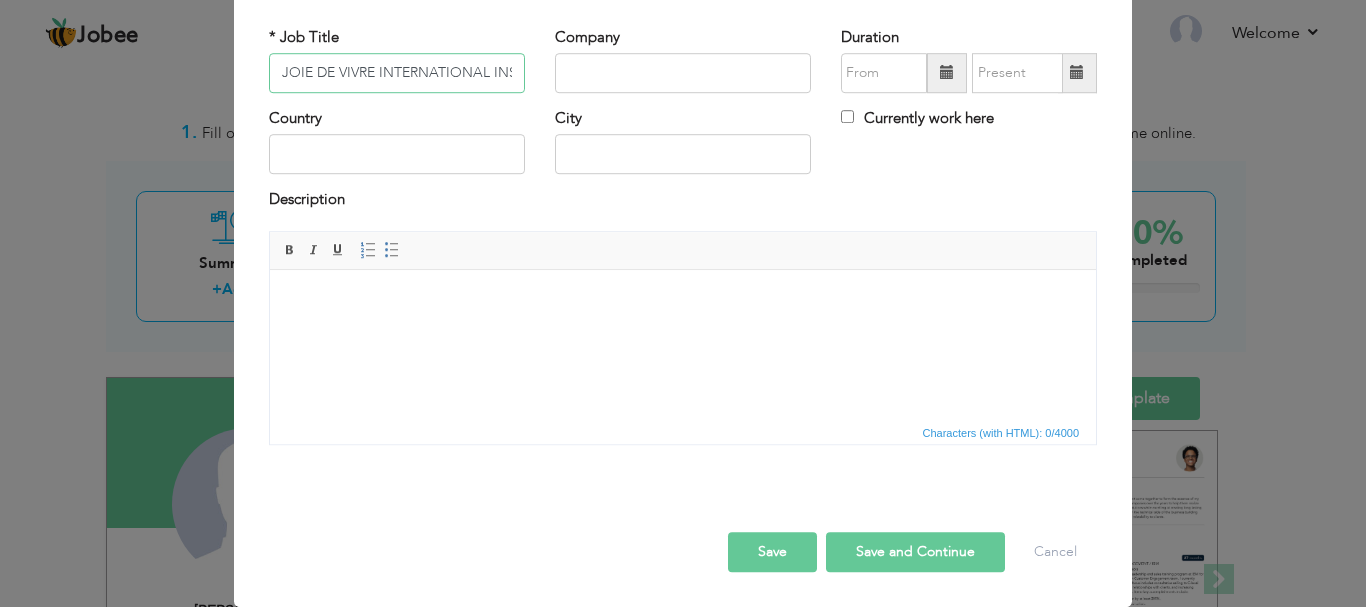scroll, scrollTop: 0, scrollLeft: 108, axis: horizontal 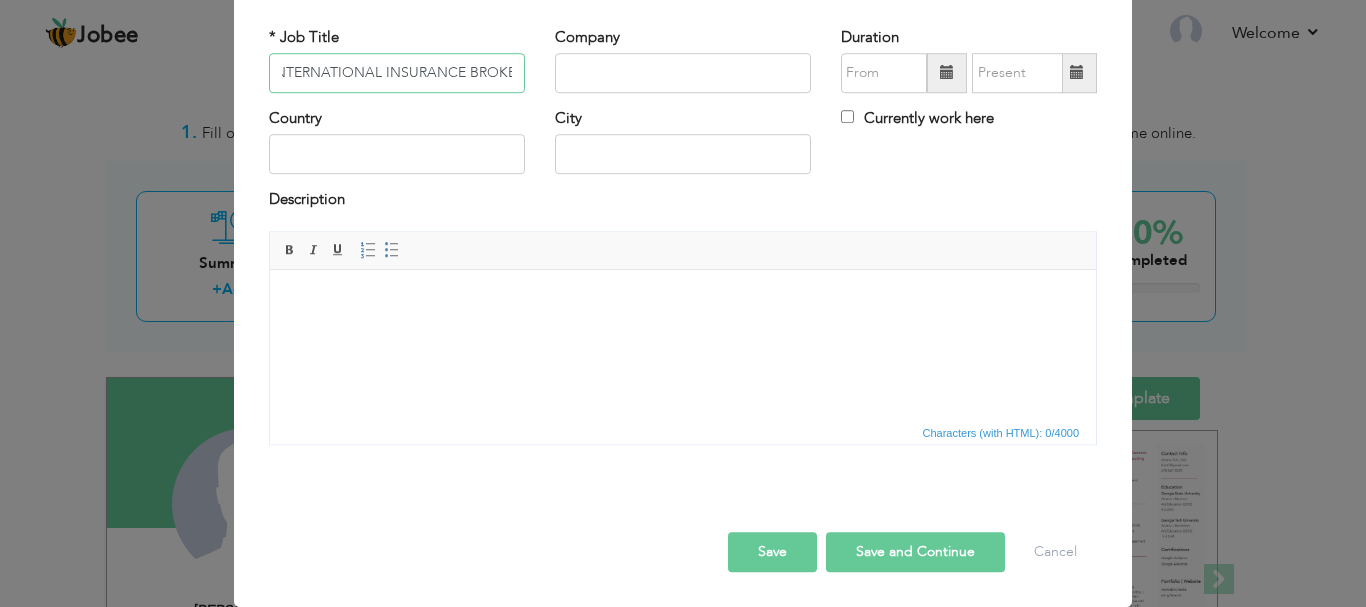click on "JOIE DE VIVRE INTERNATIONAL INSURANCE BROKE" at bounding box center [397, 73] 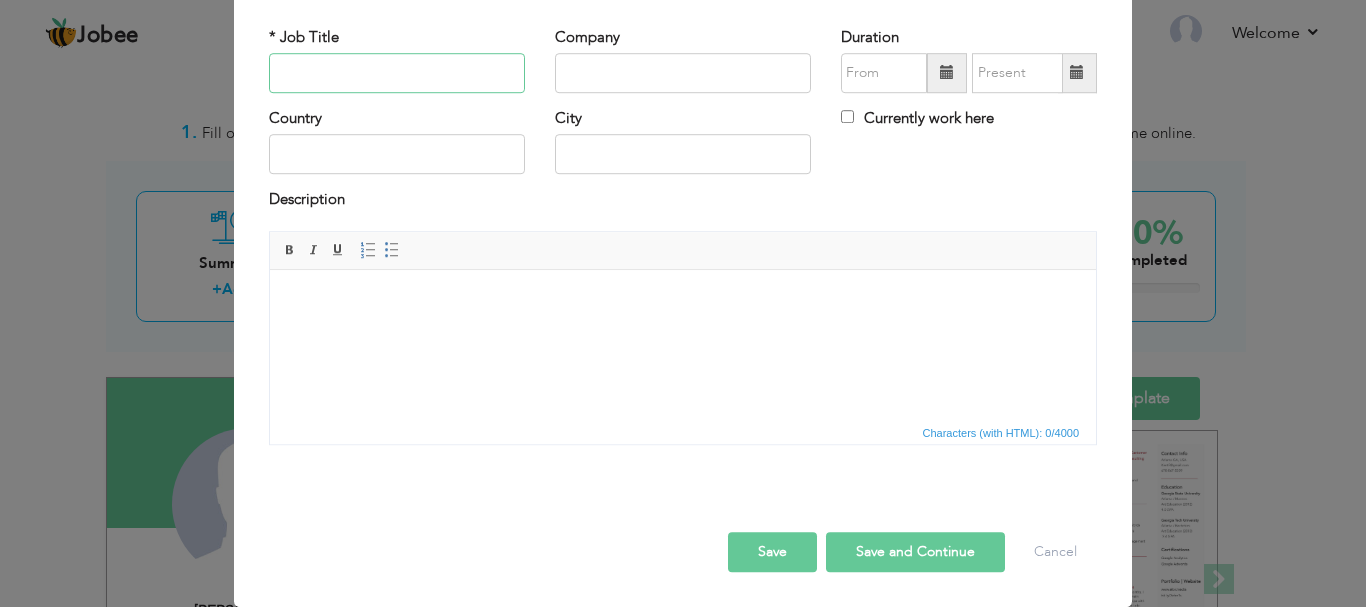 scroll, scrollTop: 0, scrollLeft: 0, axis: both 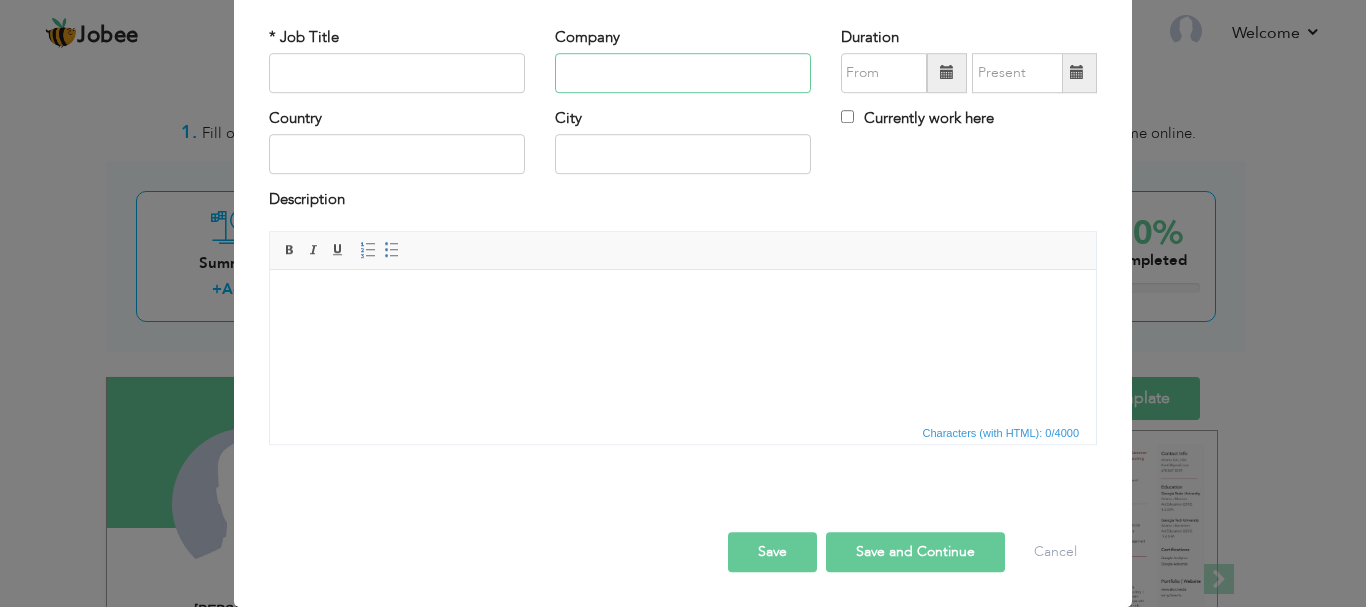 click at bounding box center [683, 73] 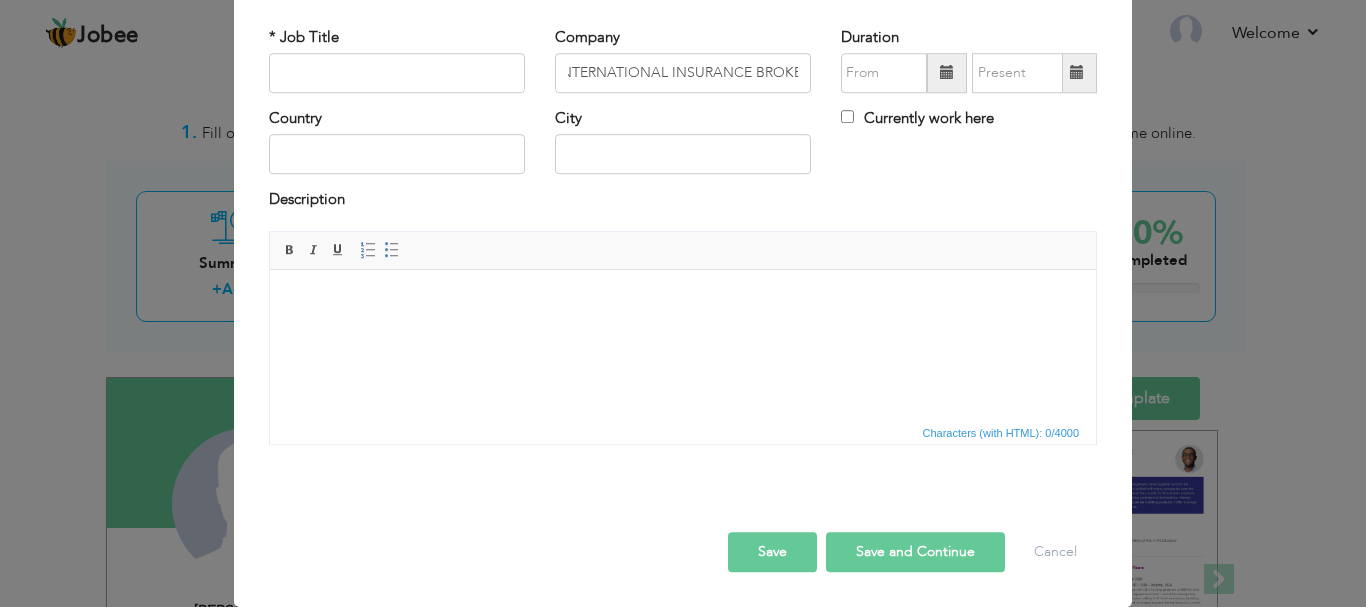 scroll, scrollTop: 0, scrollLeft: 0, axis: both 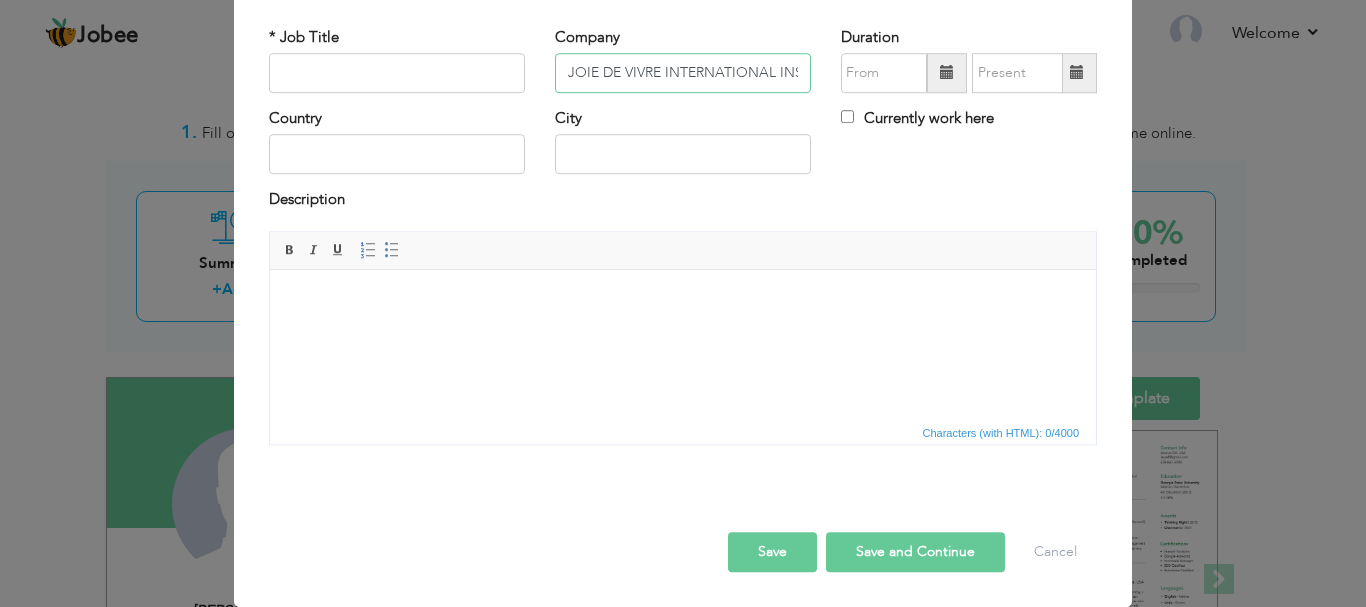 click on "JOIE DE VIVRE INTERNATIONAL INSURANCE BROKE" at bounding box center (683, 73) 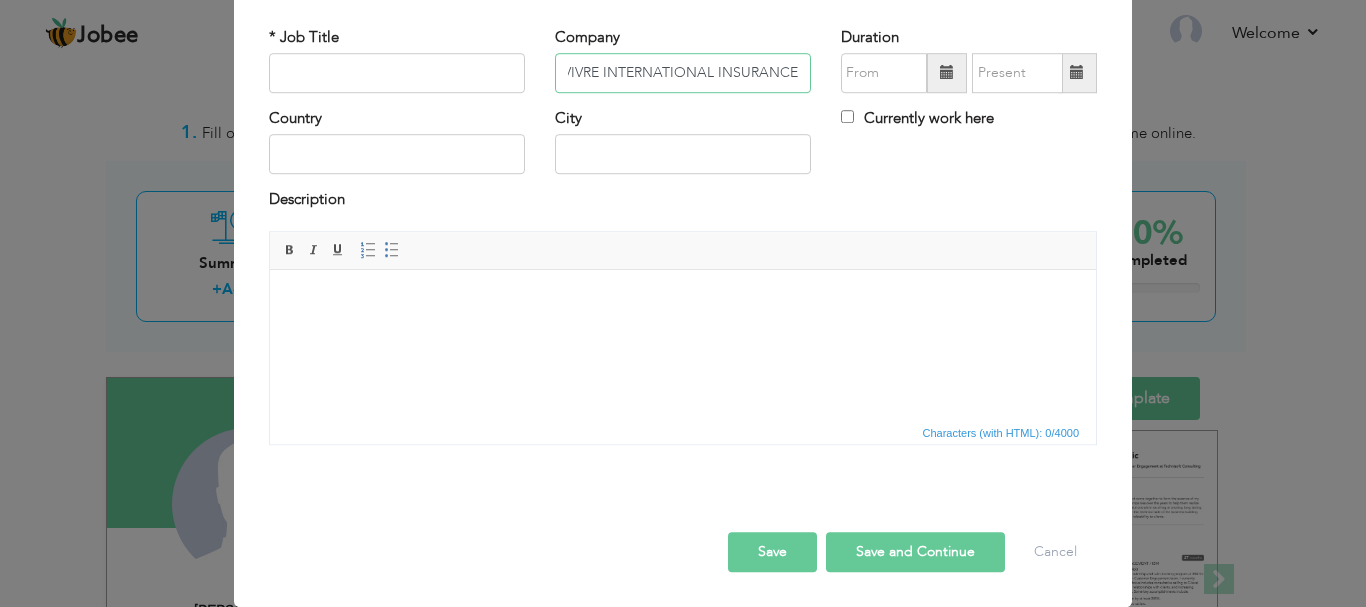 scroll, scrollTop: 0, scrollLeft: 59, axis: horizontal 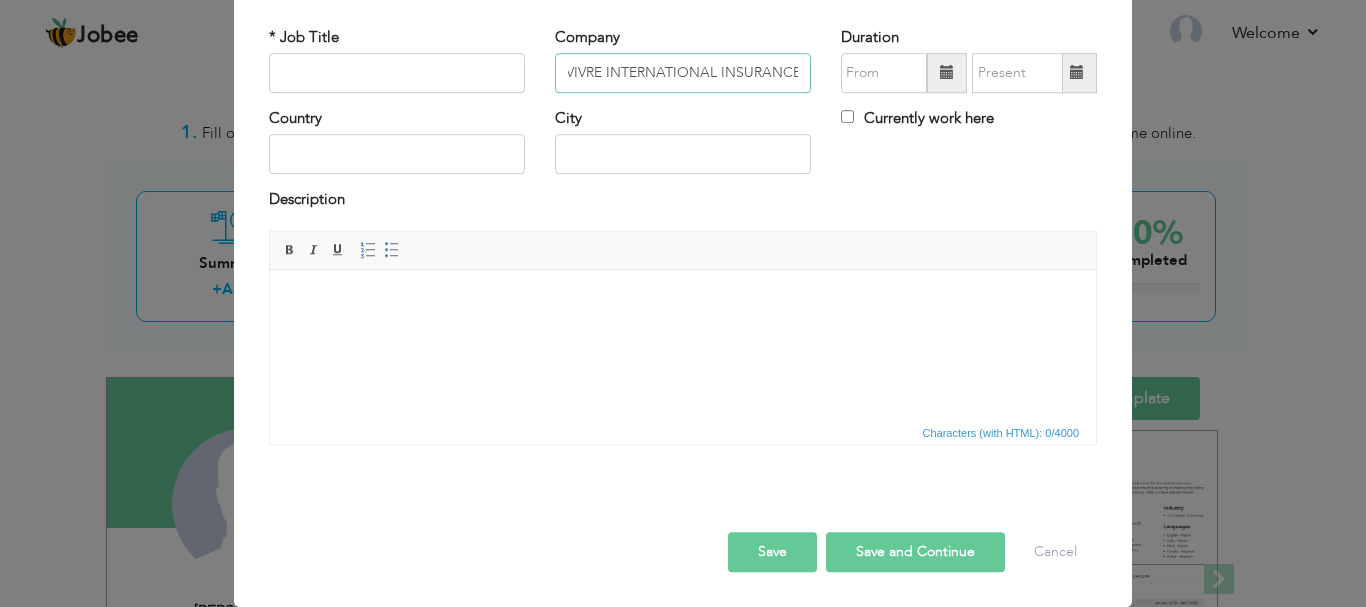 type on "JOIE DE VIVRE INTERNATIONAL INSURANCE" 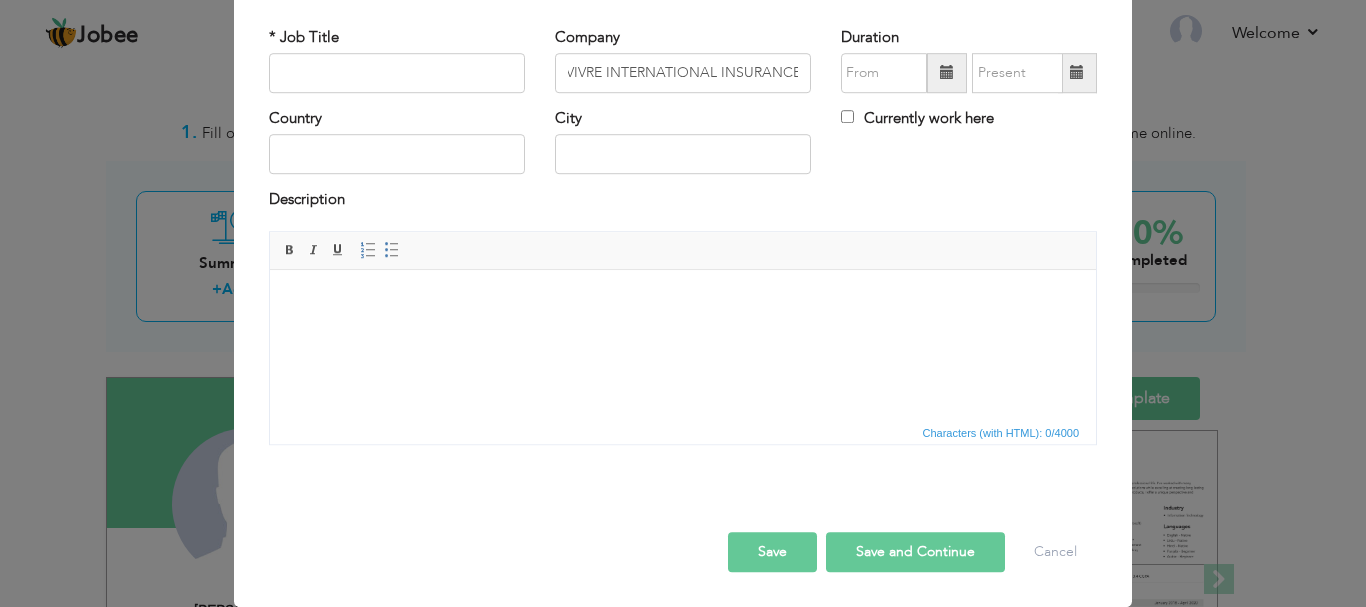 scroll, scrollTop: 0, scrollLeft: 0, axis: both 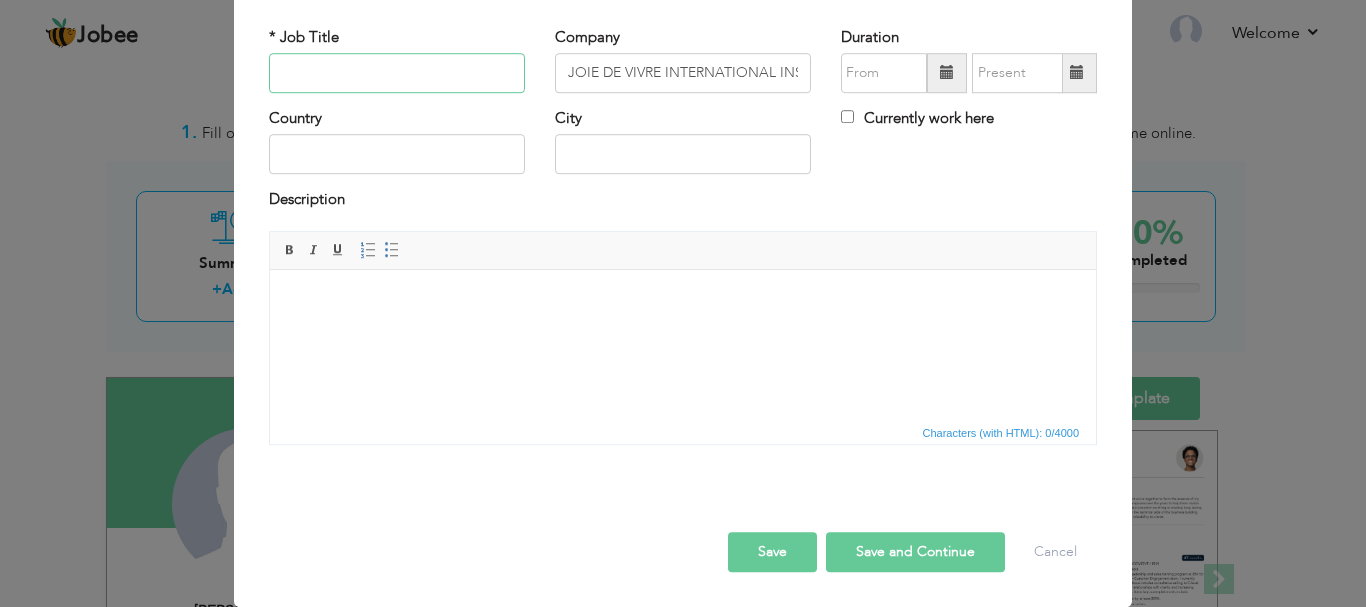 click at bounding box center (397, 73) 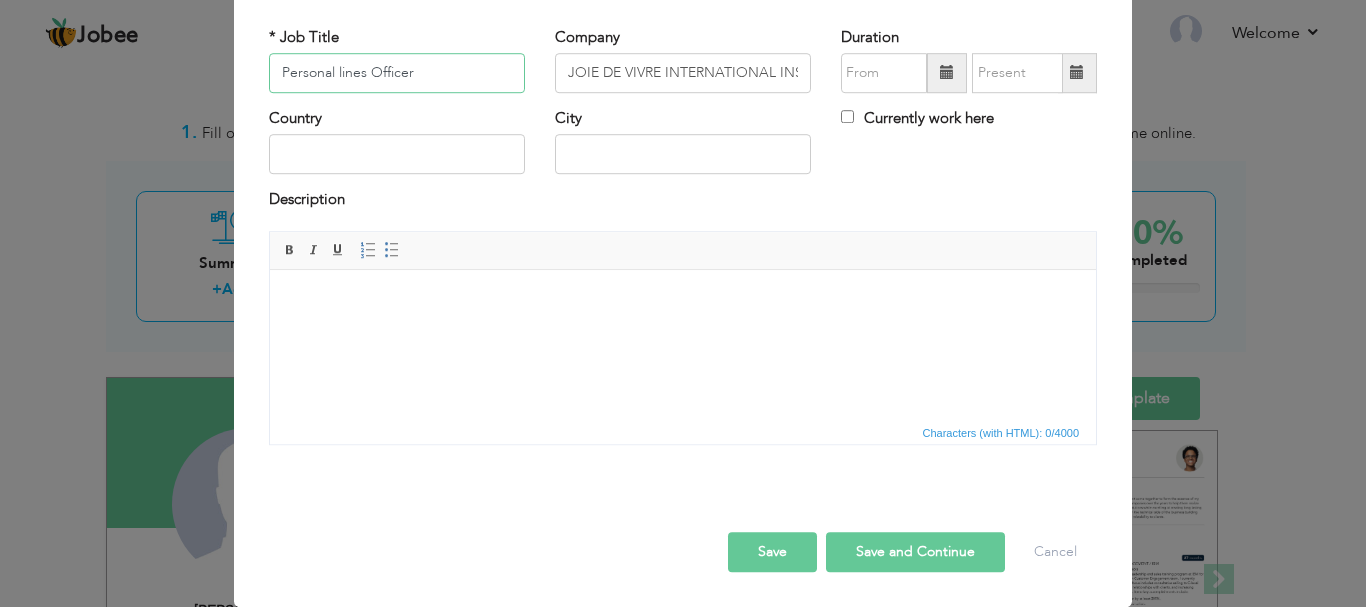 type on "Personal lines Officer" 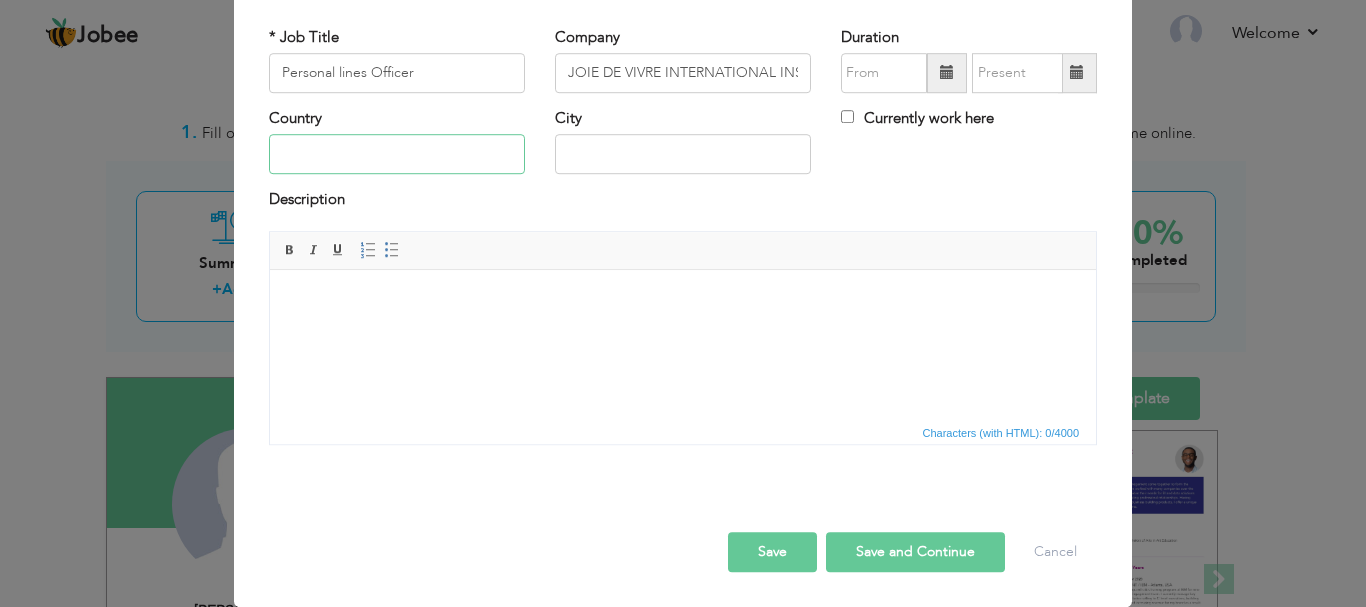 click at bounding box center [397, 155] 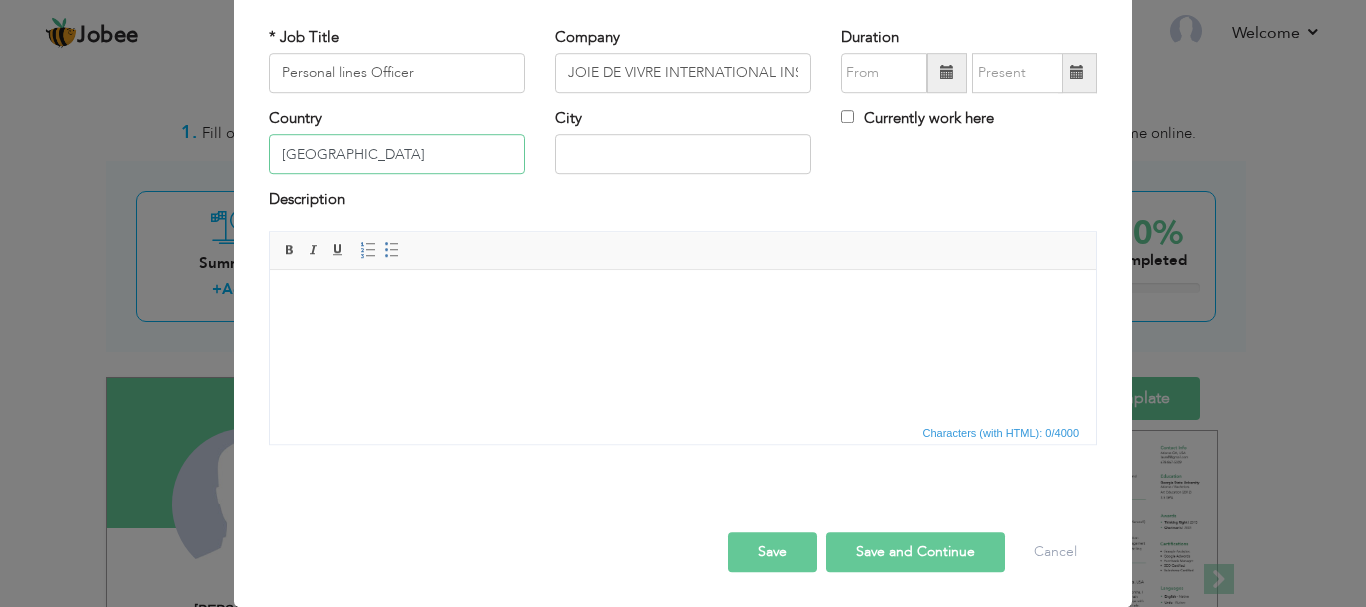 type on "[GEOGRAPHIC_DATA]" 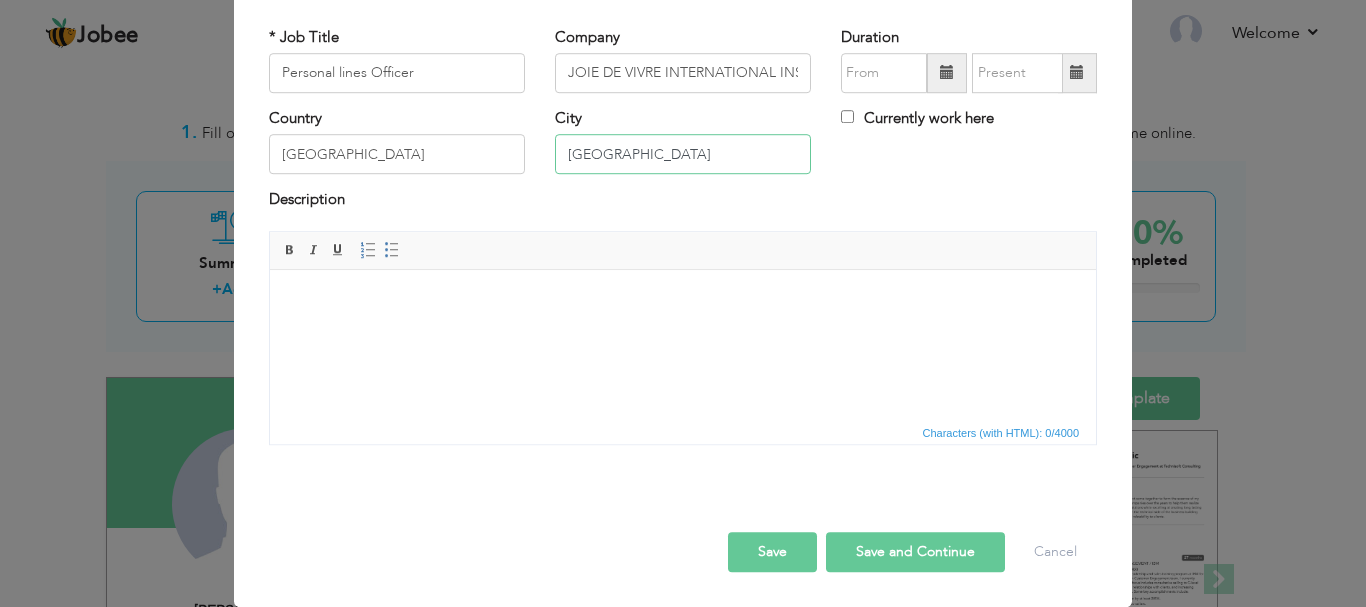 type on "[GEOGRAPHIC_DATA]" 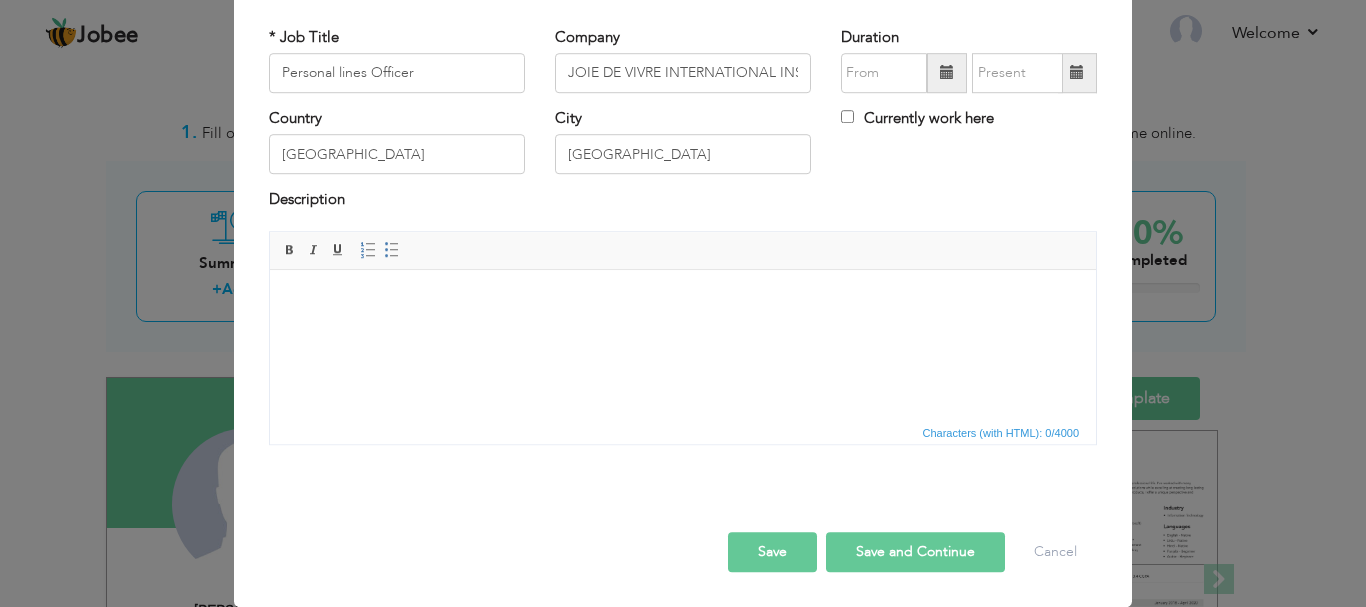click at bounding box center [947, 73] 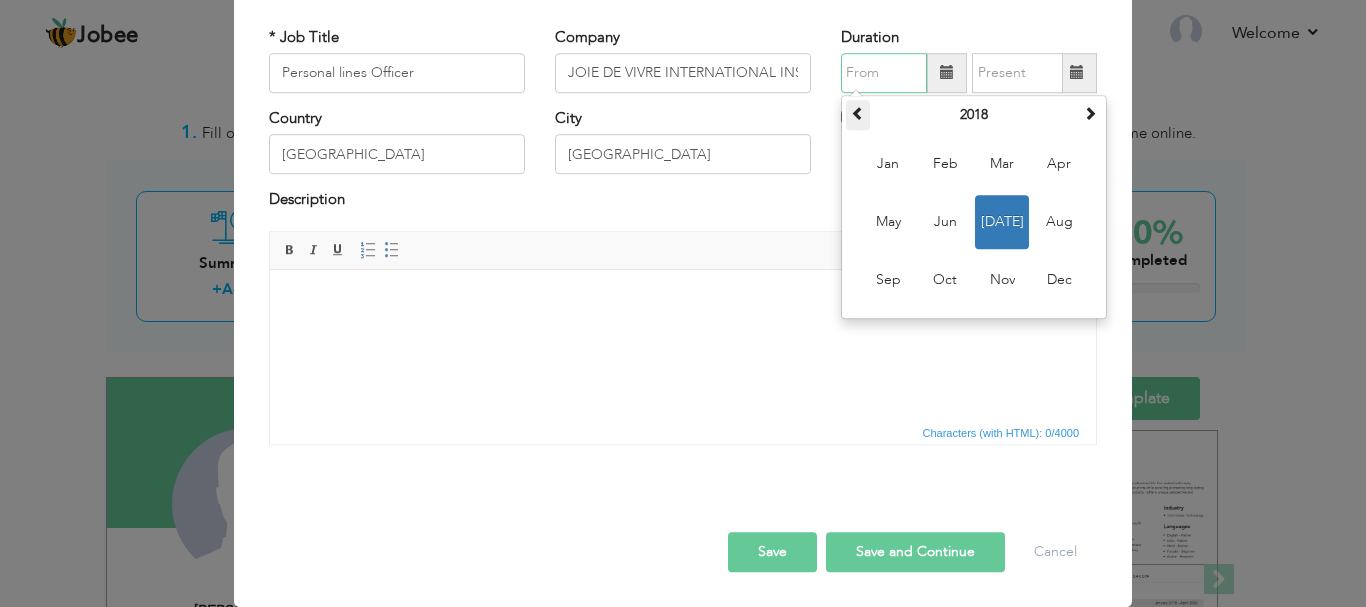 click at bounding box center [858, 115] 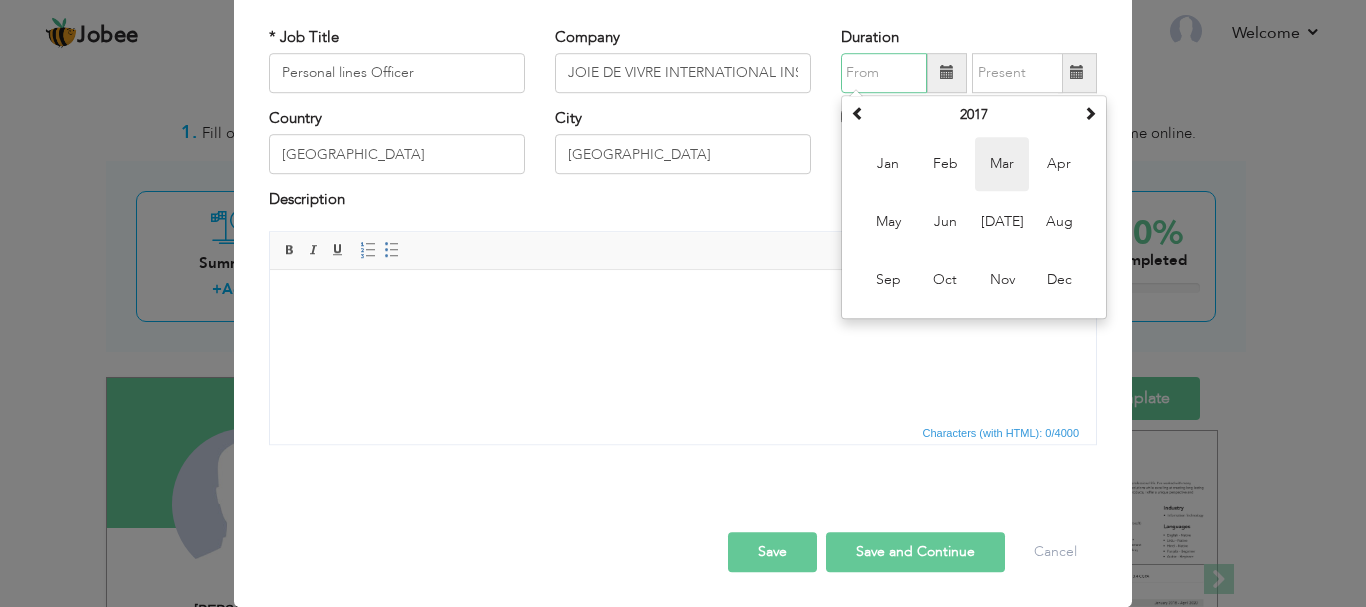 click on "Mar" at bounding box center (1002, 164) 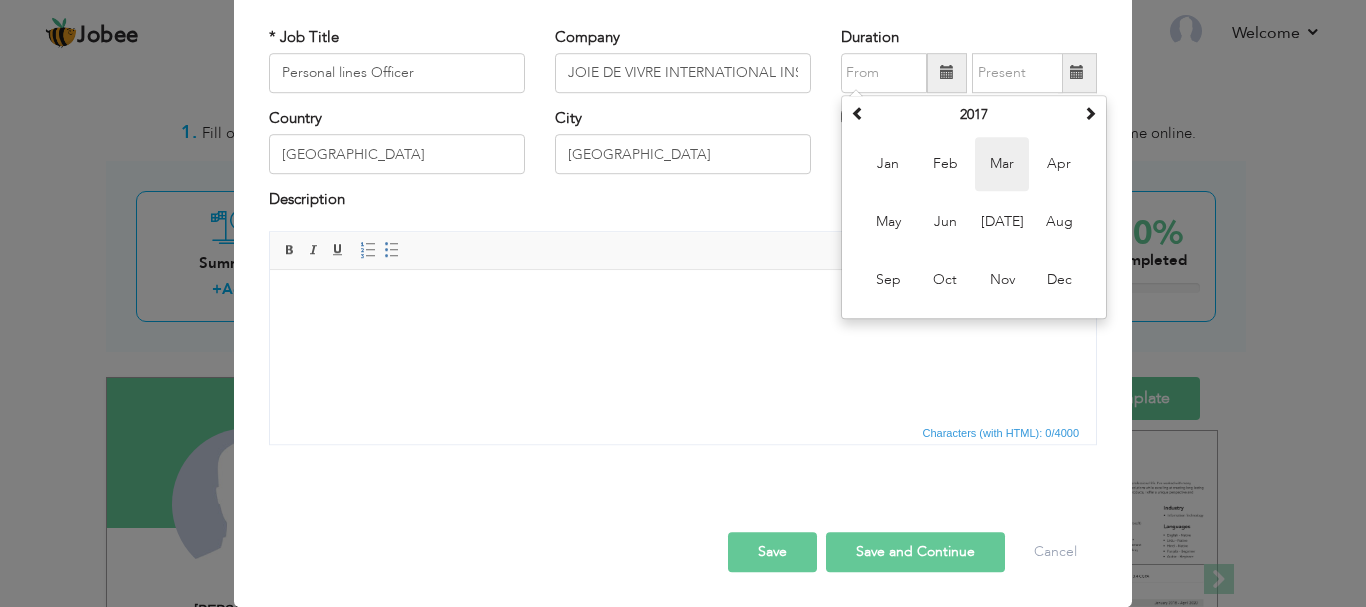 type on "03/2017" 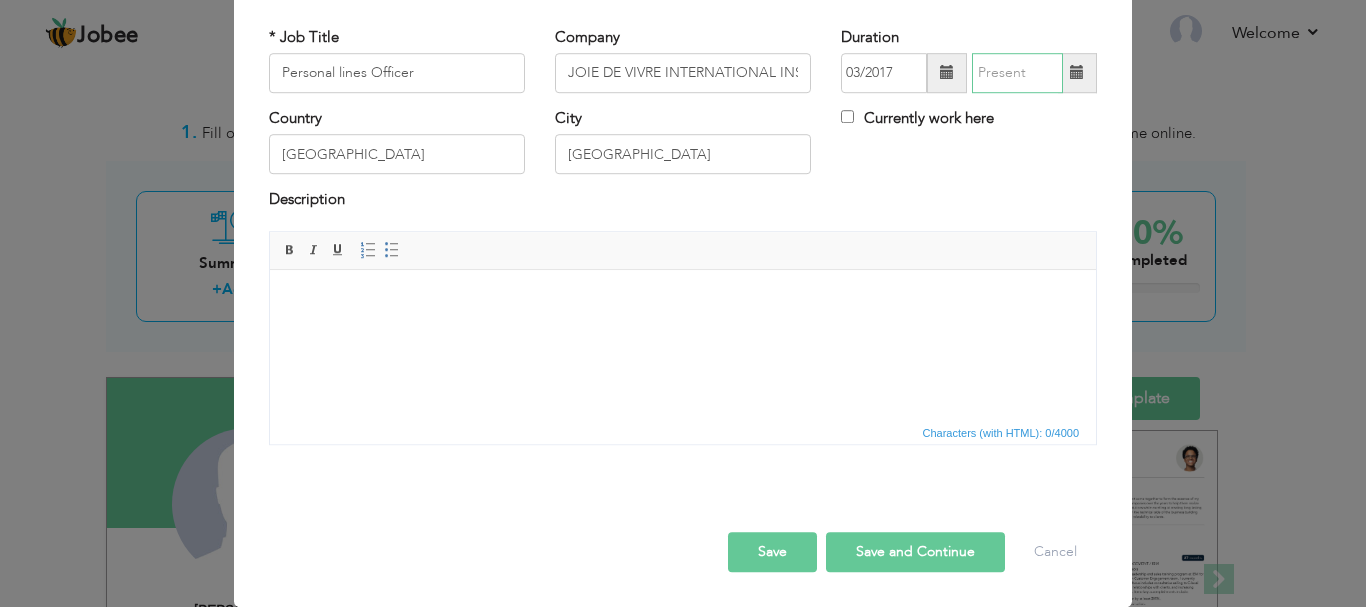 click at bounding box center [1017, 73] 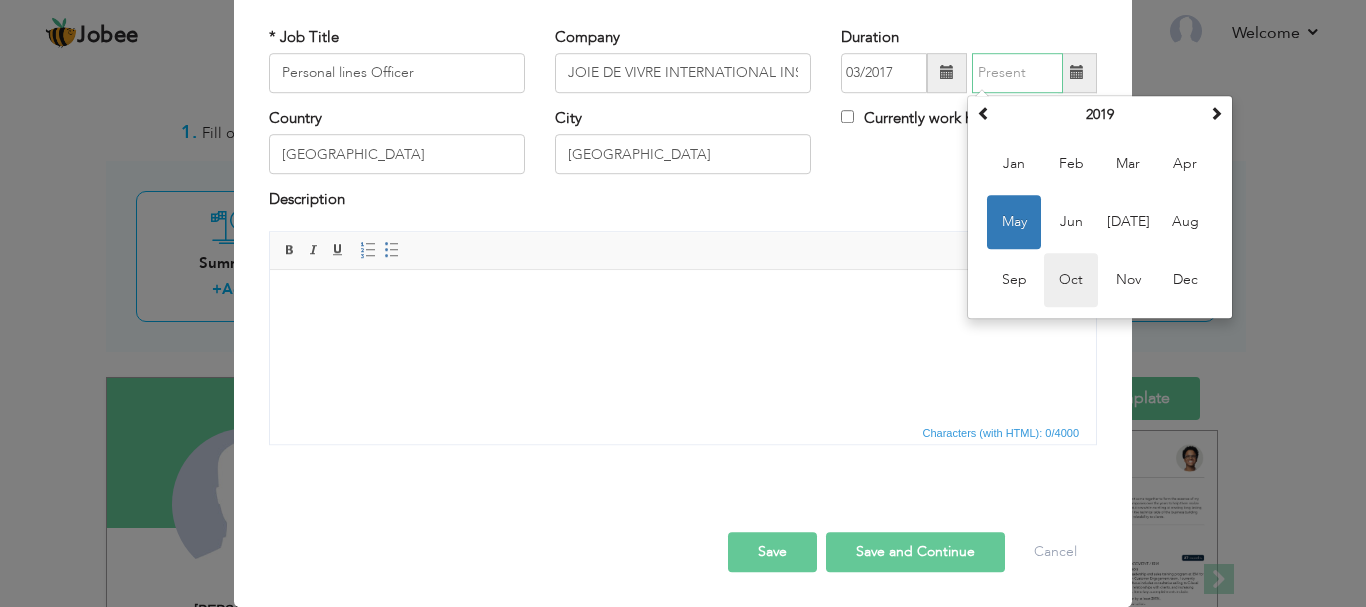 drag, startPoint x: 1074, startPoint y: 281, endPoint x: 811, endPoint y: 0, distance: 384.87662 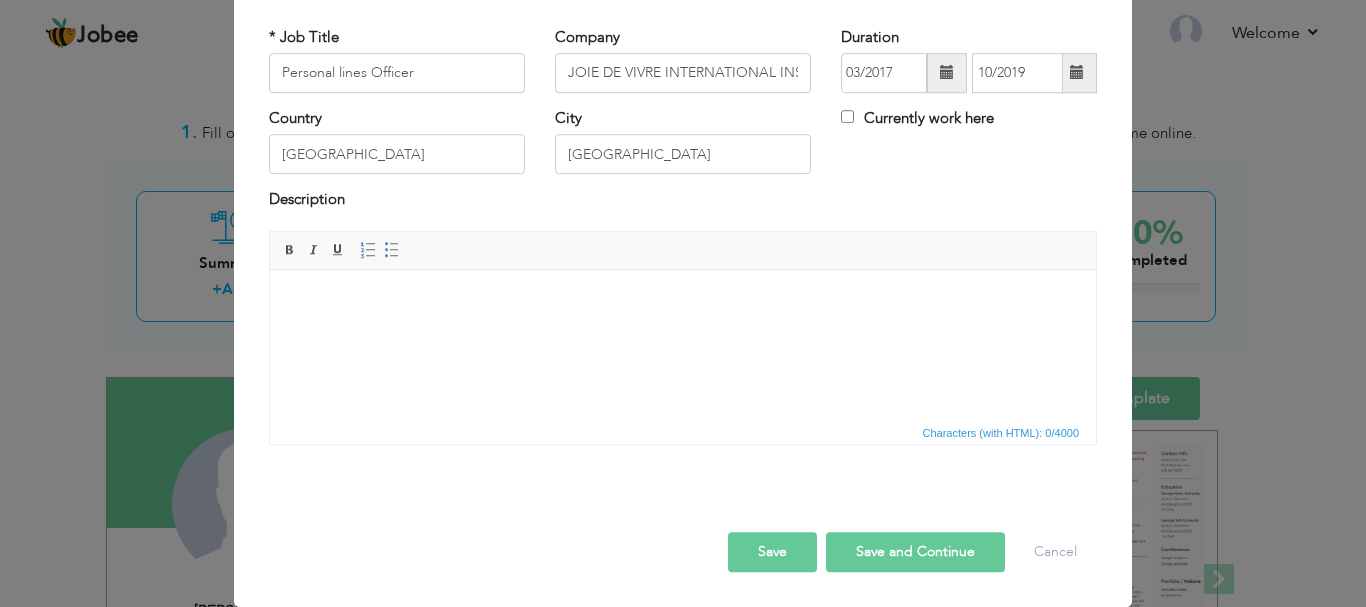 click at bounding box center (1077, 73) 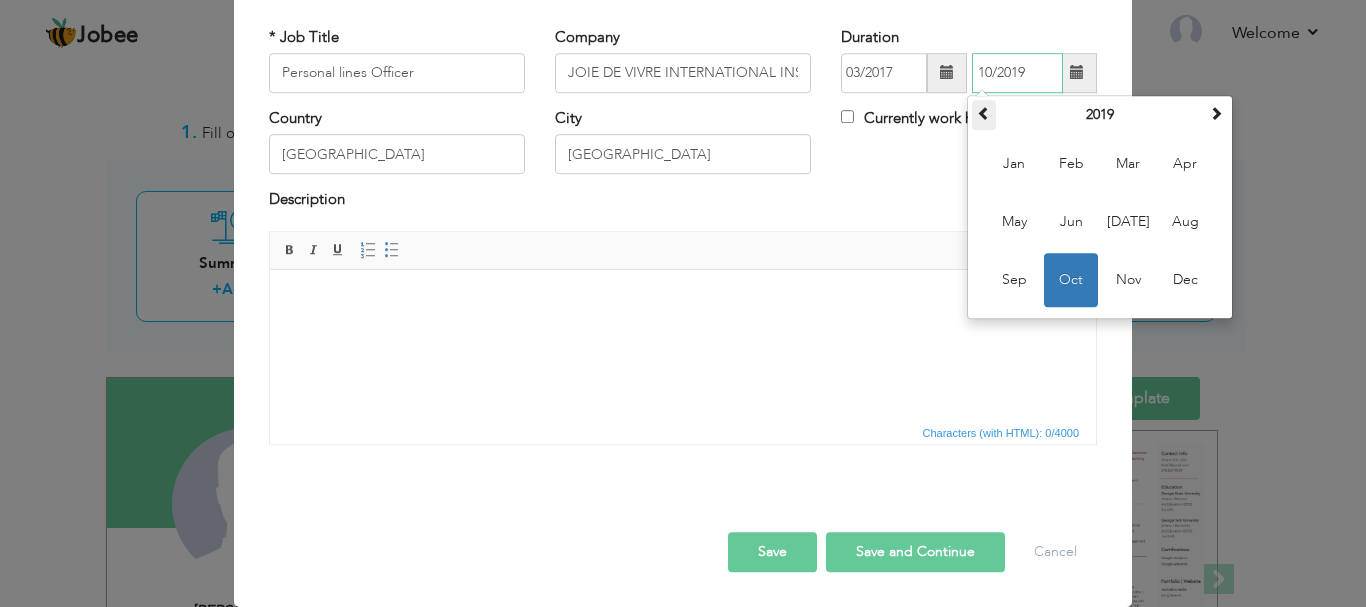 click at bounding box center (984, 113) 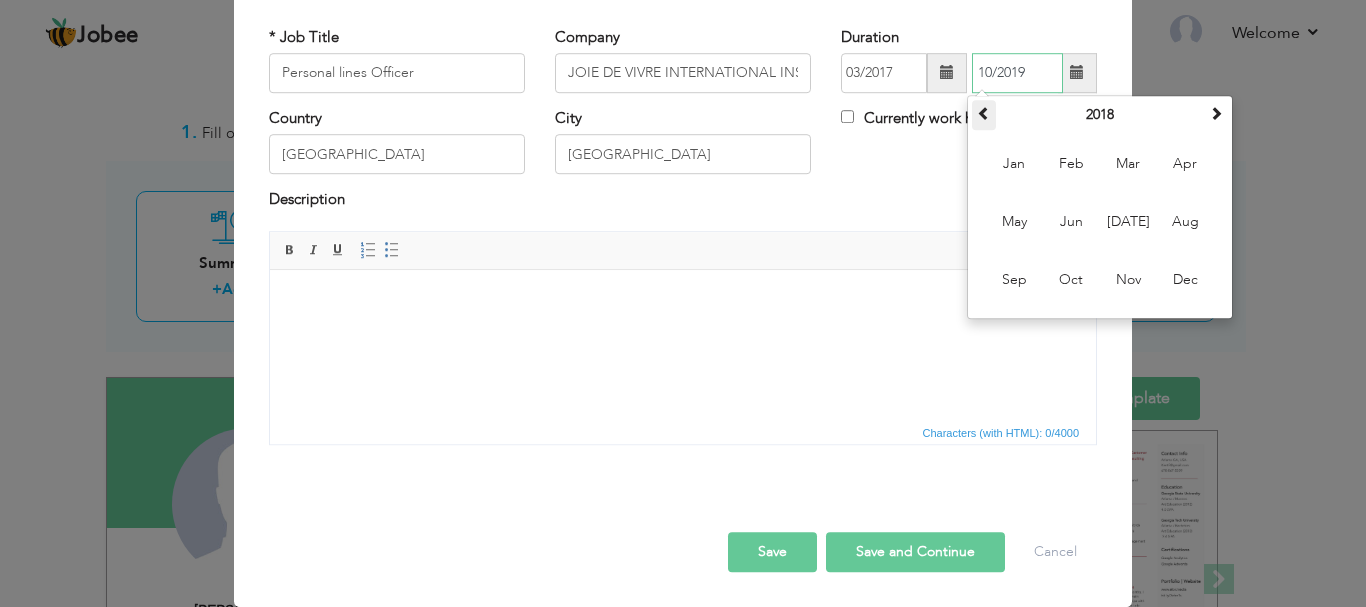 click at bounding box center (984, 113) 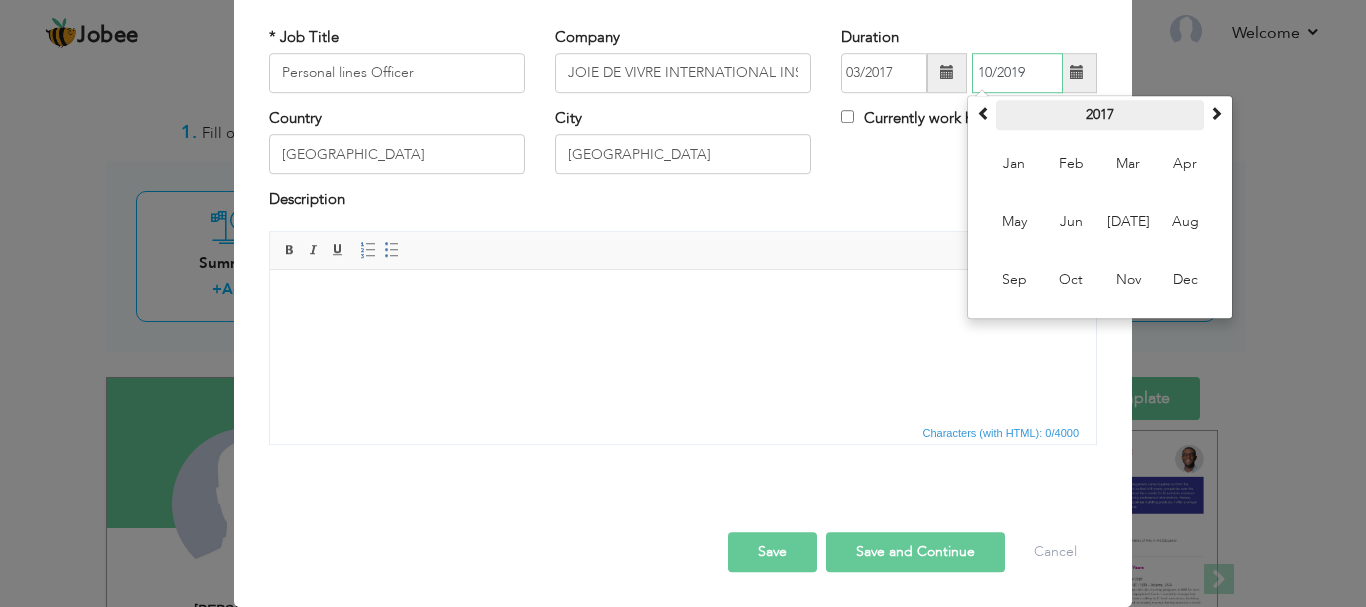 click on "2017" at bounding box center [1100, 115] 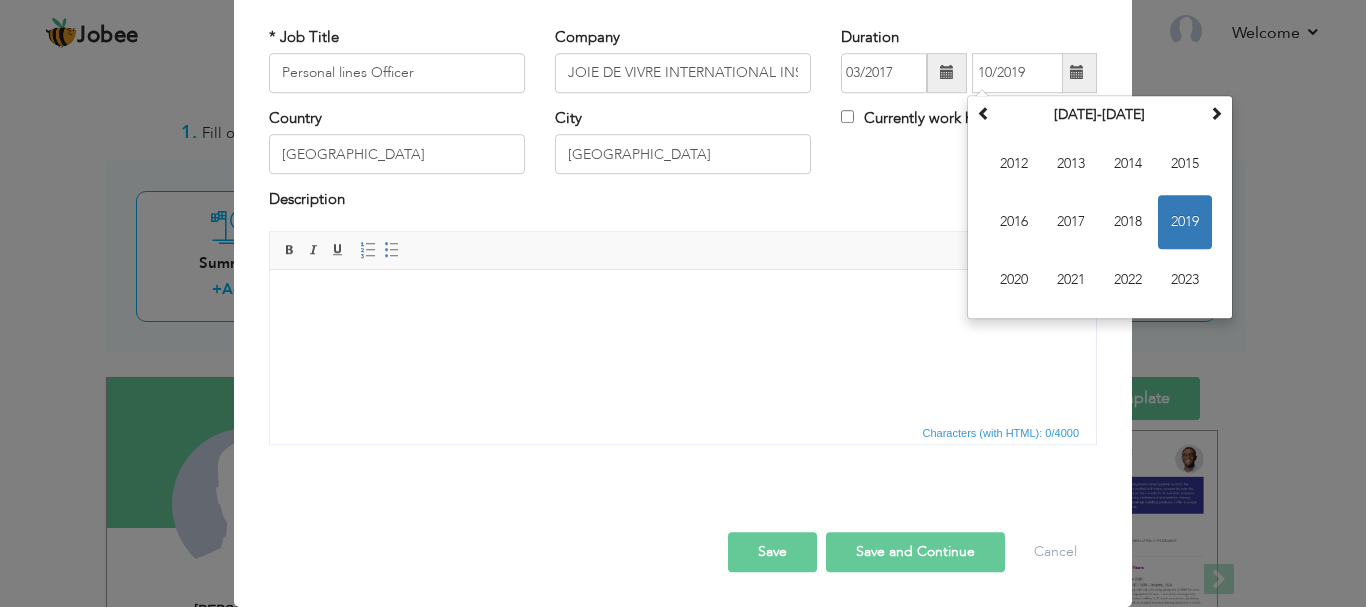 click at bounding box center [683, 299] 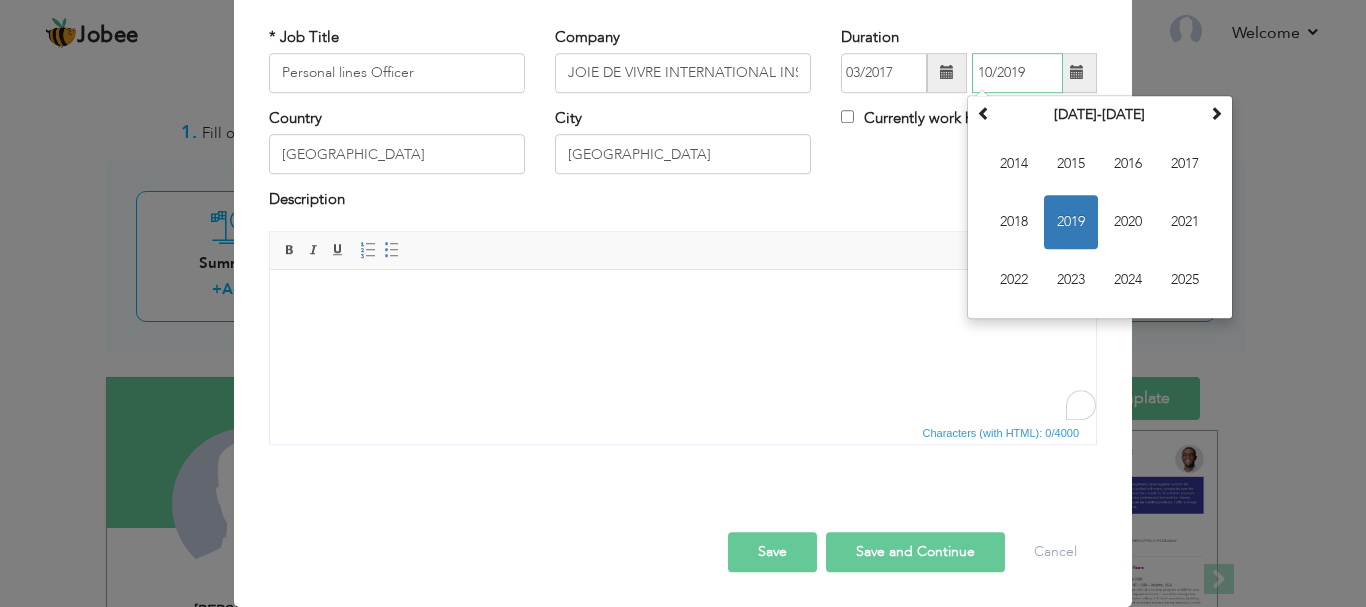 click on "10/2019" at bounding box center [1017, 73] 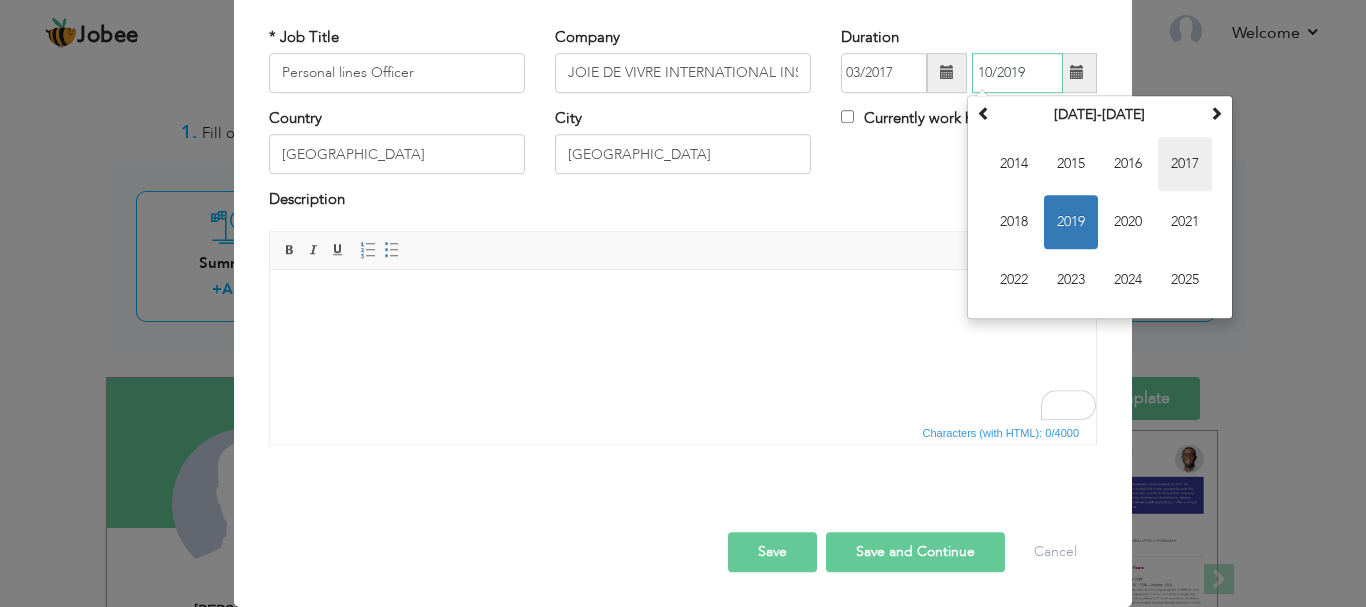 click on "2017" at bounding box center (1185, 164) 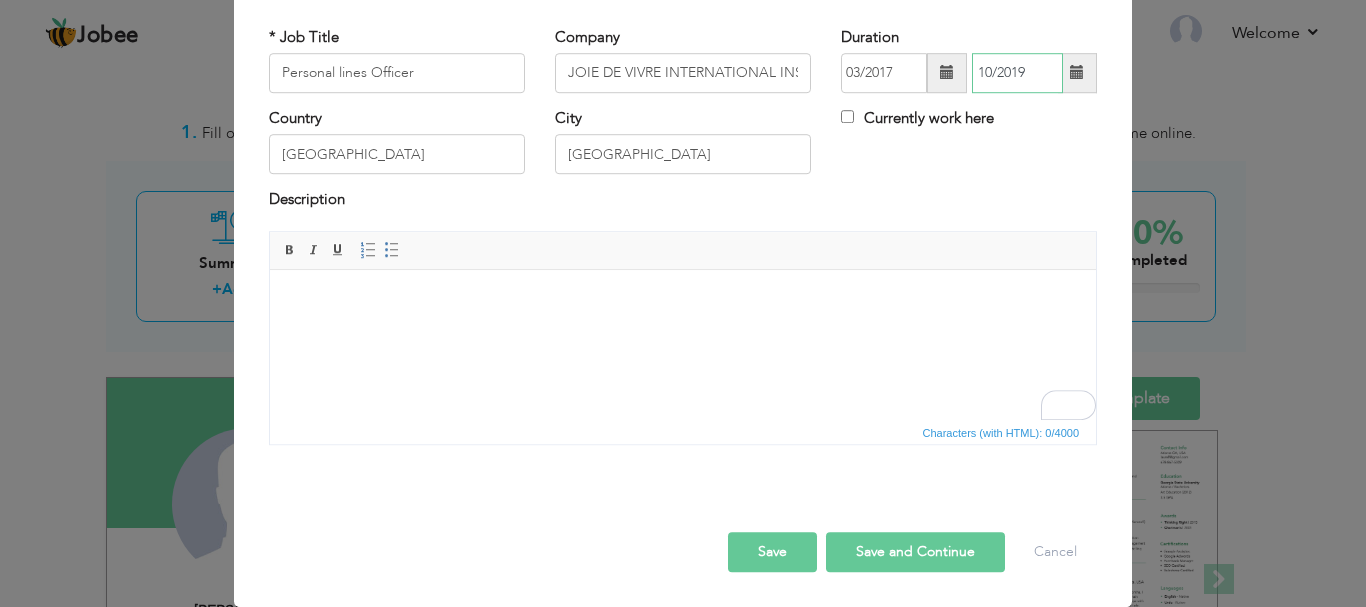 click on "10/2019" at bounding box center (1017, 73) 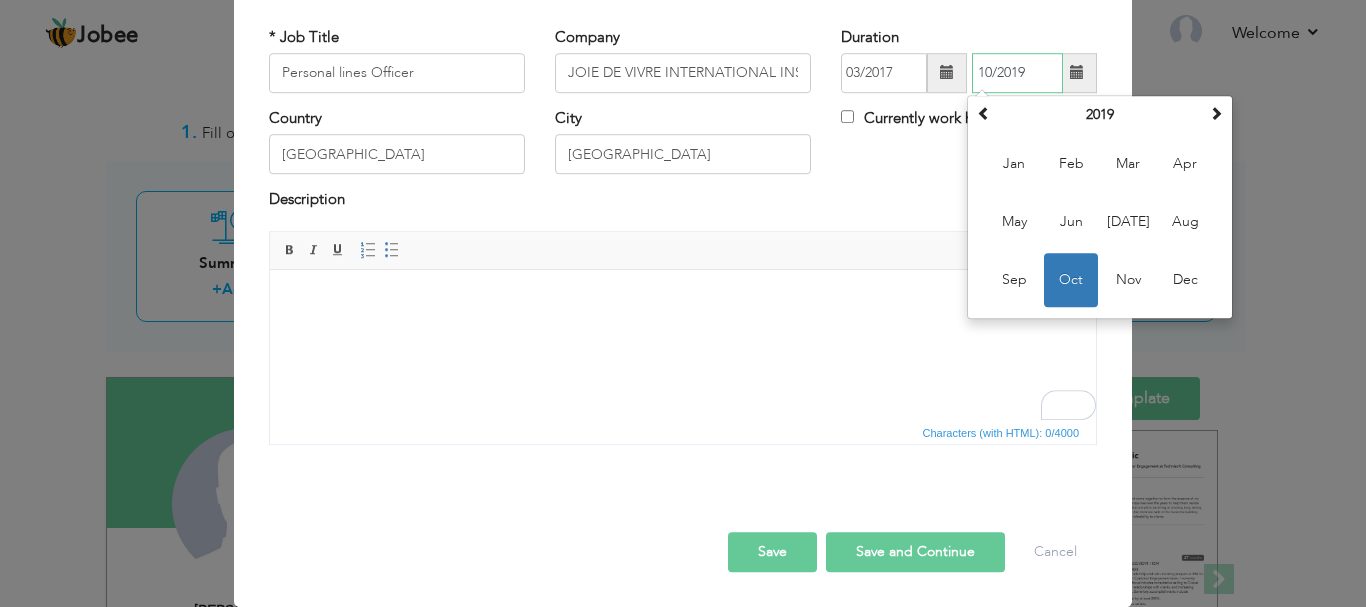 click on "Oct" at bounding box center (1071, 280) 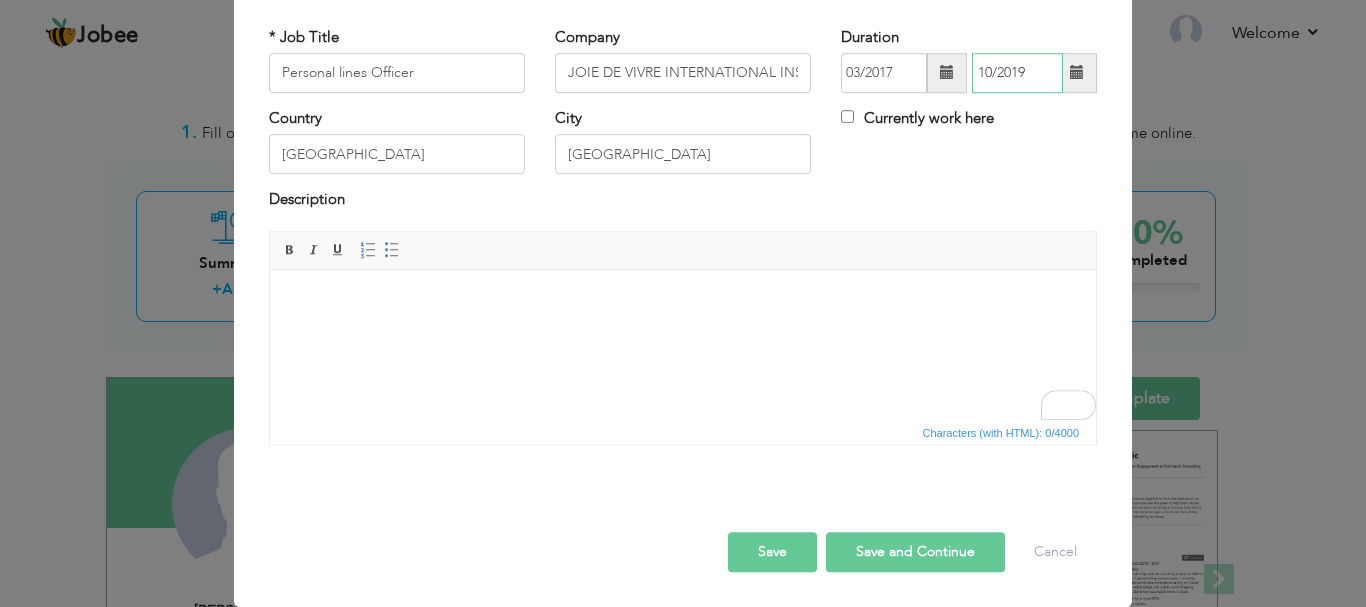 click on "10/2019" at bounding box center [1017, 73] 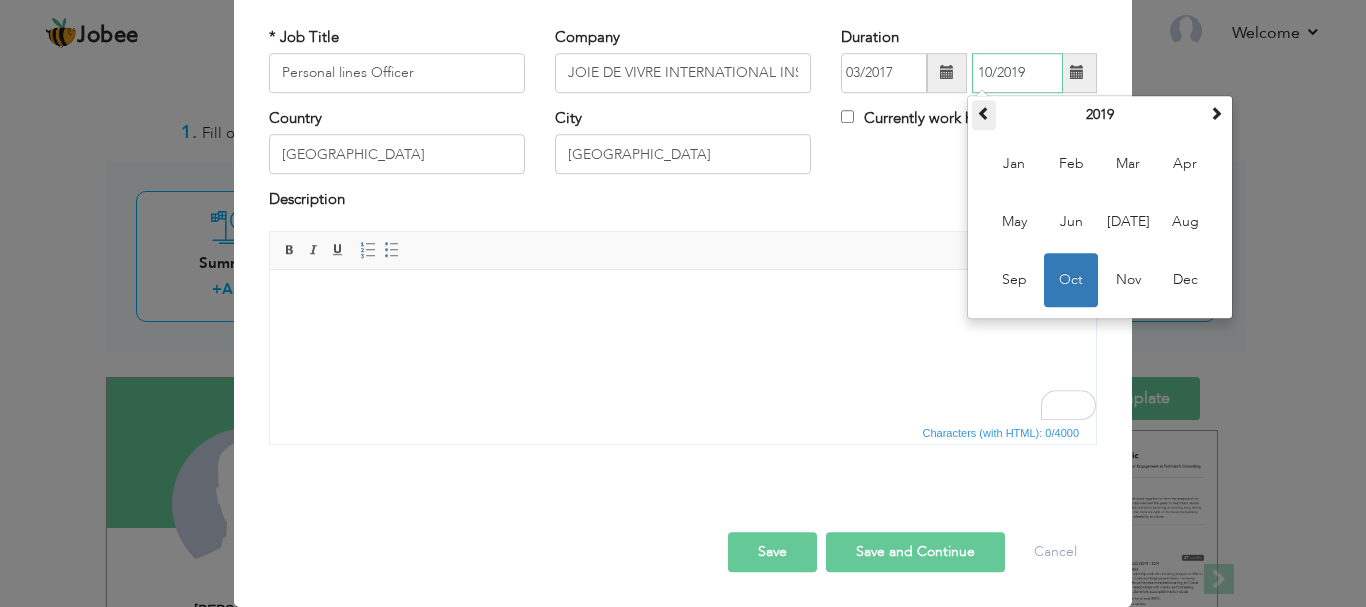click at bounding box center [984, 113] 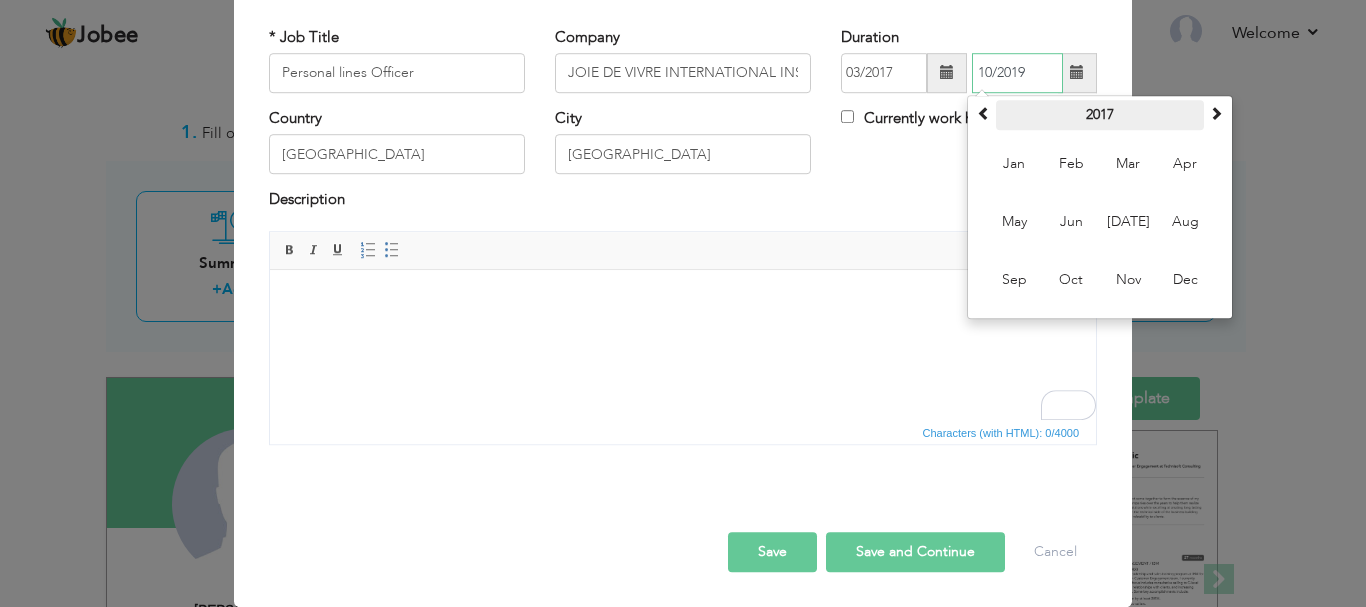 click on "2017" at bounding box center [1100, 115] 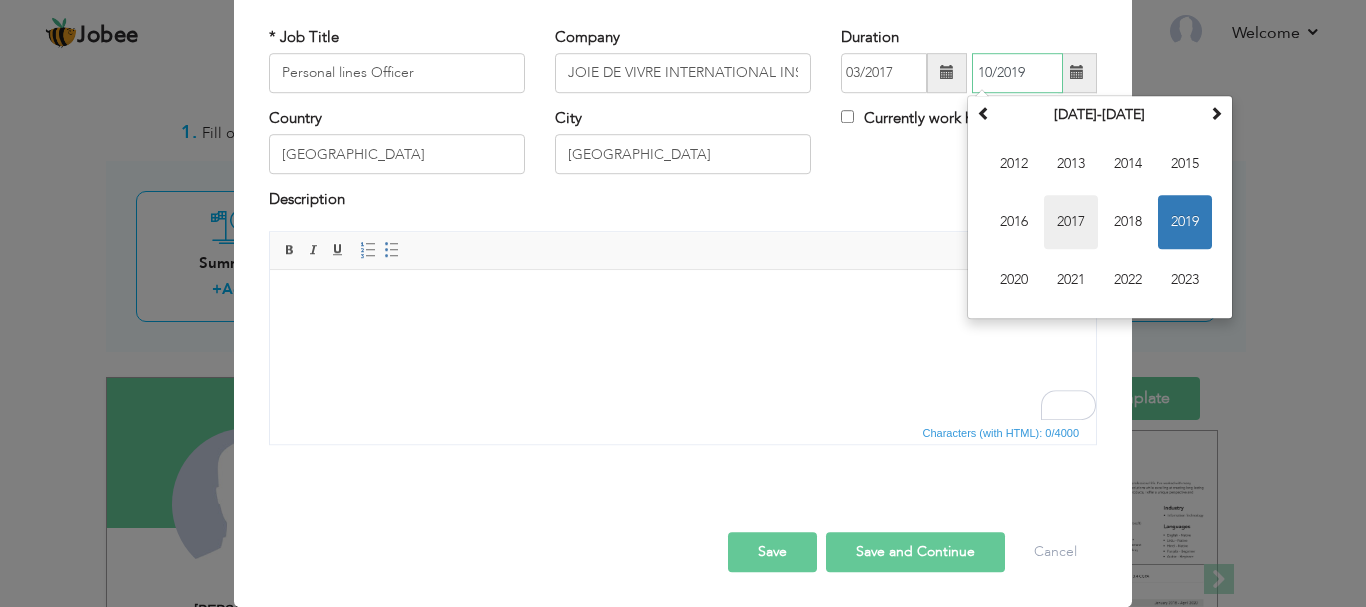 click on "2017" at bounding box center [1071, 222] 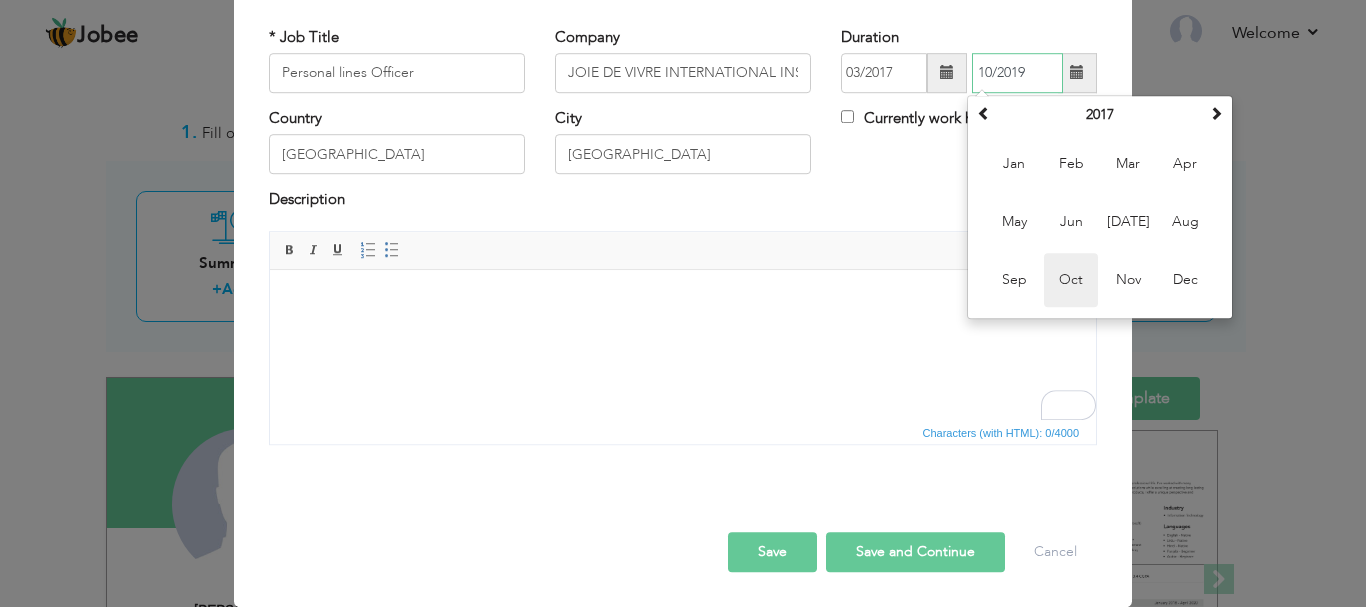 click on "Oct" at bounding box center [1071, 280] 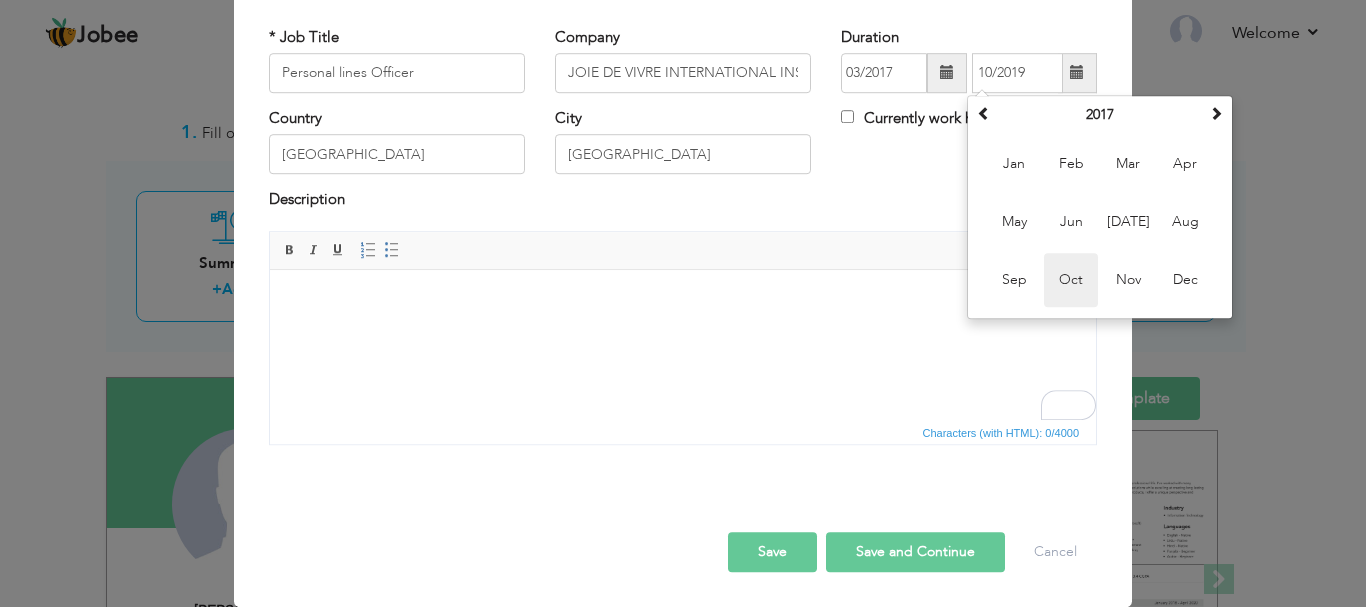 type on "10/2017" 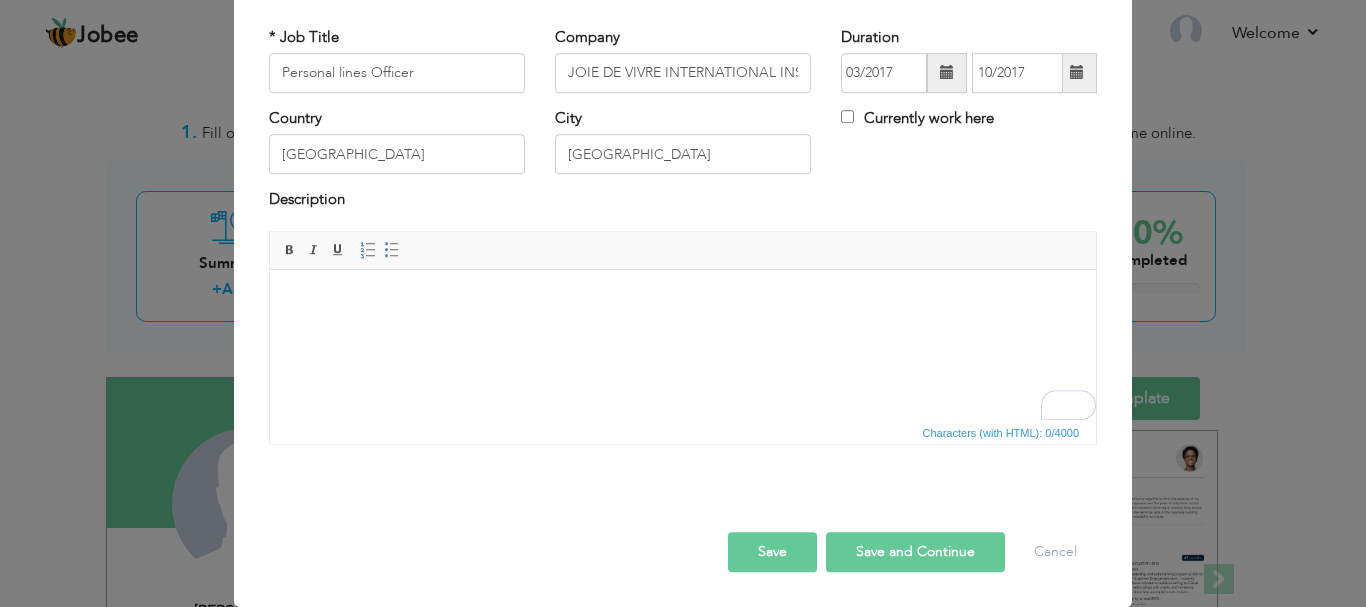 click on "Save and Continue" at bounding box center [915, 552] 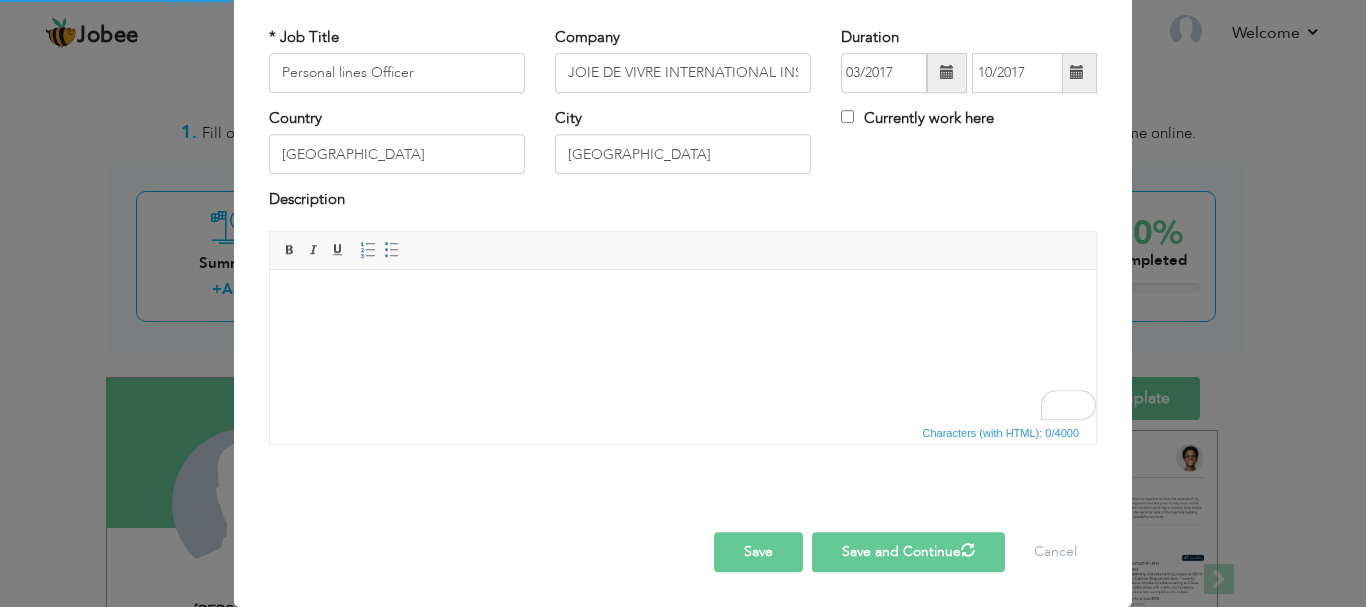 type 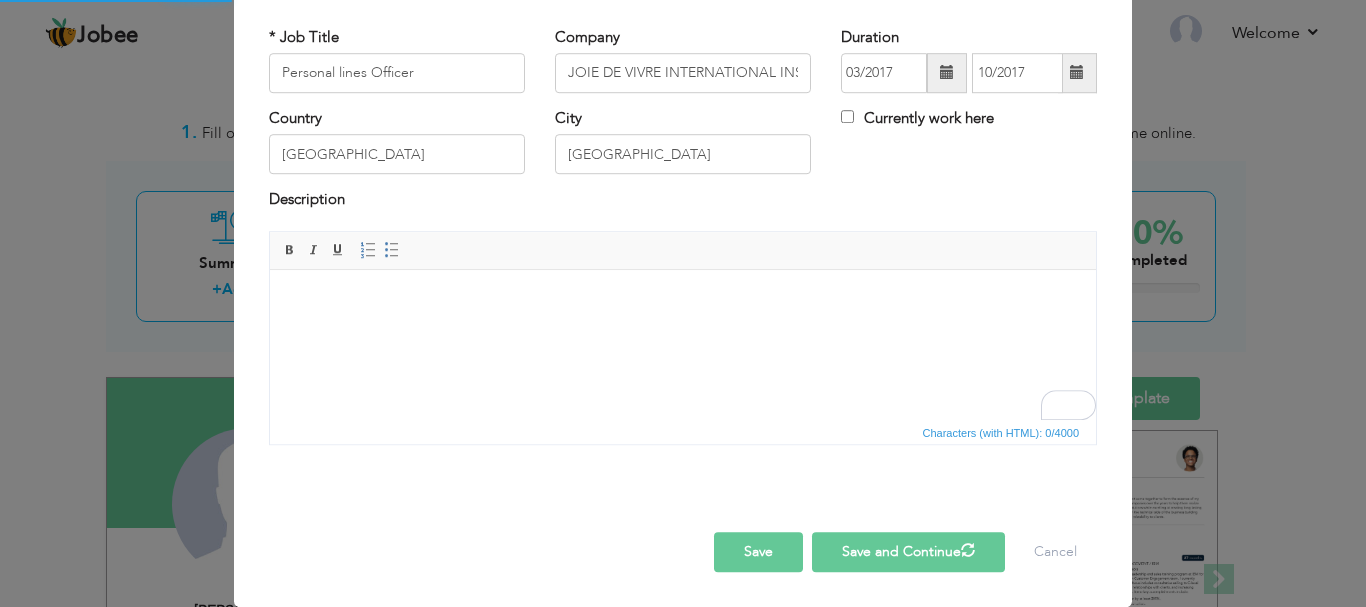 type 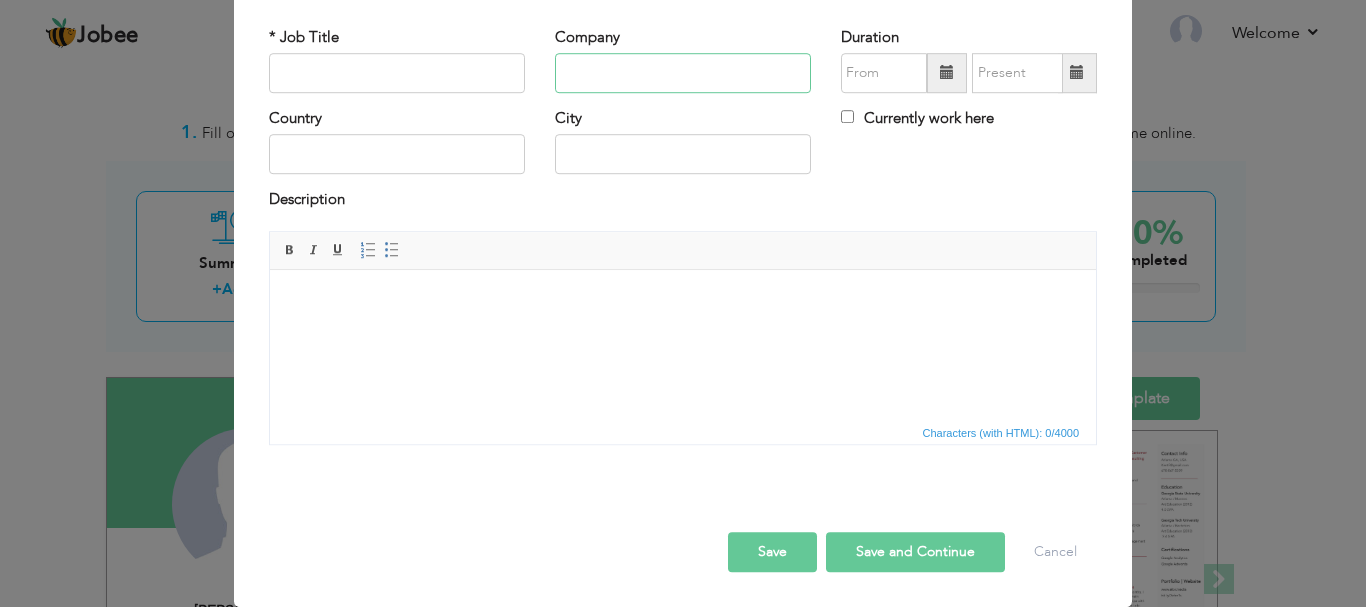 click at bounding box center (683, 73) 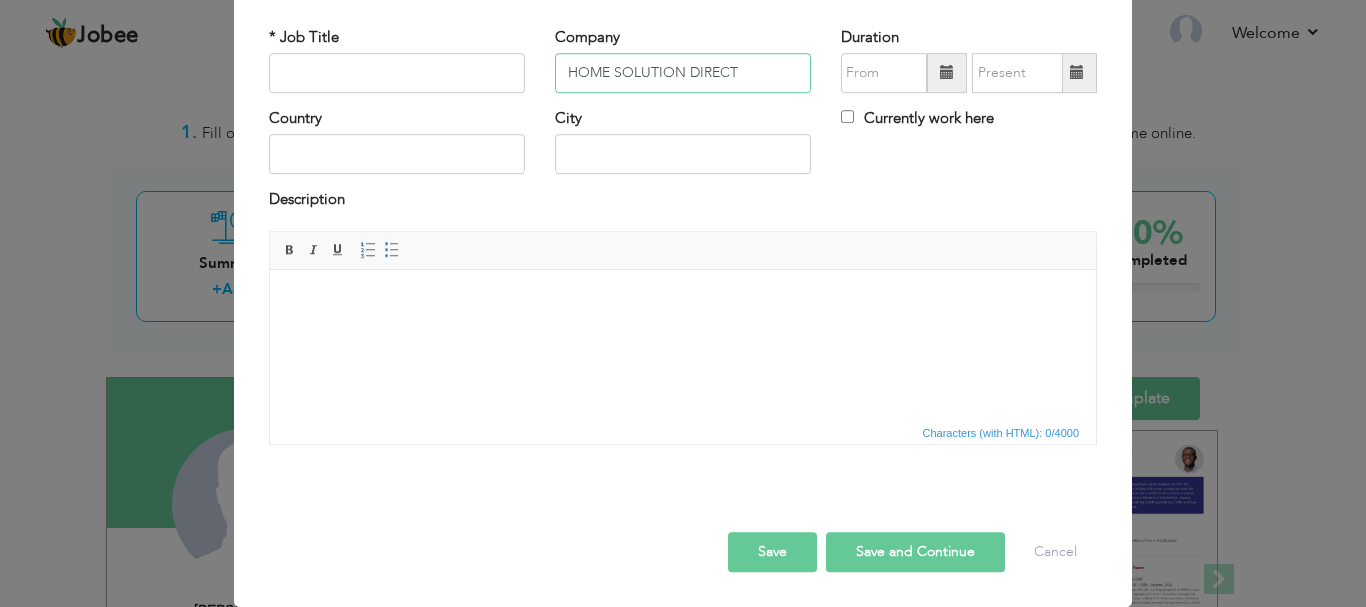 type on "HOME SOLUTION DIRECT" 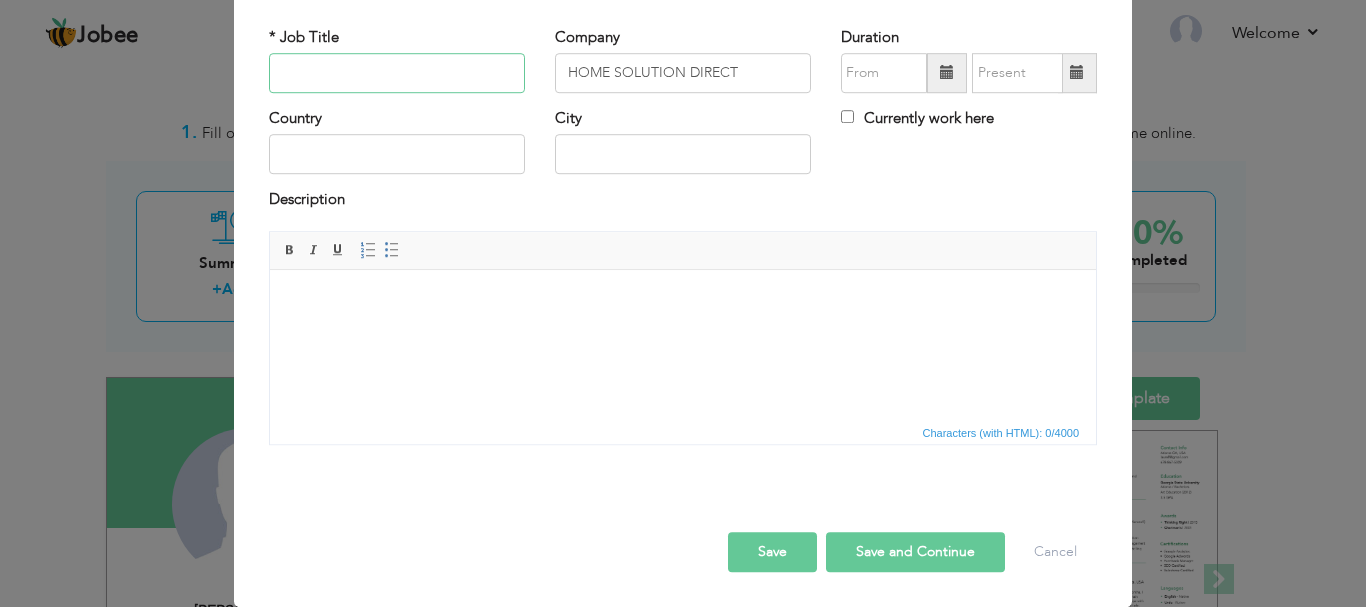 click at bounding box center [397, 73] 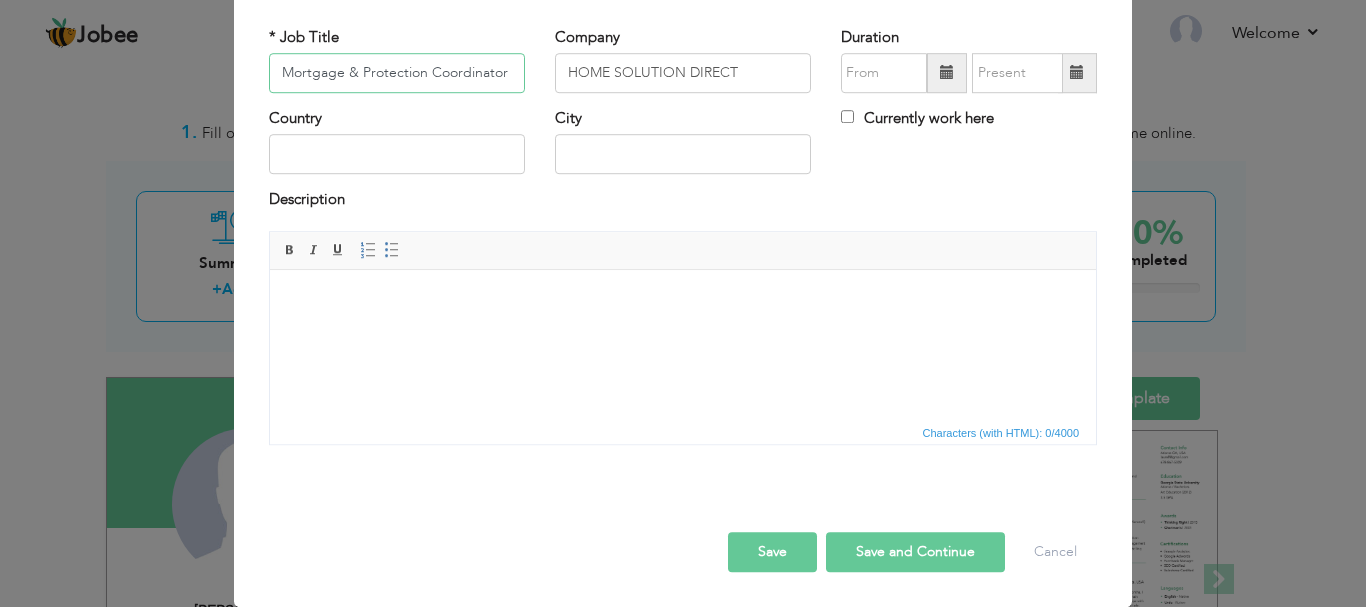 type on "Mortgage & Protection Coordinator" 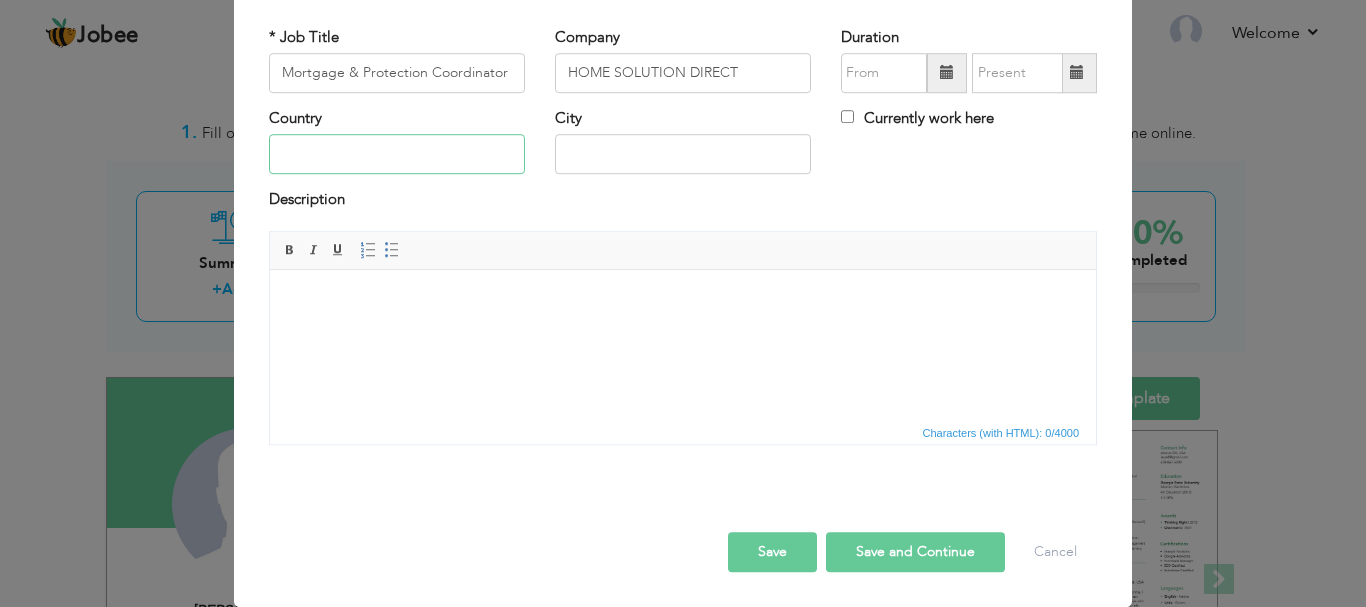 click at bounding box center [397, 155] 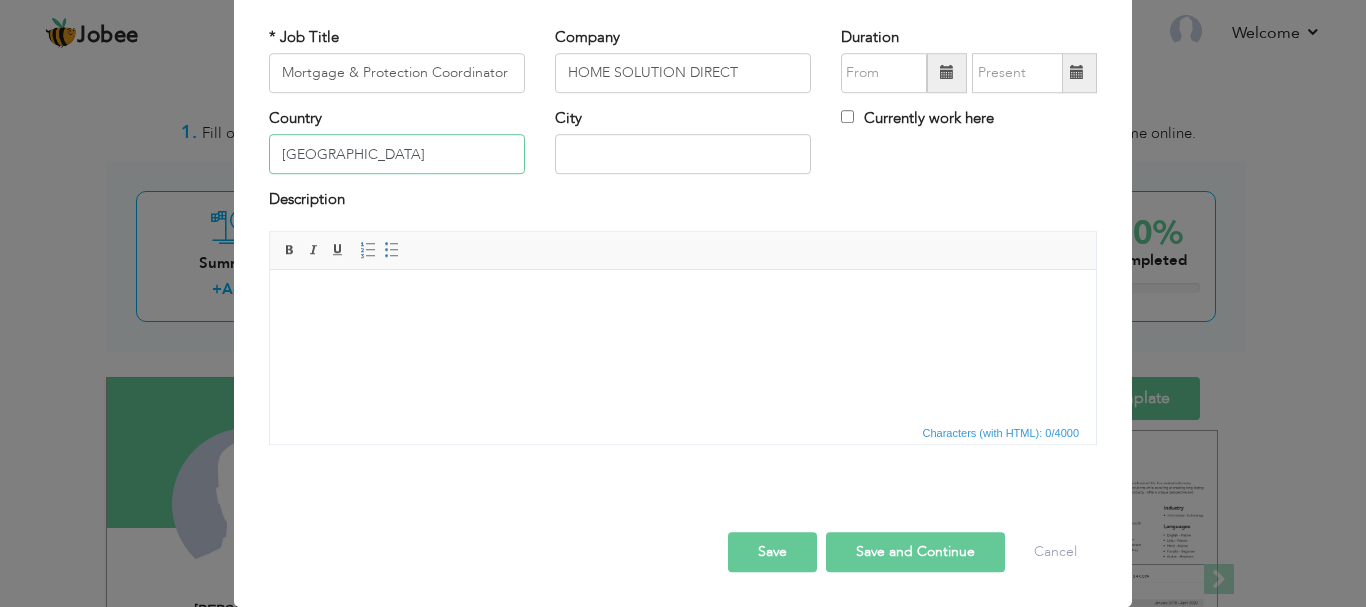 type on "[GEOGRAPHIC_DATA]" 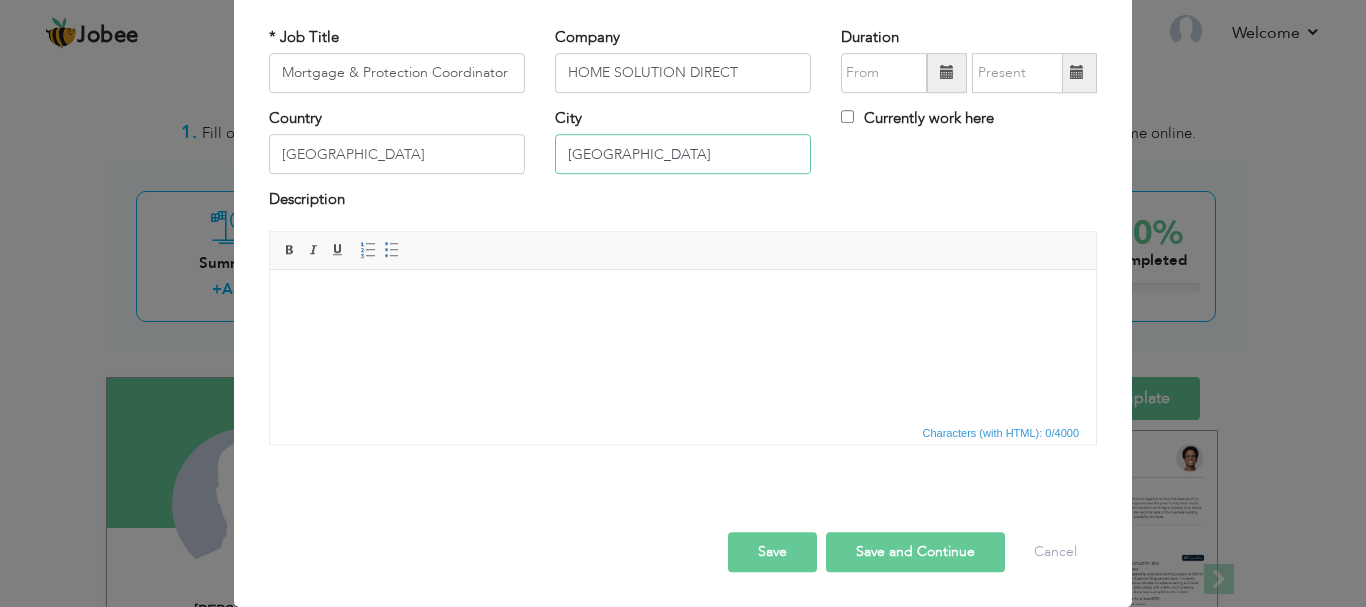 type on "[GEOGRAPHIC_DATA]" 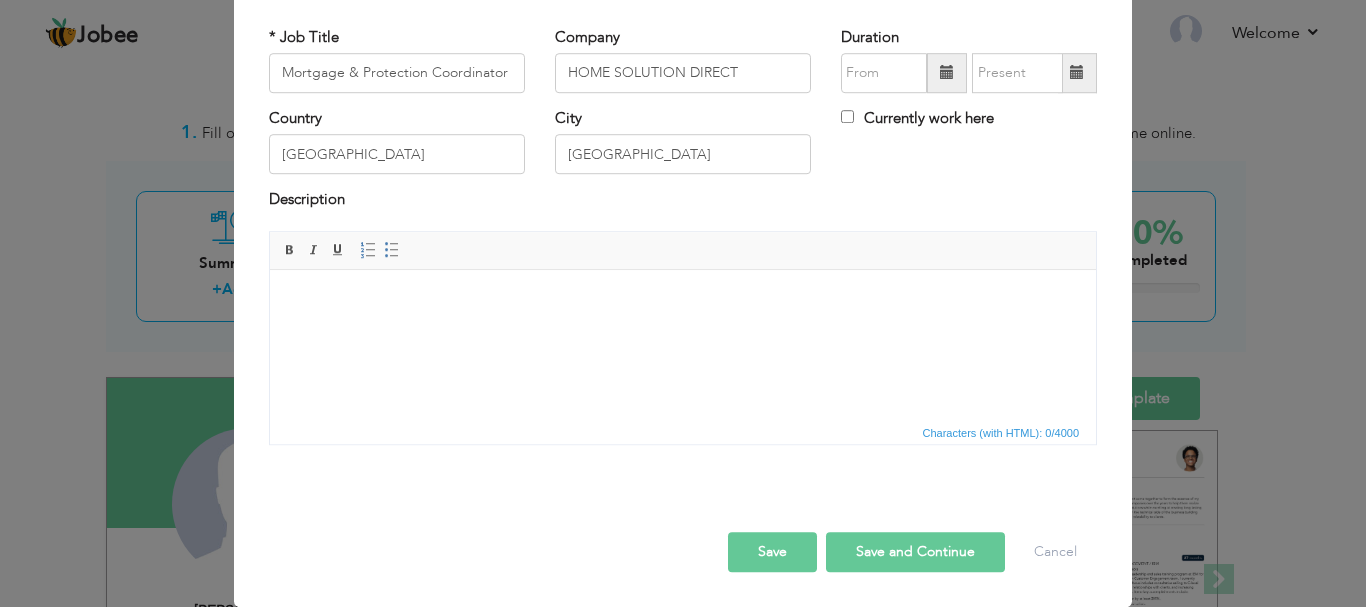click on "Save and Continue" at bounding box center [915, 552] 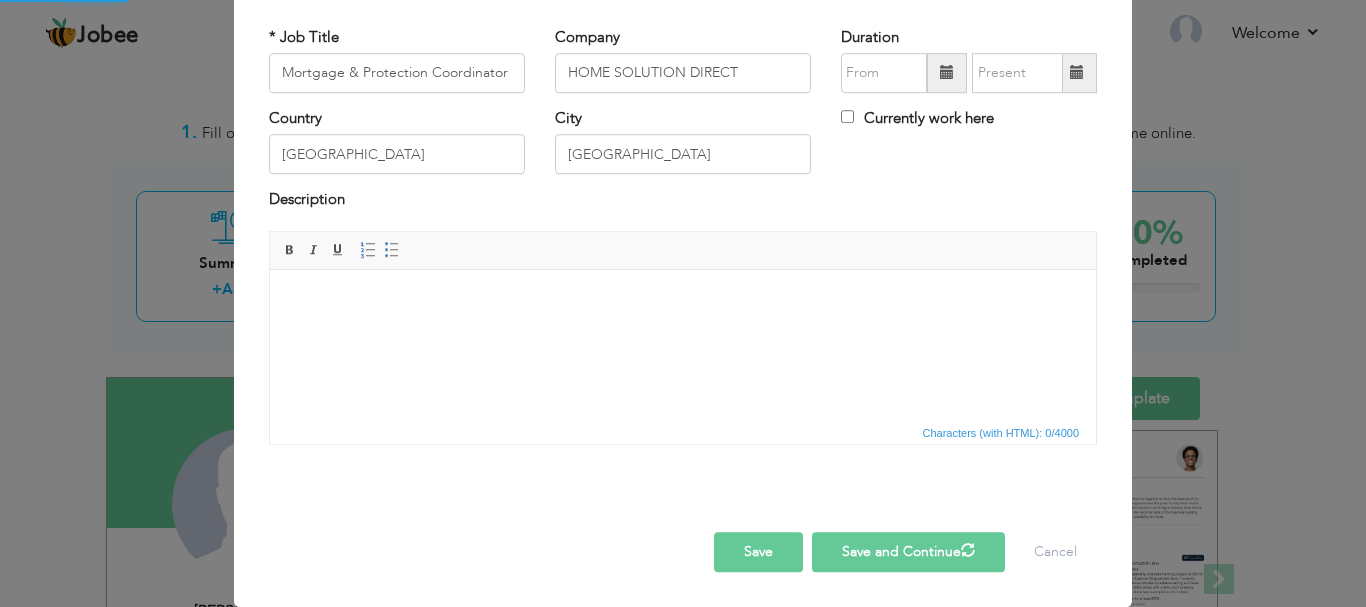 type 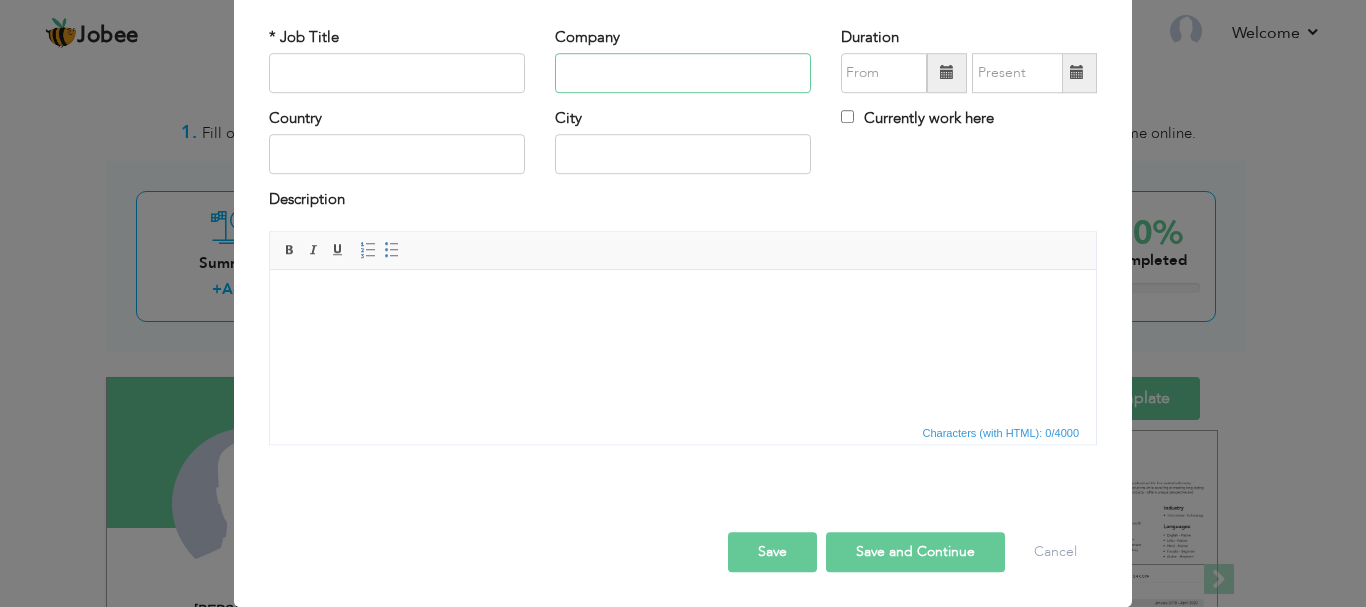 click at bounding box center [683, 73] 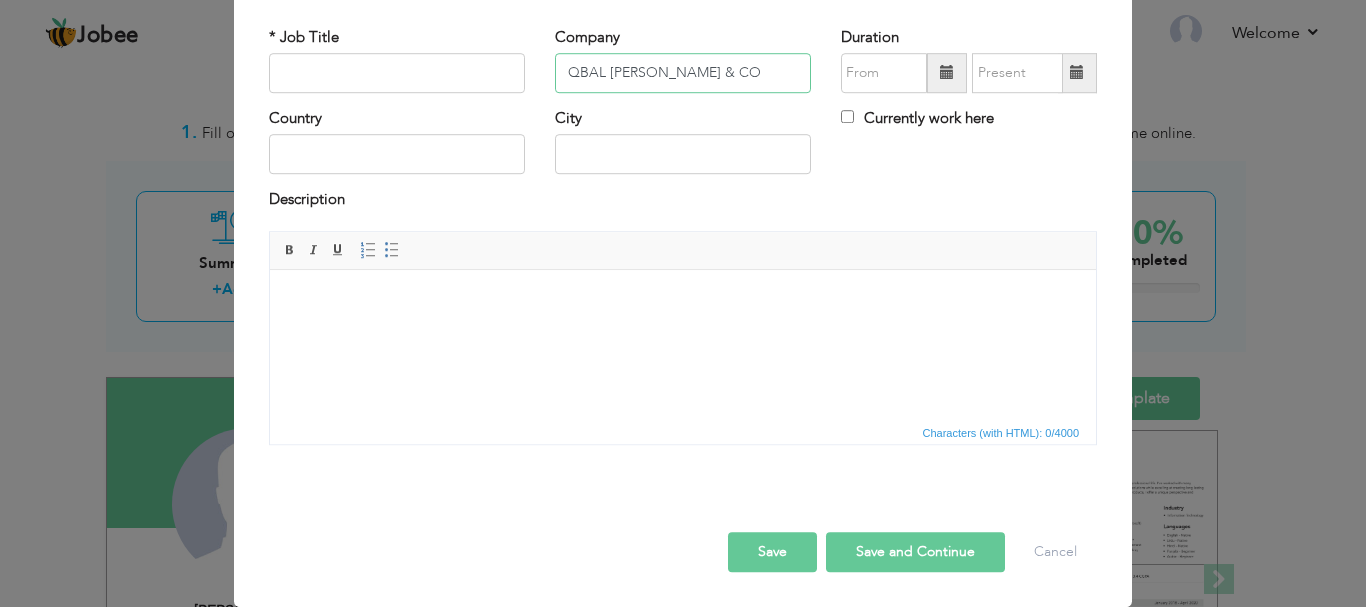 type on "QBAL A.NANJEE & CO" 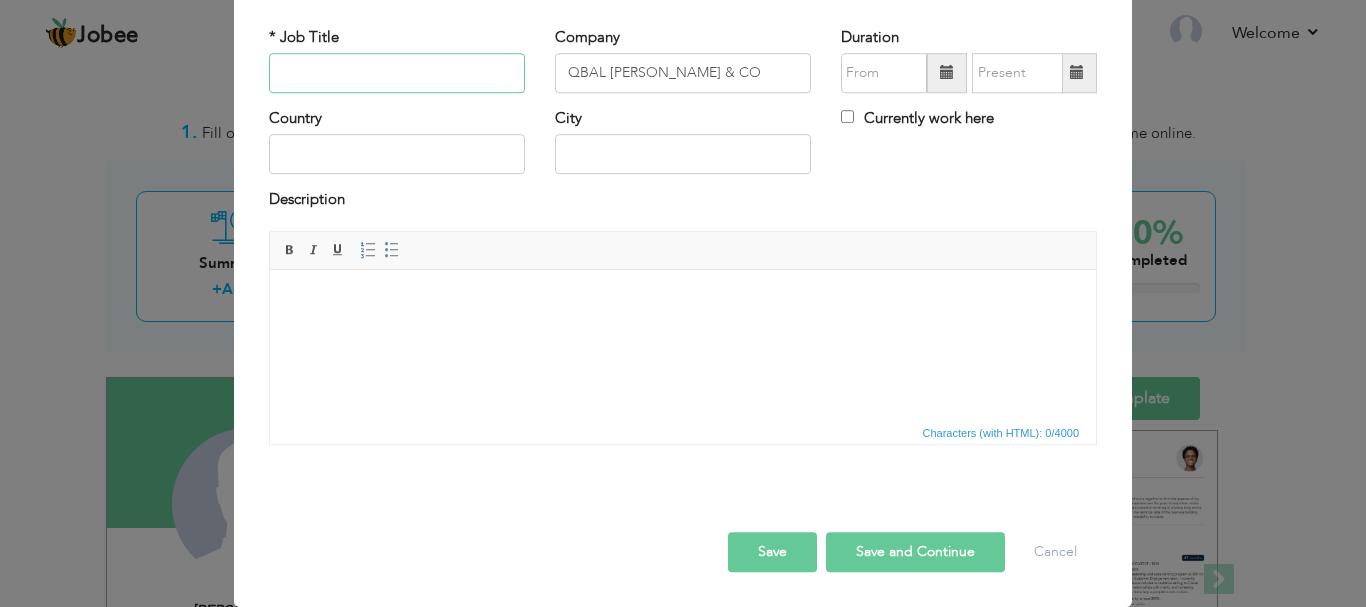click at bounding box center (397, 73) 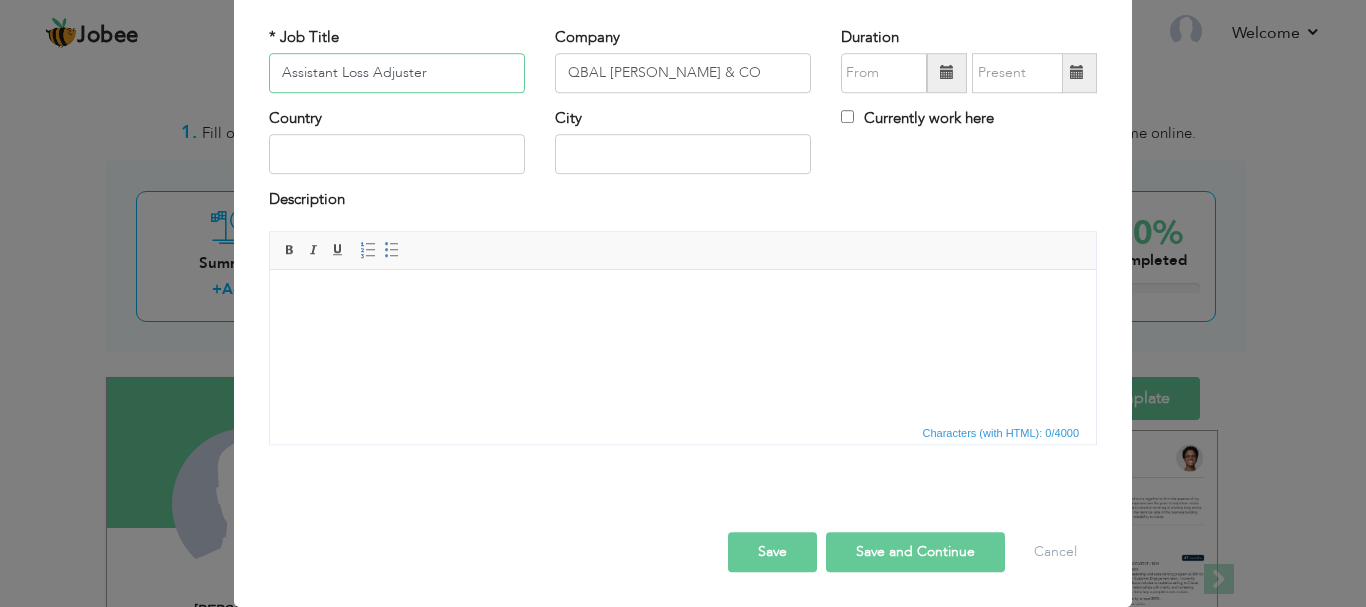 type on "Assistant Loss Adjuster" 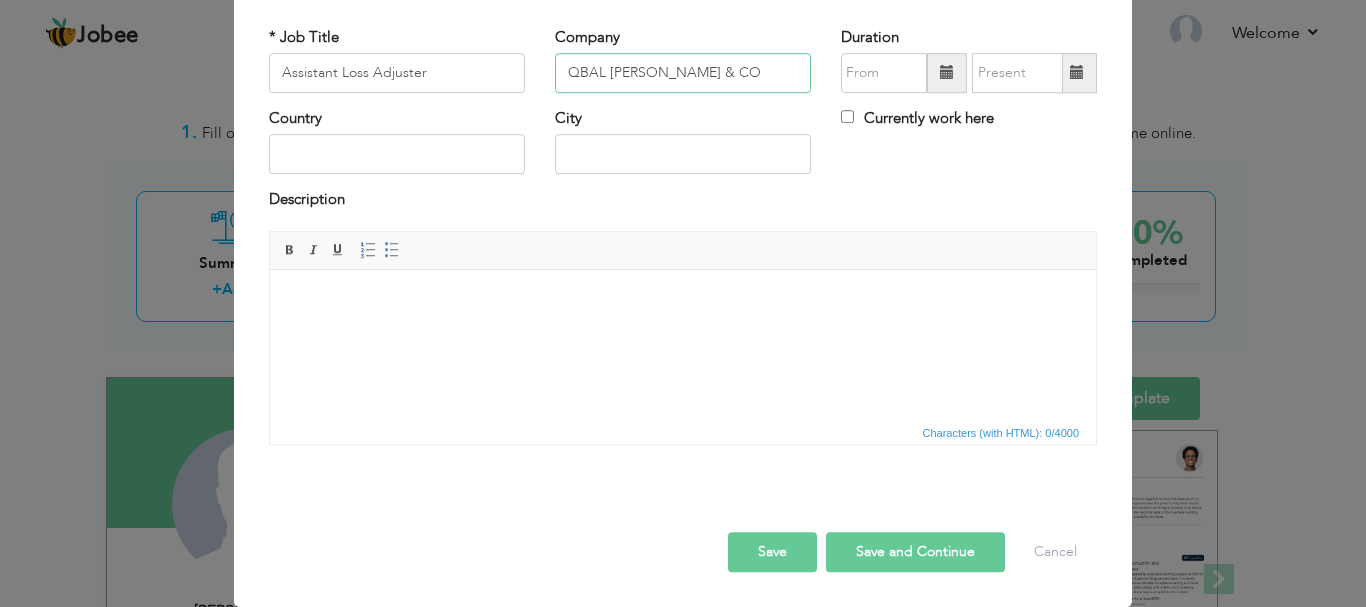 click on "QBAL A.NANJEE & CO" at bounding box center (683, 73) 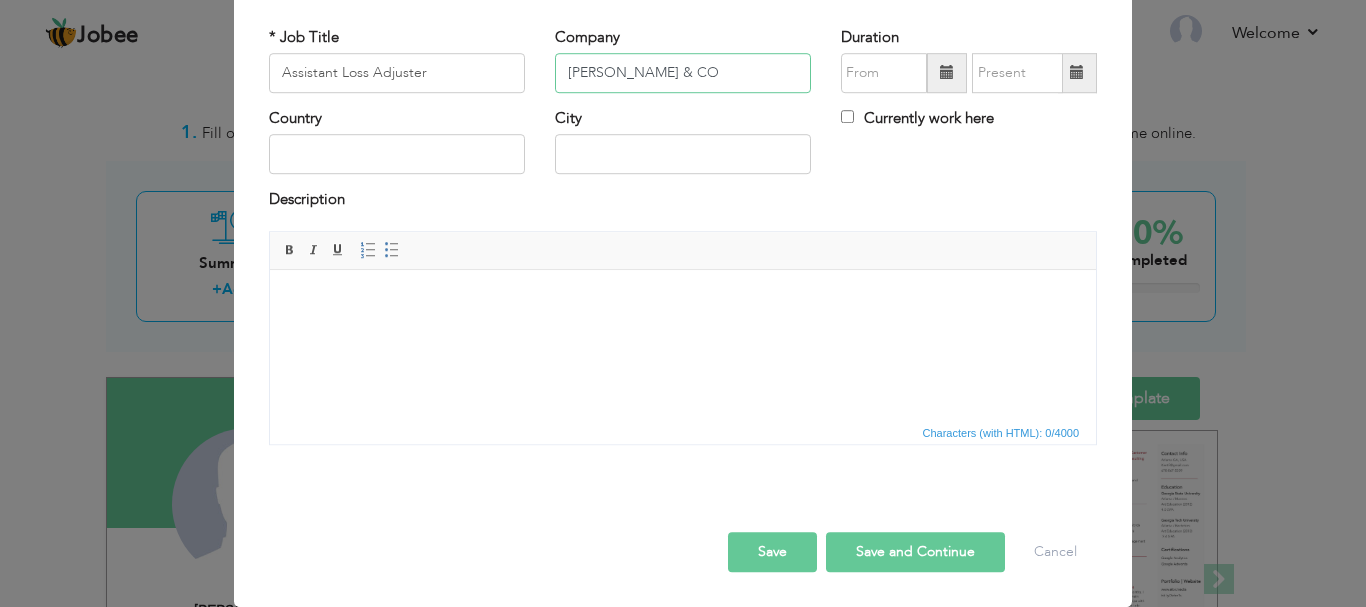 type on "[PERSON_NAME] & CO" 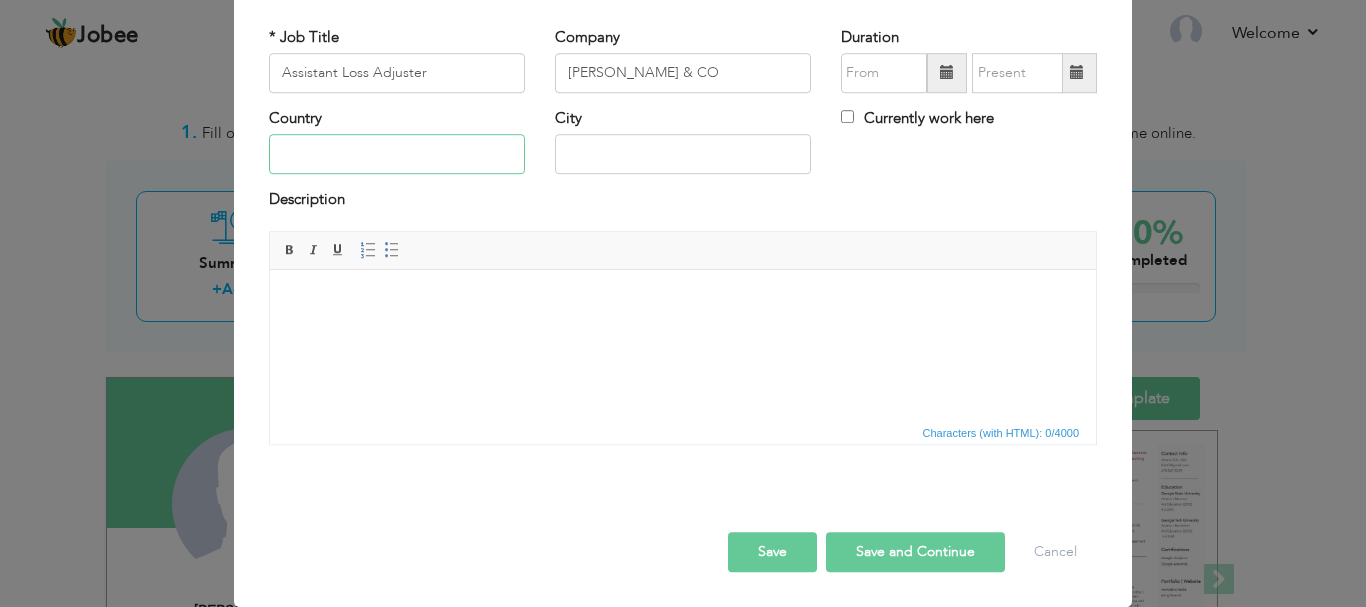 click at bounding box center (397, 155) 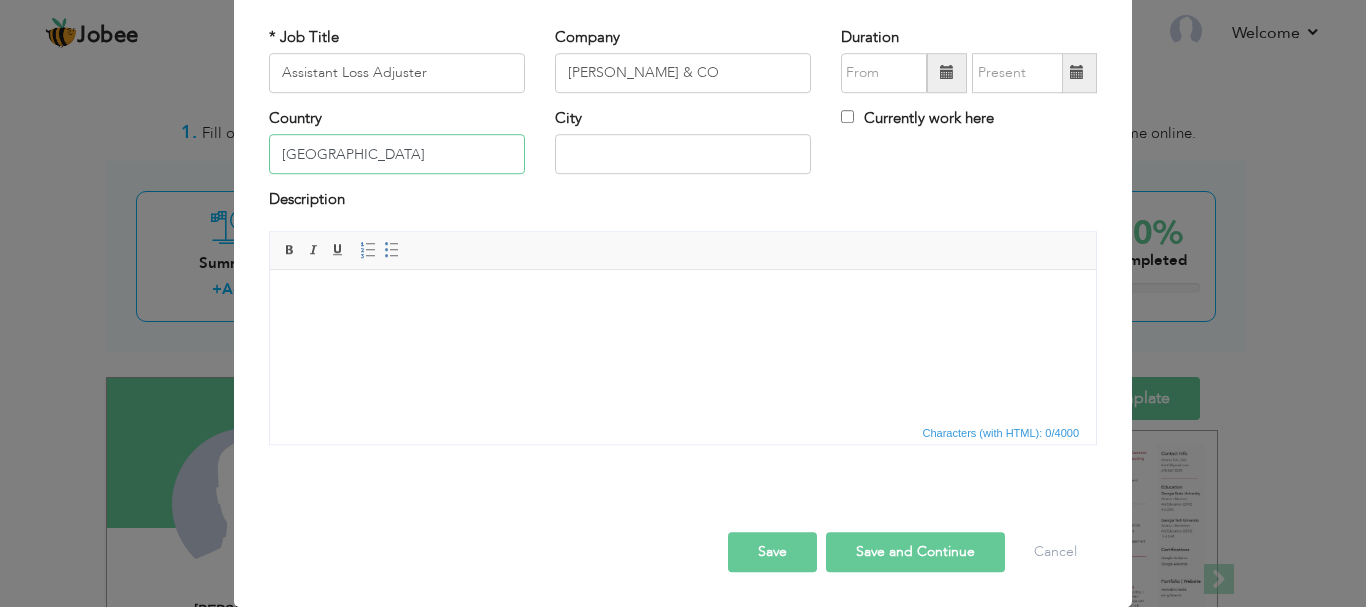 type on "[GEOGRAPHIC_DATA]" 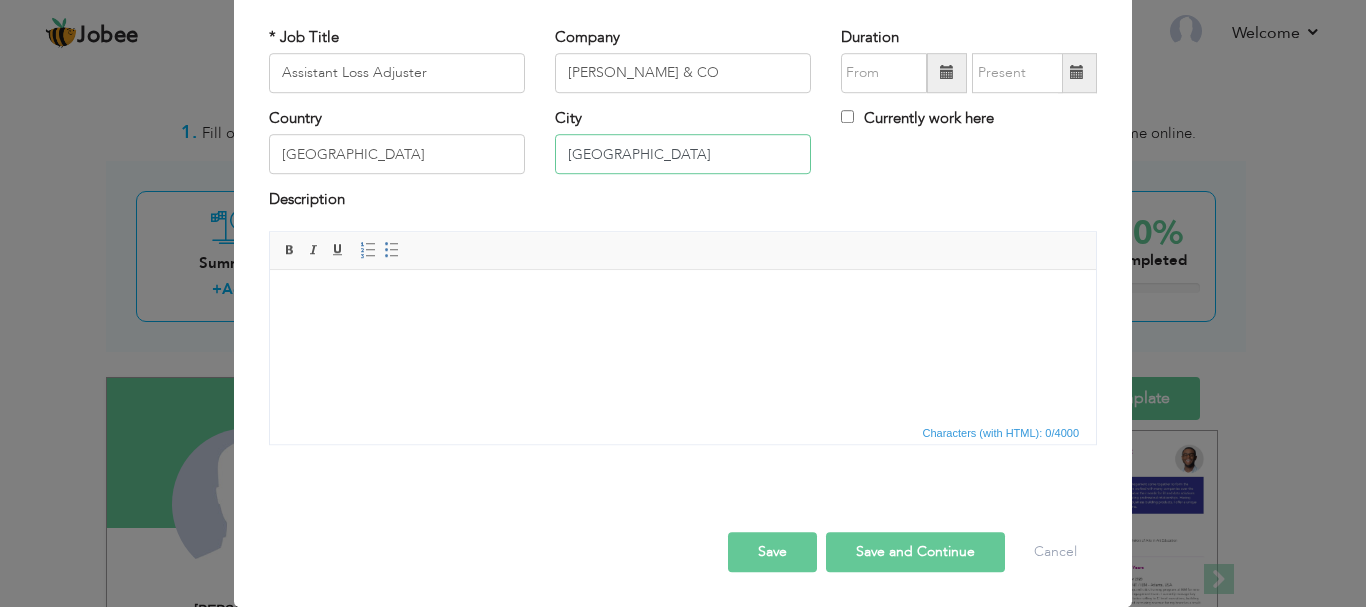 type on "Karachi" 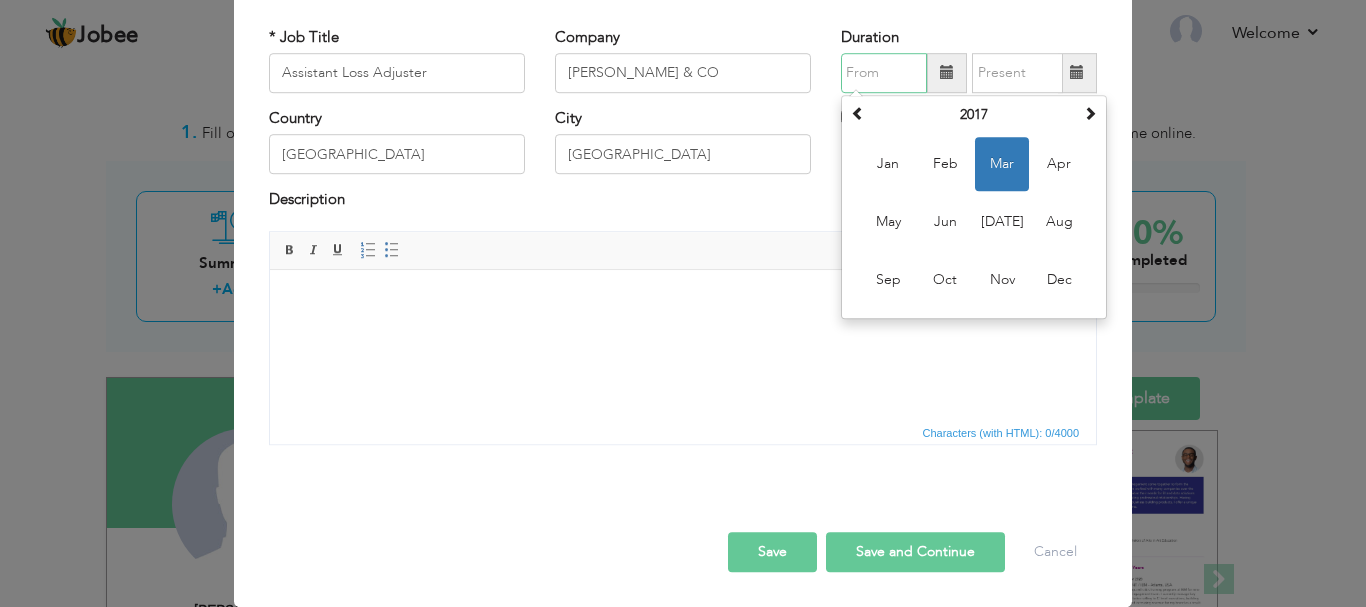 click at bounding box center [884, 73] 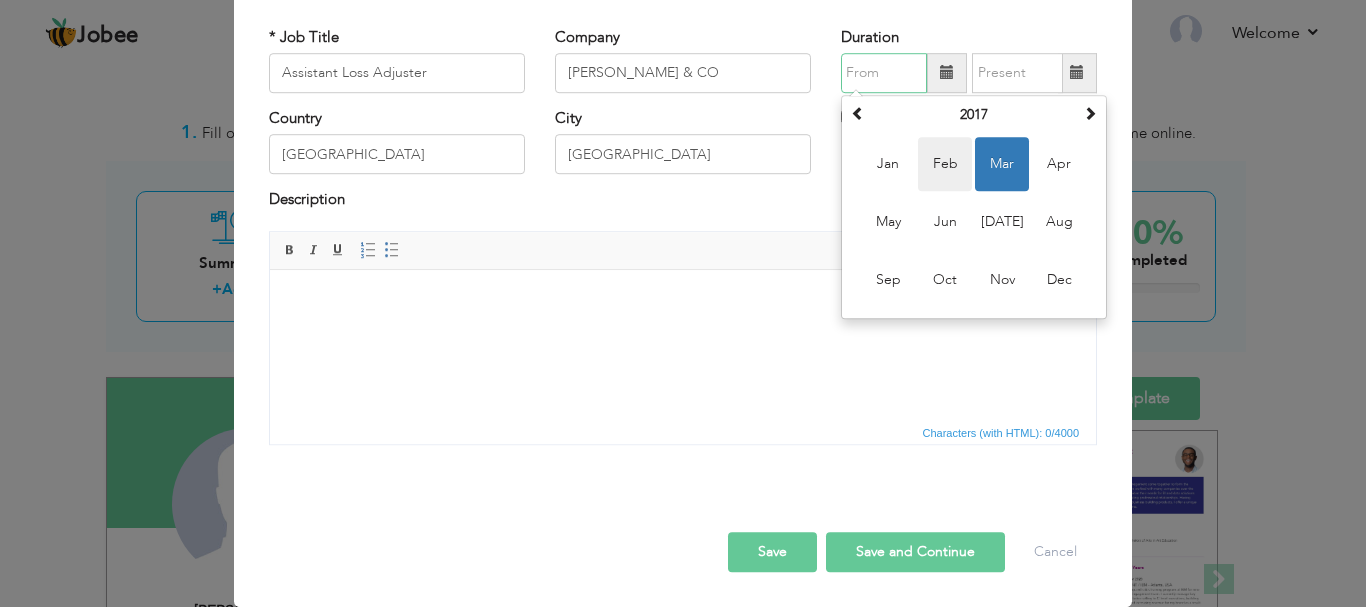 click on "Feb" at bounding box center [945, 164] 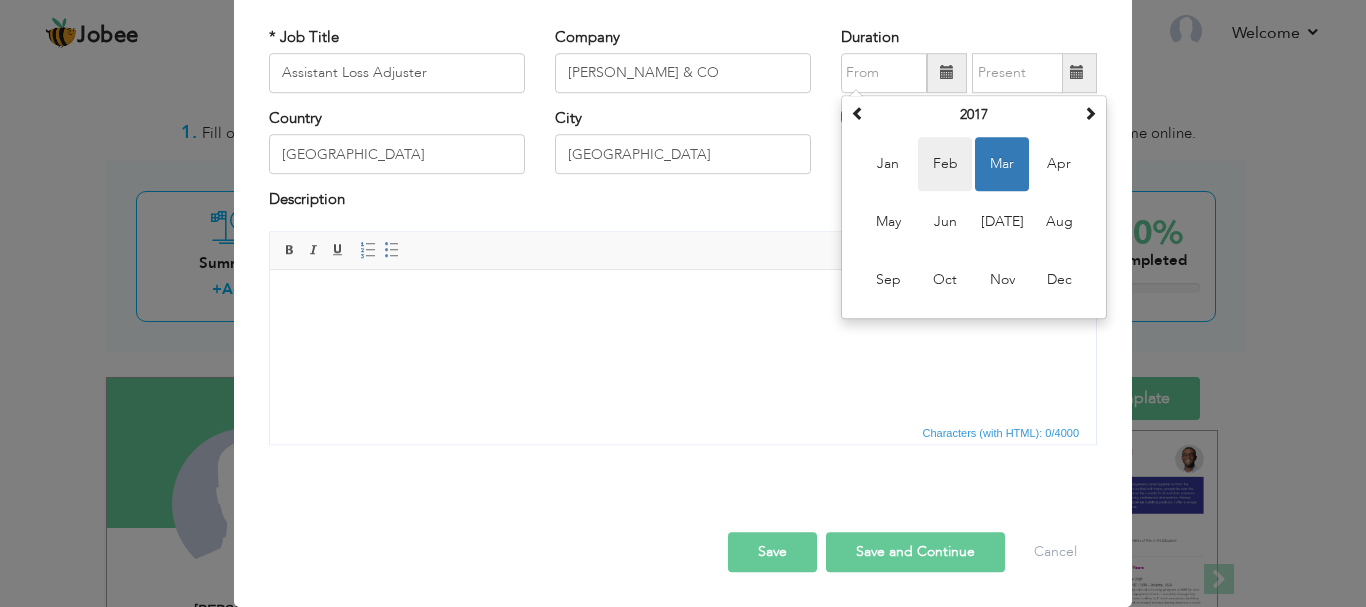 click on "Country
Pakistan
City
Karachi
Currently work here" at bounding box center (683, 148) 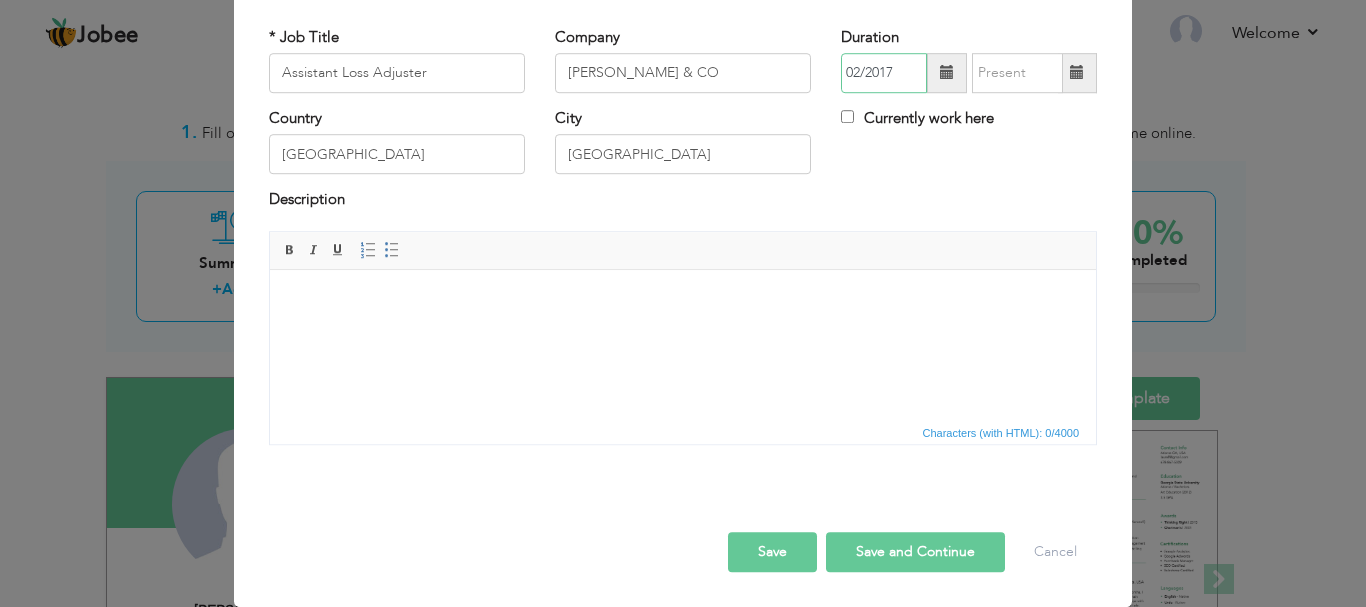 click on "02/2017" at bounding box center [884, 73] 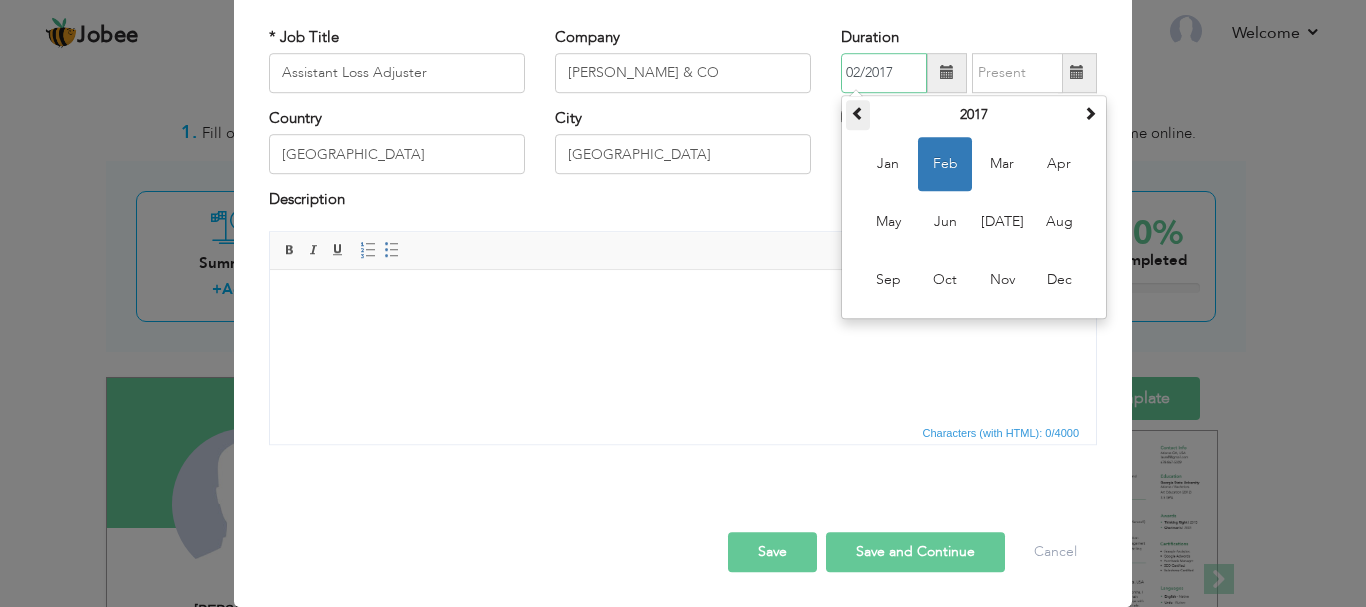 click at bounding box center (858, 113) 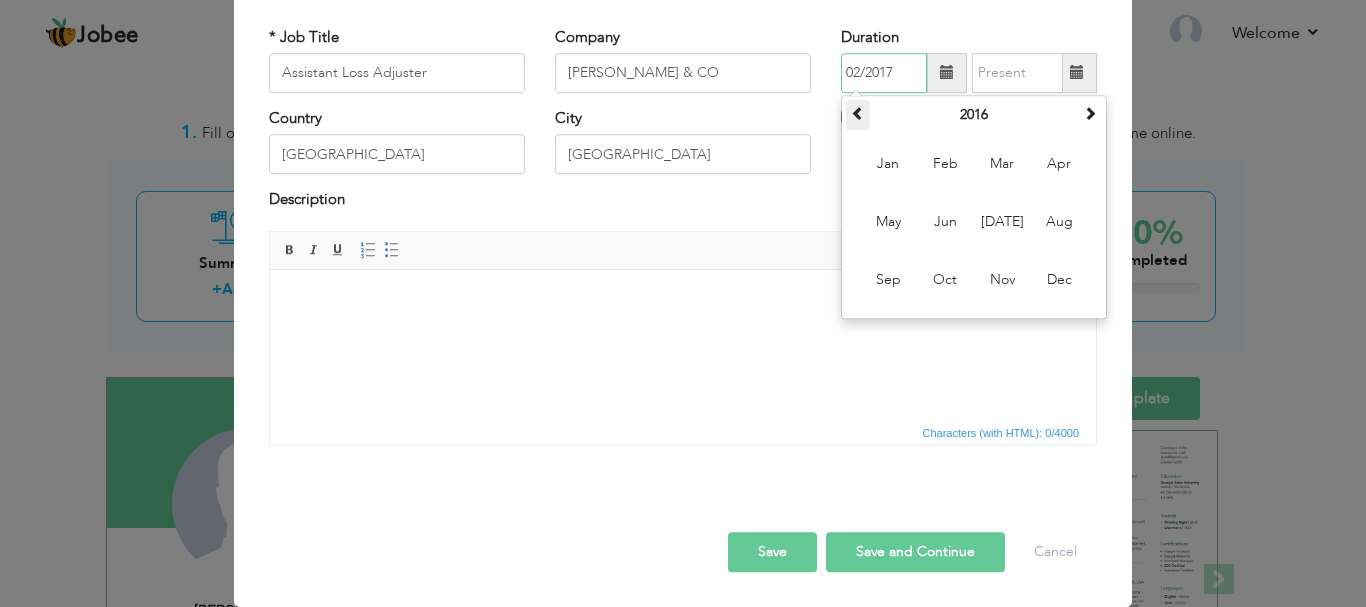 click at bounding box center [858, 113] 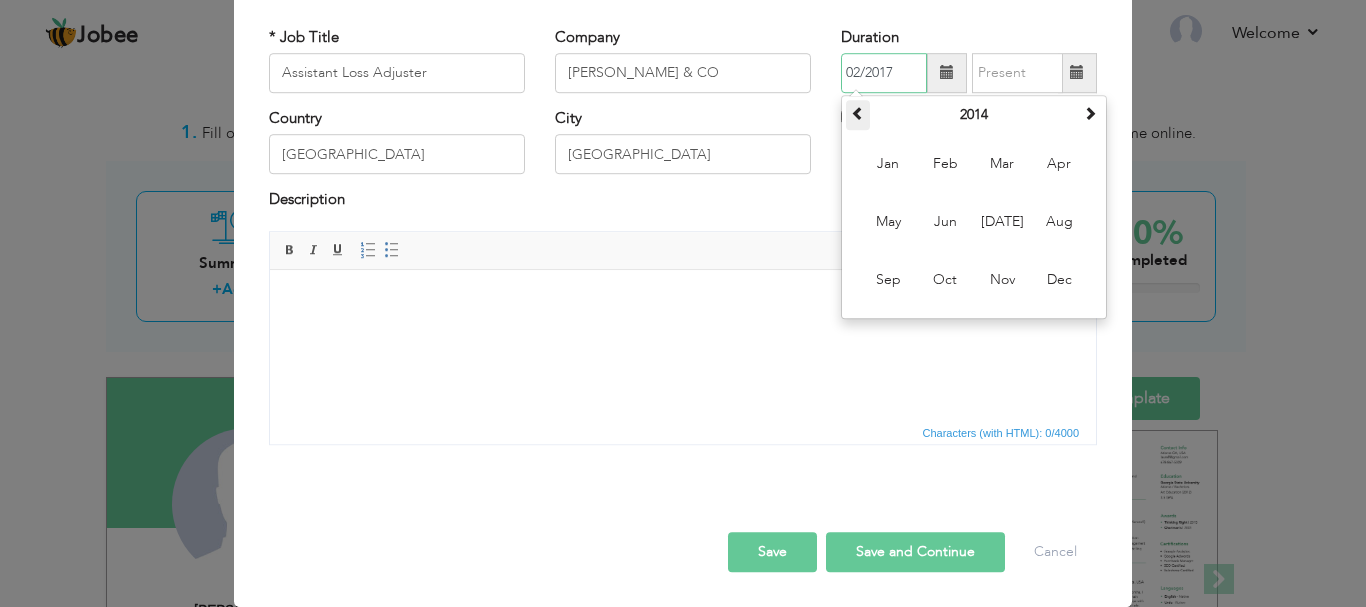 click at bounding box center (858, 113) 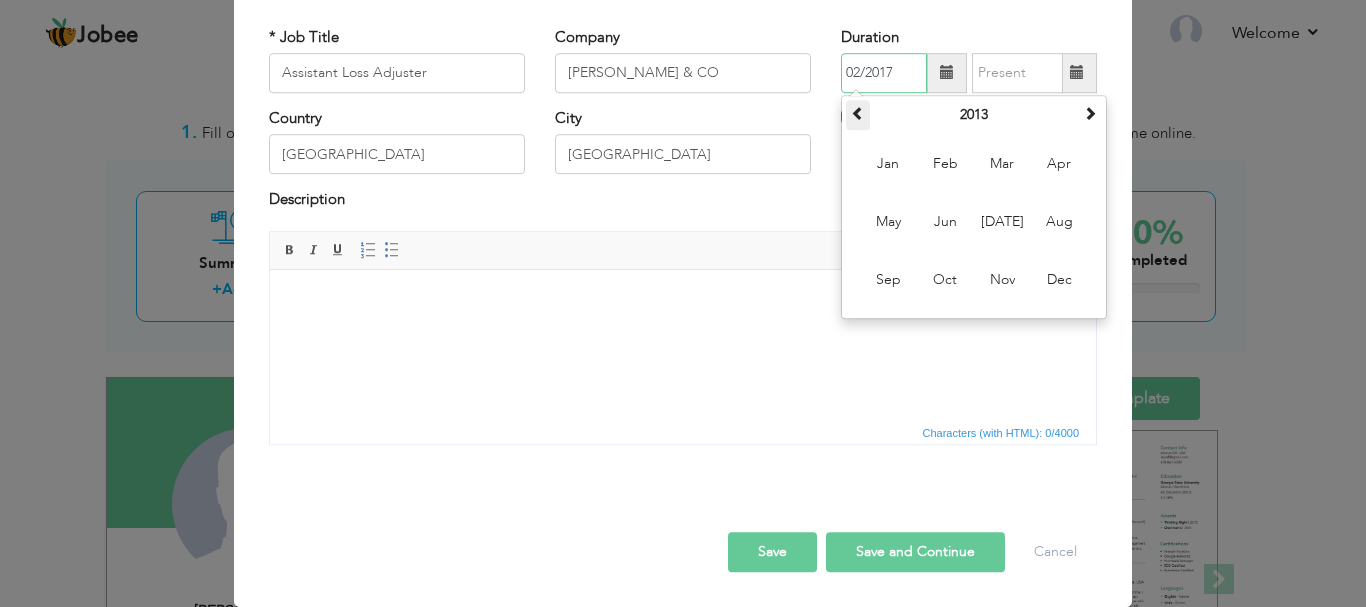 click at bounding box center [858, 113] 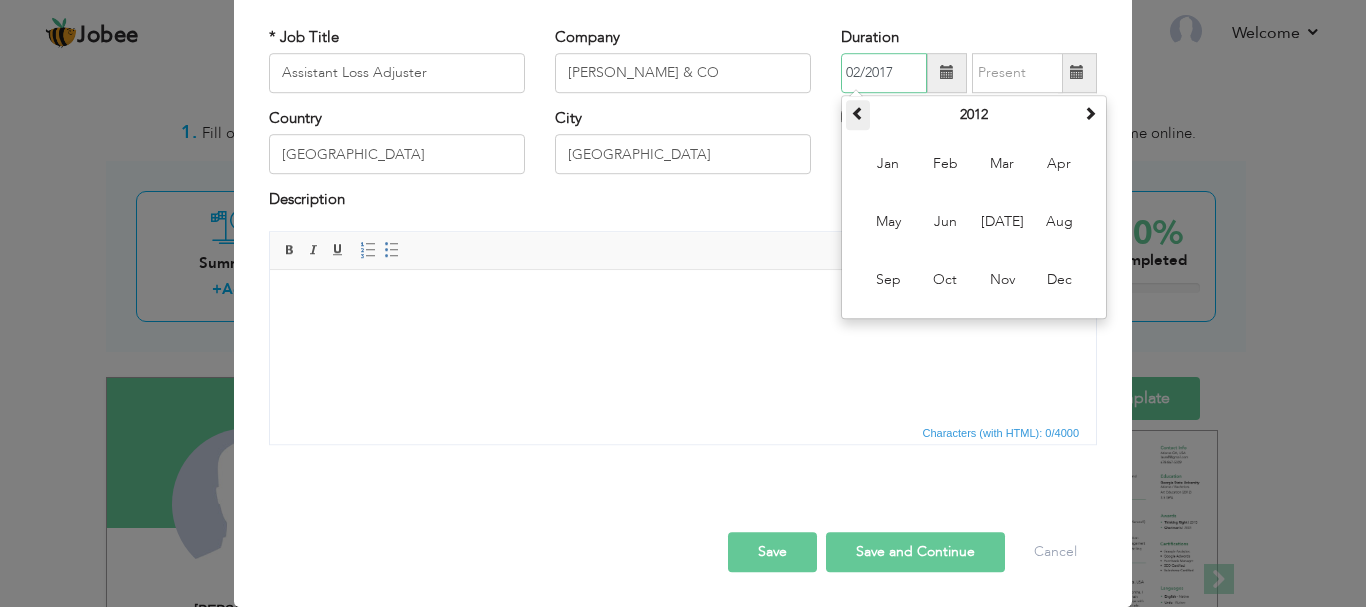 click at bounding box center (858, 113) 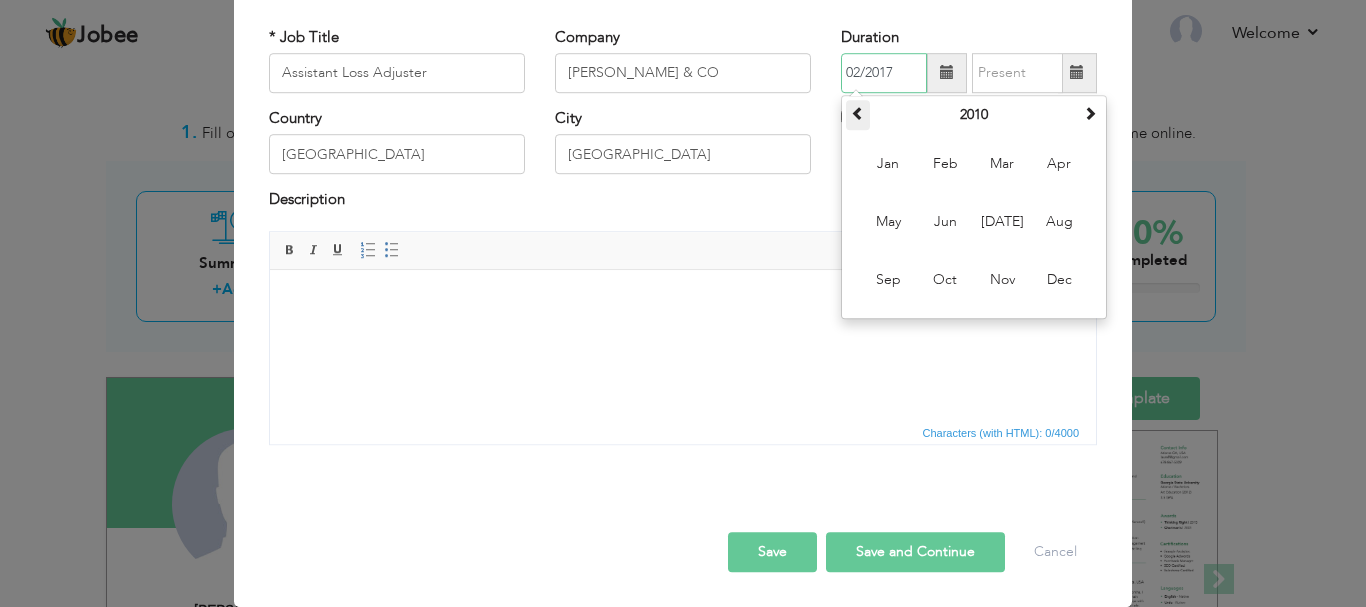 click at bounding box center (858, 113) 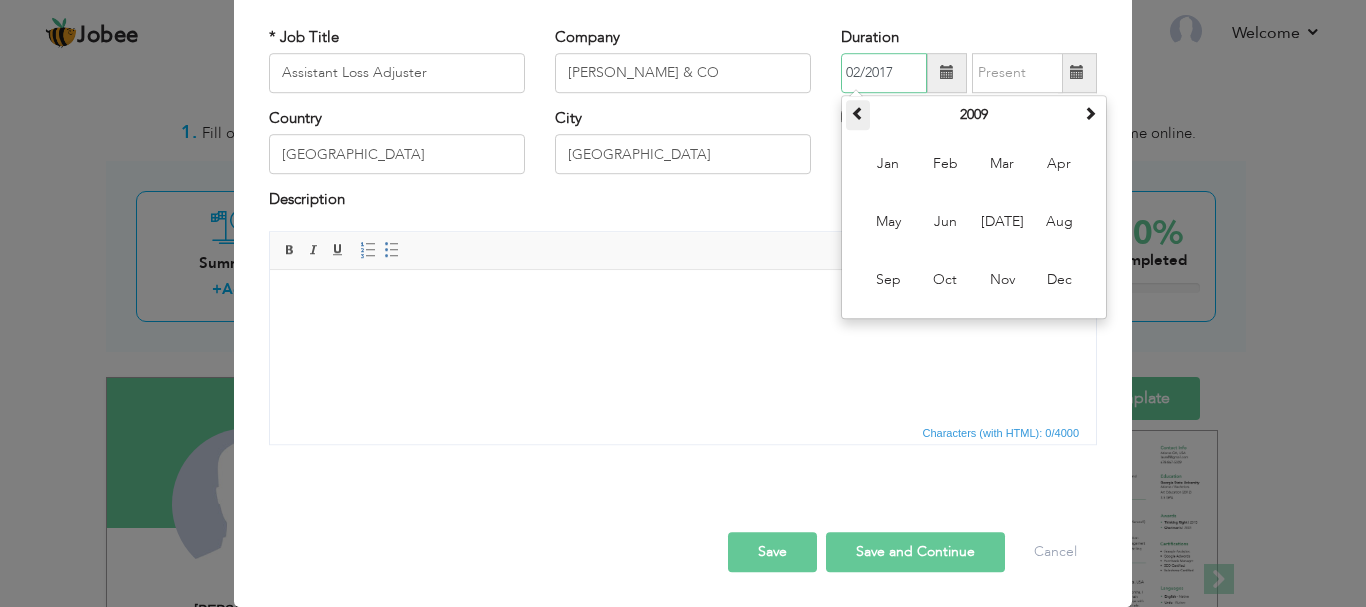 click at bounding box center [858, 113] 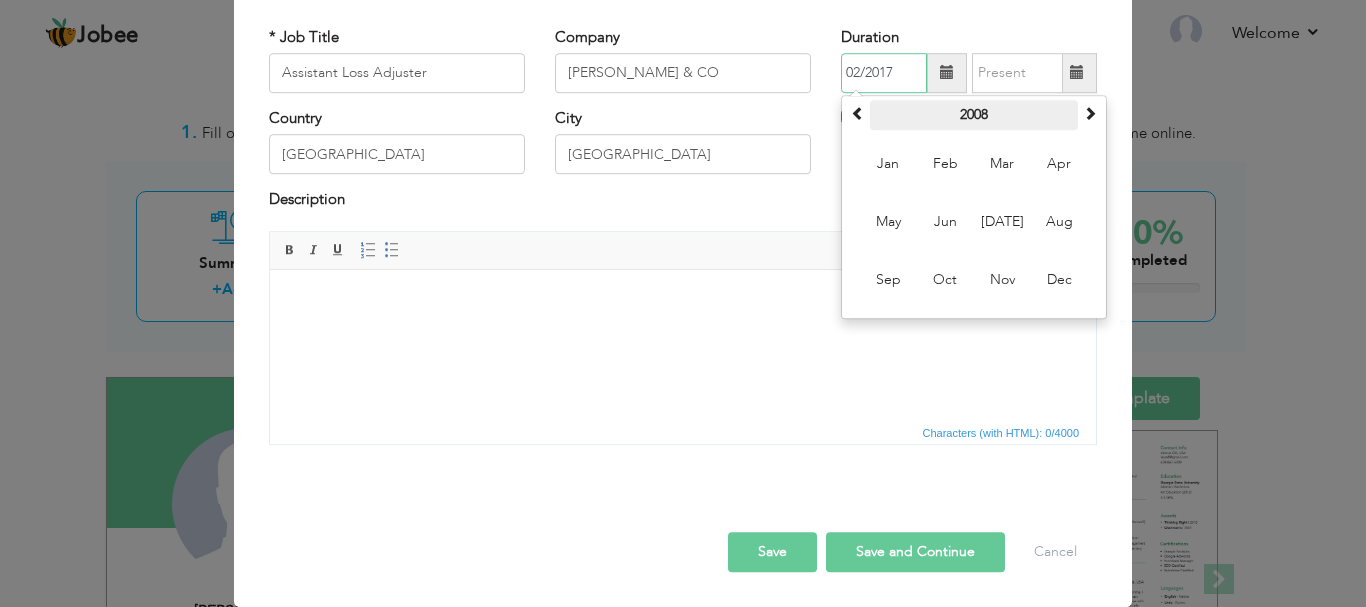 click on "2008" at bounding box center (974, 115) 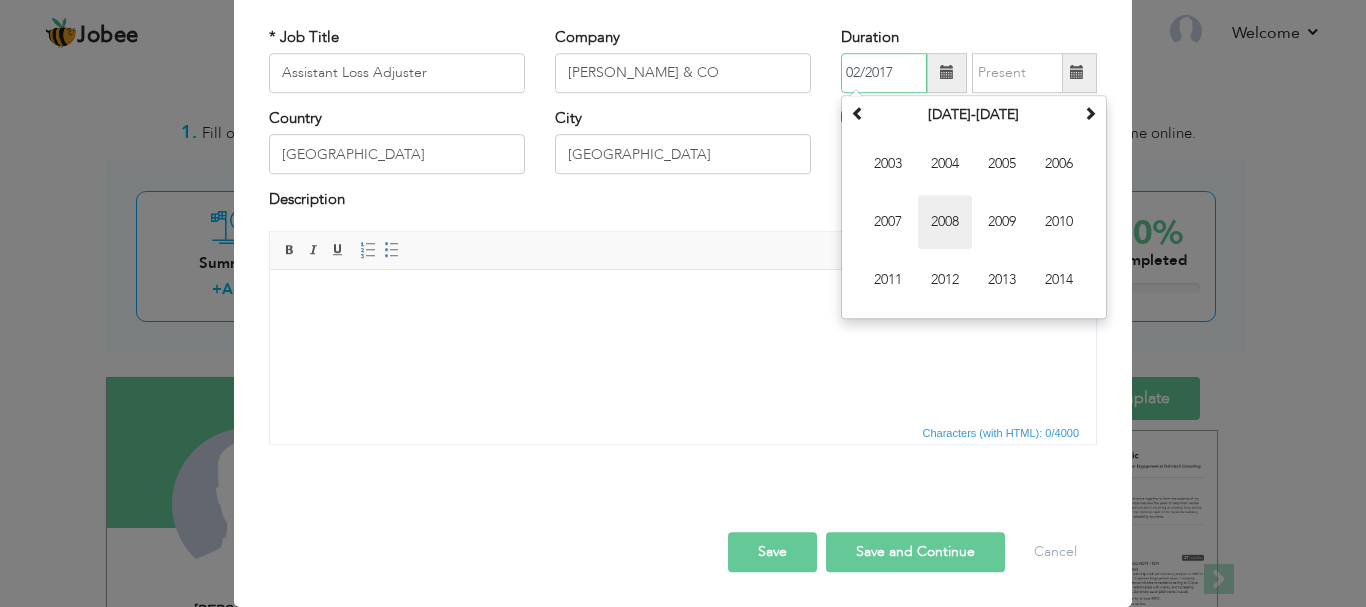 click on "2008" at bounding box center [945, 222] 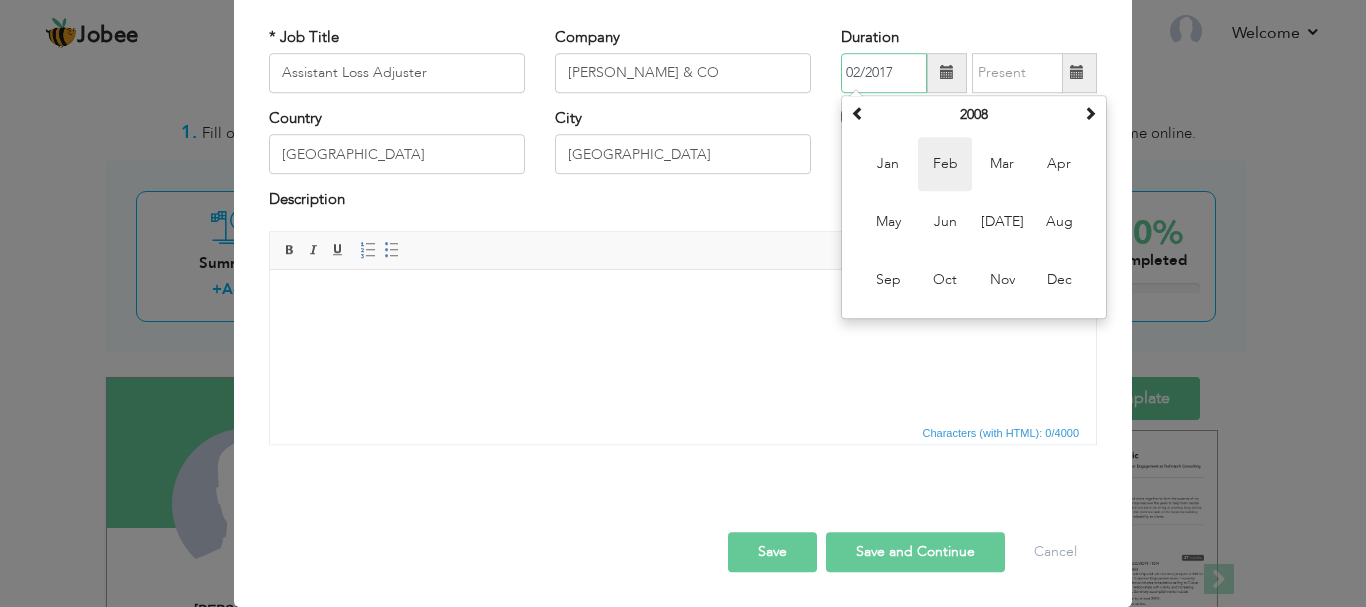 click on "Feb" at bounding box center [945, 164] 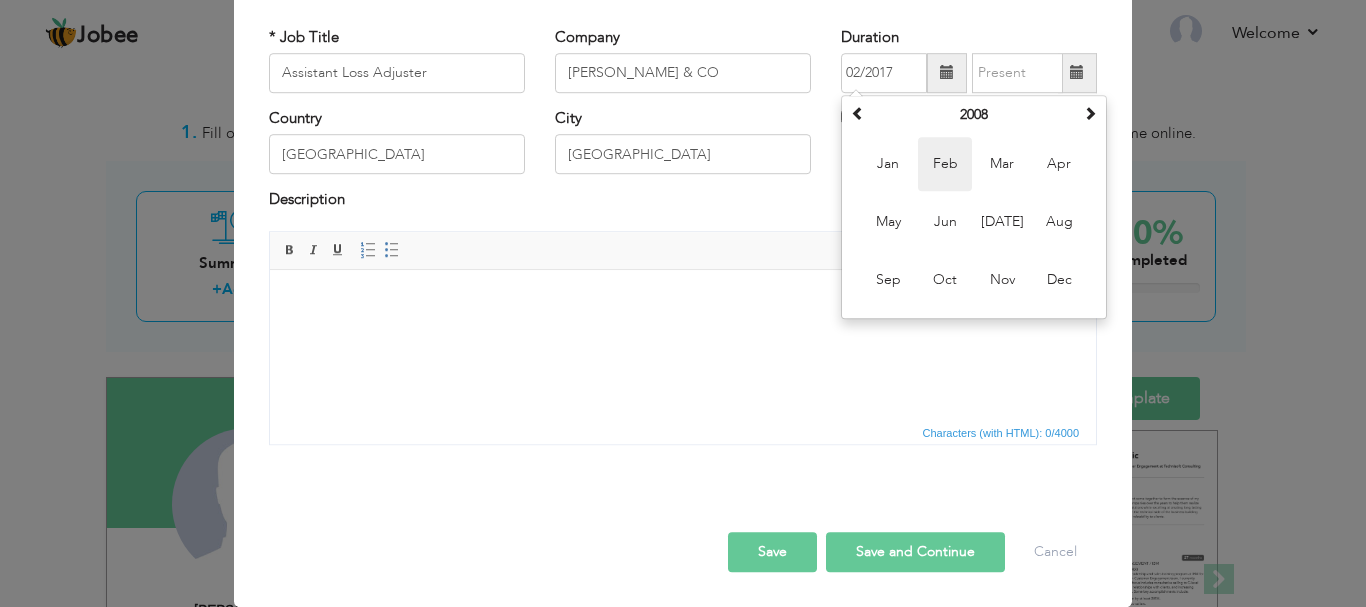 type on "02/2008" 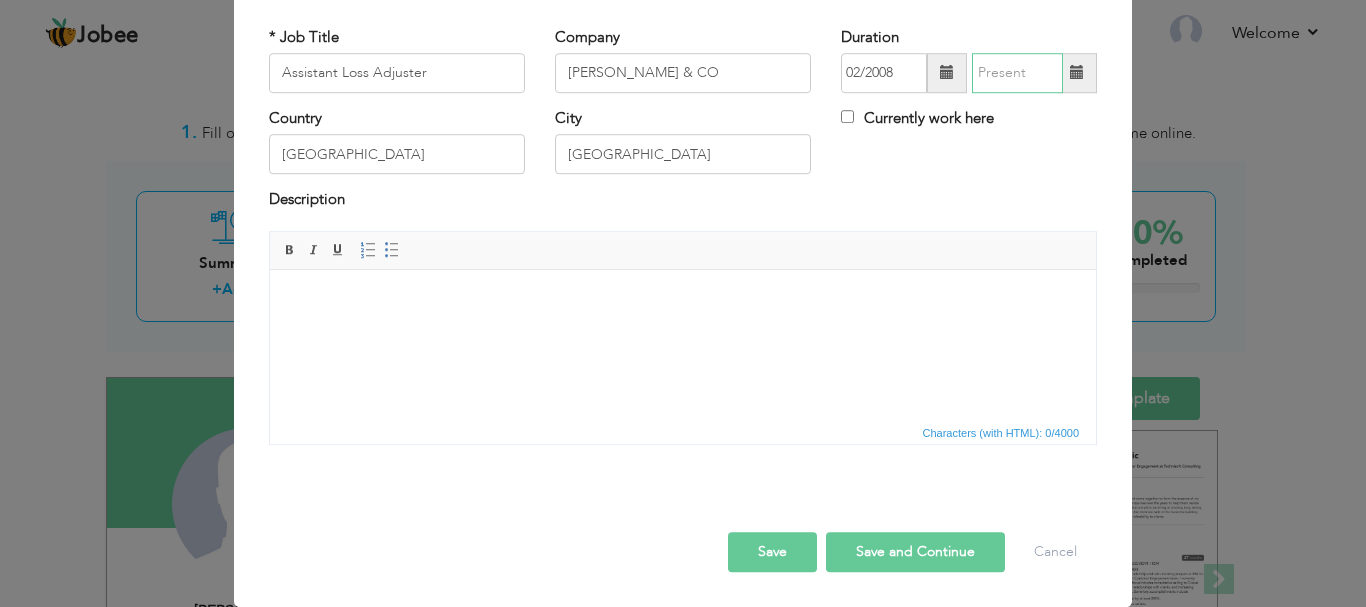 click at bounding box center (1017, 73) 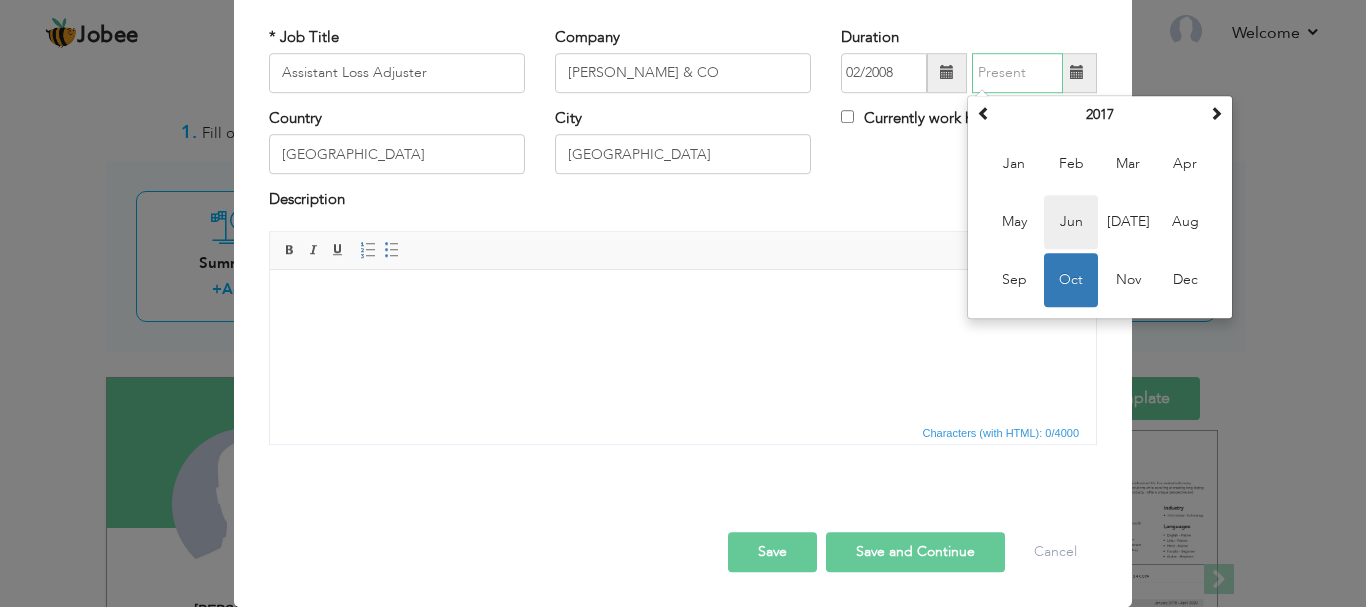 click on "Jun" at bounding box center [1071, 222] 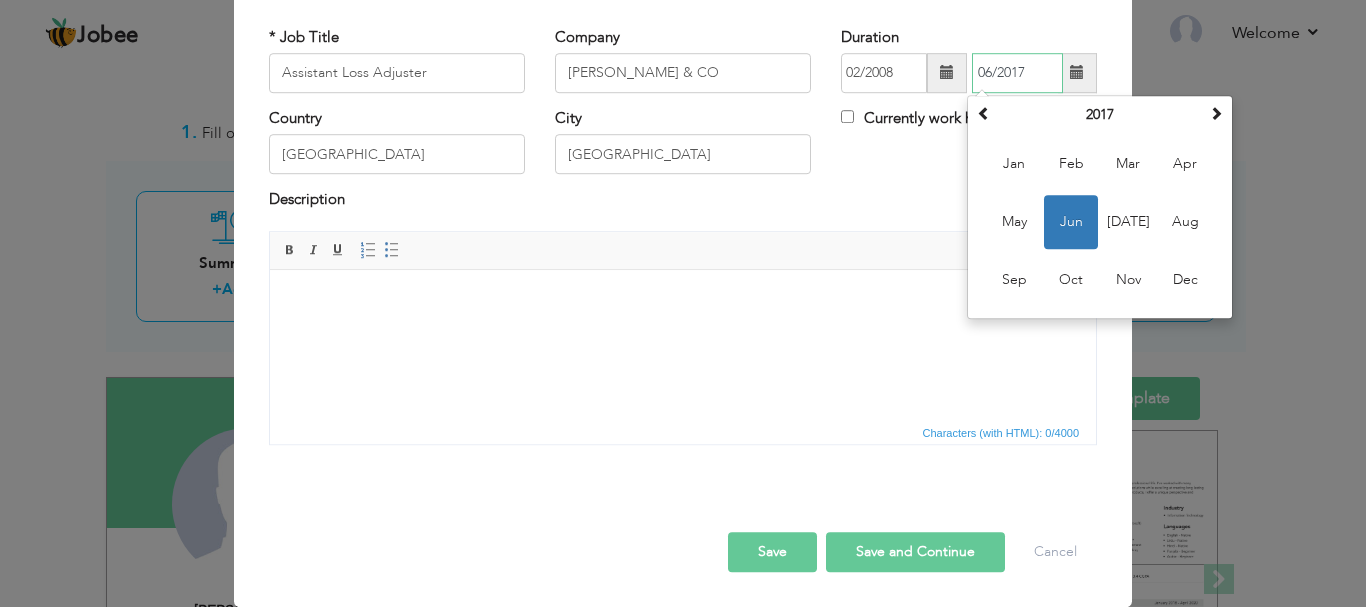 click on "06/2017" at bounding box center (1017, 73) 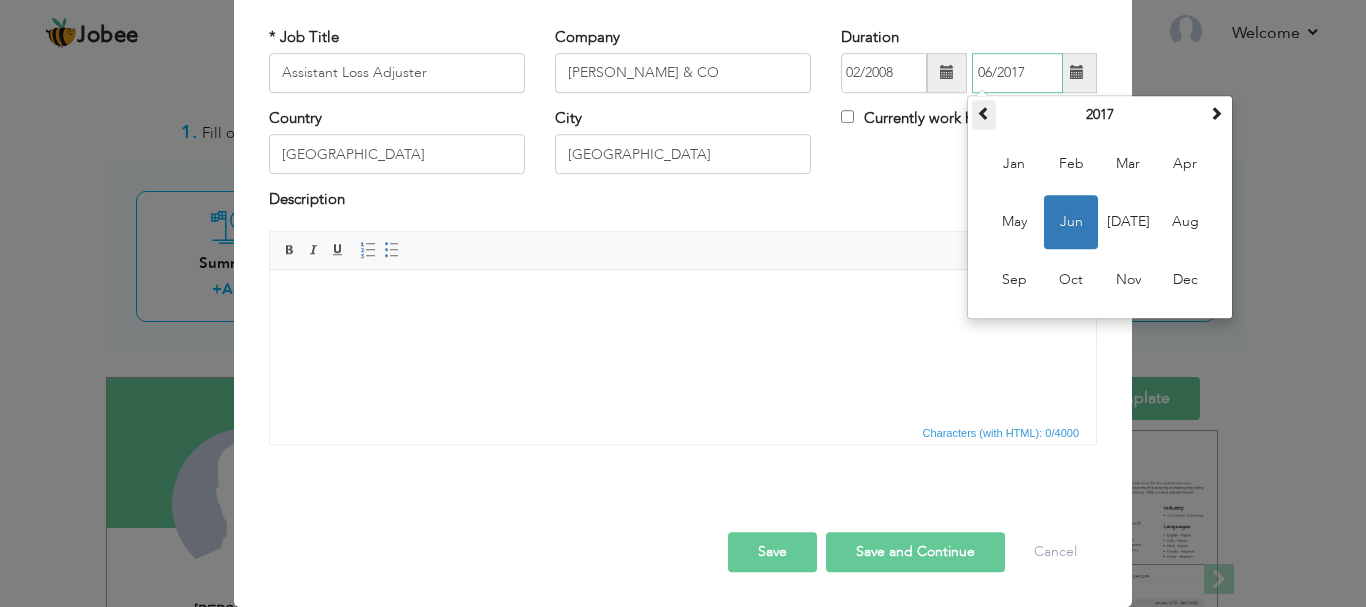 click at bounding box center (984, 113) 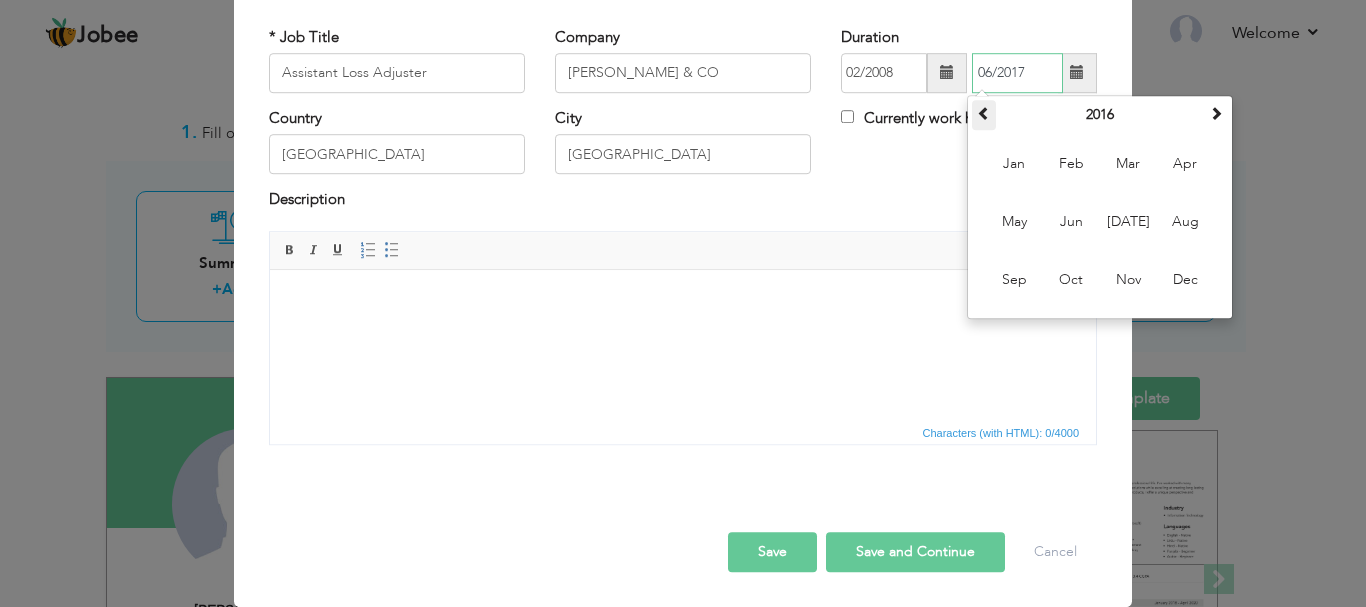 click at bounding box center (984, 113) 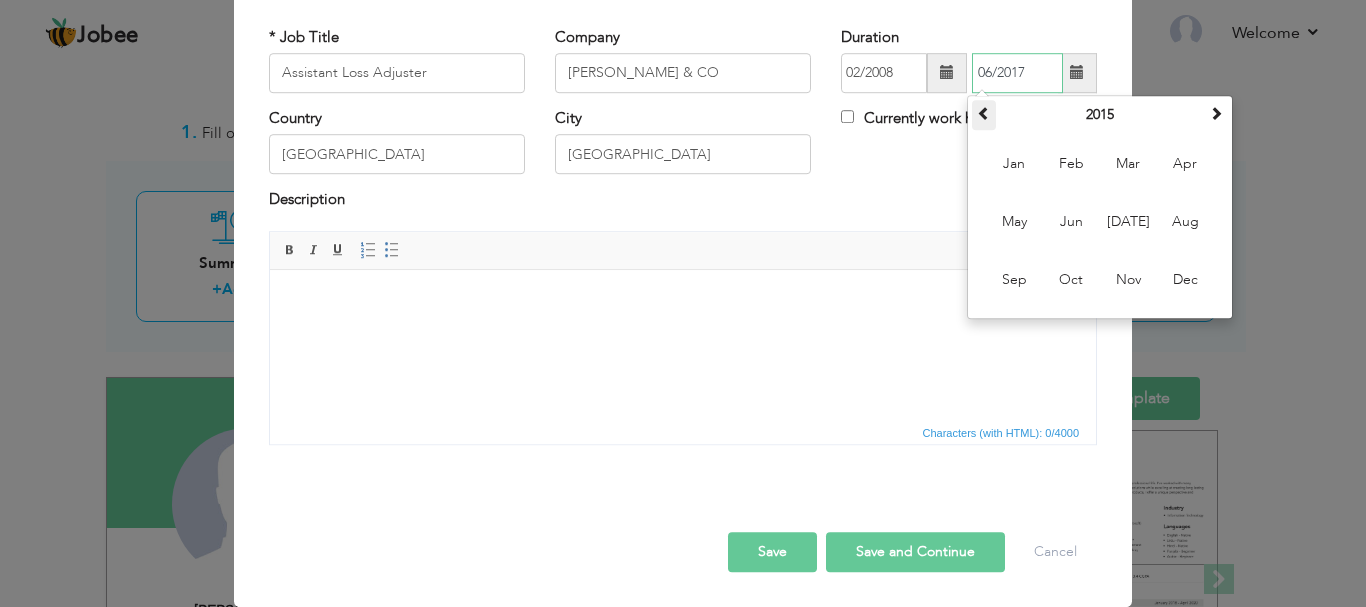 click at bounding box center (984, 113) 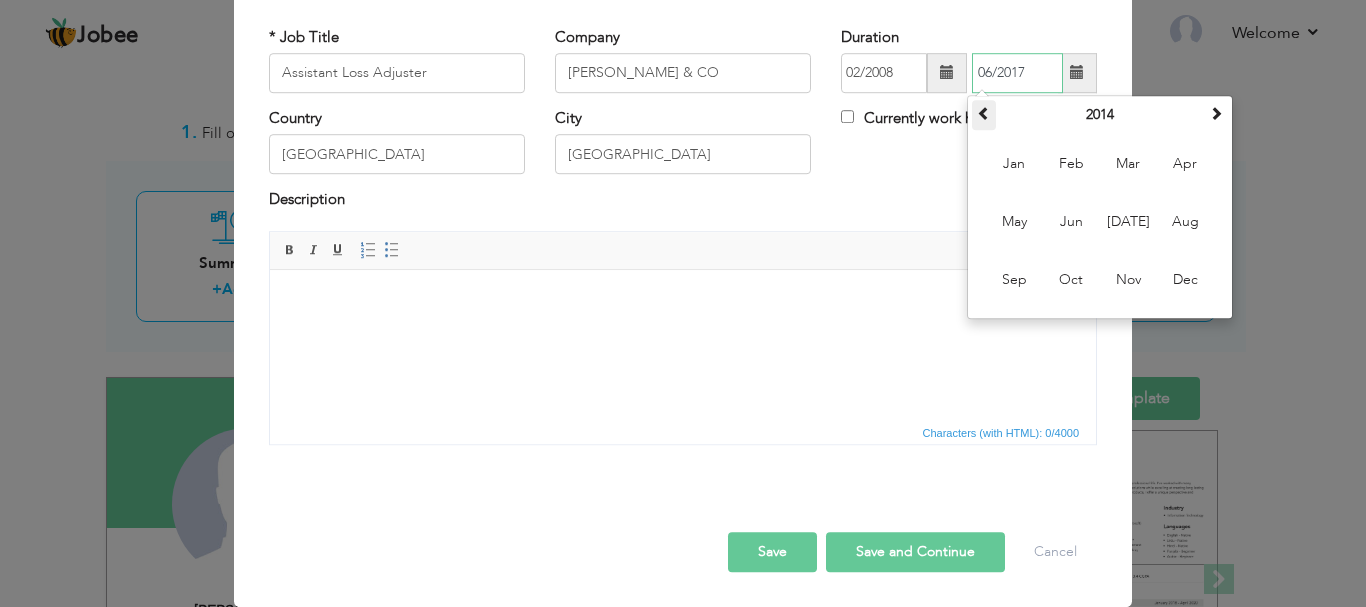 click at bounding box center [984, 113] 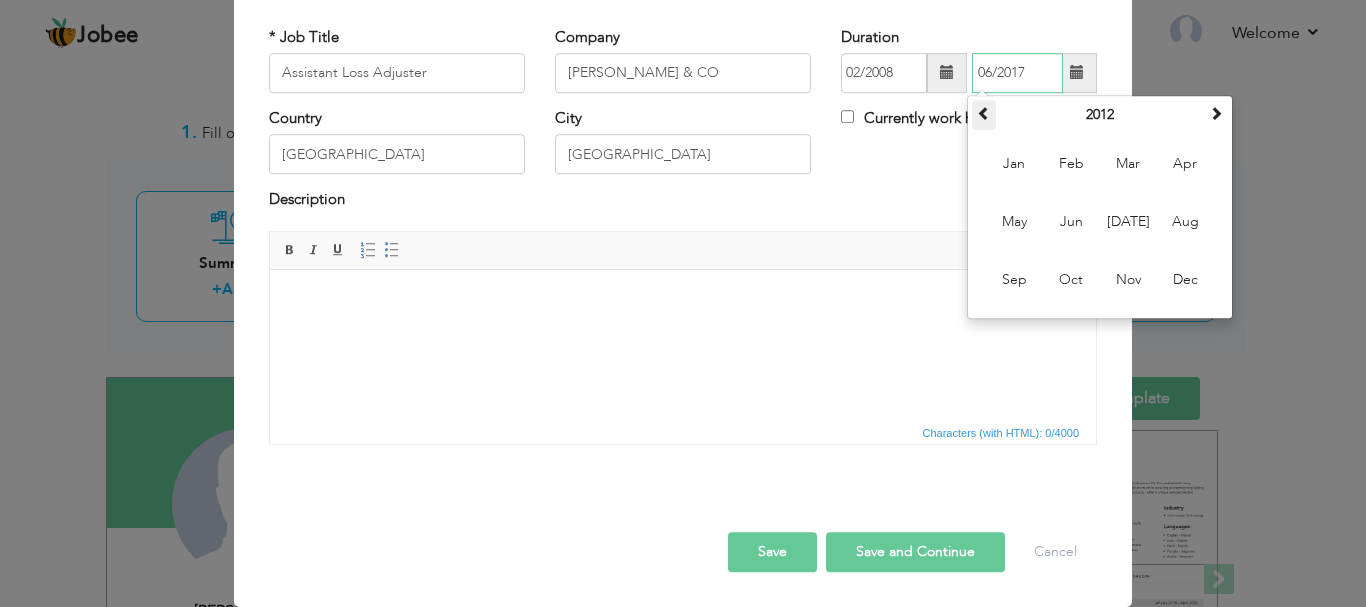 click at bounding box center [984, 113] 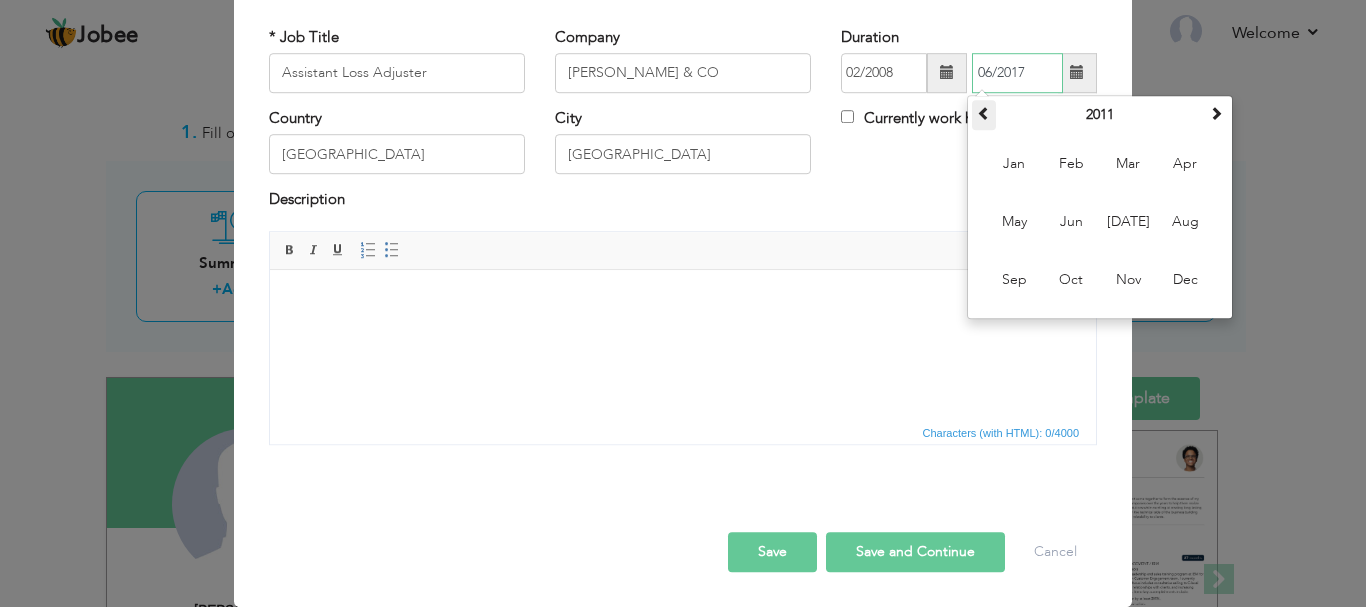 click at bounding box center [984, 113] 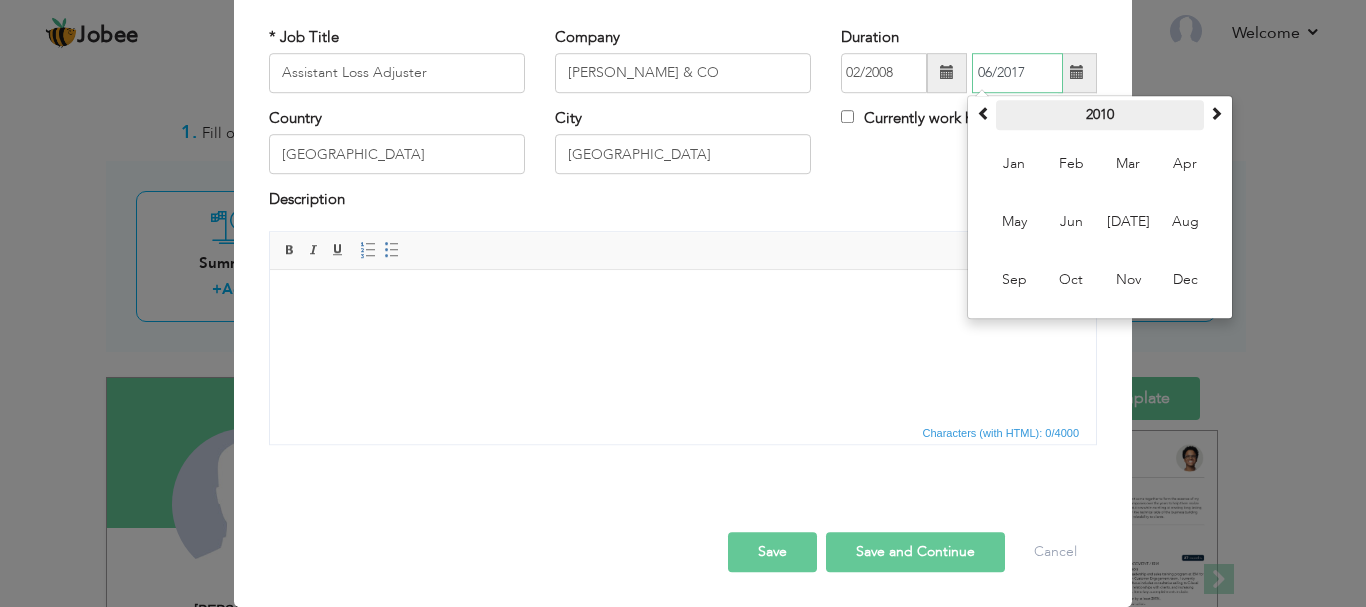 click on "2010" at bounding box center (1100, 115) 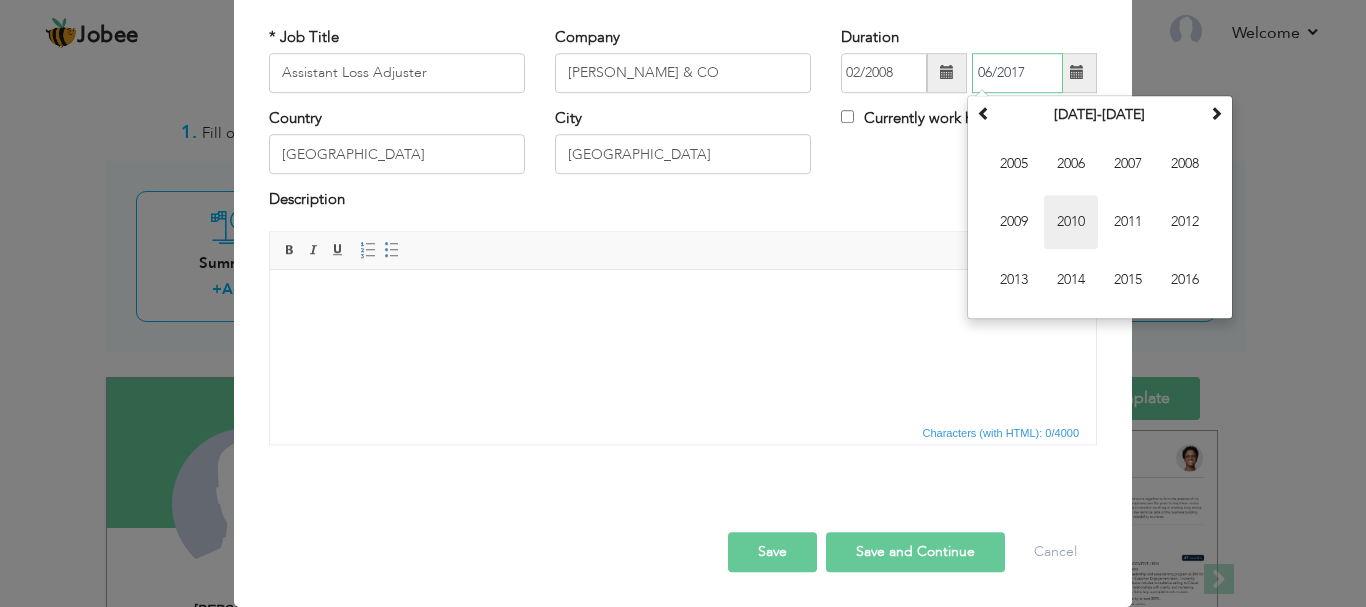 click on "2010" at bounding box center (1071, 222) 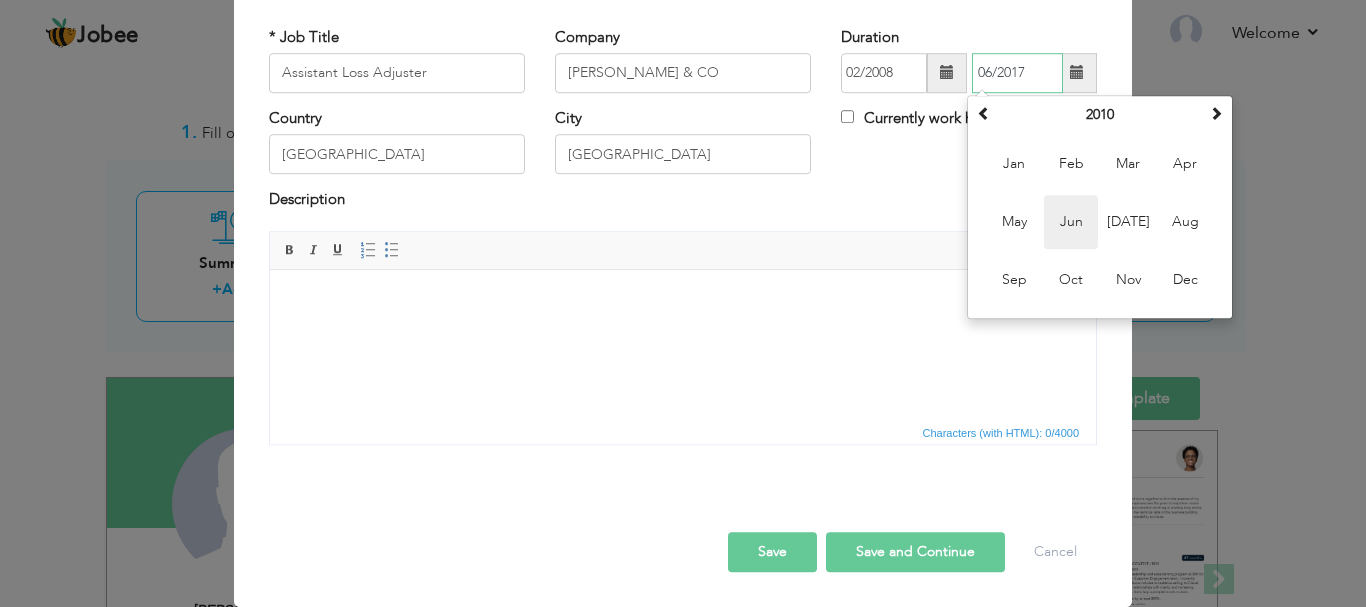 click on "Jun" at bounding box center [1071, 222] 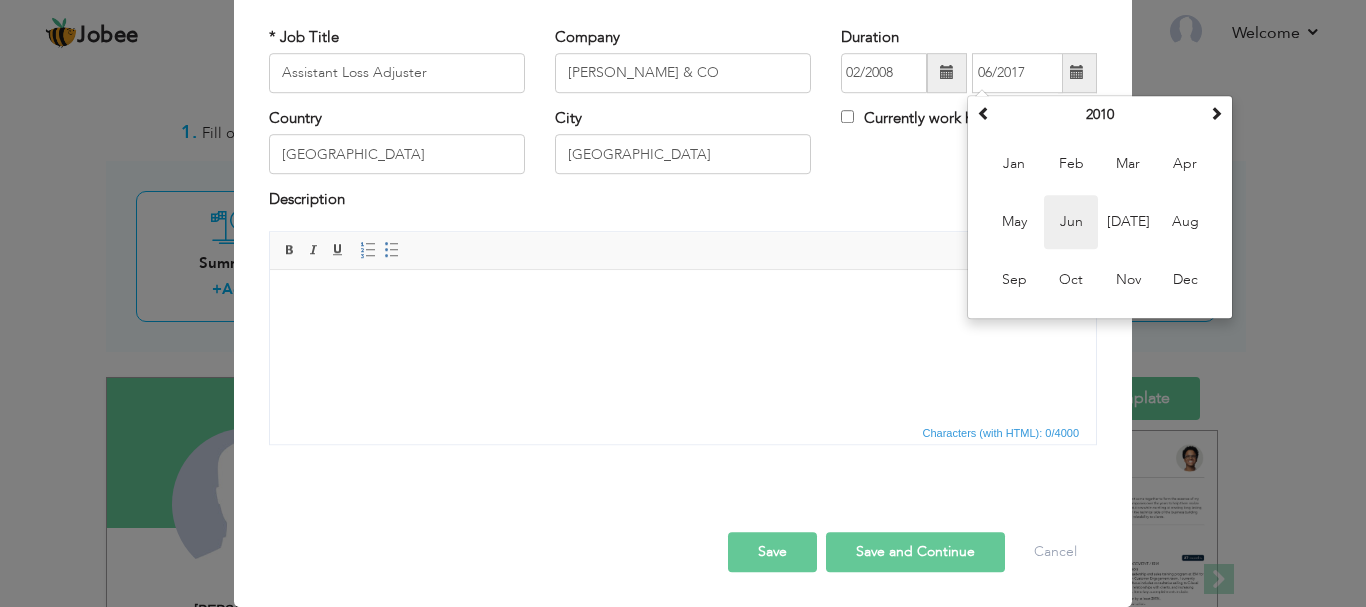 type on "06/2010" 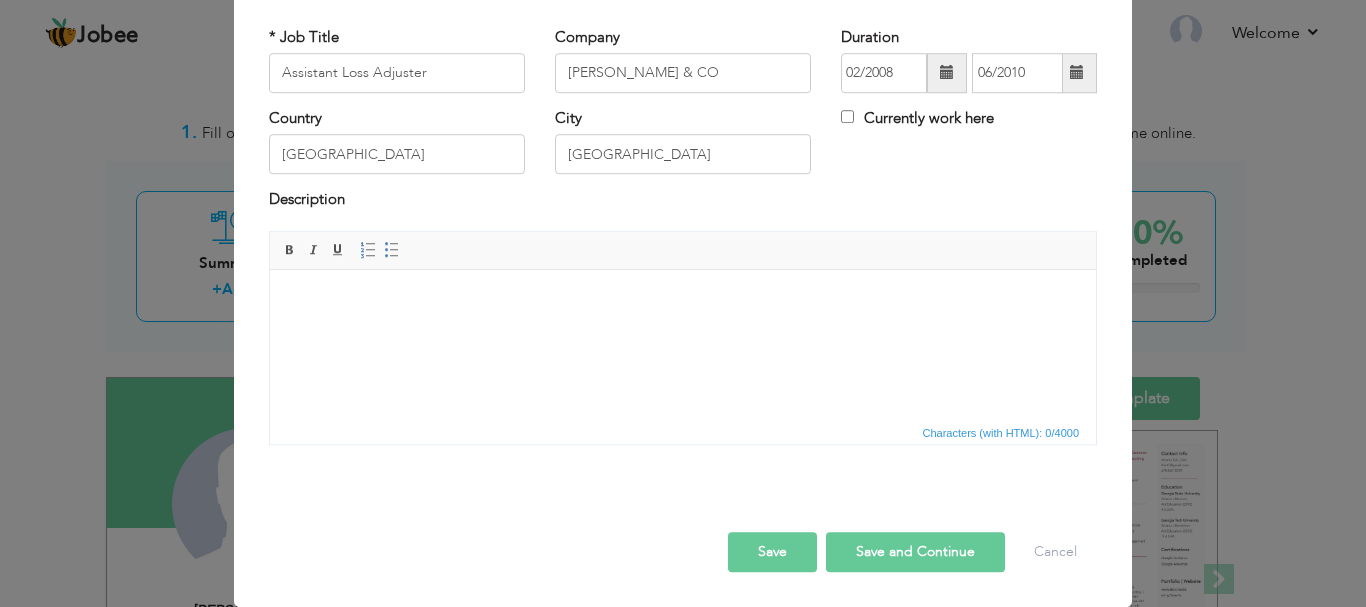 click on "Save and Continue" at bounding box center (915, 552) 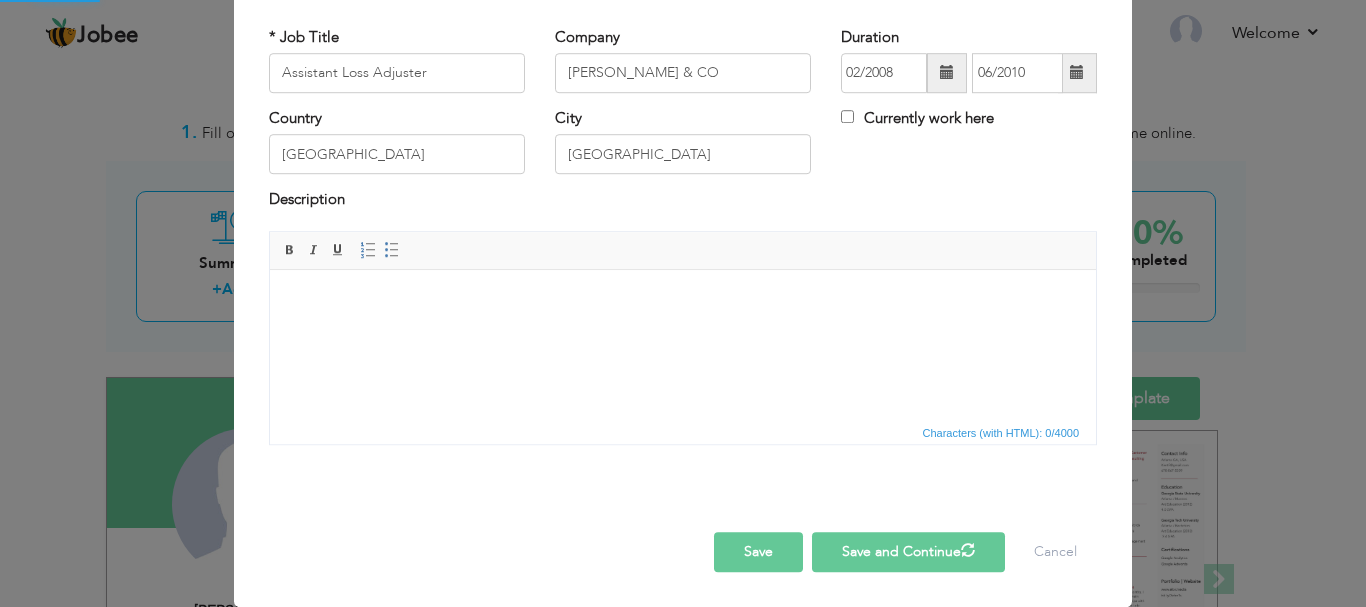 type 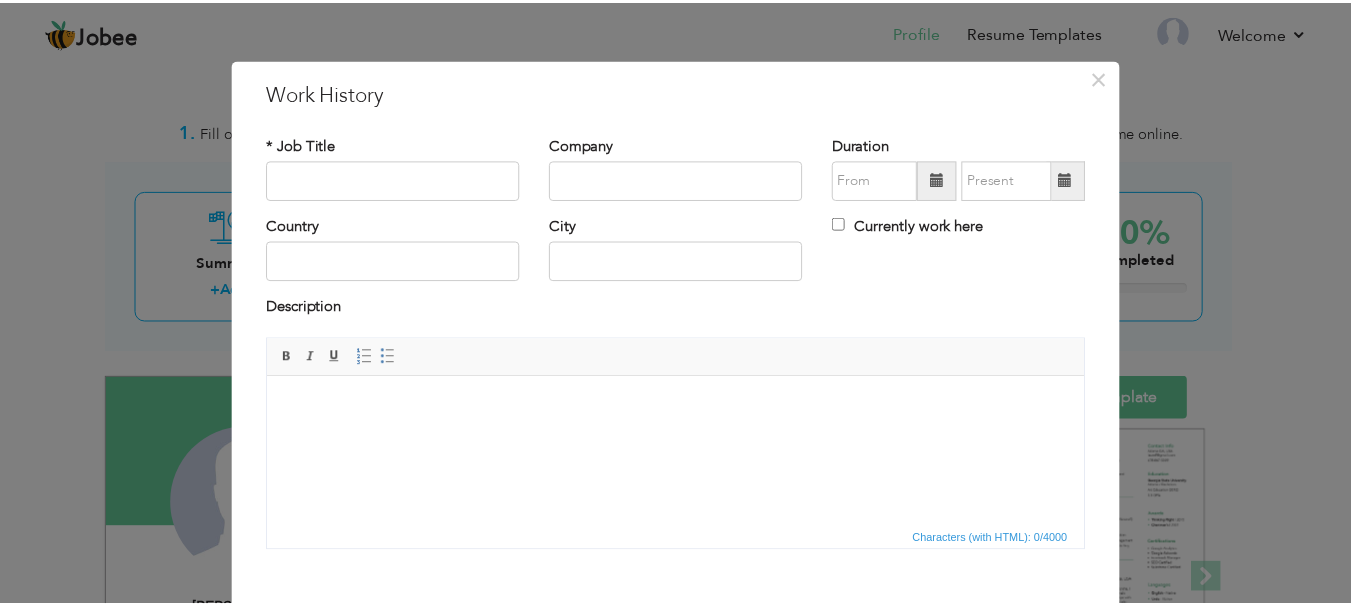 scroll, scrollTop: 0, scrollLeft: 0, axis: both 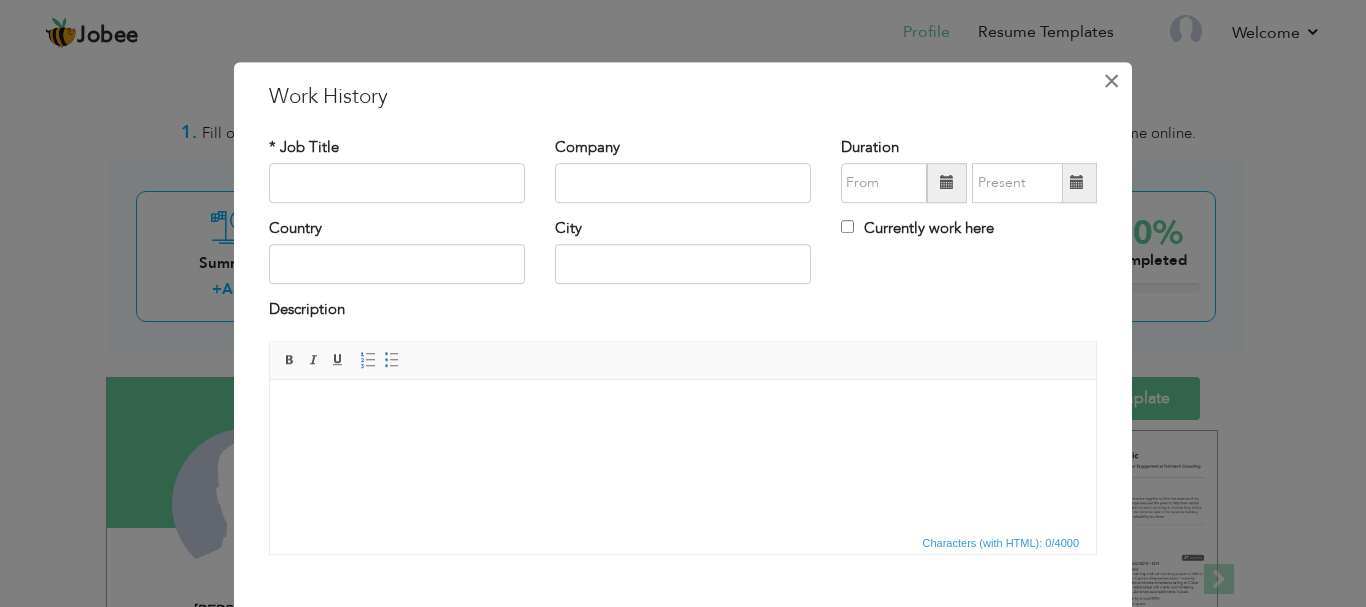 click on "×" at bounding box center (1111, 81) 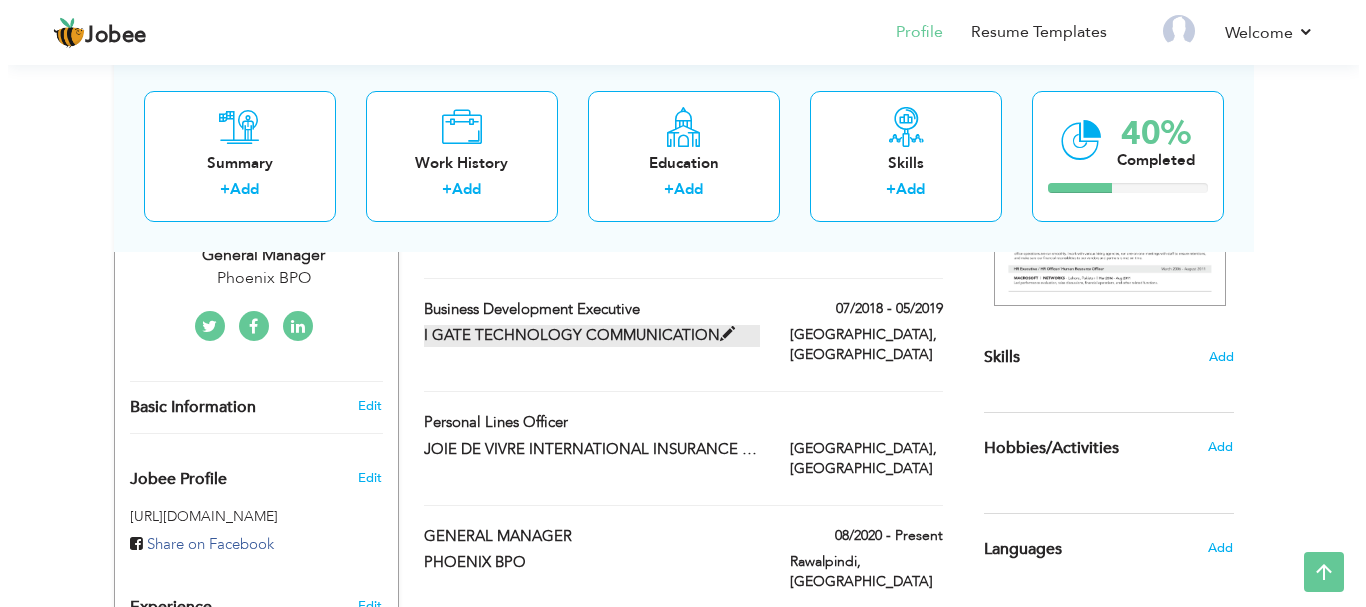 scroll, scrollTop: 500, scrollLeft: 0, axis: vertical 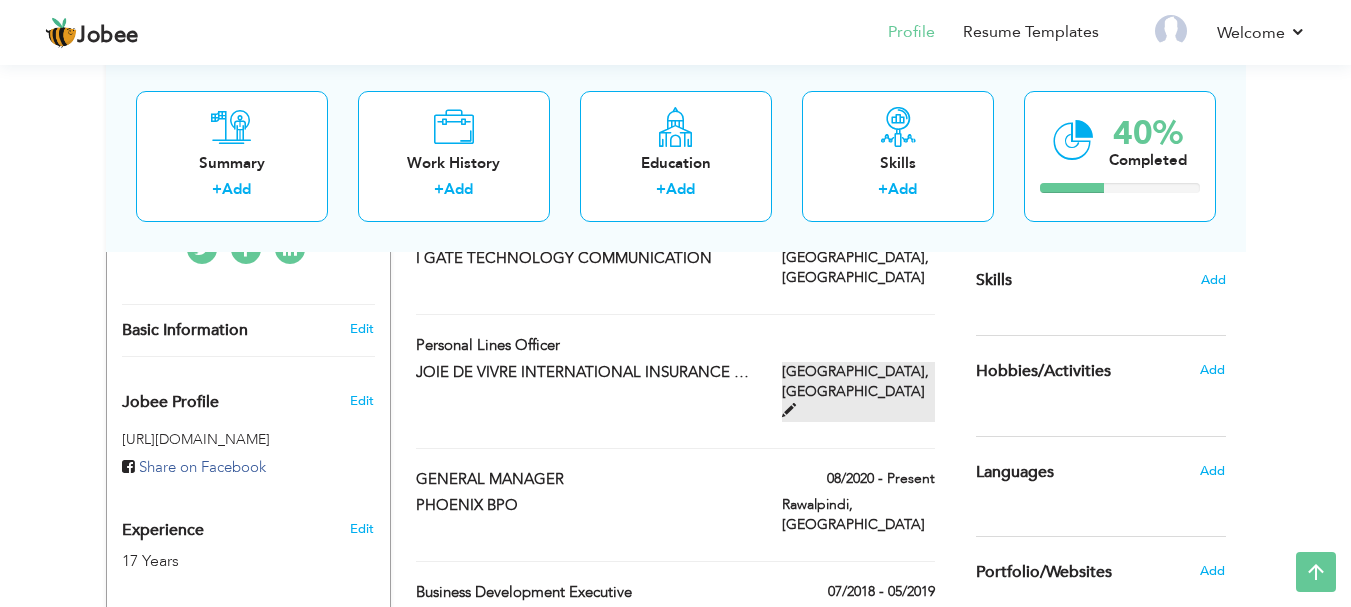 click at bounding box center (789, 410) 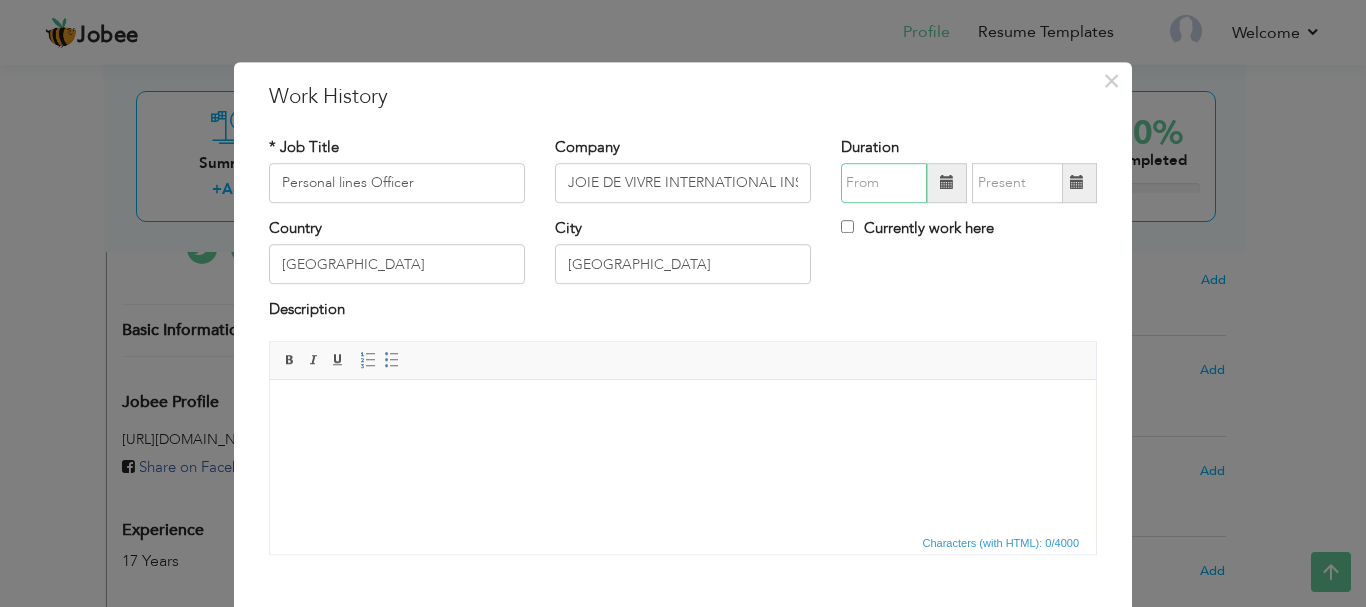 click at bounding box center (884, 183) 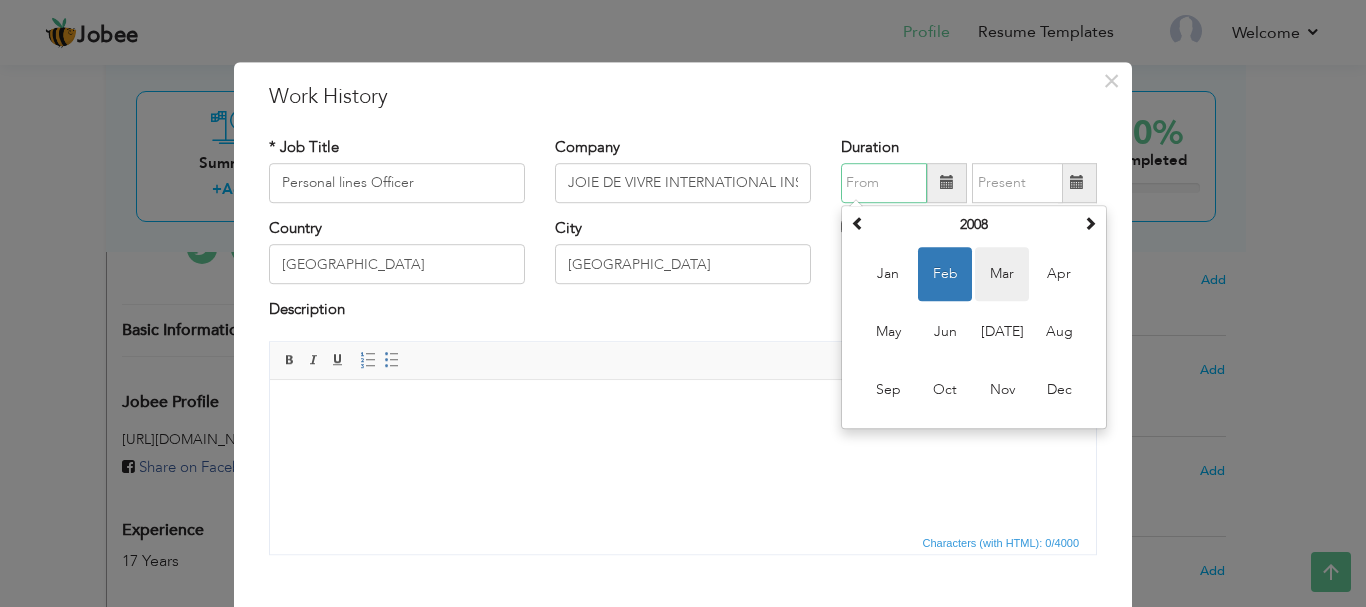 click on "Mar" at bounding box center (1002, 274) 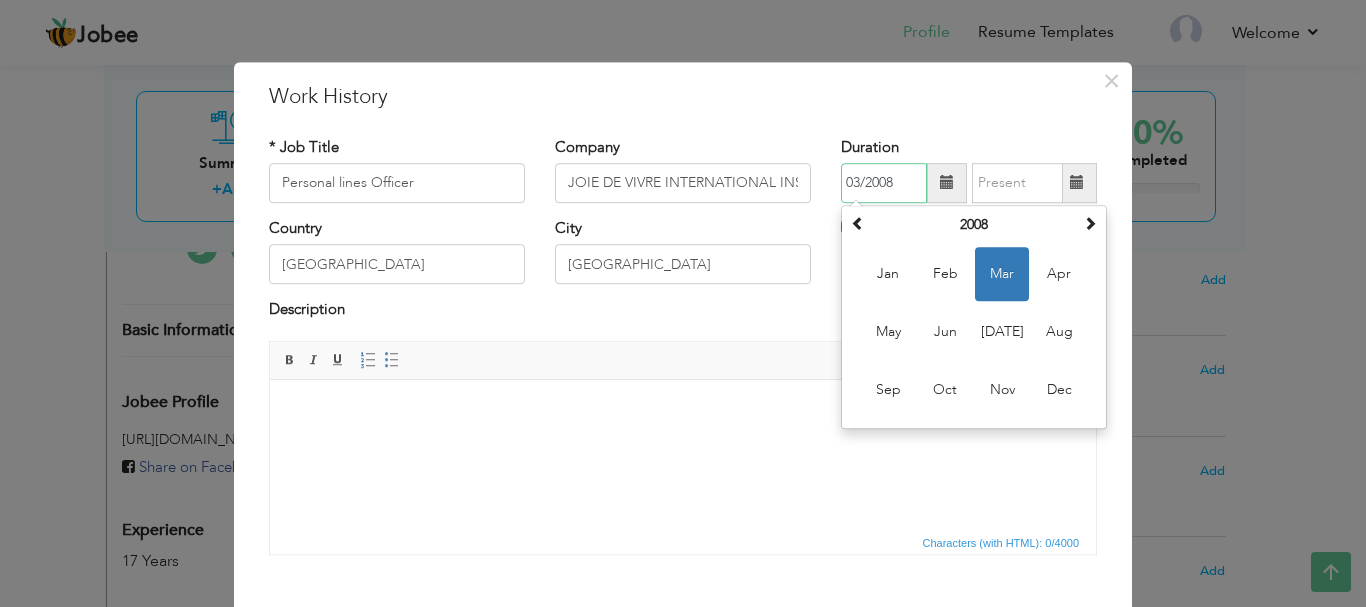 click on "03/2008" at bounding box center (884, 183) 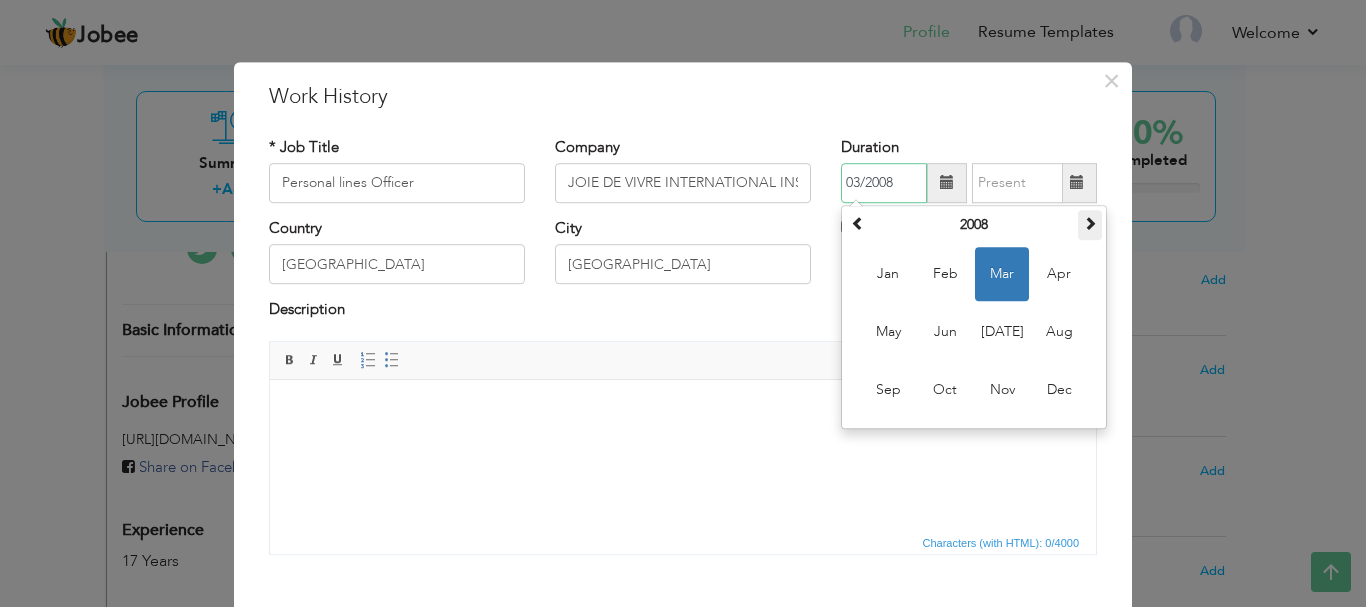 click at bounding box center [1090, 225] 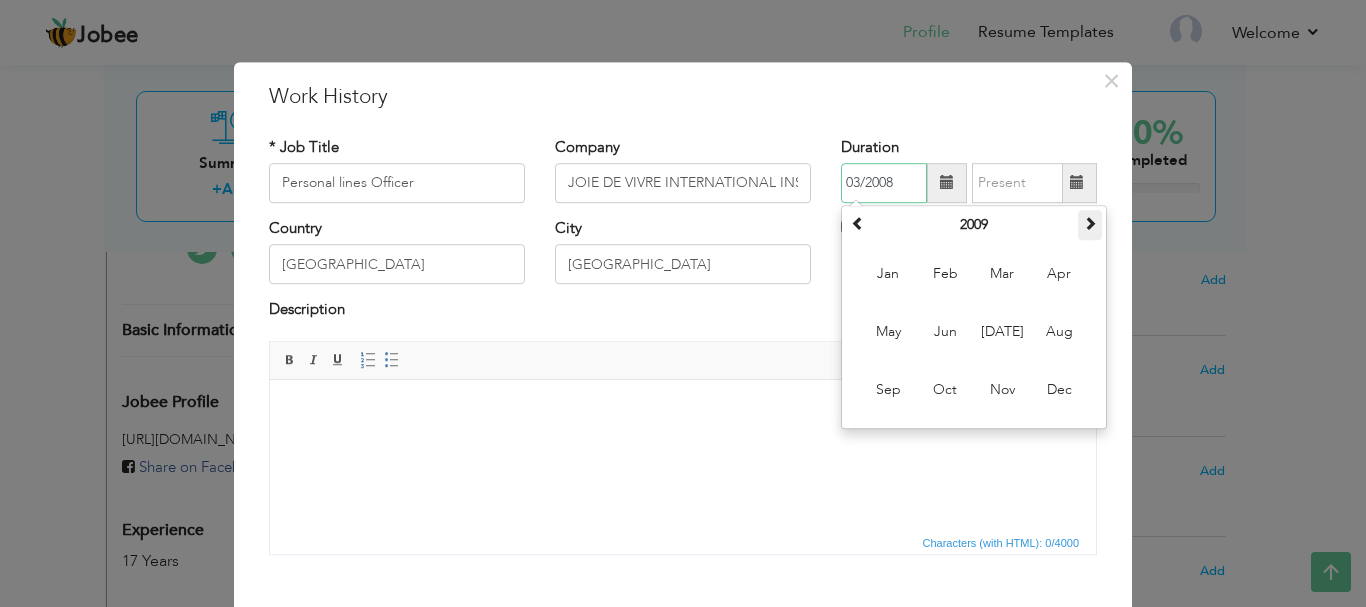 click at bounding box center [1090, 225] 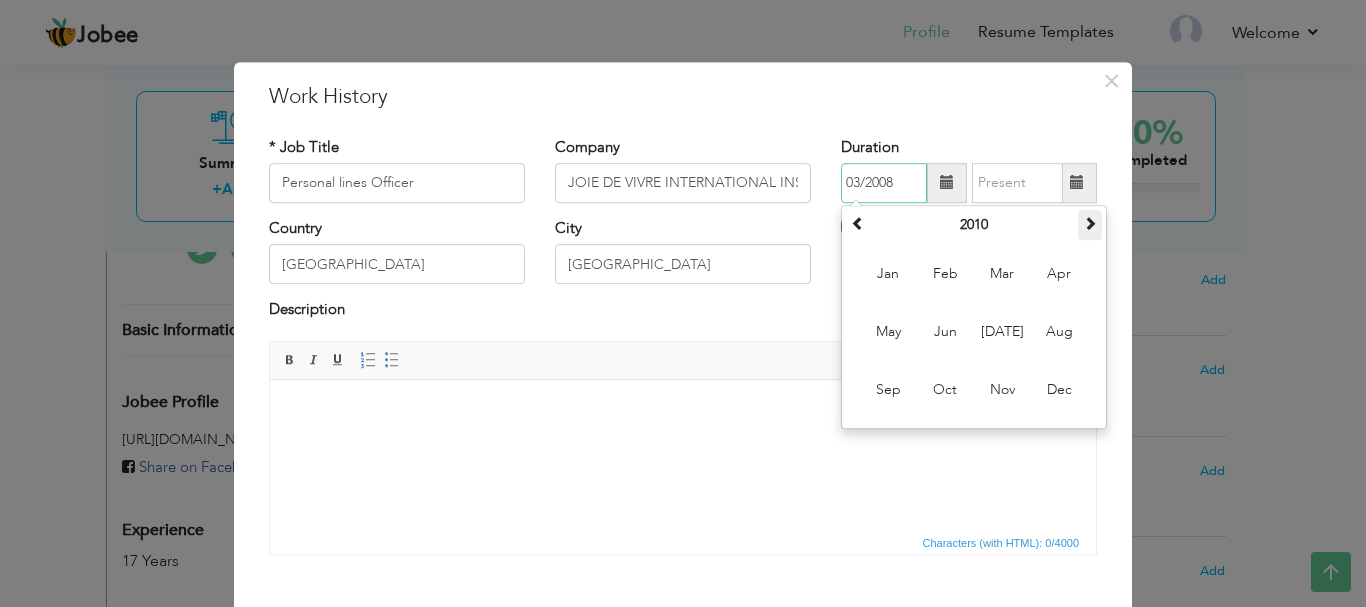 click at bounding box center [1090, 225] 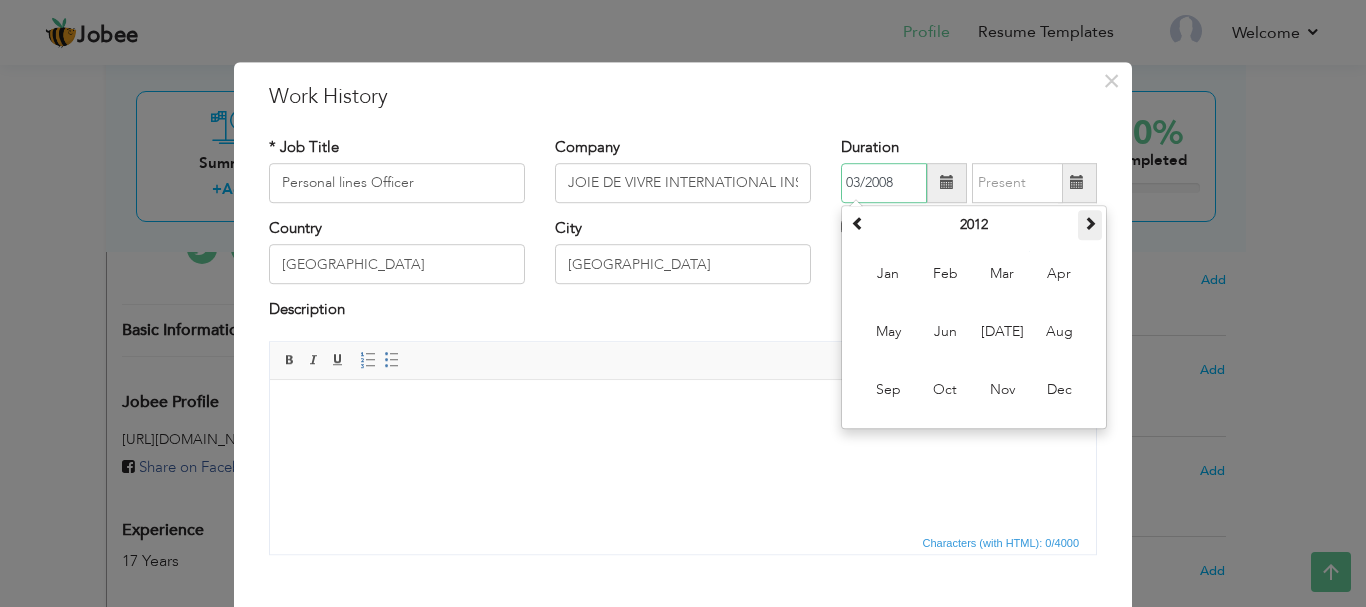 click at bounding box center [1090, 225] 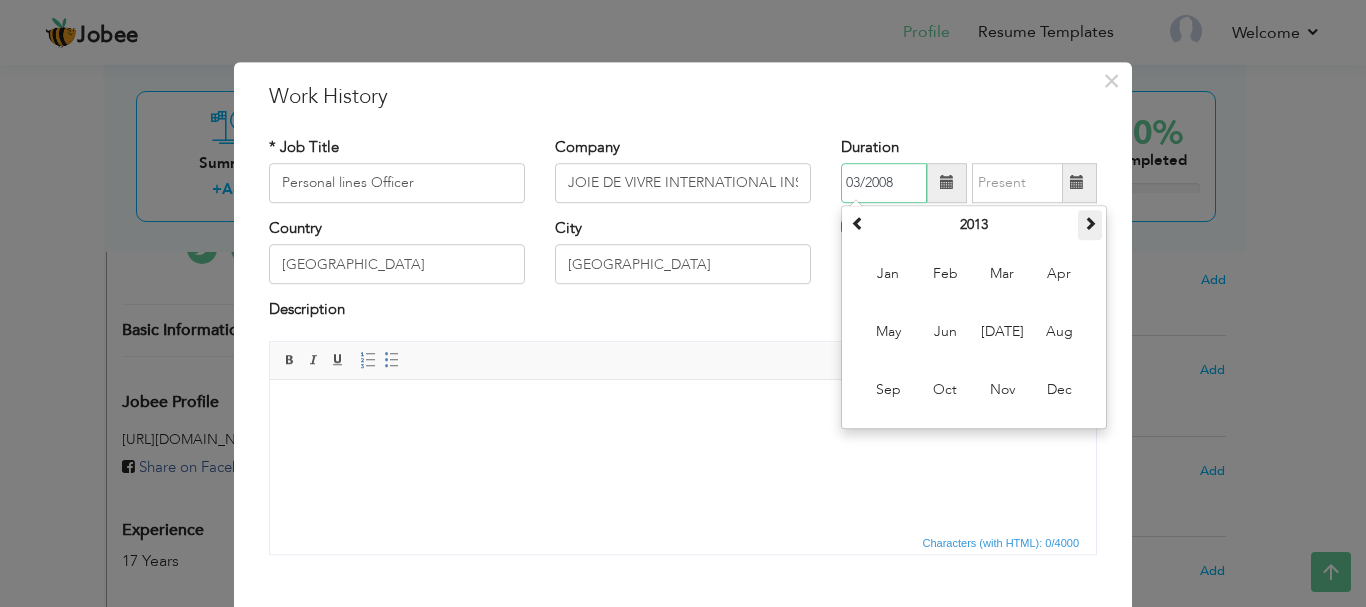 click at bounding box center [1090, 225] 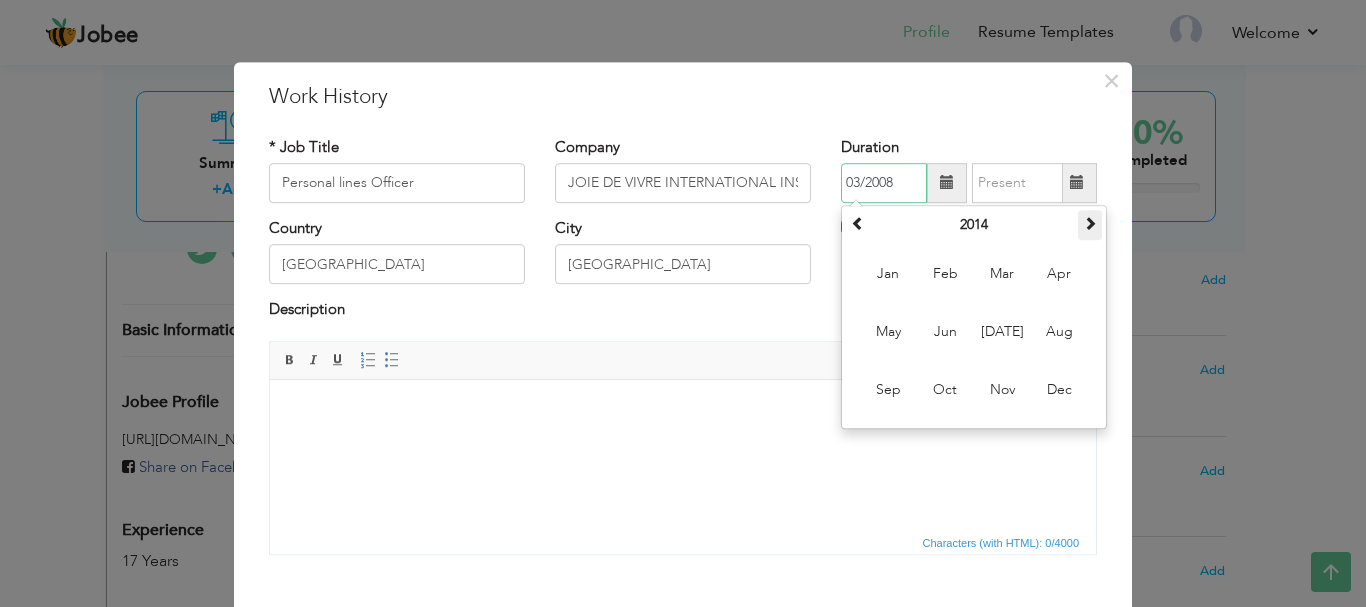 click at bounding box center [1090, 223] 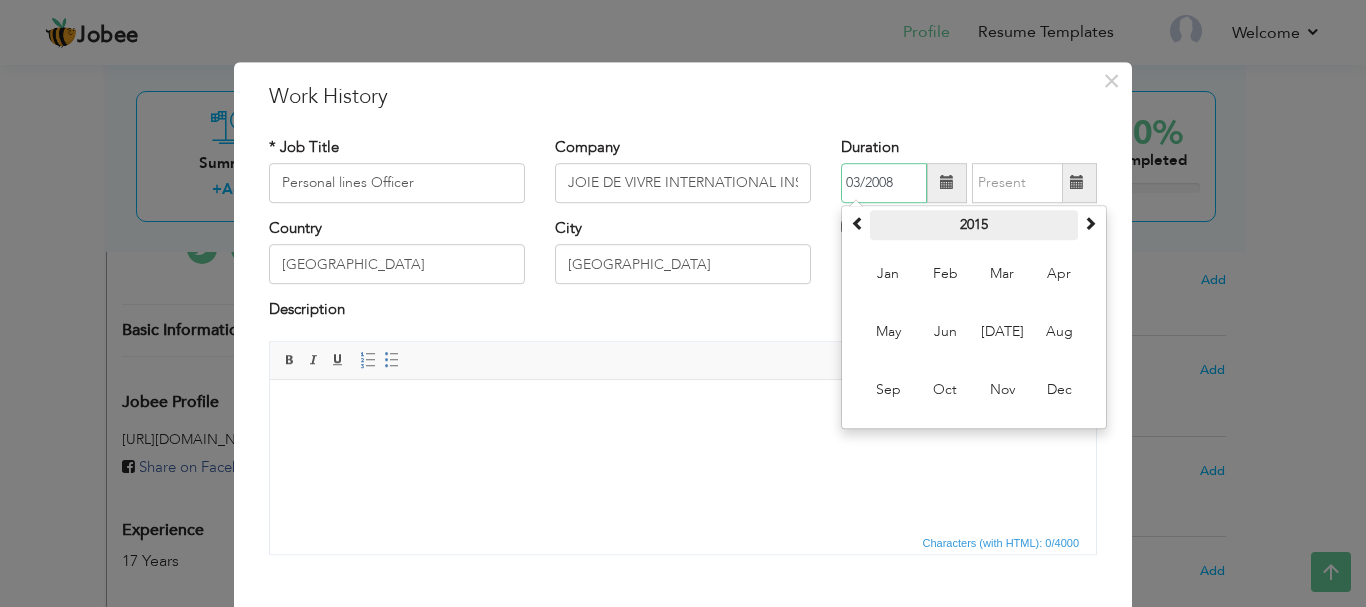 click on "2015" at bounding box center (974, 225) 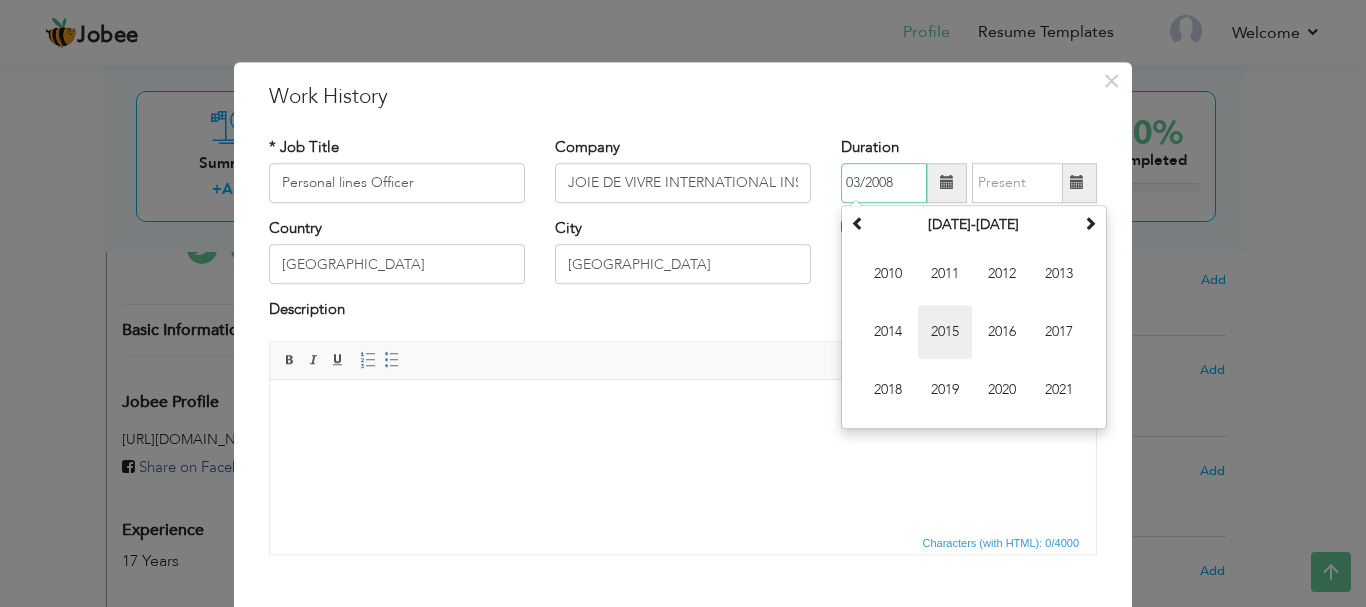 click on "2015" at bounding box center [945, 332] 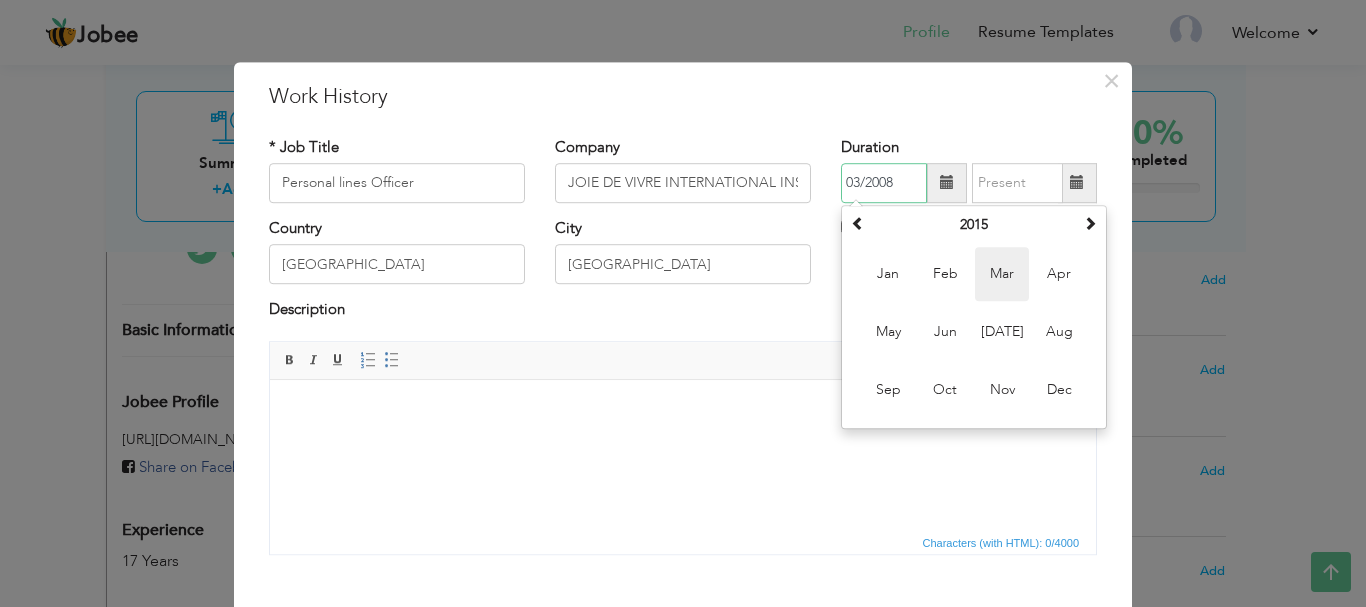 click on "Mar" at bounding box center (1002, 274) 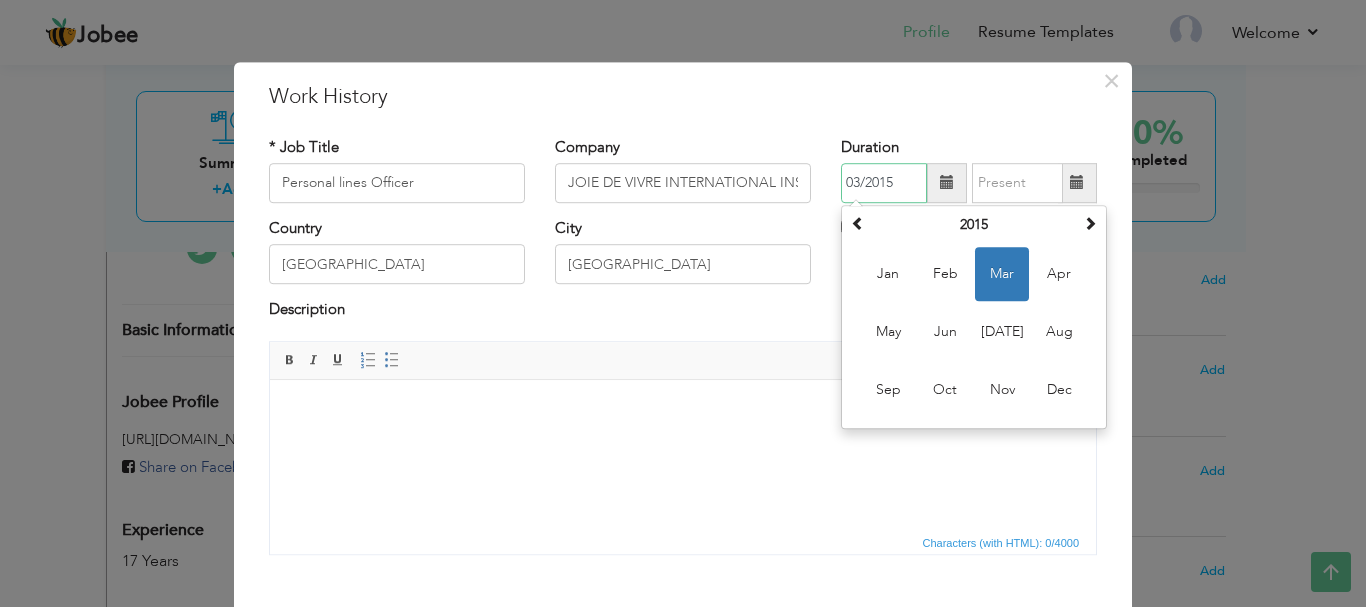 click on "03/2015" at bounding box center [884, 183] 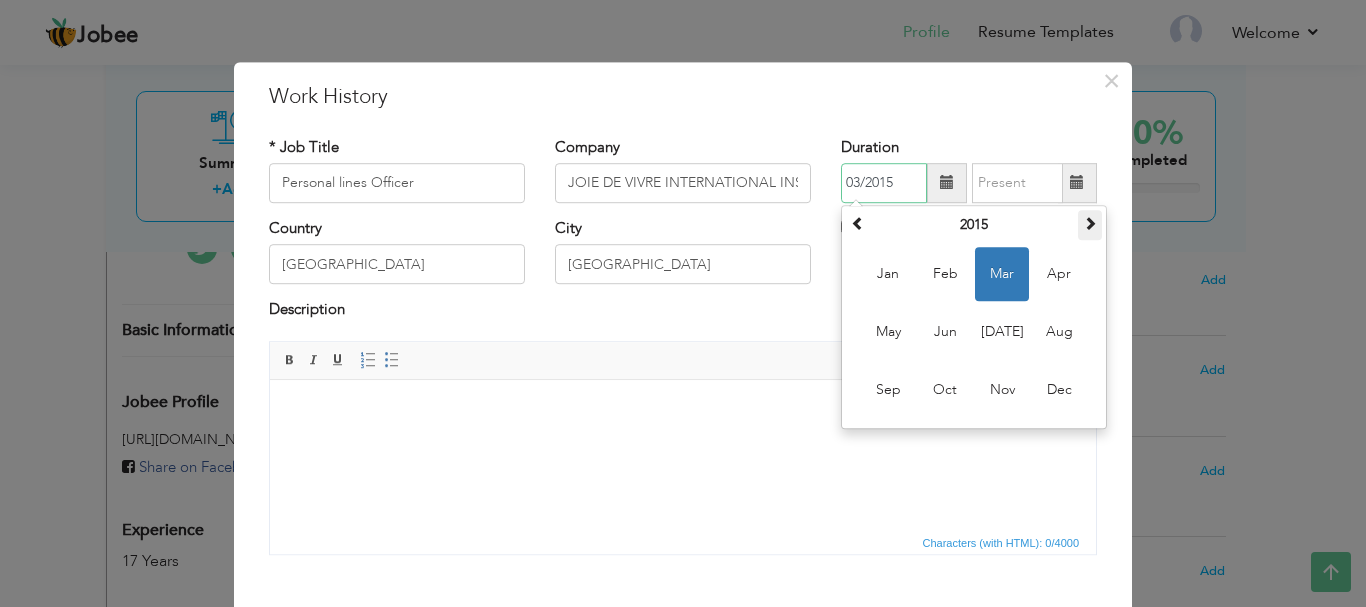 click at bounding box center [1090, 223] 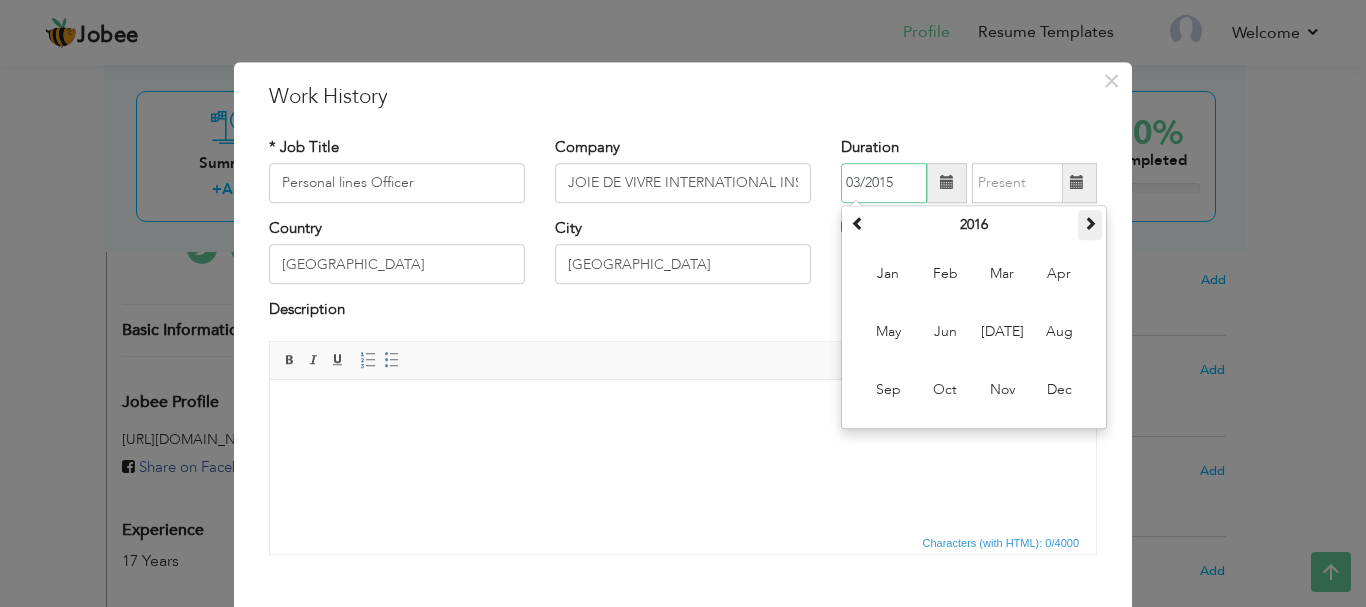 click at bounding box center (1090, 223) 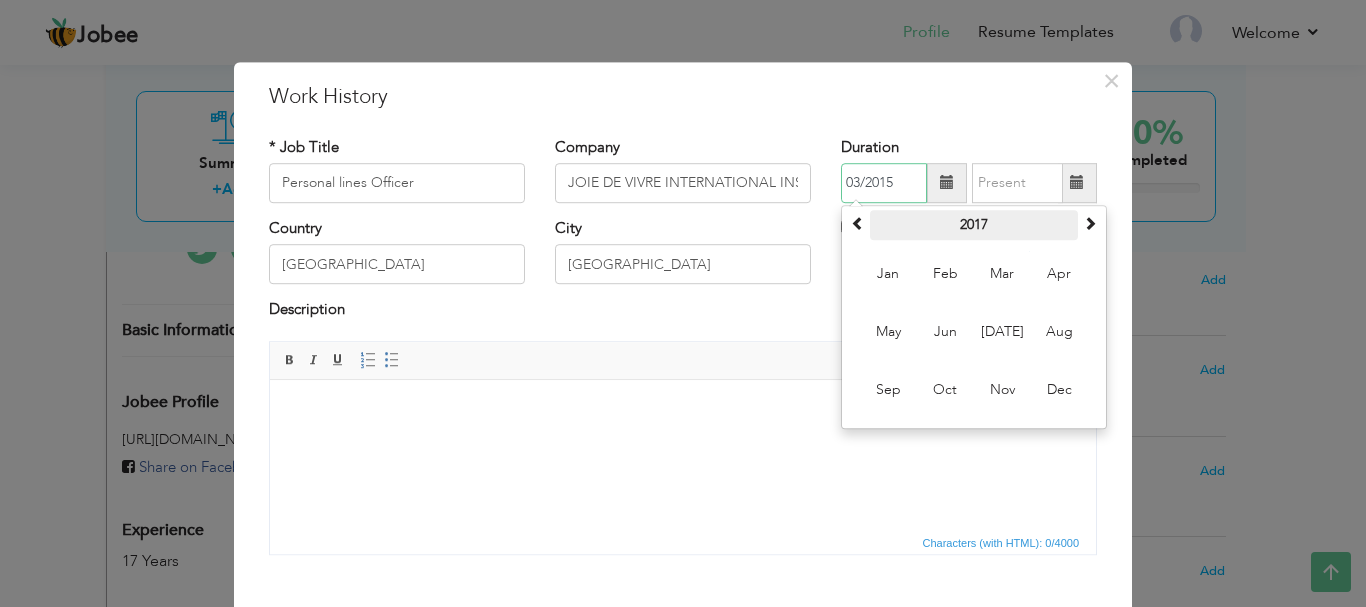 click on "2017" at bounding box center [974, 225] 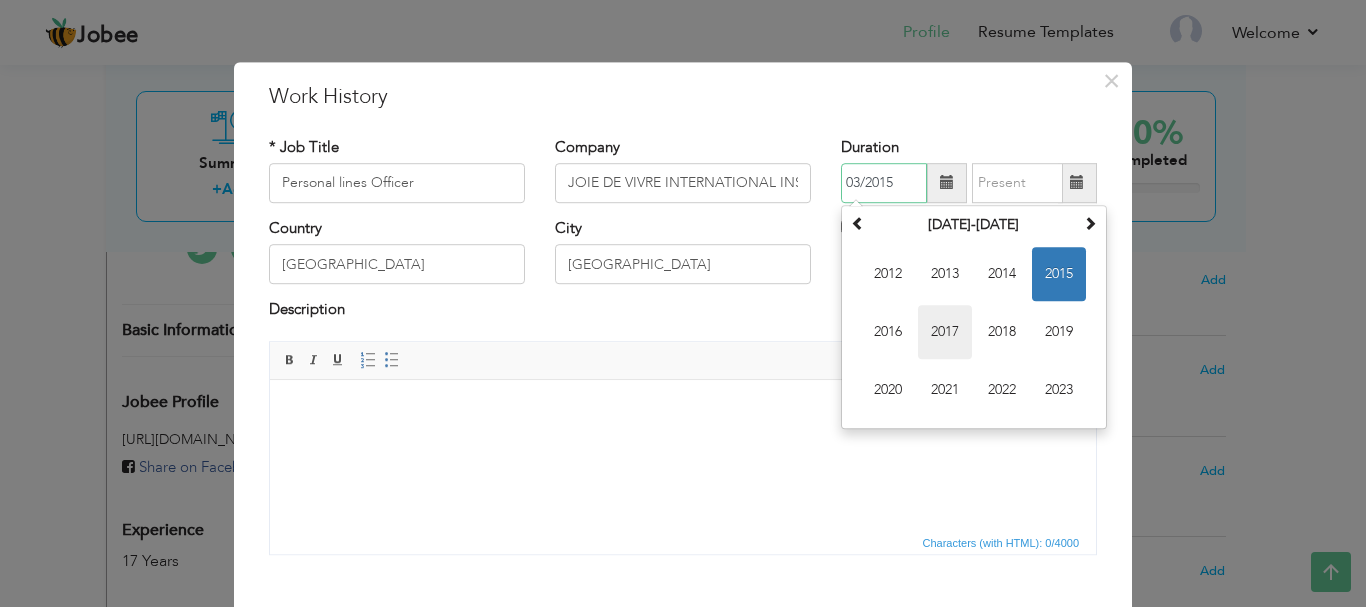 click on "2017" at bounding box center (945, 332) 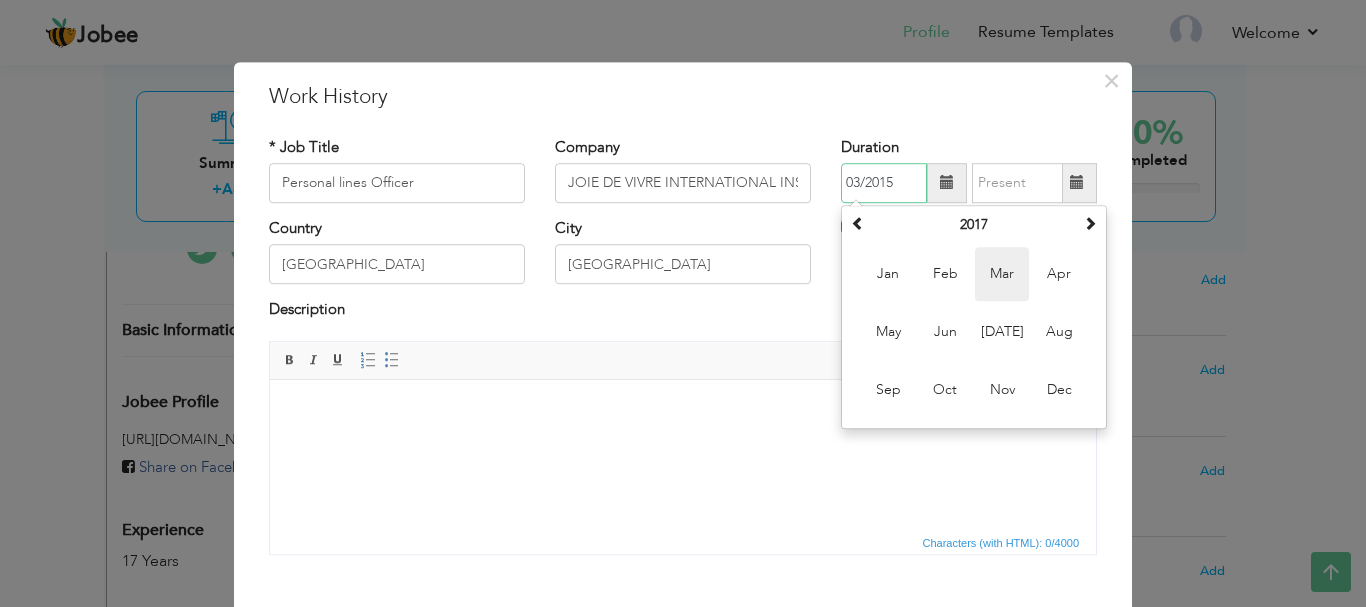 click on "Mar" at bounding box center [1002, 274] 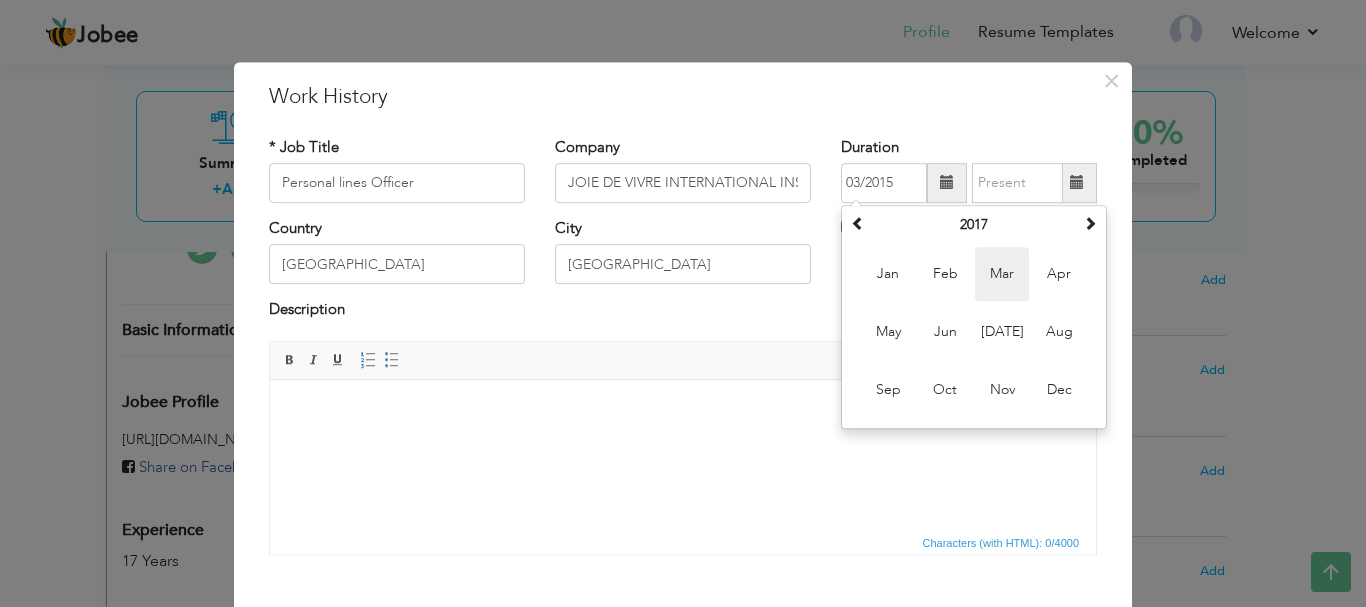 type on "03/2017" 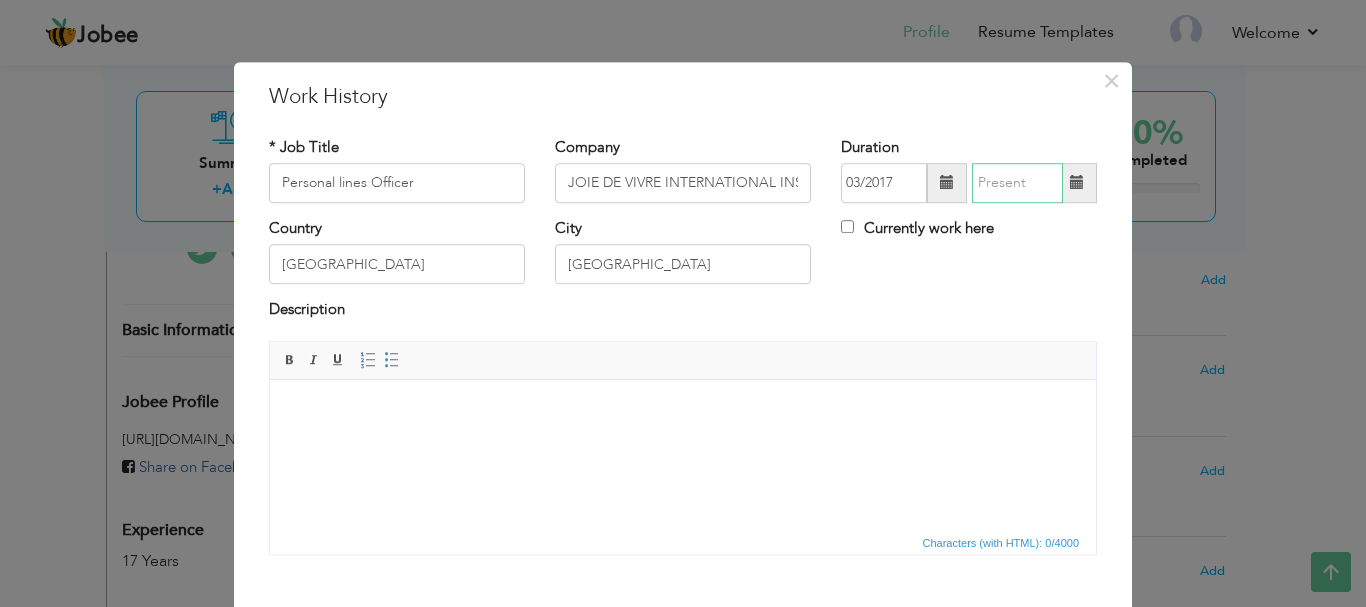 click at bounding box center [1017, 183] 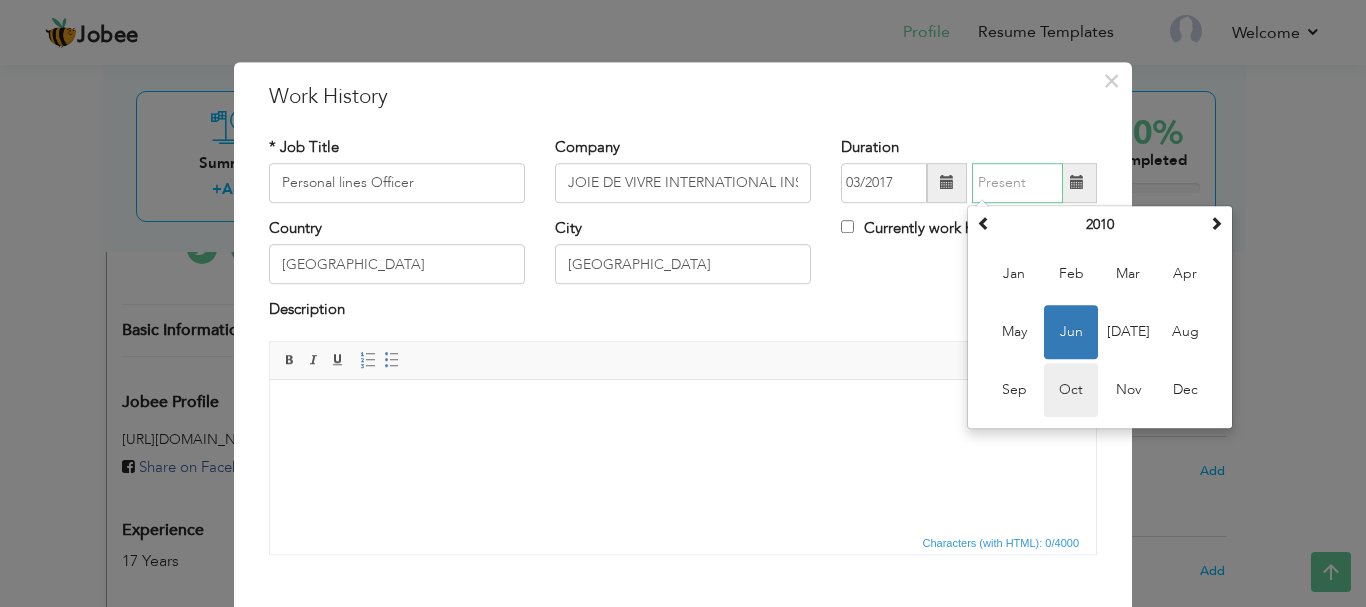 click on "Oct" at bounding box center [1071, 390] 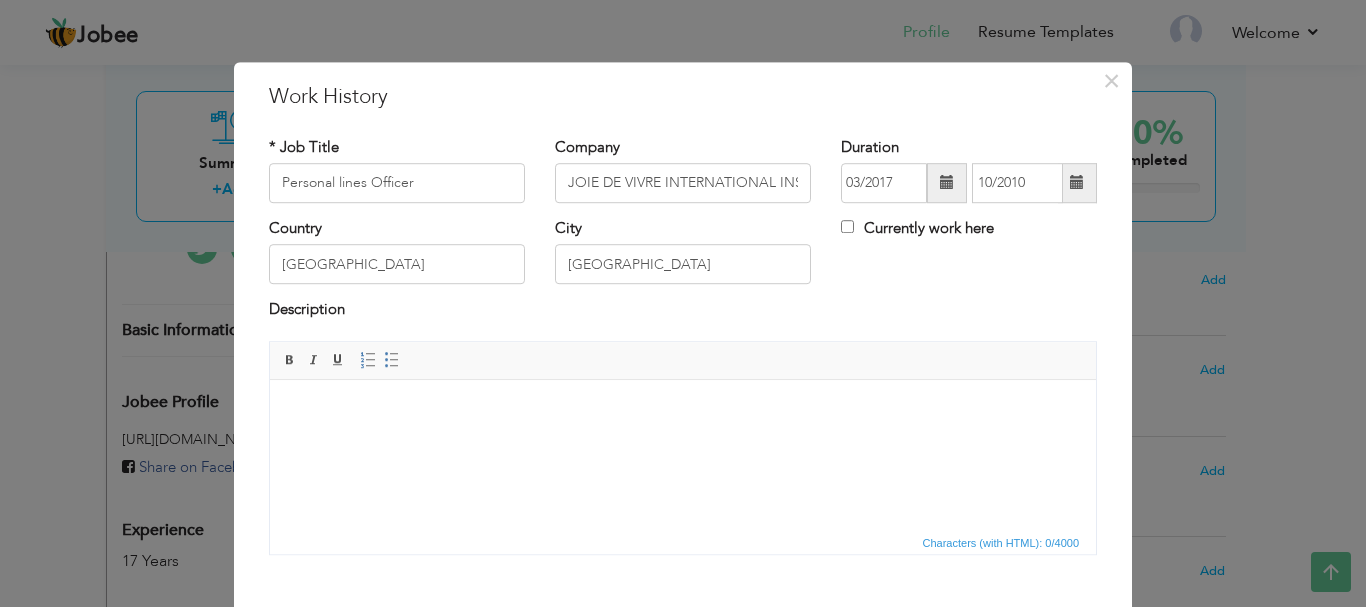 click at bounding box center (1077, 183) 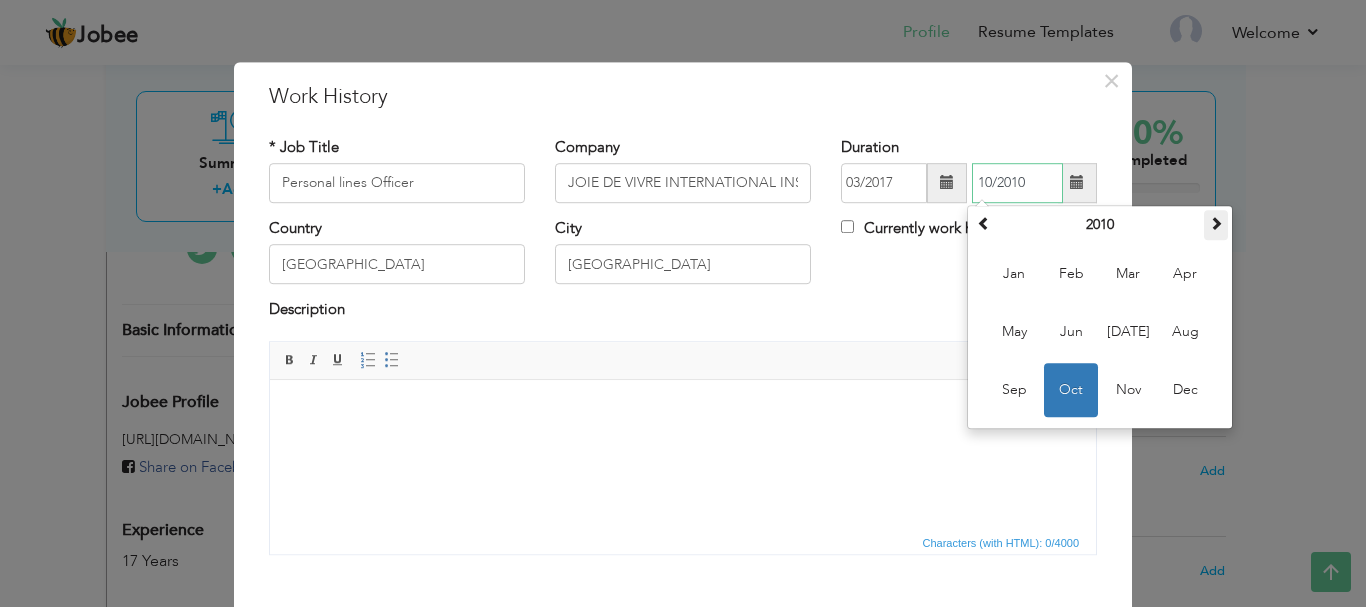 click at bounding box center (1216, 223) 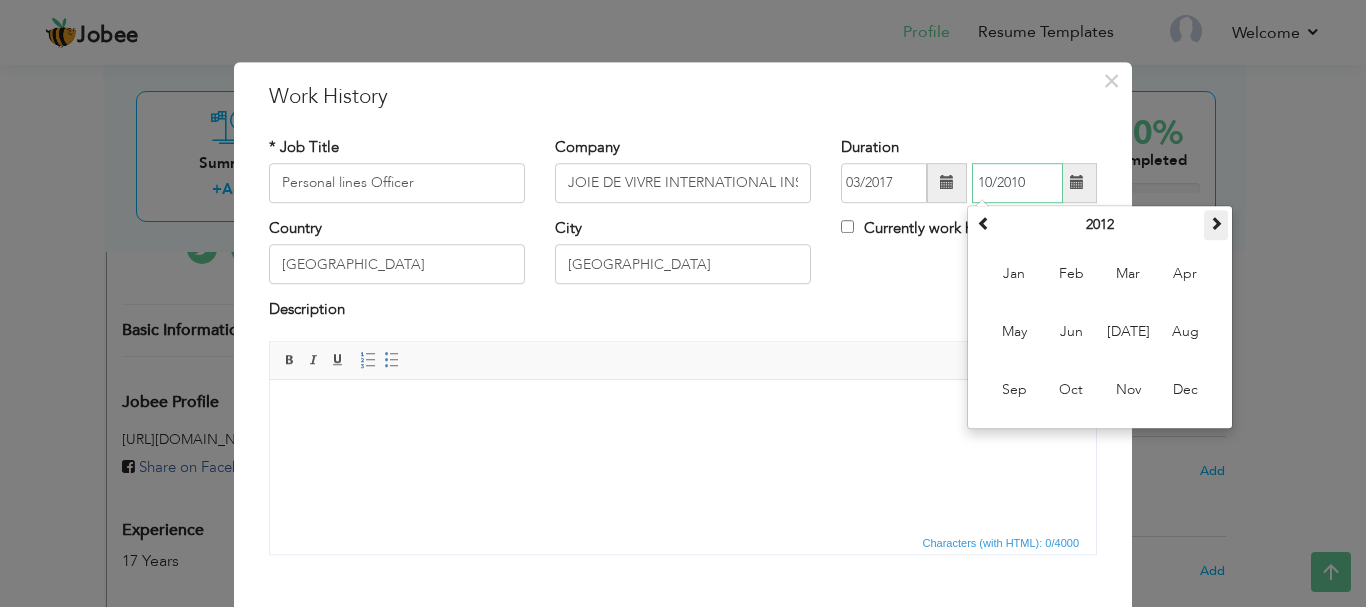 click at bounding box center (1216, 223) 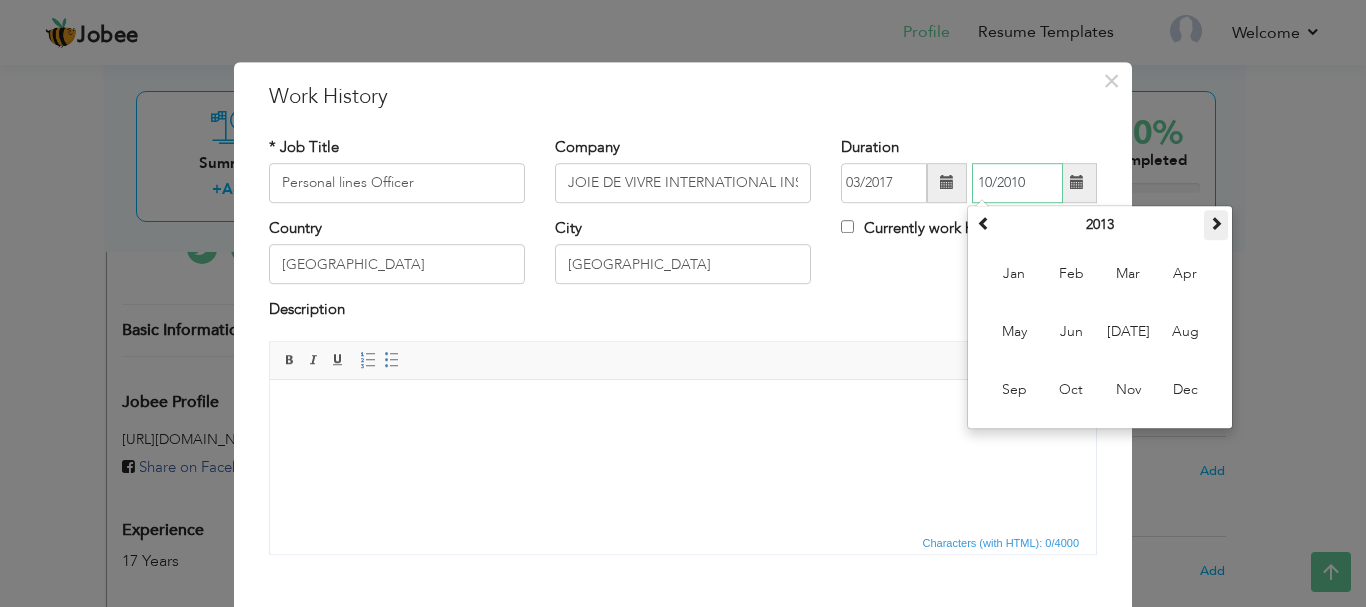 click at bounding box center [1216, 223] 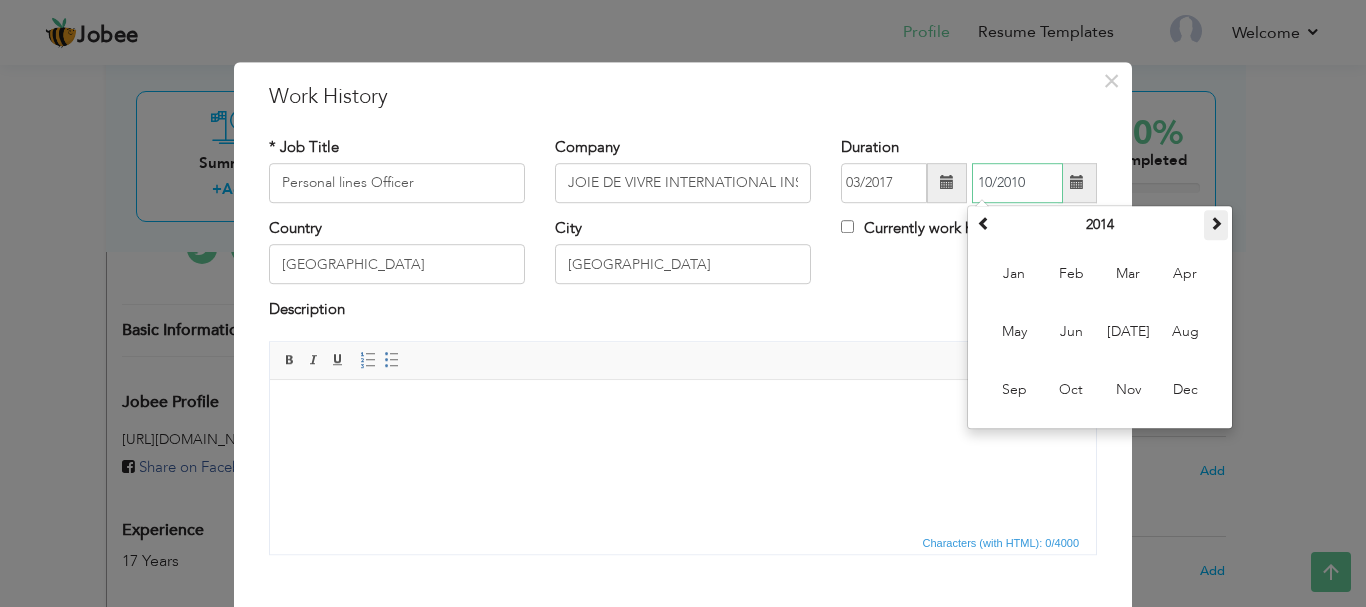 click at bounding box center (1216, 223) 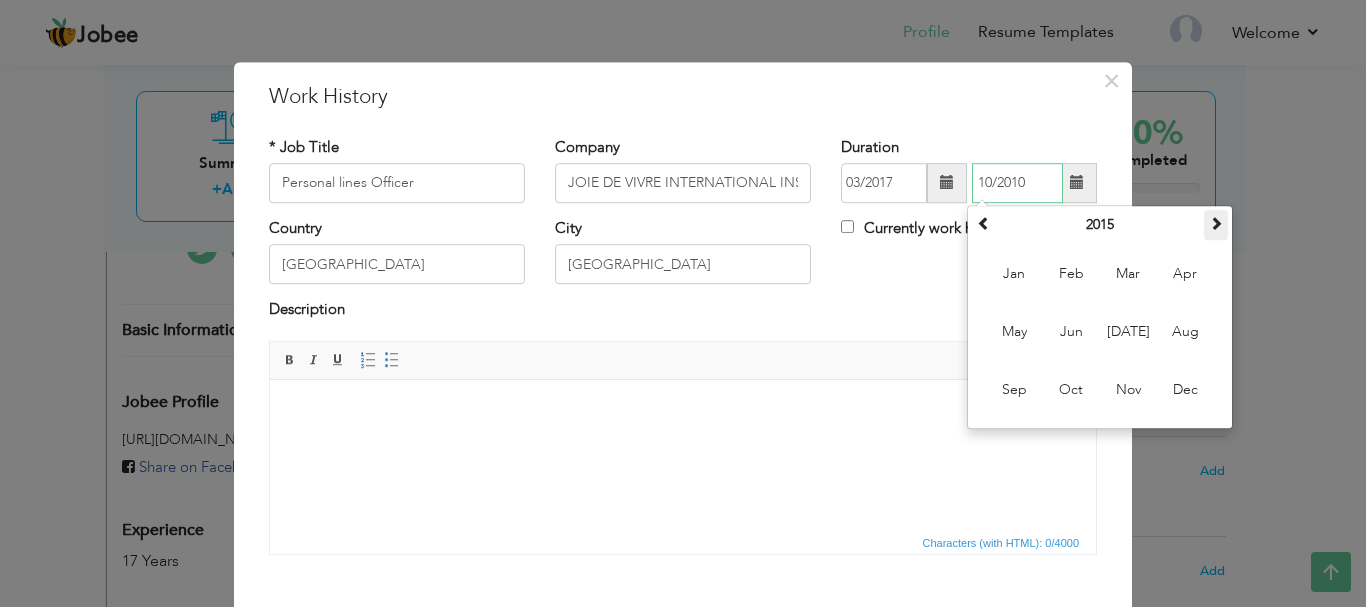 click at bounding box center [1216, 223] 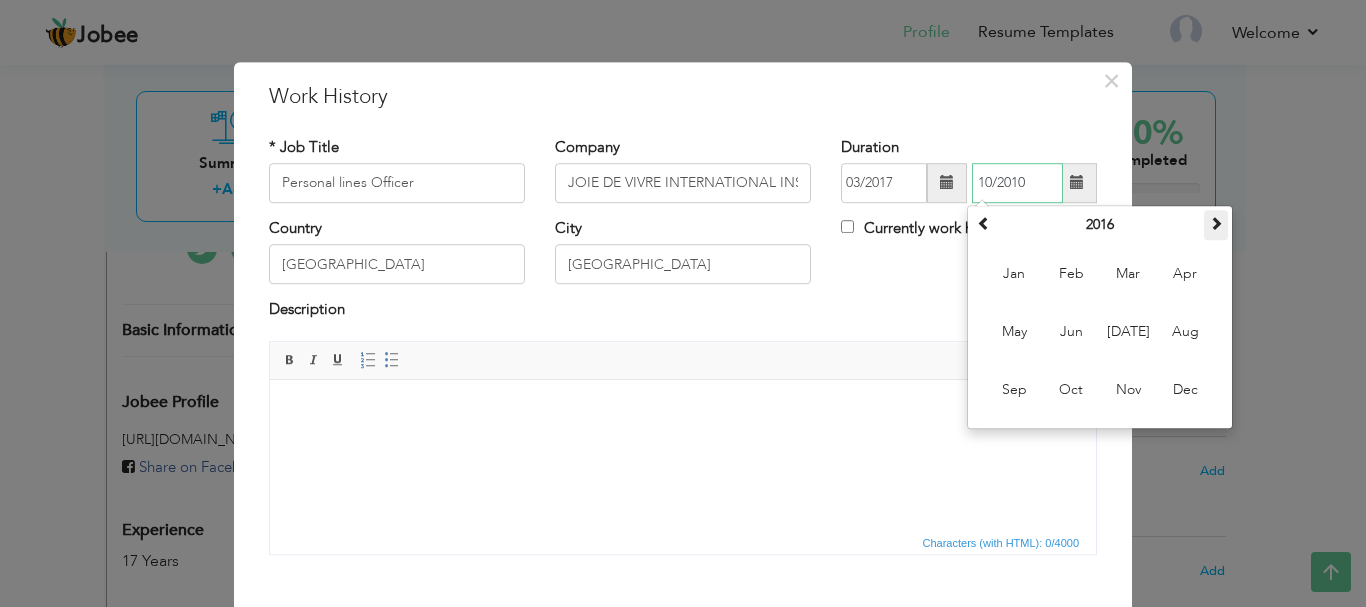 click at bounding box center [1216, 223] 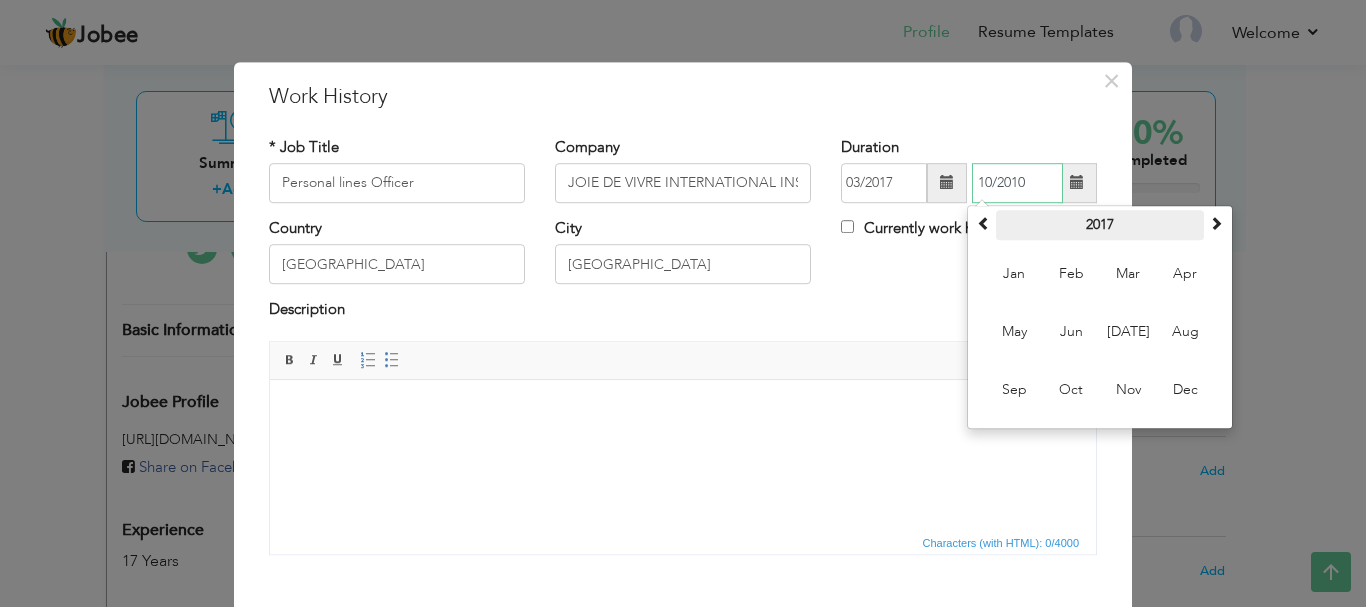 click on "2017" at bounding box center [1100, 225] 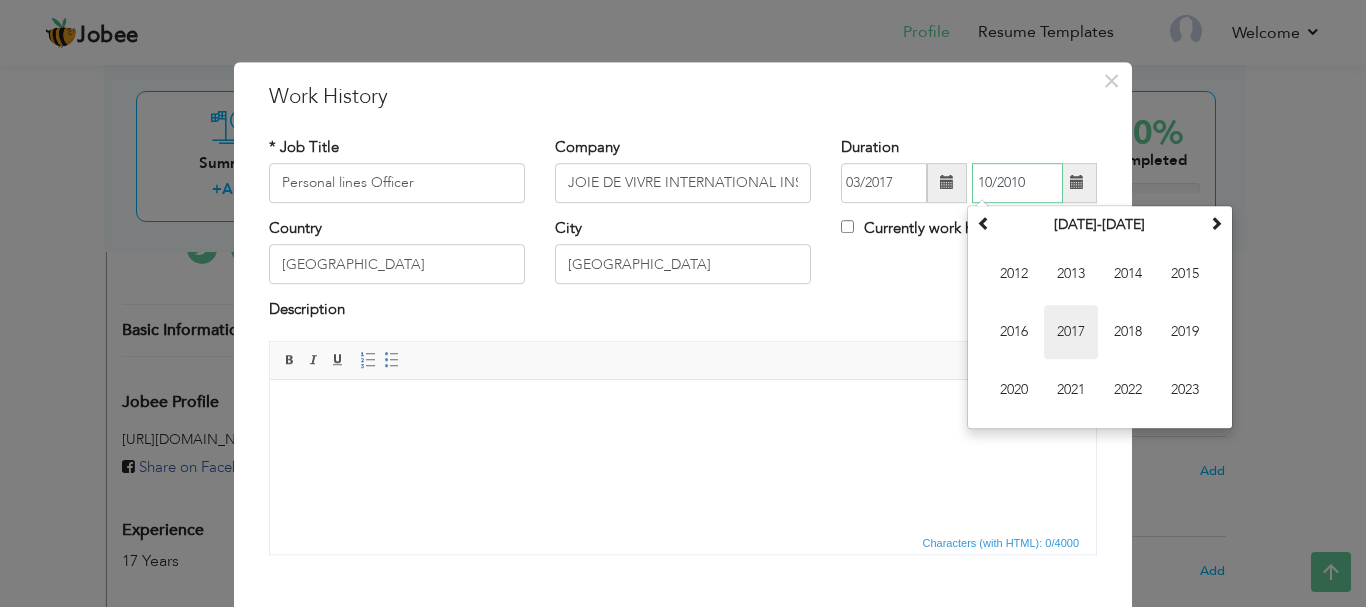 click on "2017" at bounding box center (1071, 332) 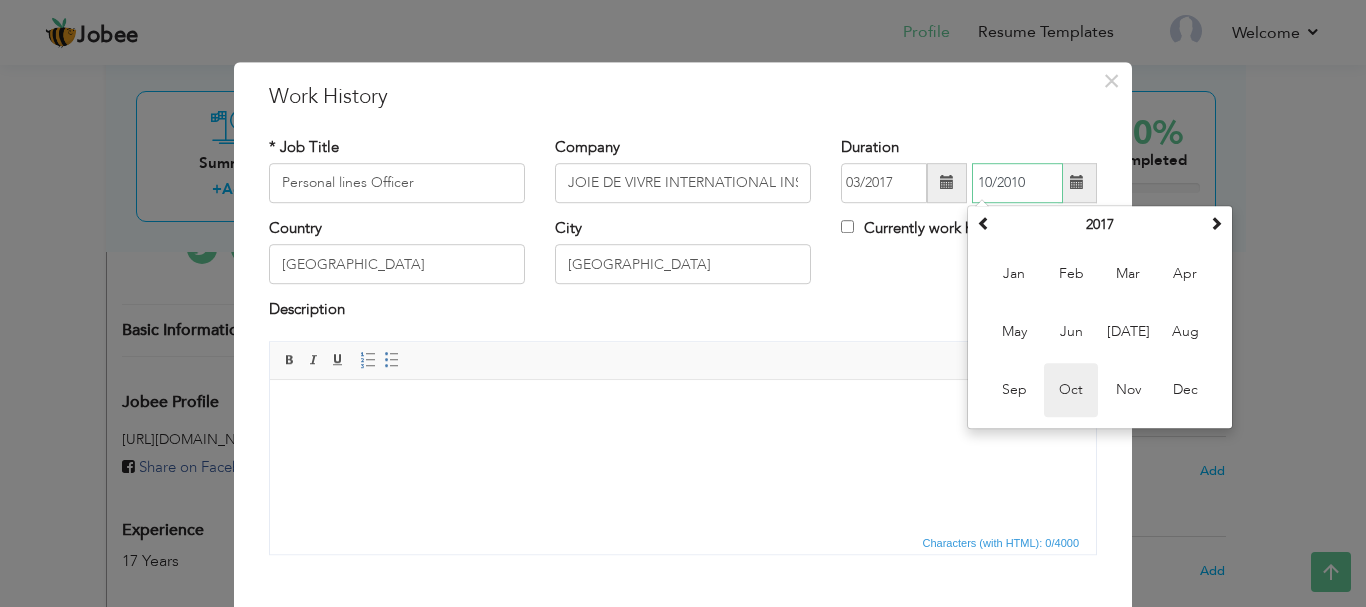 click on "Oct" at bounding box center (1071, 390) 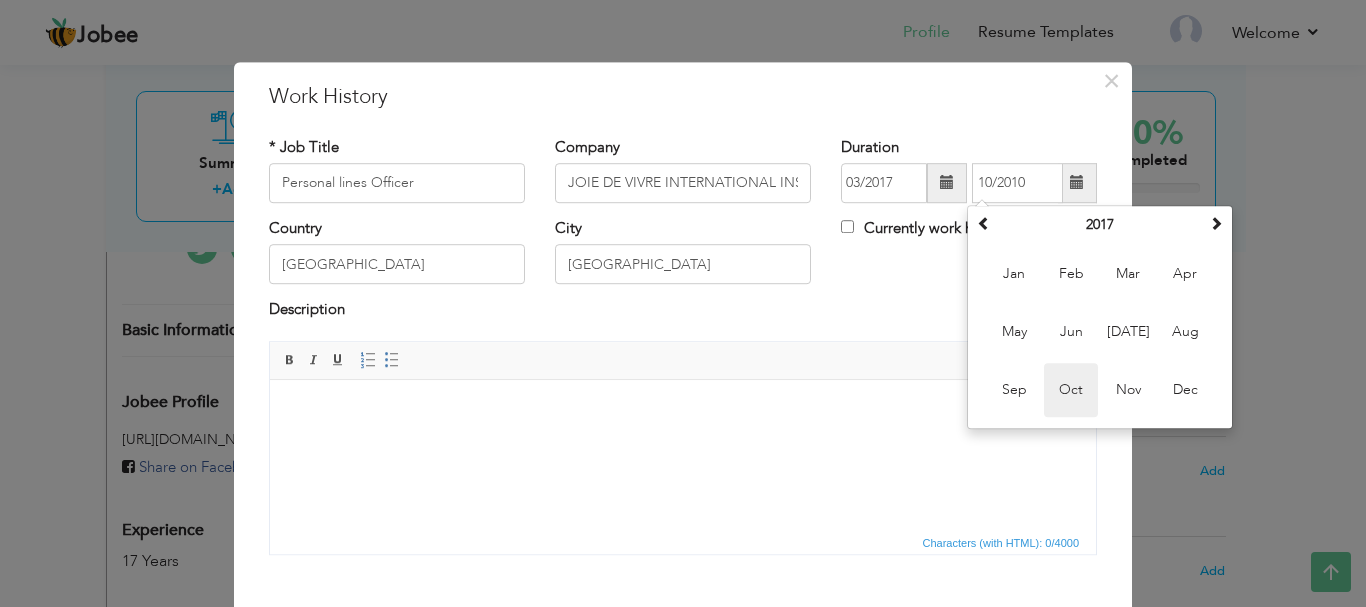 type on "10/2017" 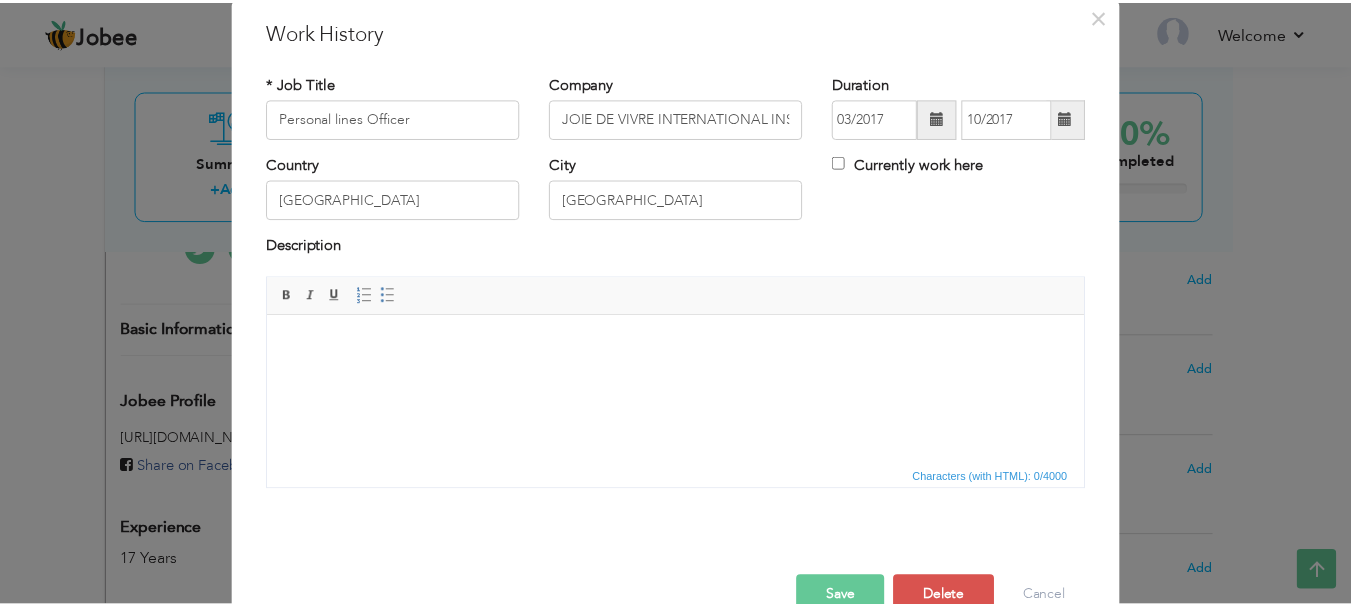 scroll, scrollTop: 100, scrollLeft: 0, axis: vertical 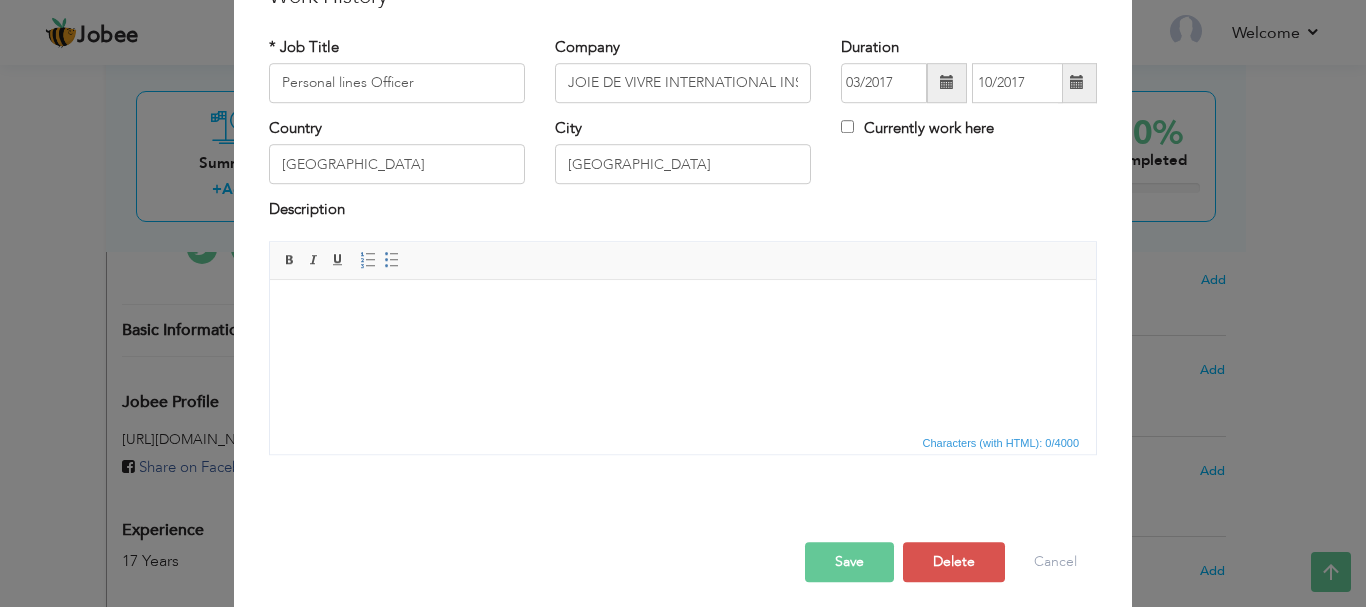 click on "Save" at bounding box center (849, 562) 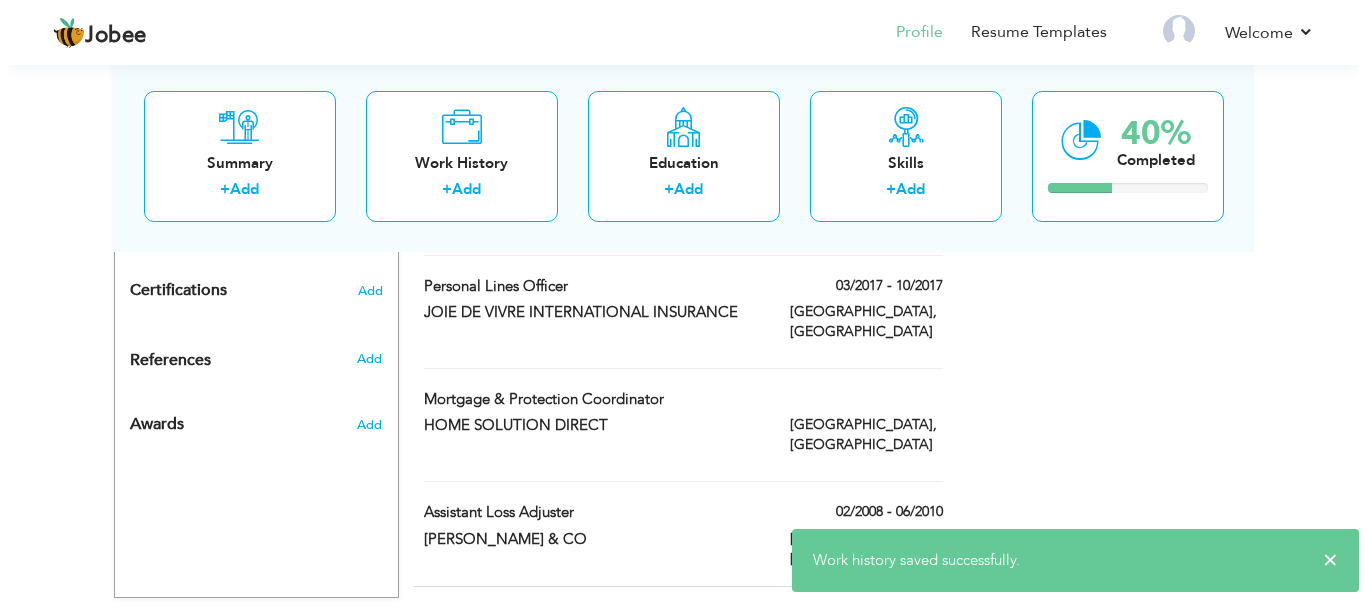 scroll, scrollTop: 946, scrollLeft: 0, axis: vertical 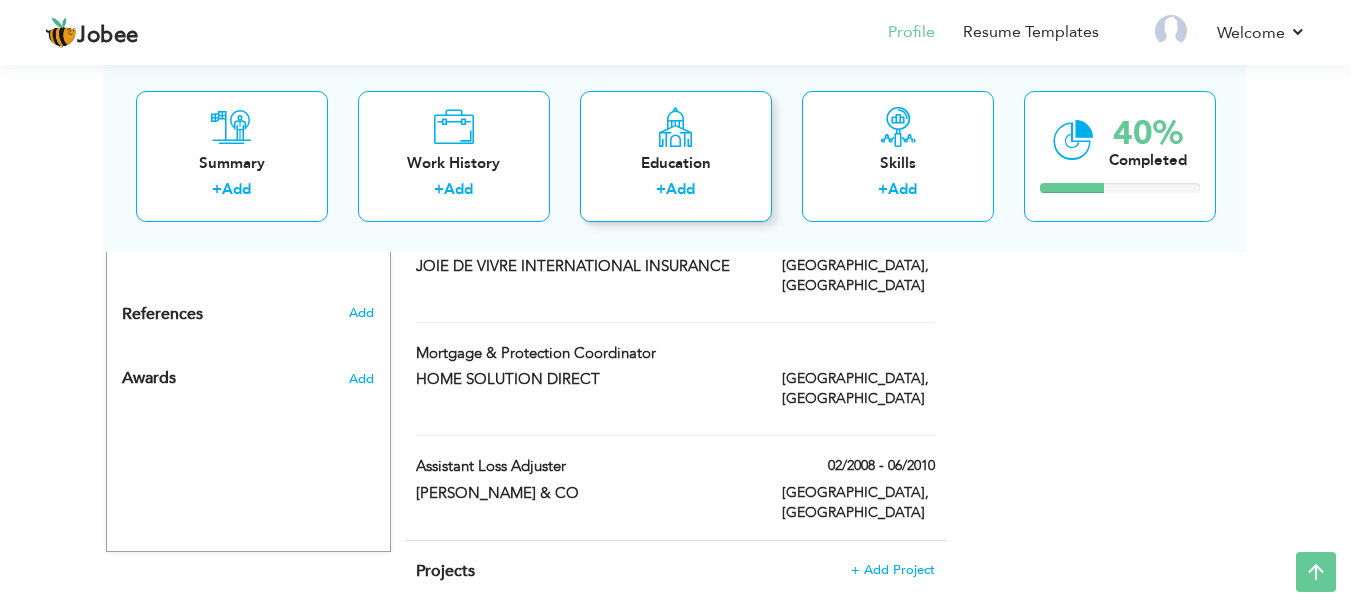 click on "Education" at bounding box center (676, 162) 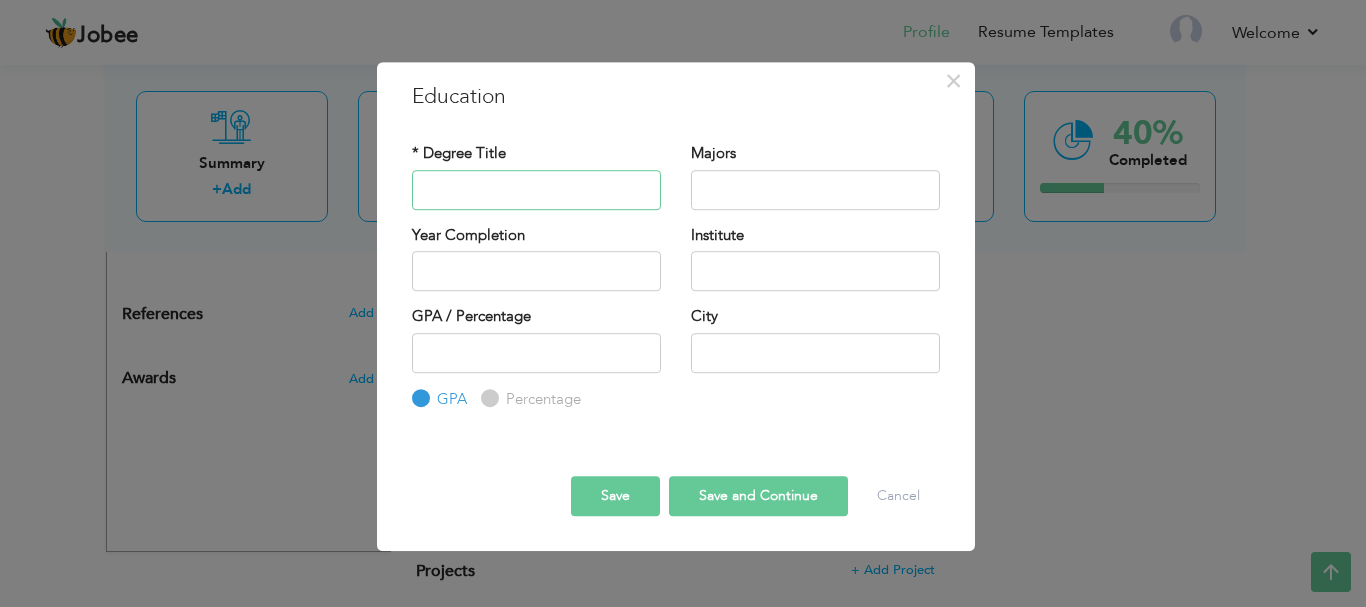 paste on "• Passed Matriculation in Computer Science from National Cambridge School – 2004" 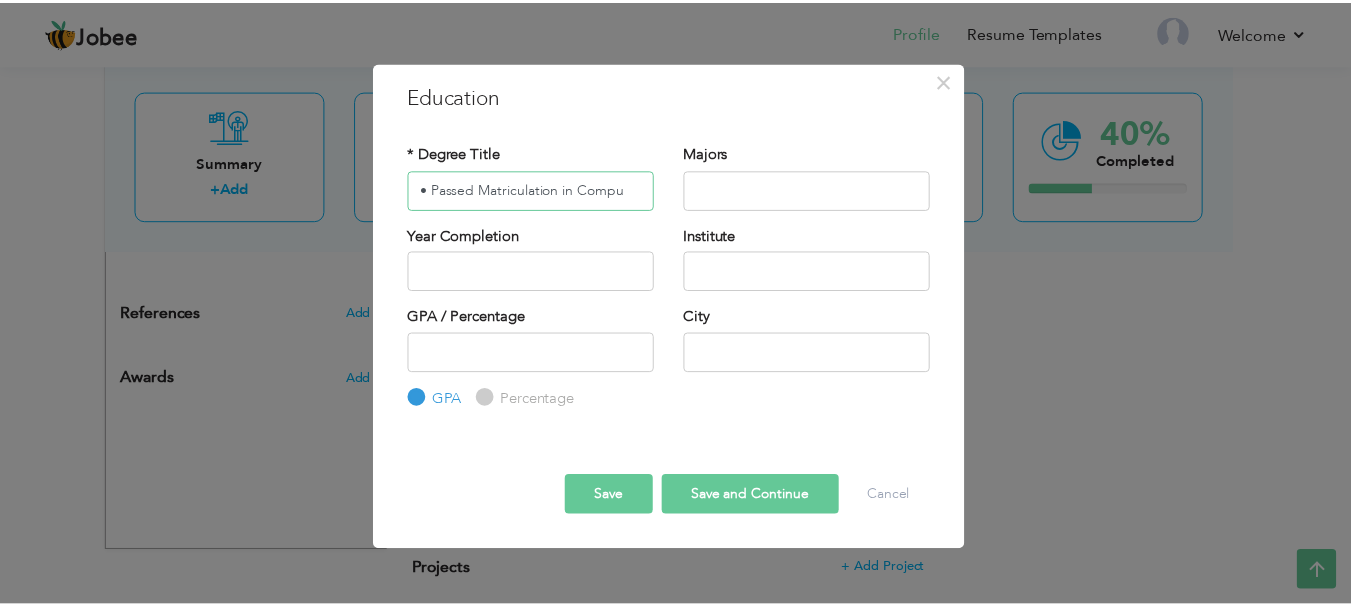 scroll, scrollTop: 0, scrollLeft: 0, axis: both 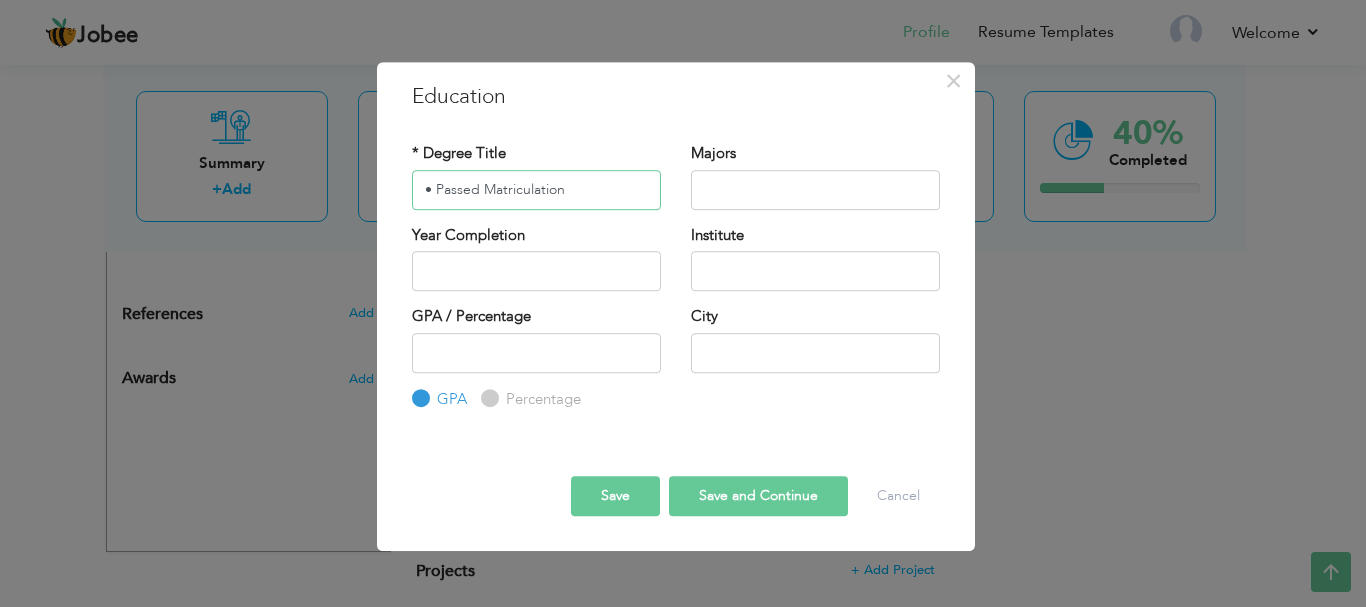 click on "• Passed Matriculation" at bounding box center (536, 190) 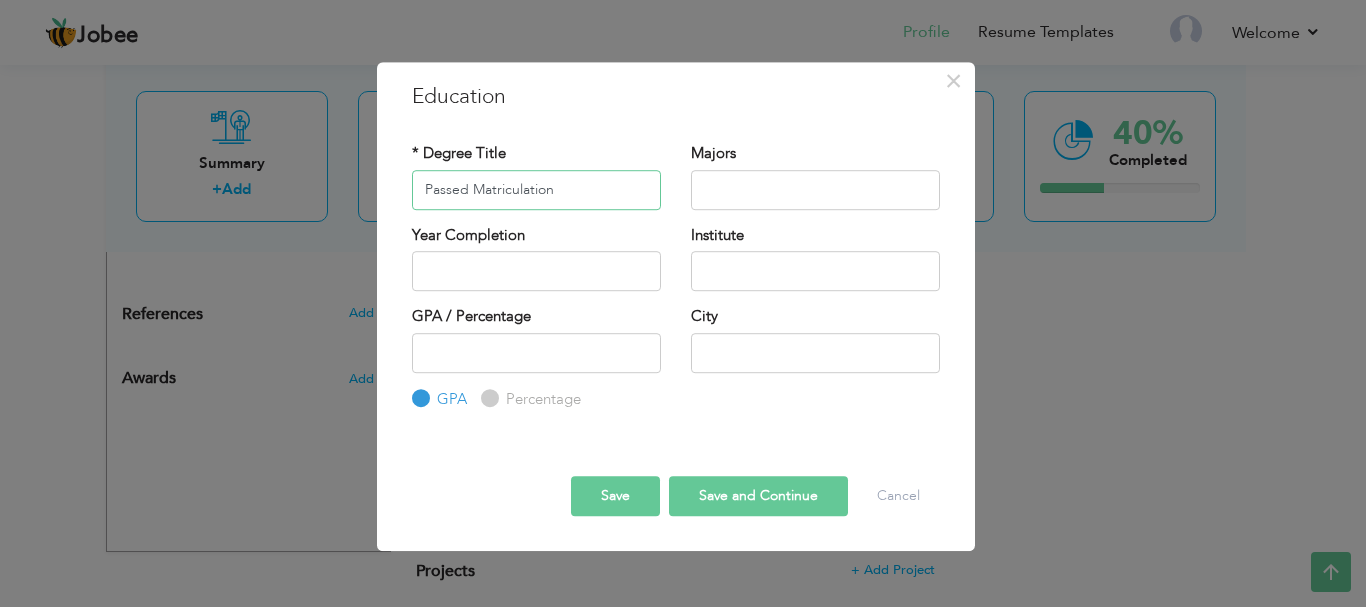 type on "Passed Matriculation" 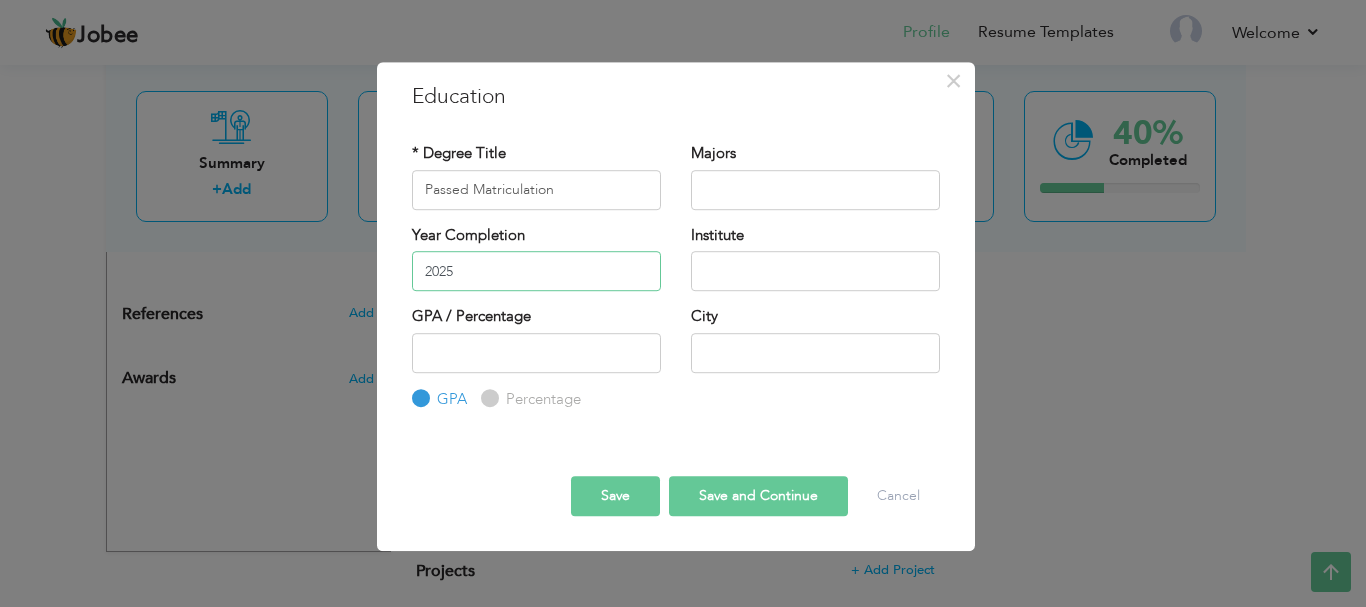 click on "2025" at bounding box center (536, 271) 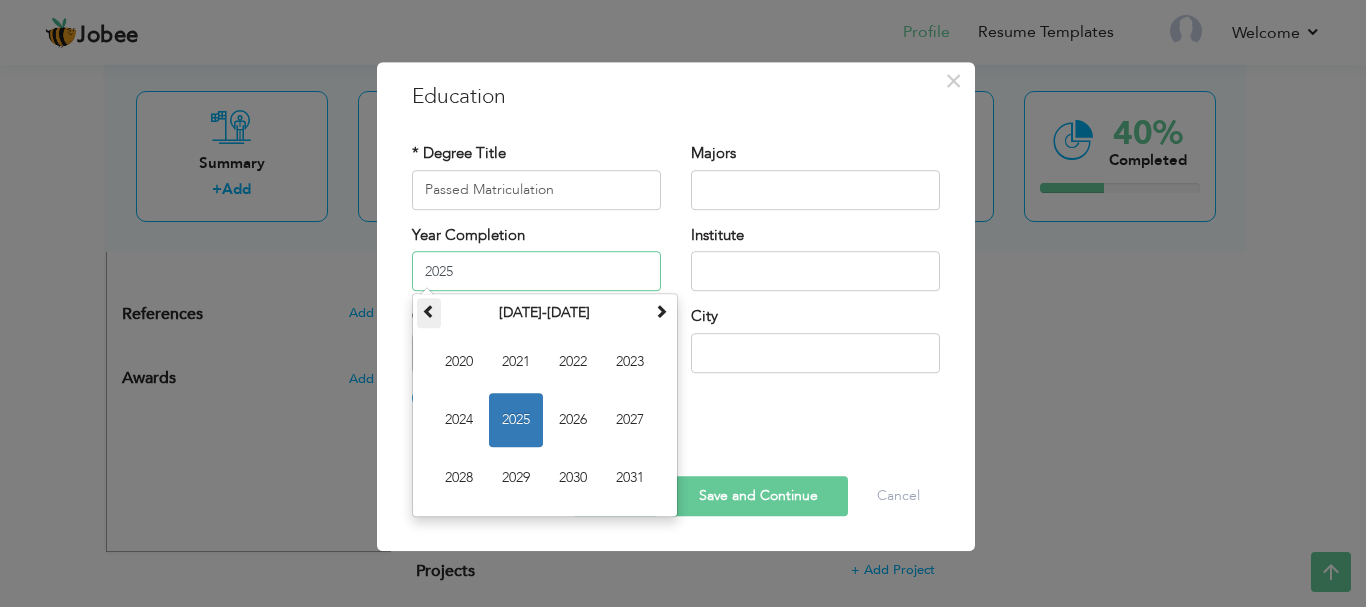 click at bounding box center (429, 311) 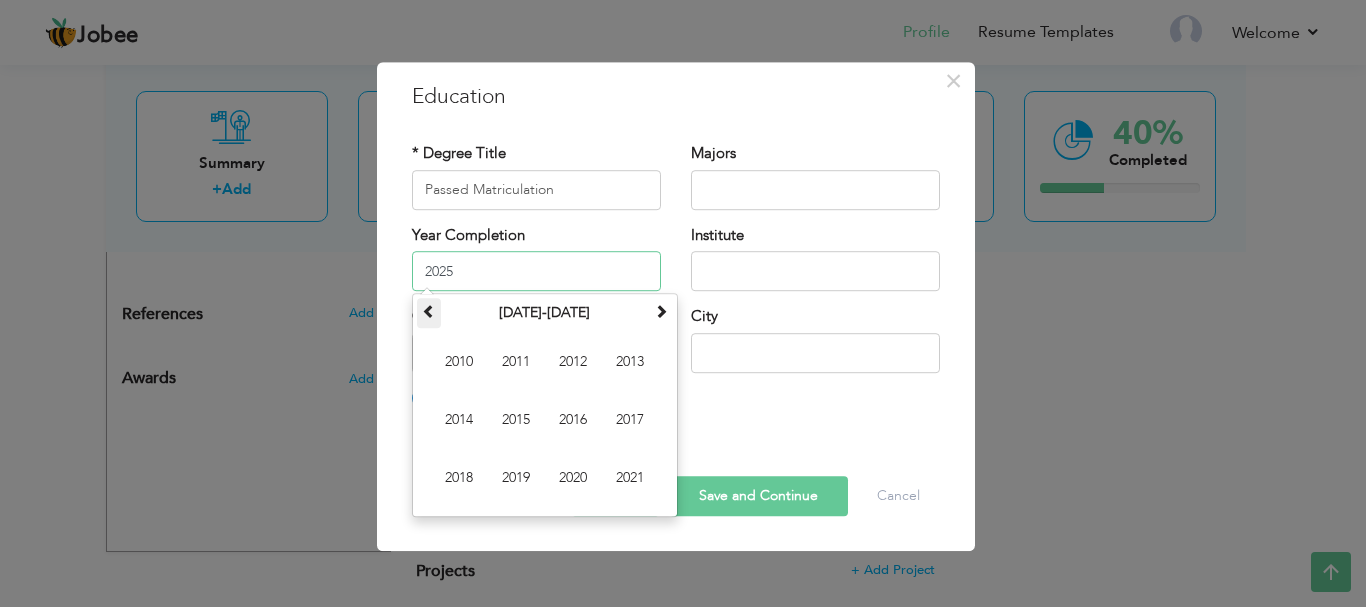click at bounding box center (429, 311) 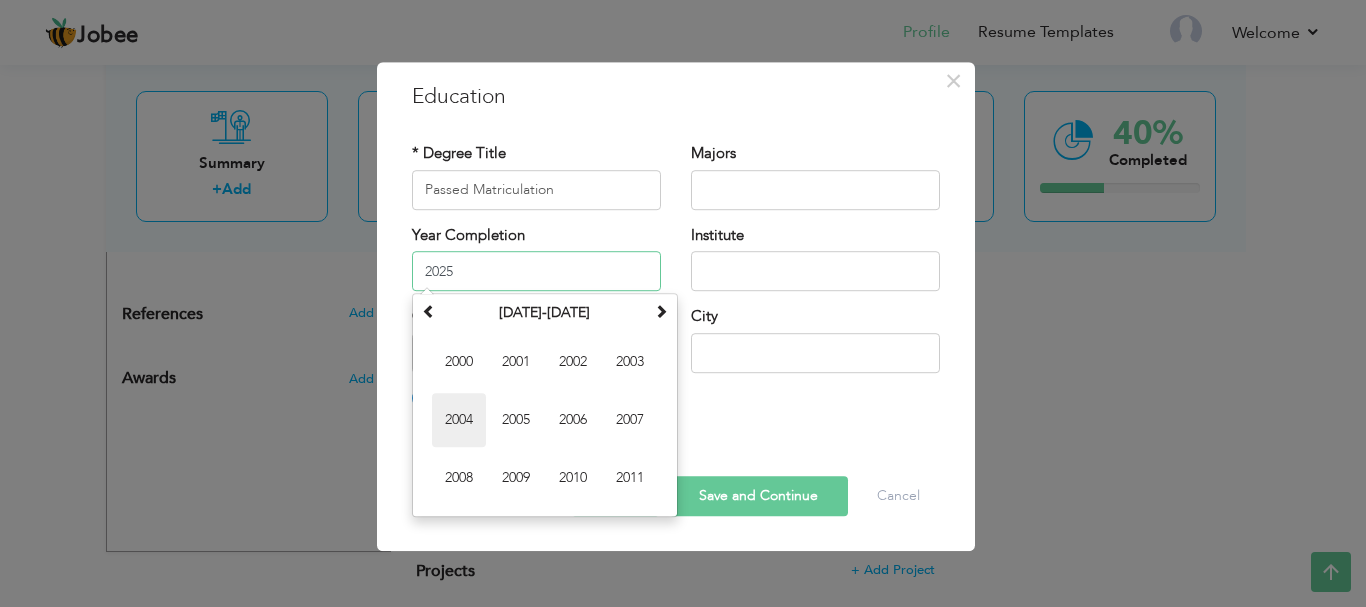 click on "2004" at bounding box center (459, 420) 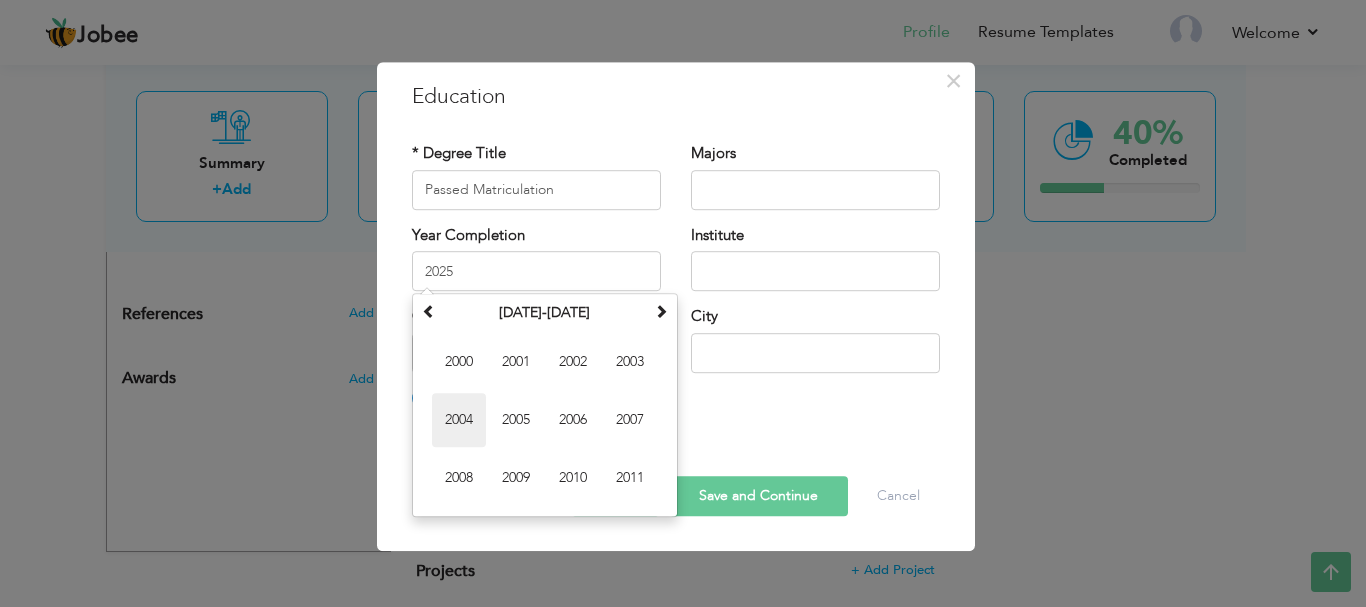 type on "2004" 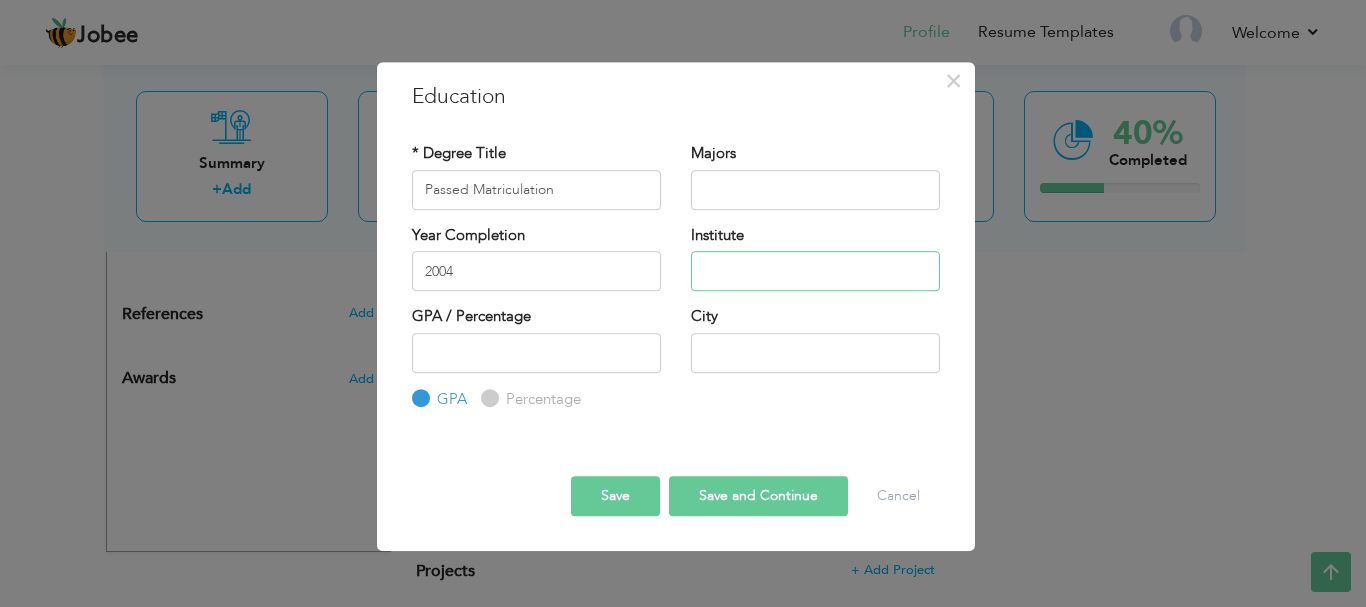 click at bounding box center [815, 271] 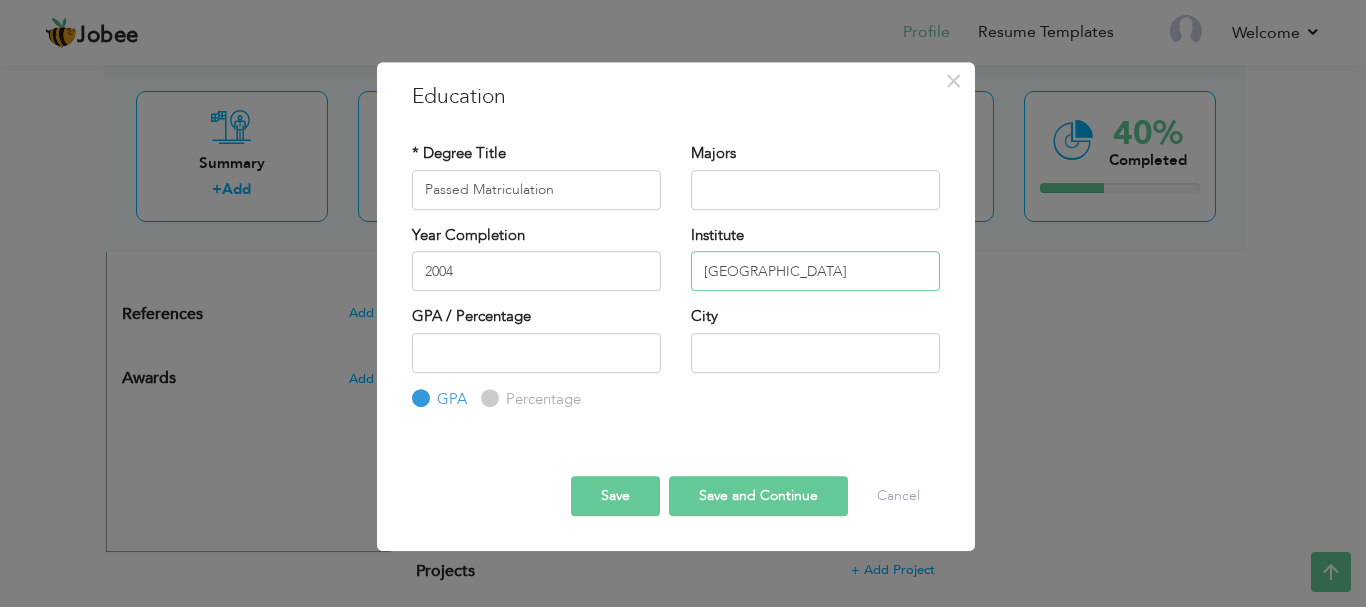 type on "[GEOGRAPHIC_DATA]" 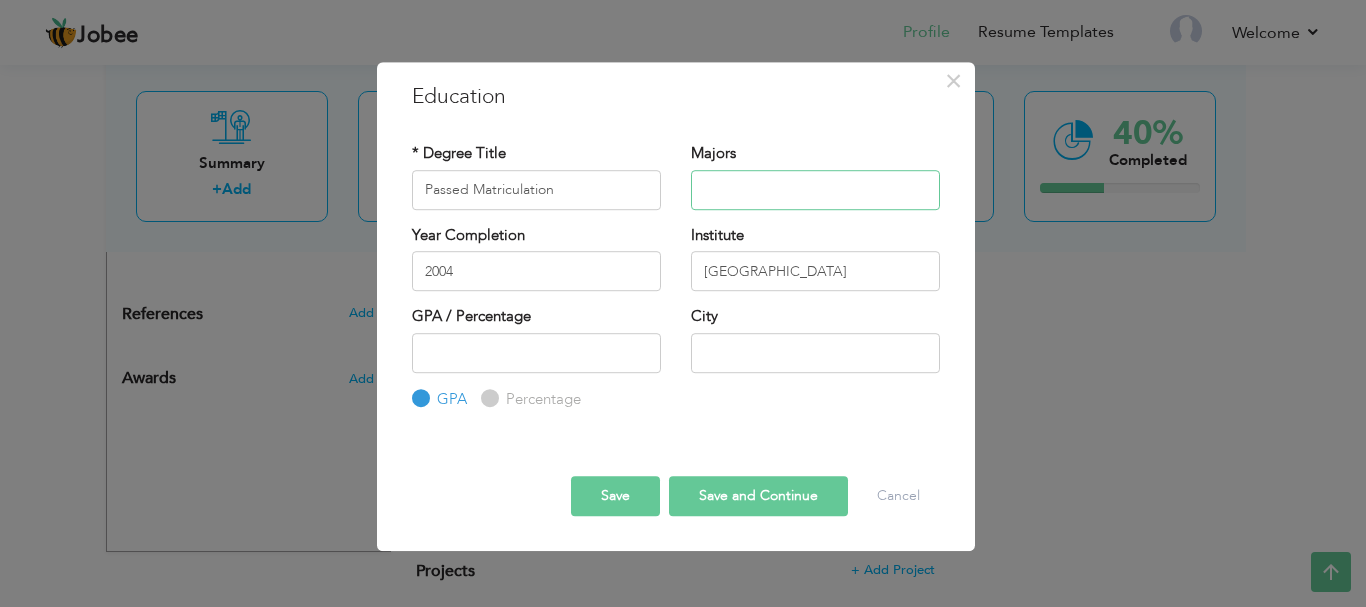 click at bounding box center (815, 190) 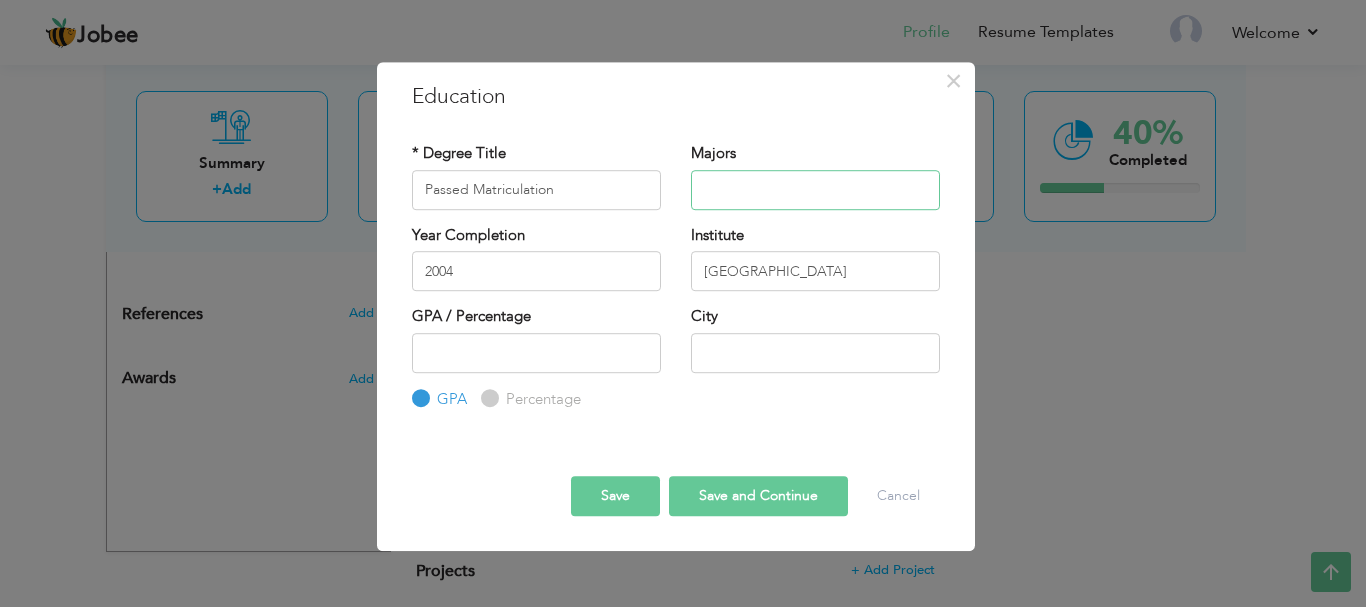 paste on "Computer Science" 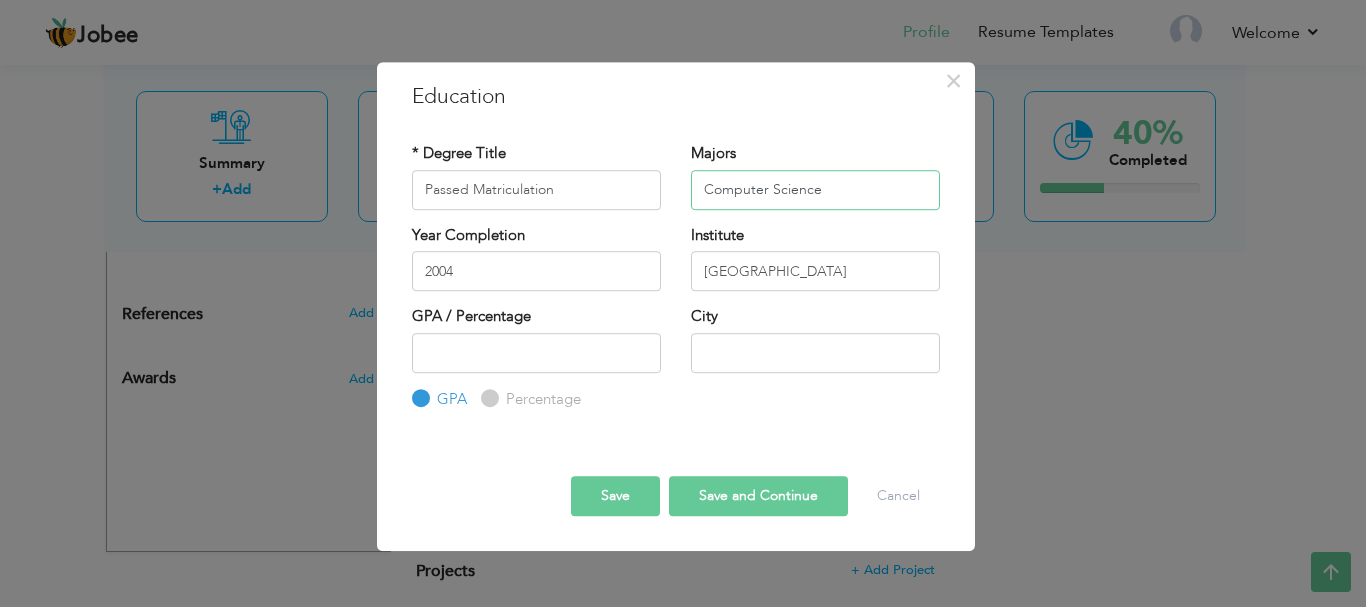 type on "Computer Science" 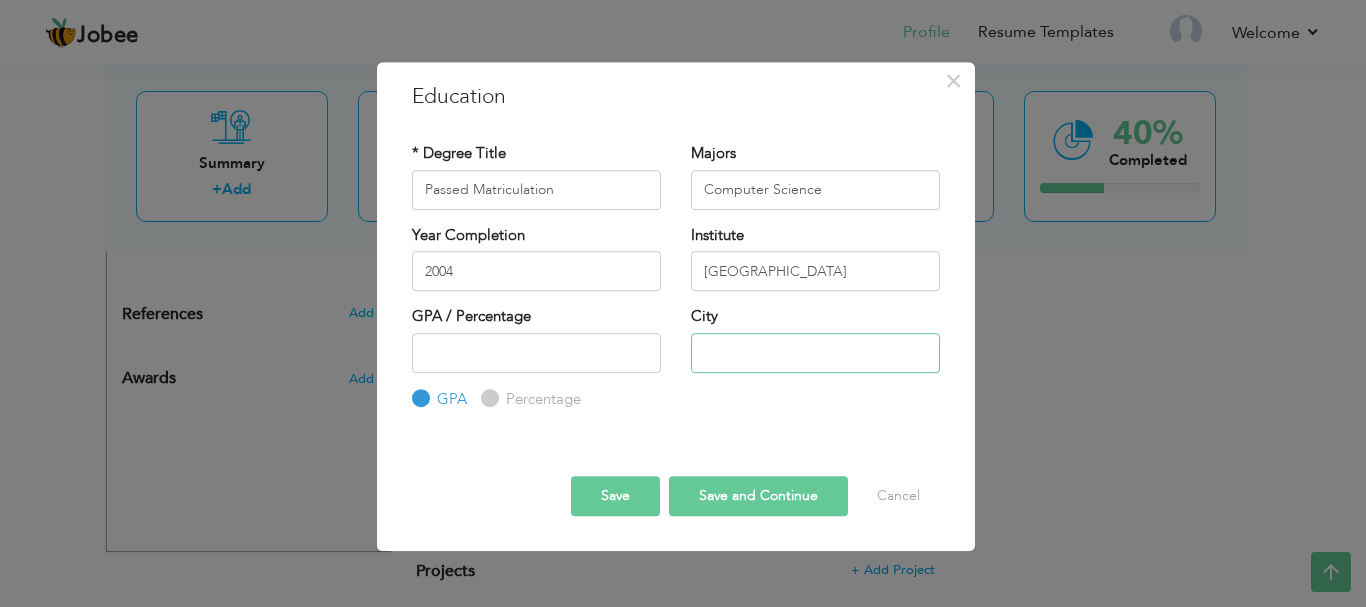 click at bounding box center (815, 353) 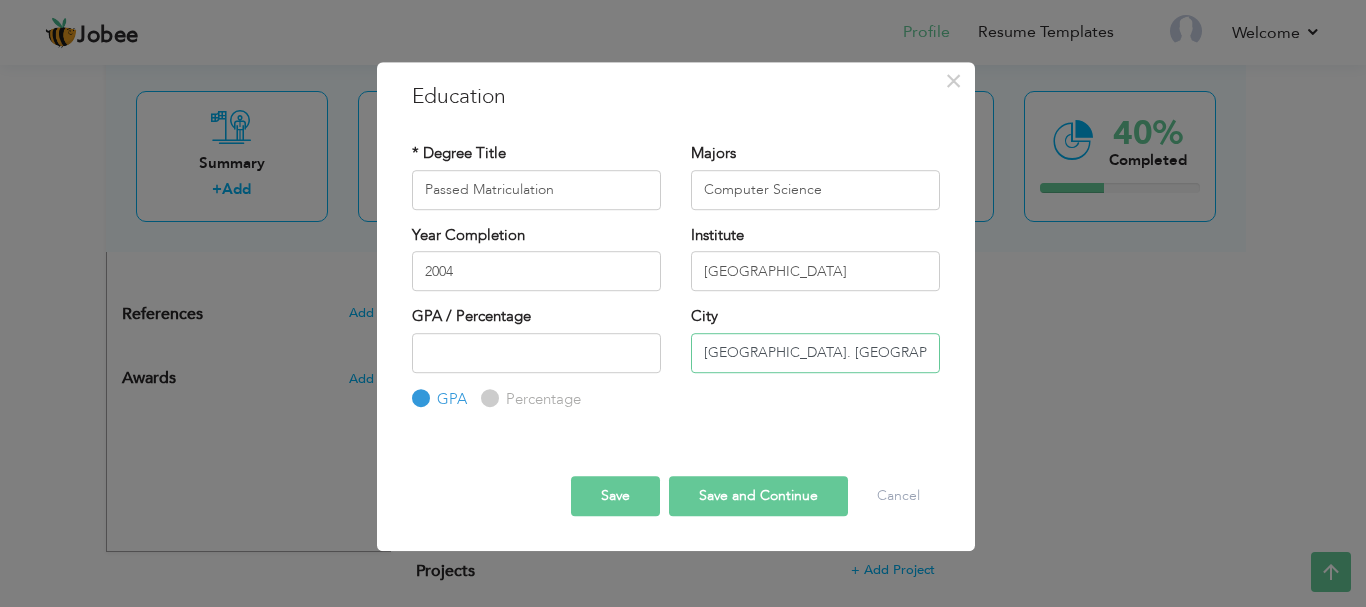 type on "[GEOGRAPHIC_DATA]. [GEOGRAPHIC_DATA]" 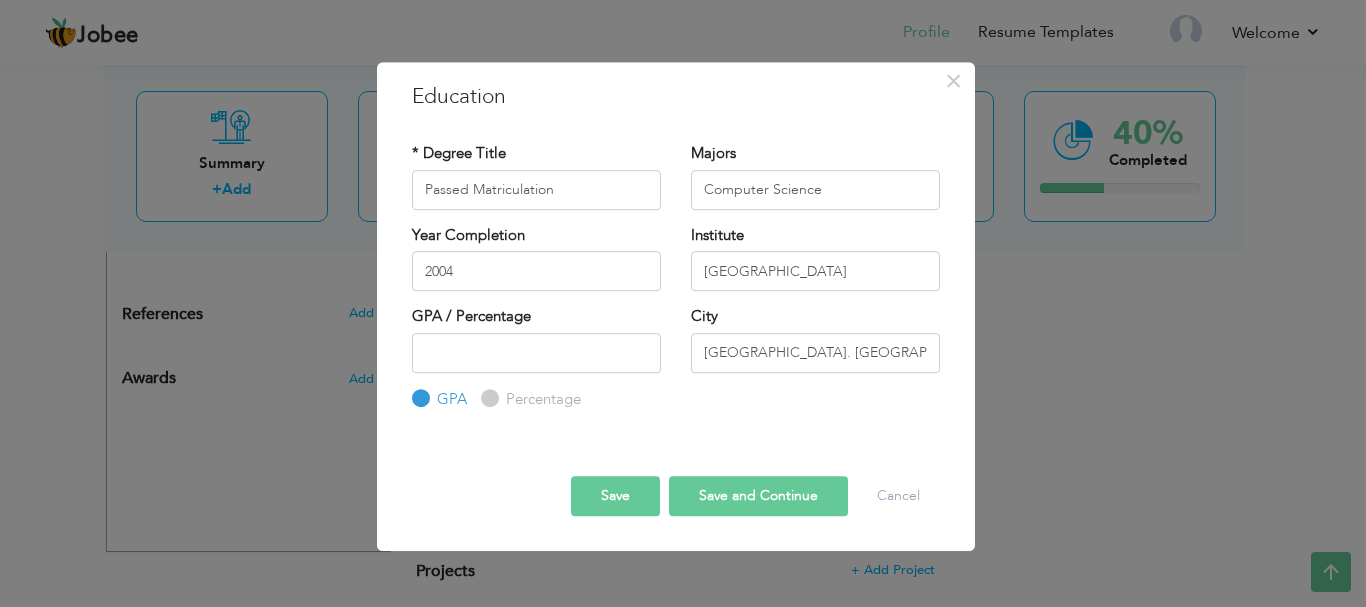 click on "Save" at bounding box center (615, 496) 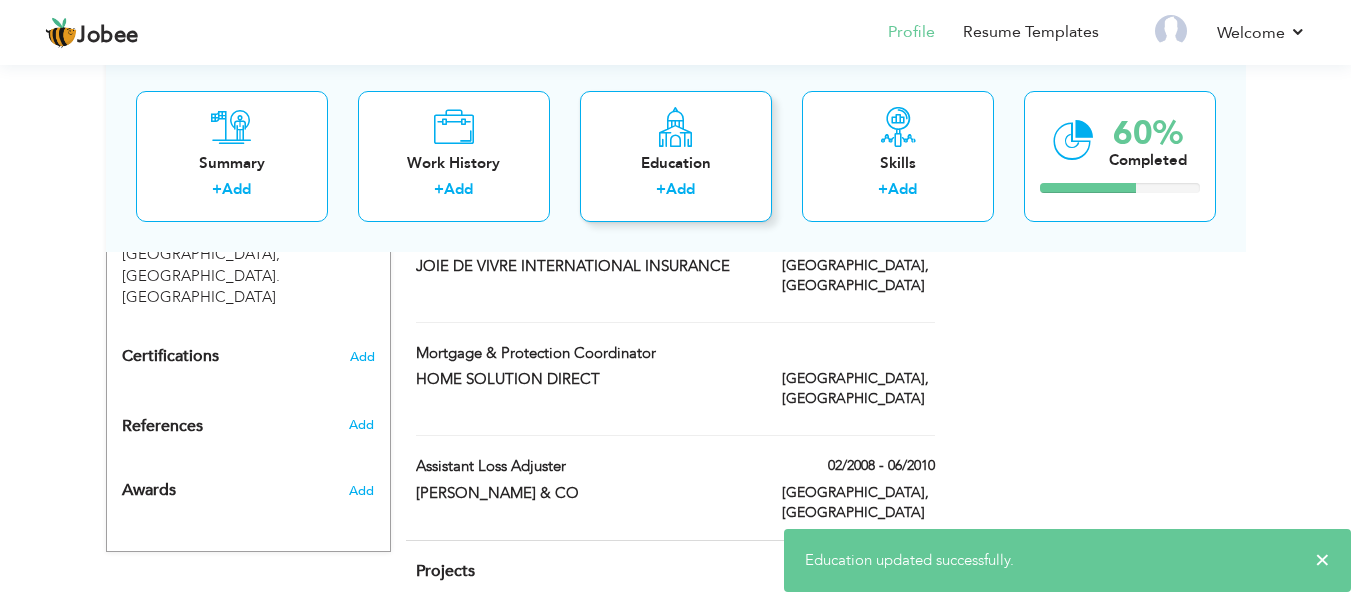 click on "Education" at bounding box center [676, 162] 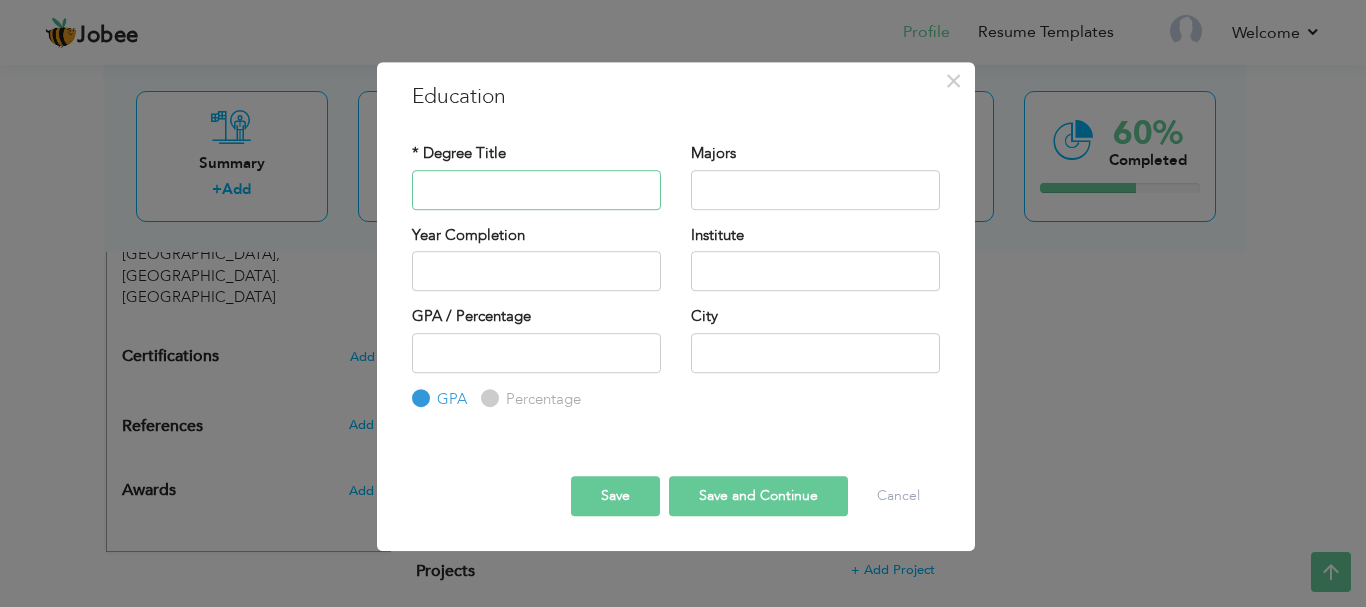 paste on "Passed Intermediate" 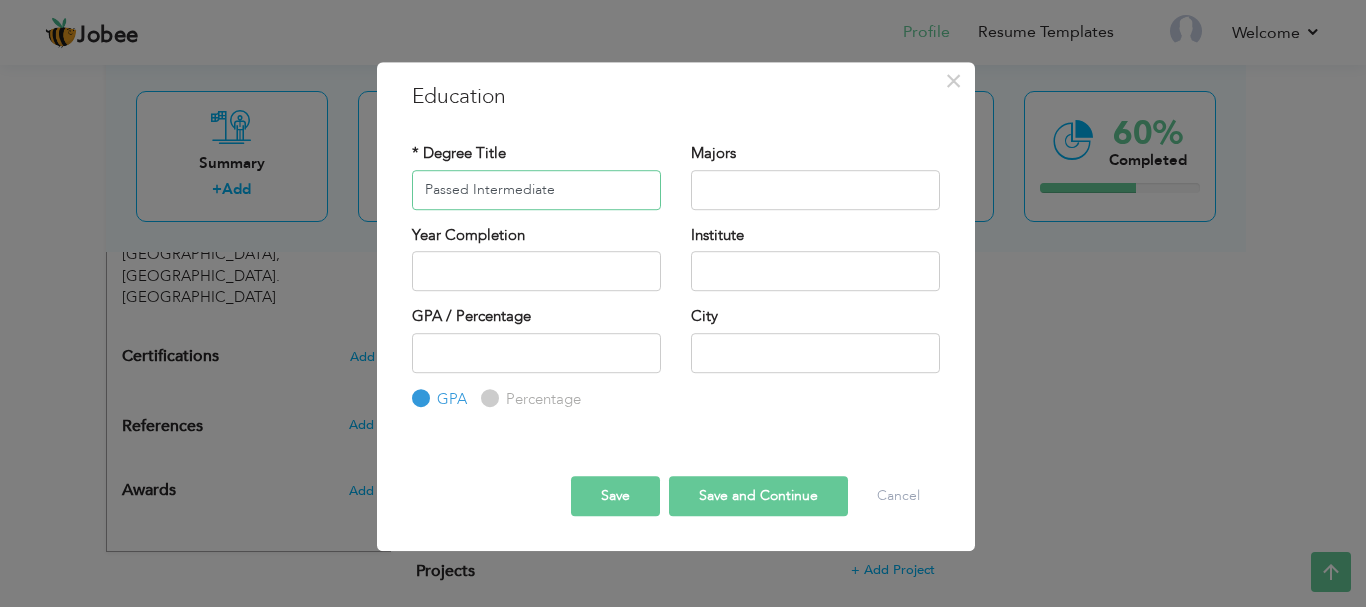 type on "Passed Intermediate" 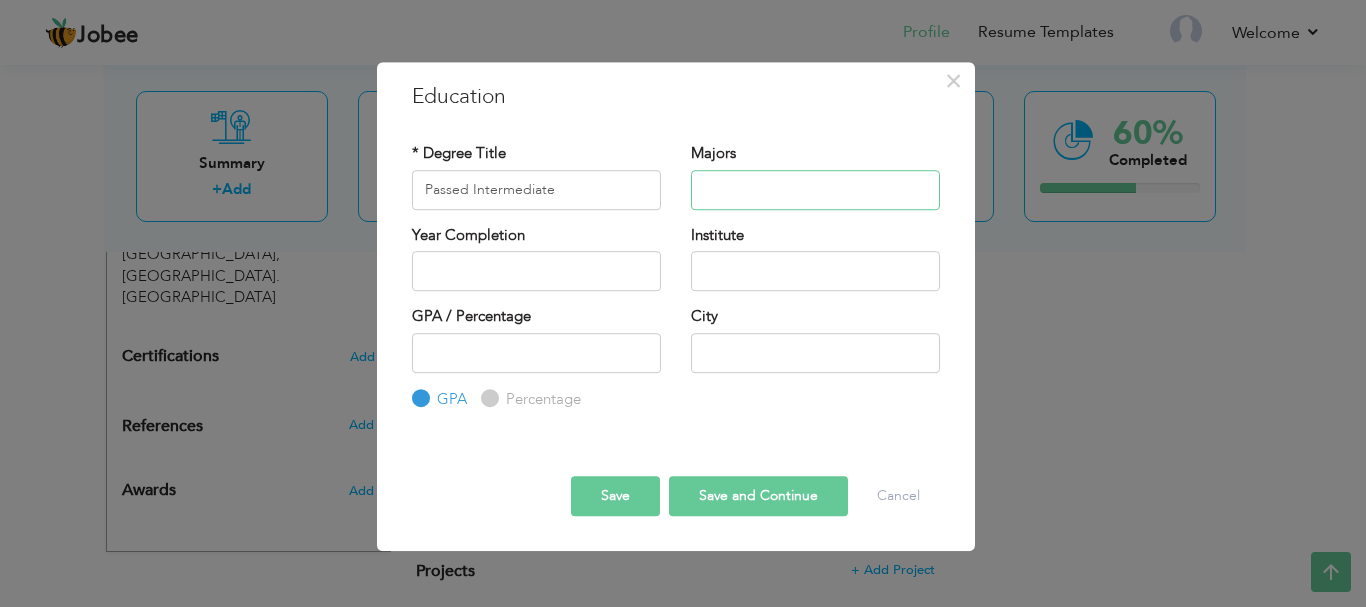 click at bounding box center [815, 190] 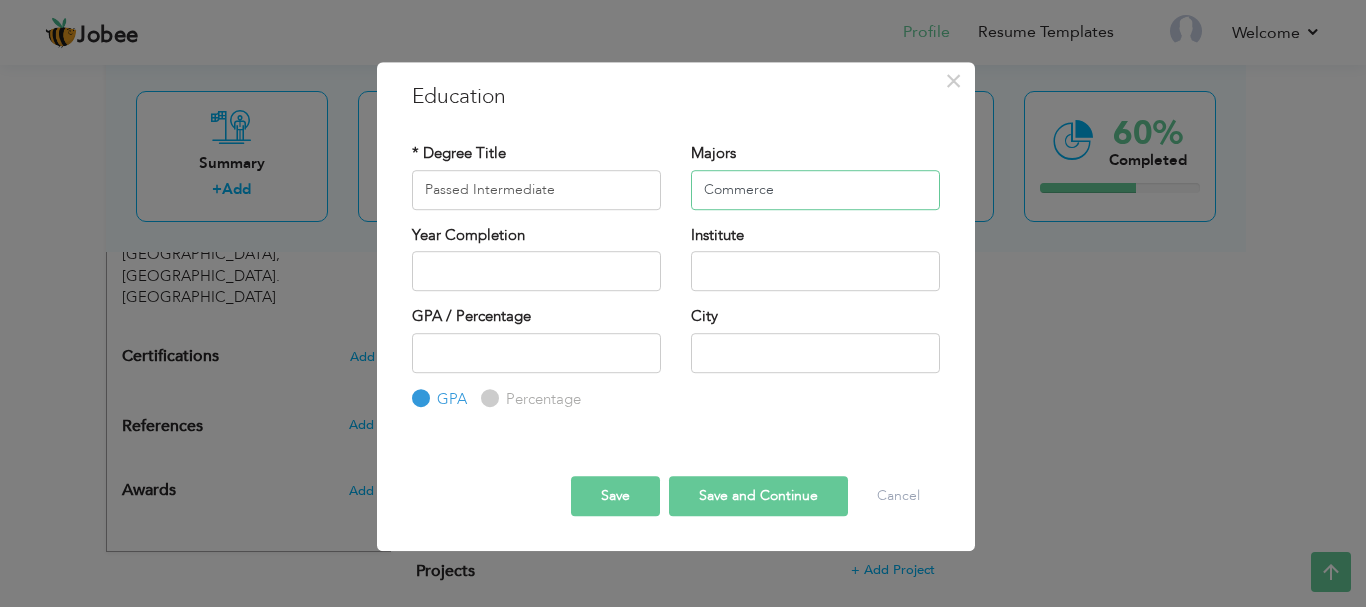 type on "Commerce" 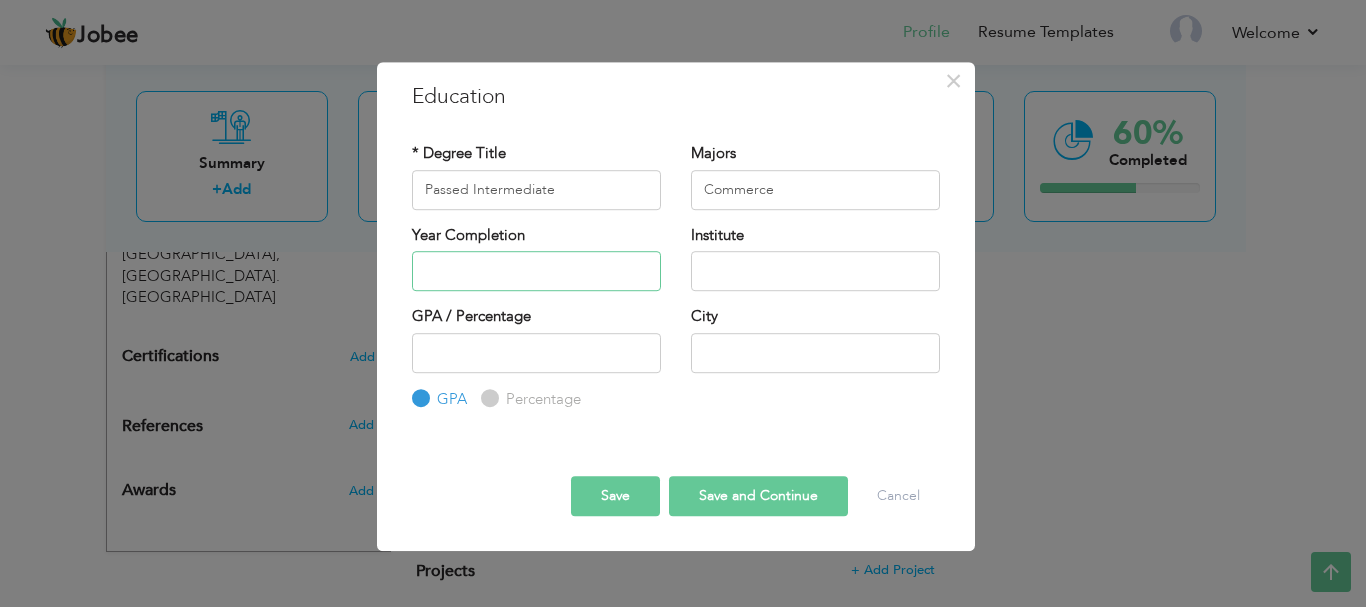 click at bounding box center [536, 271] 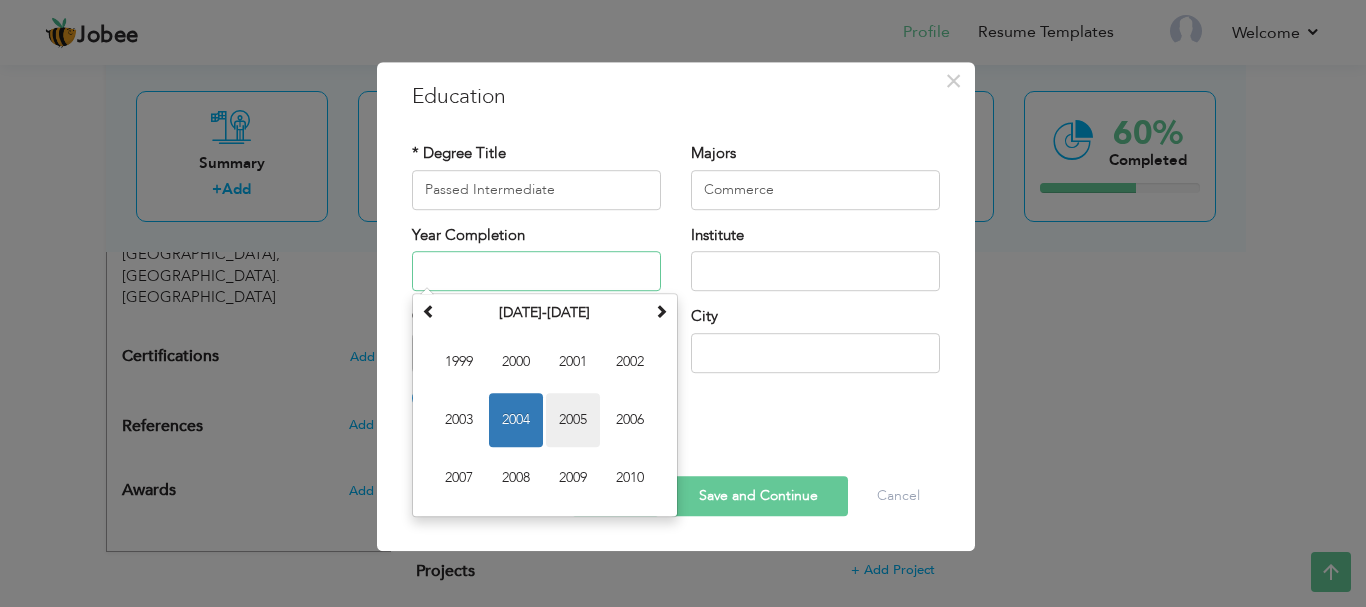 click on "2005" at bounding box center (573, 420) 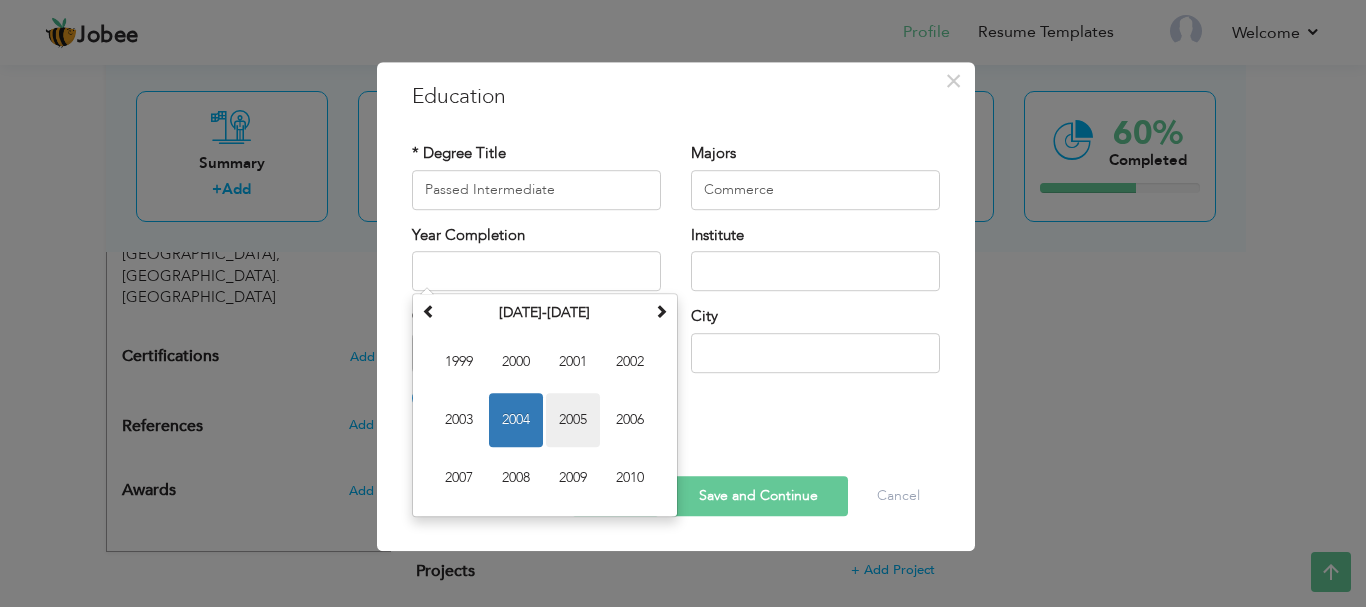type on "2005" 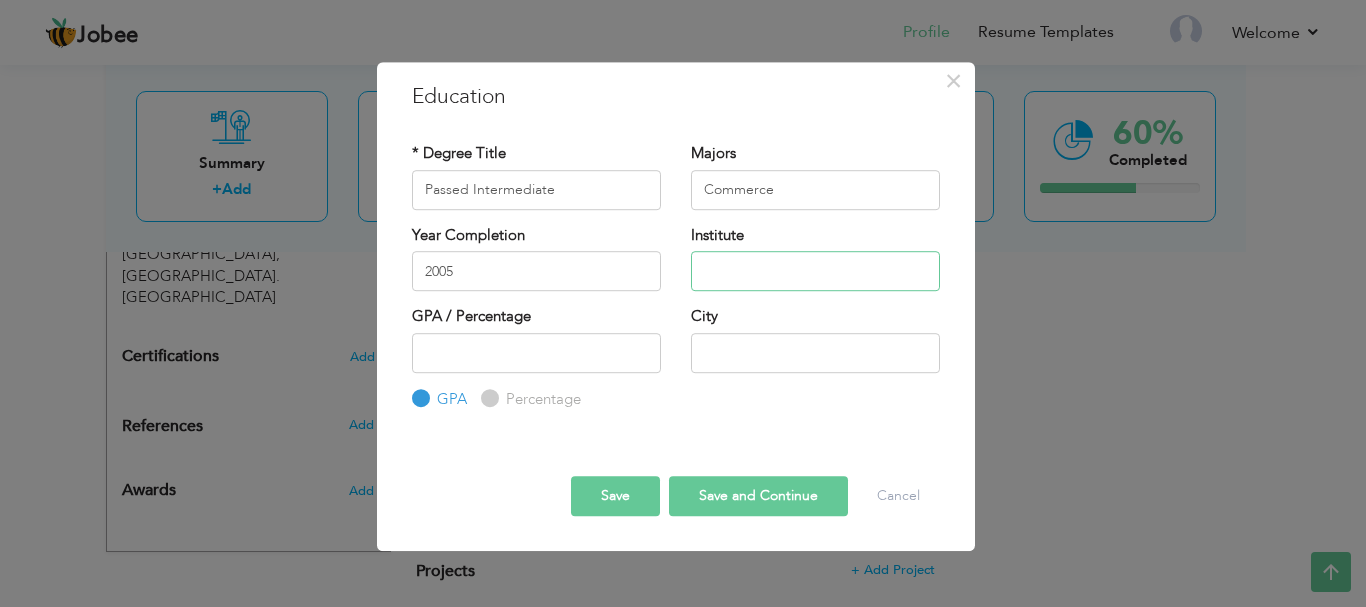 click at bounding box center (815, 271) 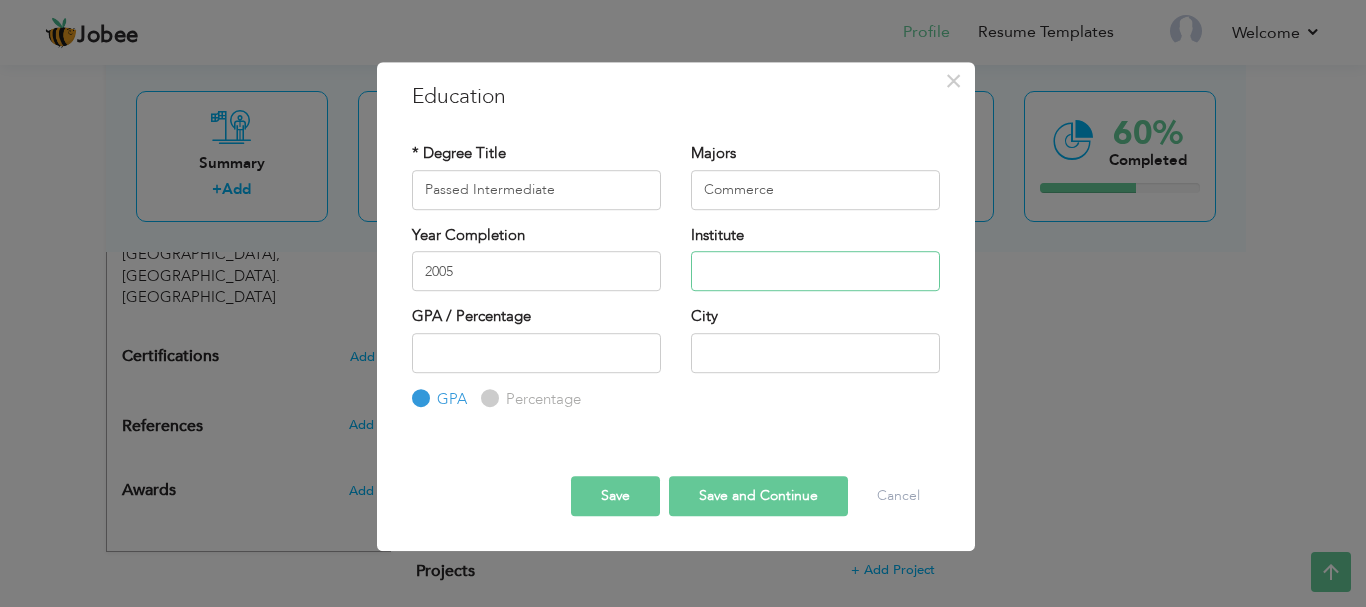 paste on "Premier Collage Nazimabad" 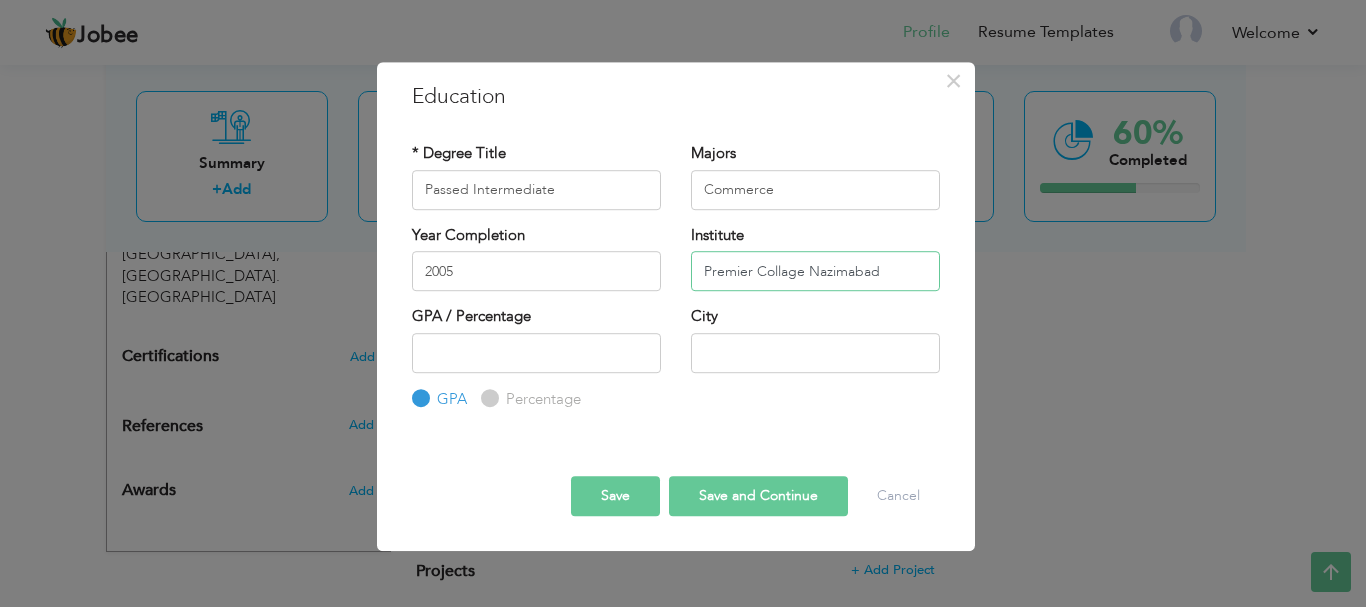 type on "Premier Collage Nazimabad" 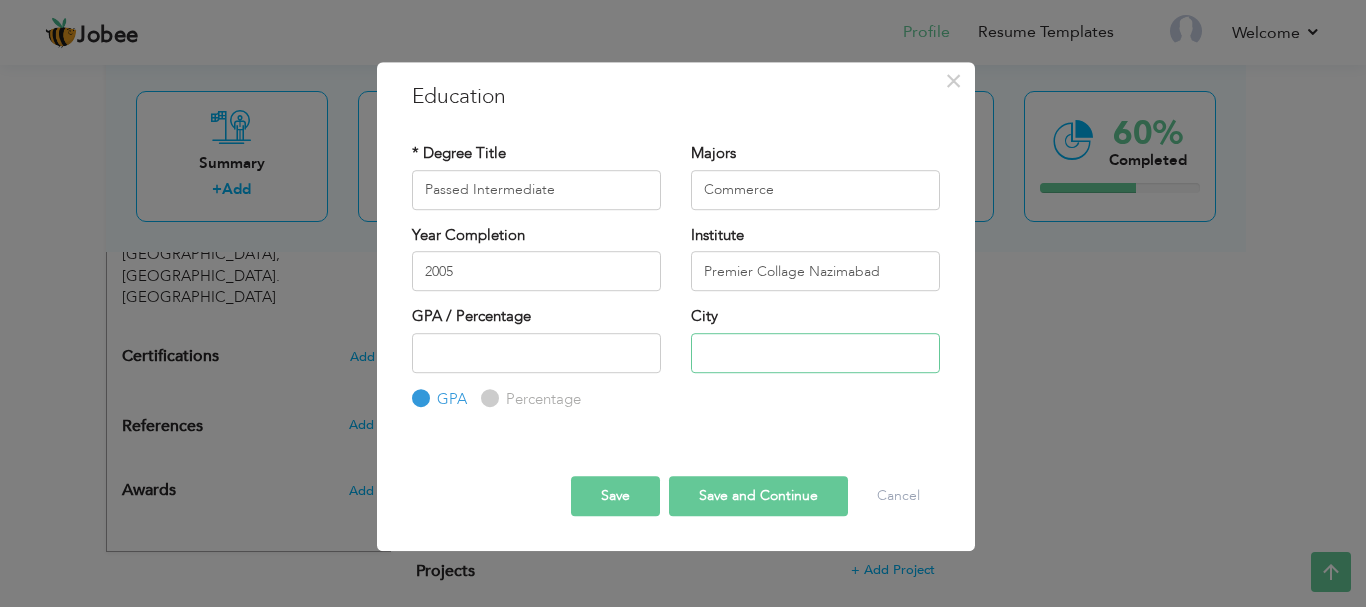 click at bounding box center (815, 353) 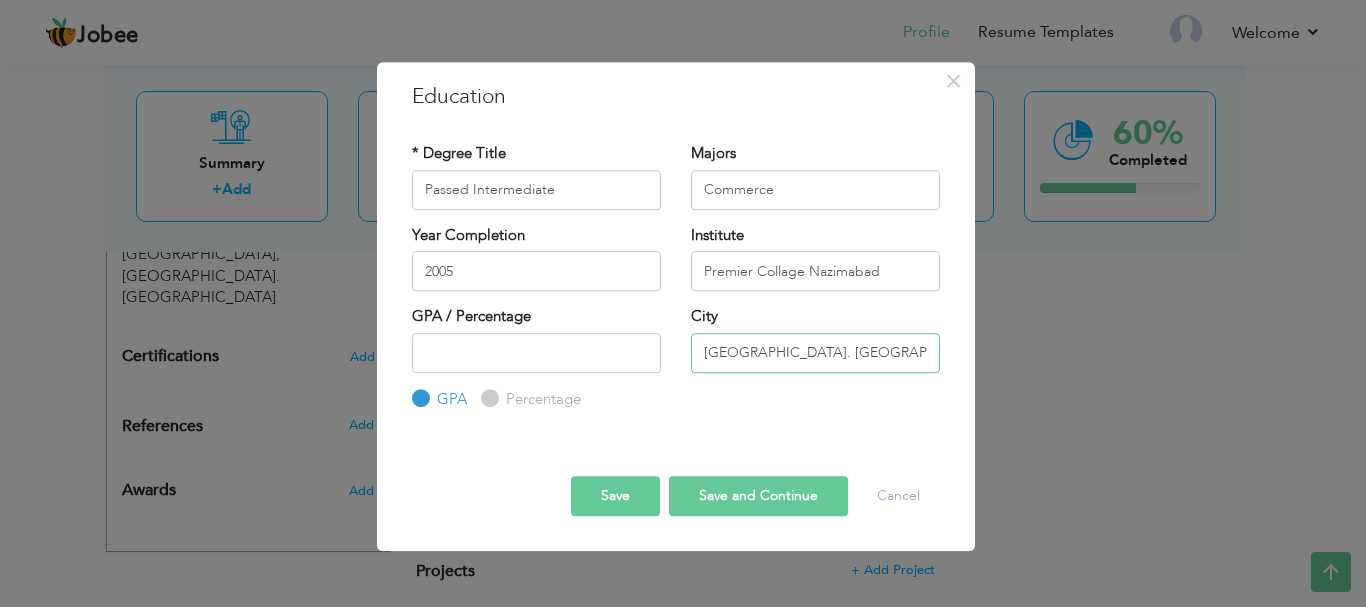 type on "[GEOGRAPHIC_DATA]. [GEOGRAPHIC_DATA]" 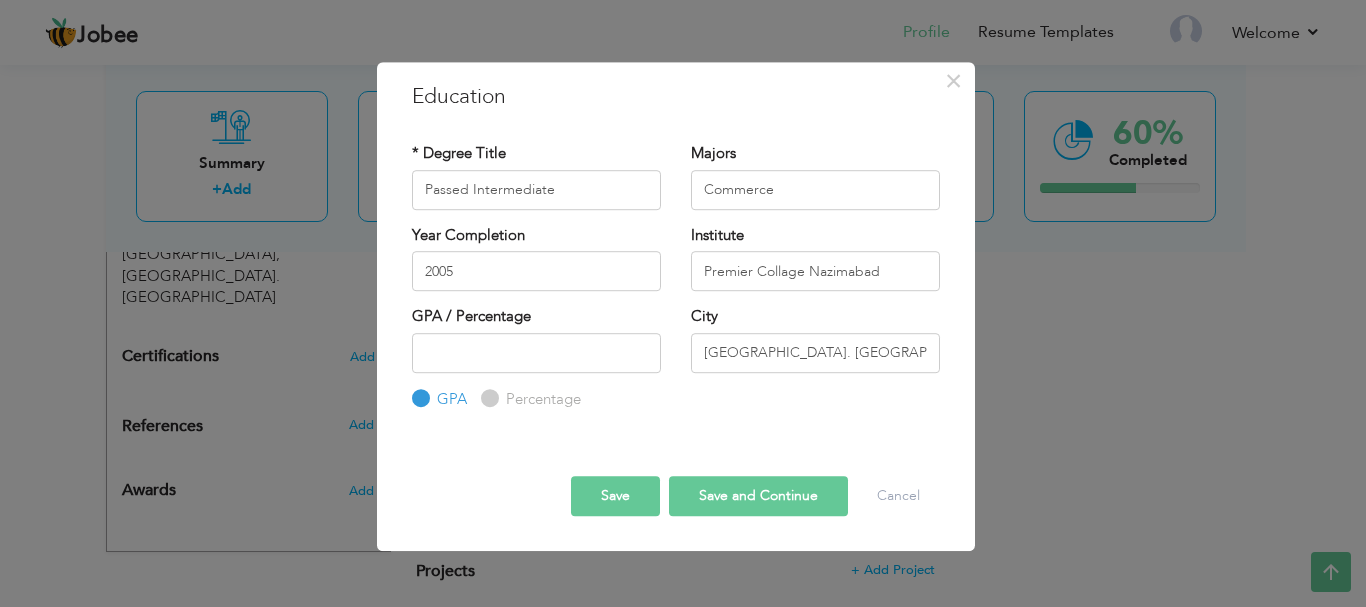 click on "Save and Continue" at bounding box center (758, 496) 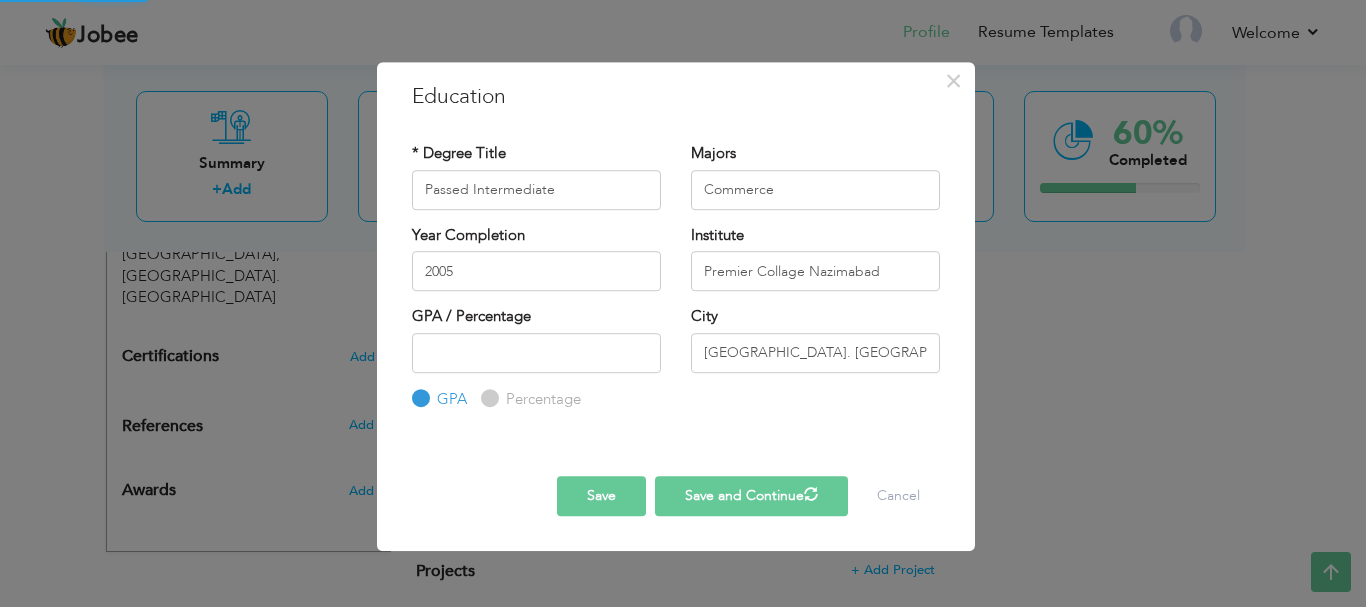 type 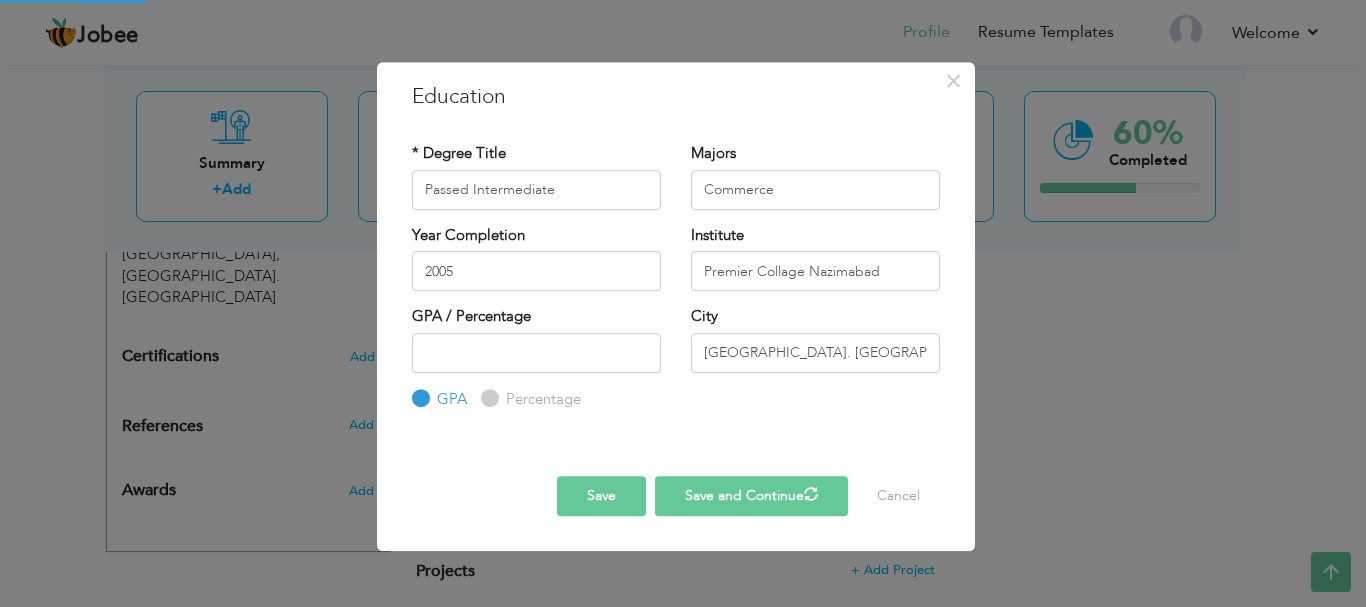 type 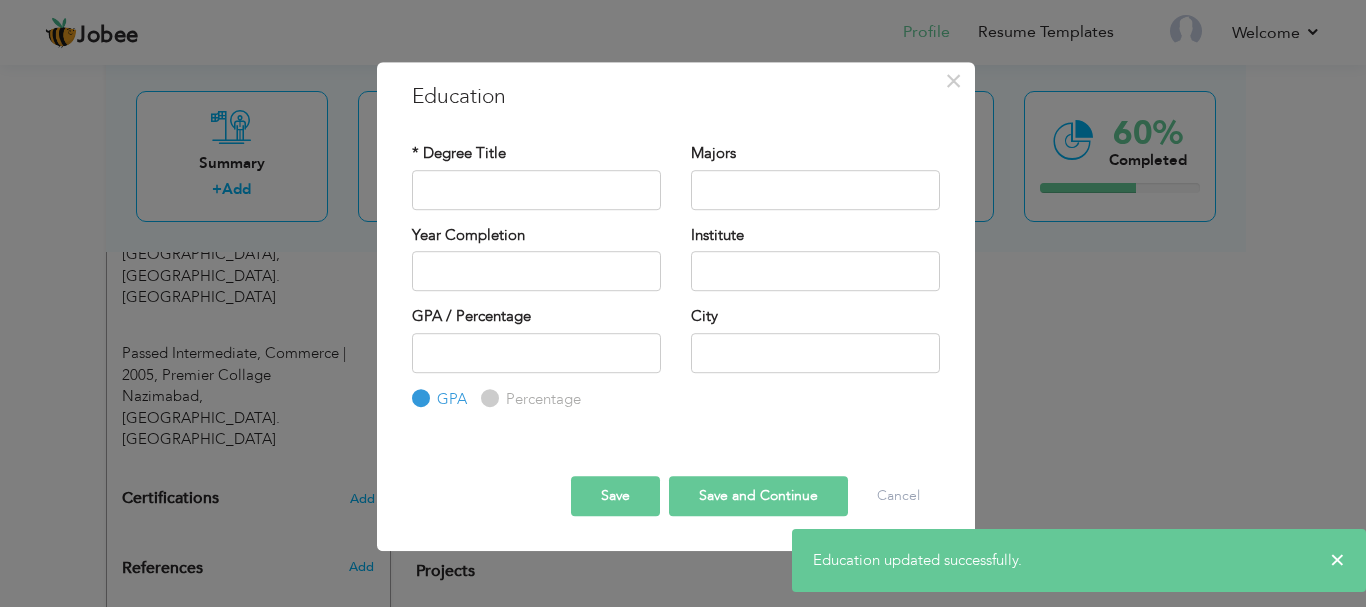 type 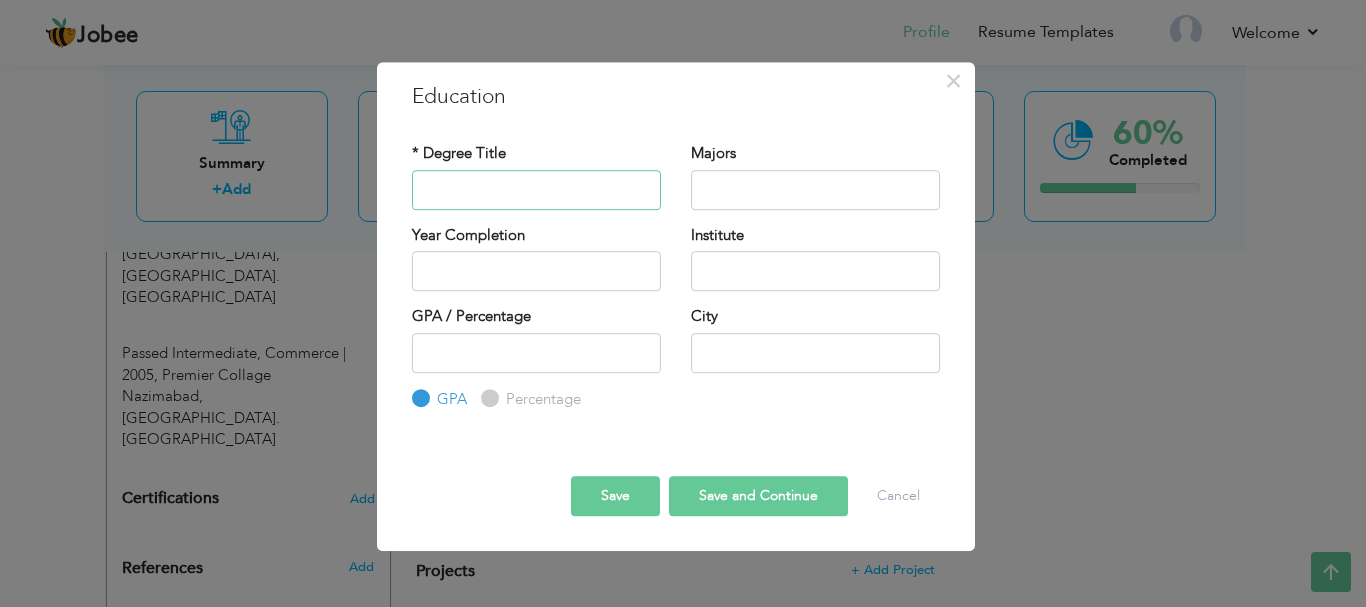 click at bounding box center (536, 190) 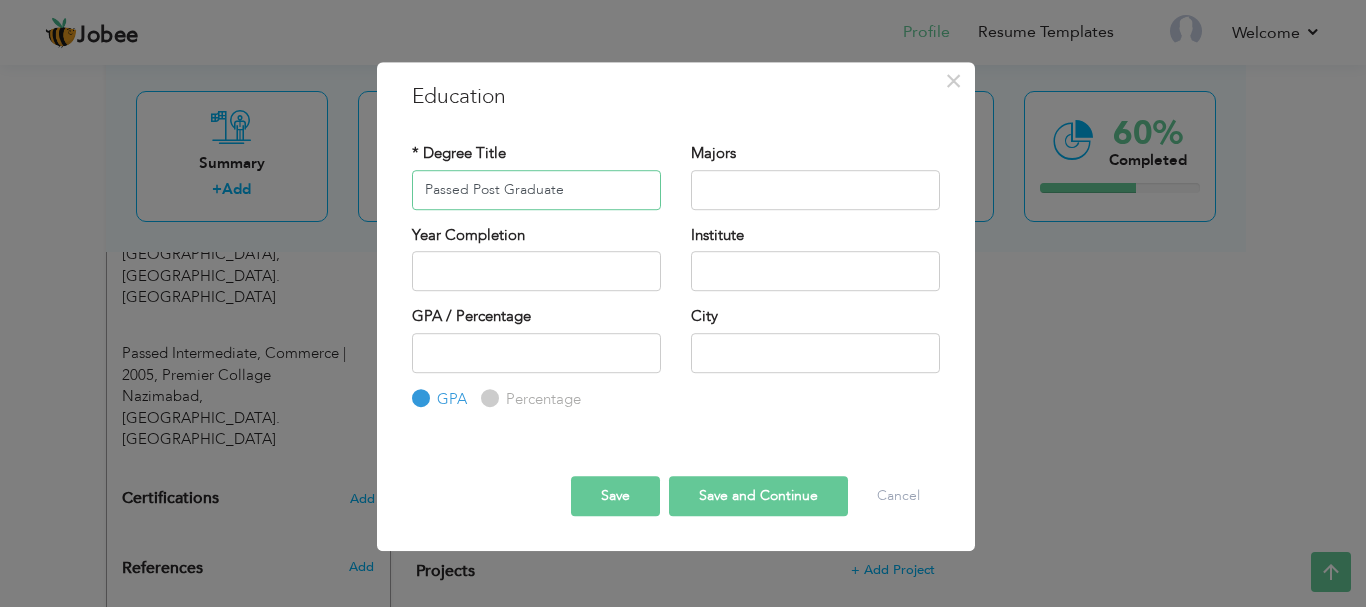 type on "Passed Post Graduate" 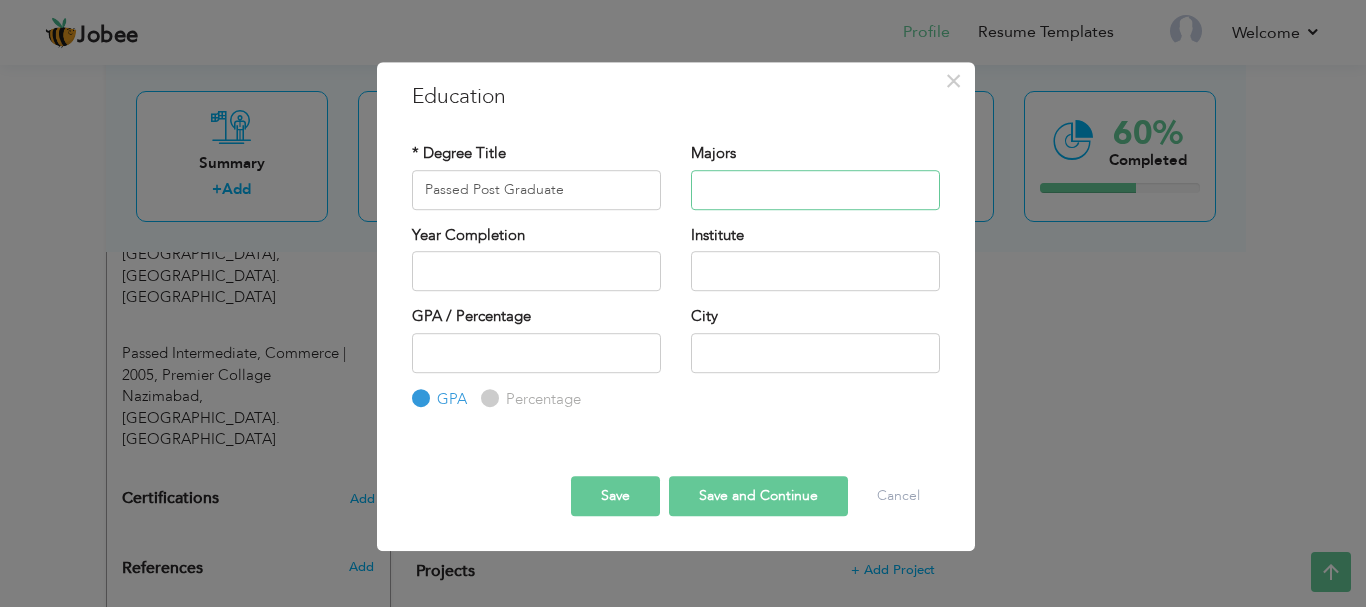 click at bounding box center [815, 190] 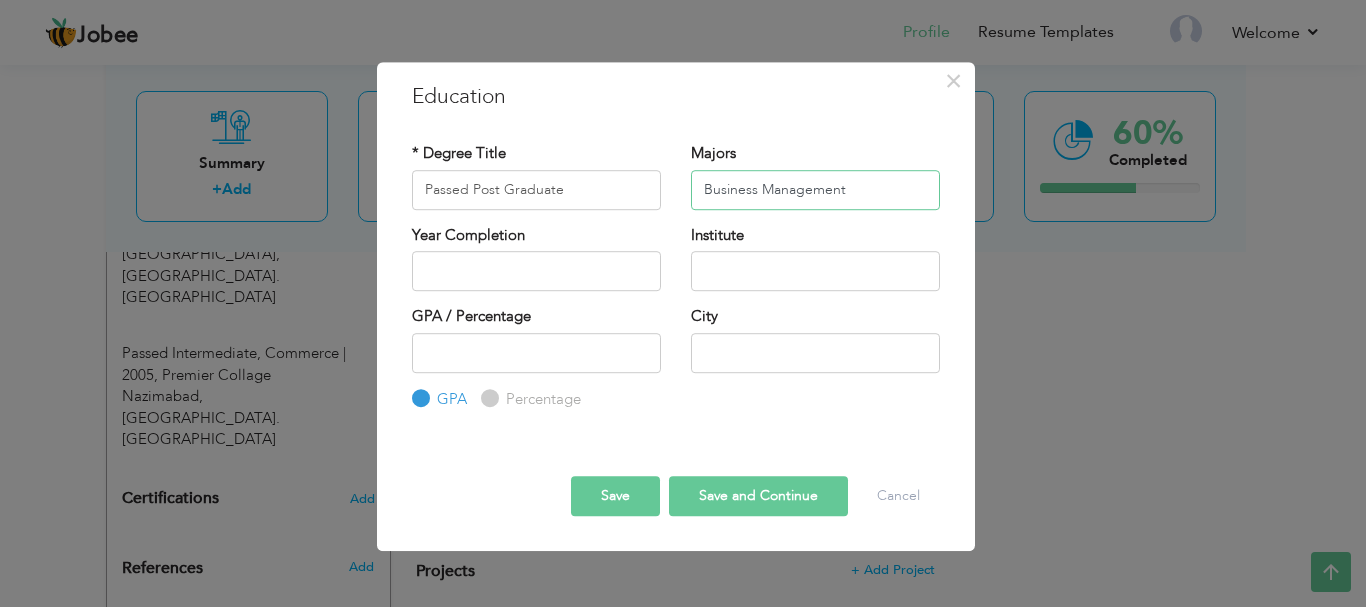 type on "Business Management" 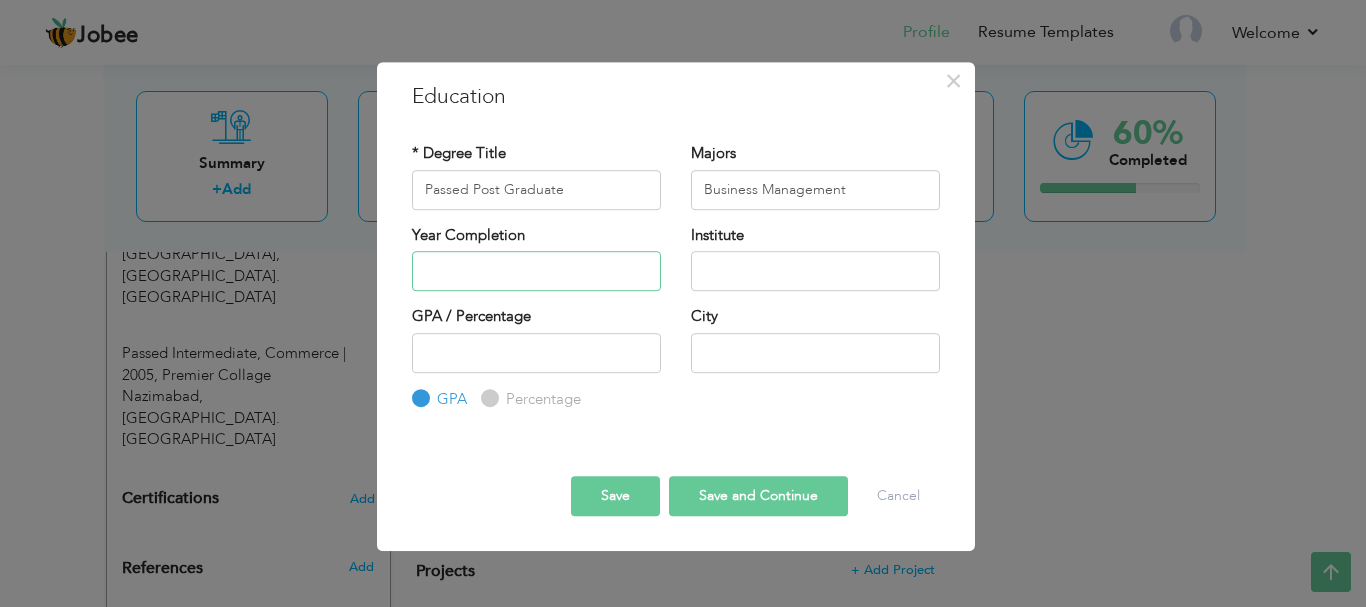 click at bounding box center (536, 271) 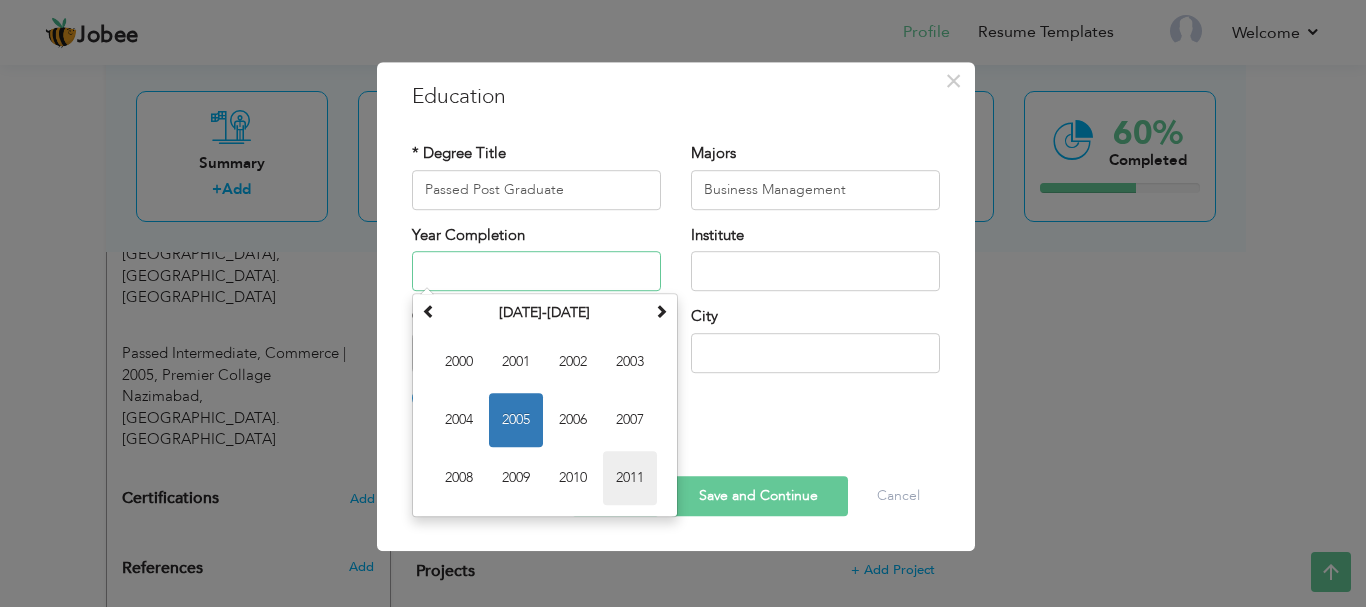 click on "2011" at bounding box center (630, 478) 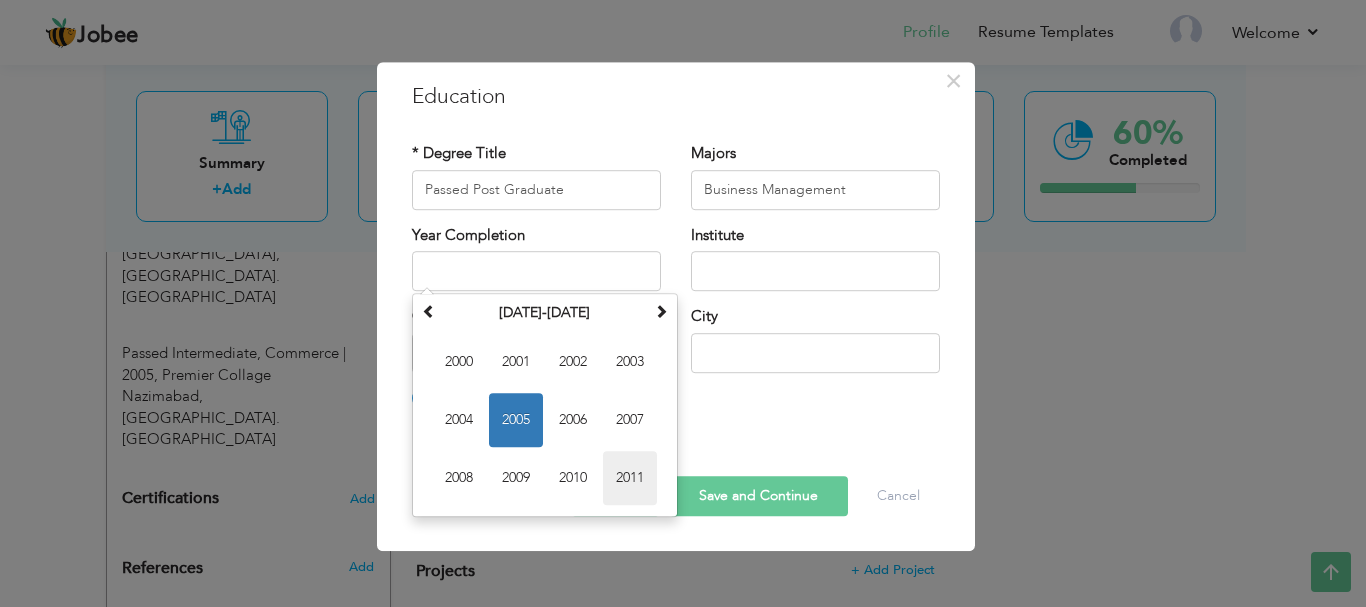 type on "2011" 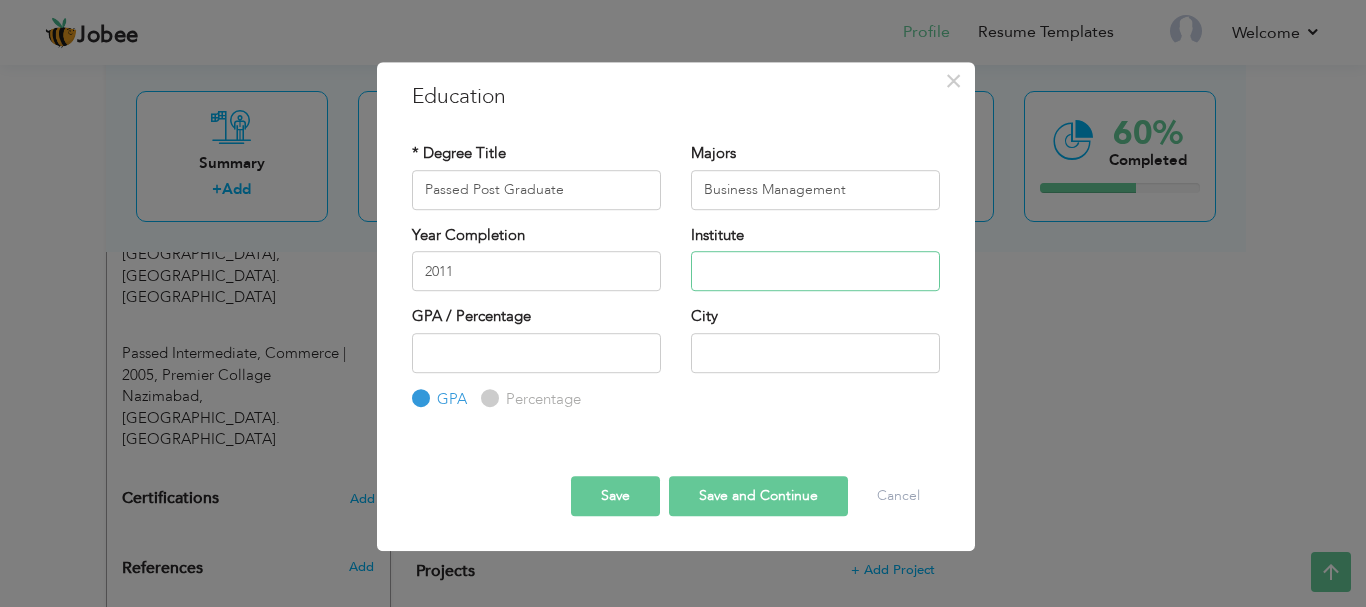 click at bounding box center (815, 271) 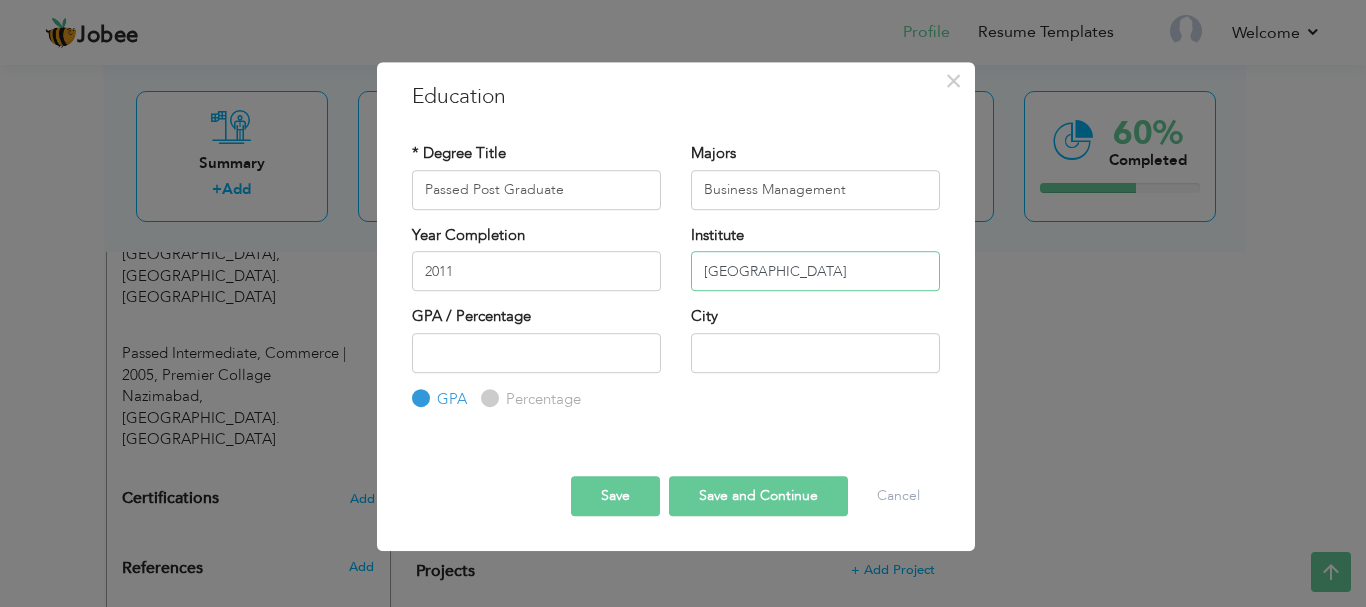 type on "[GEOGRAPHIC_DATA]" 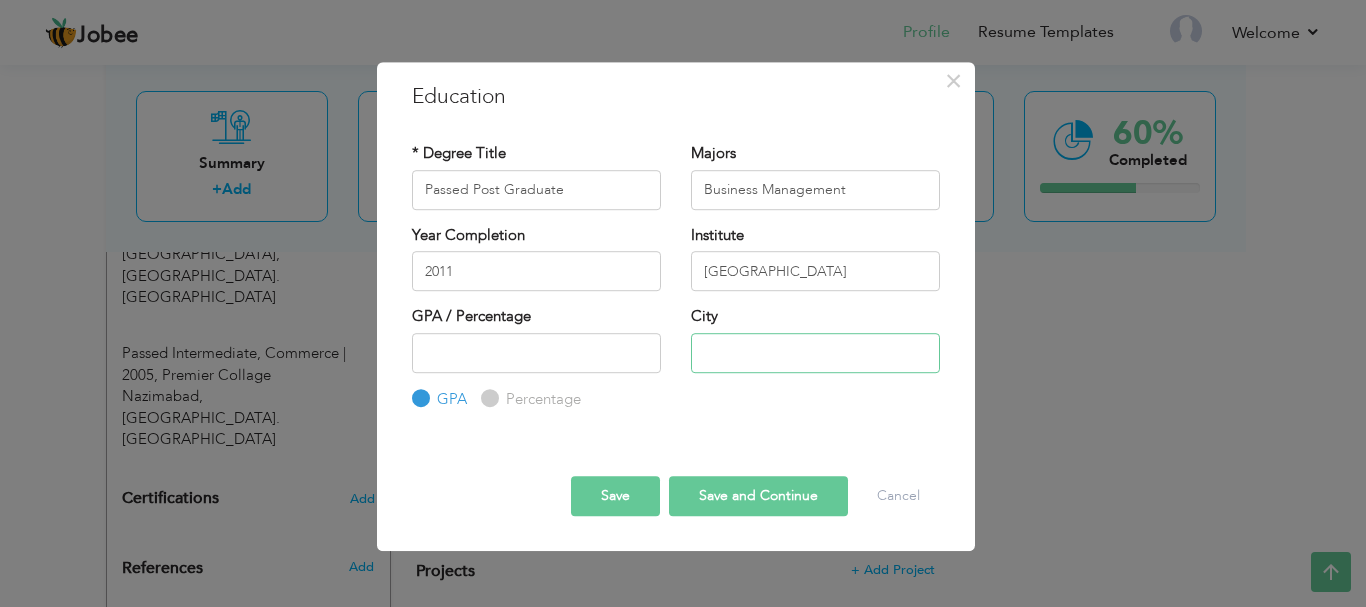 click at bounding box center [815, 353] 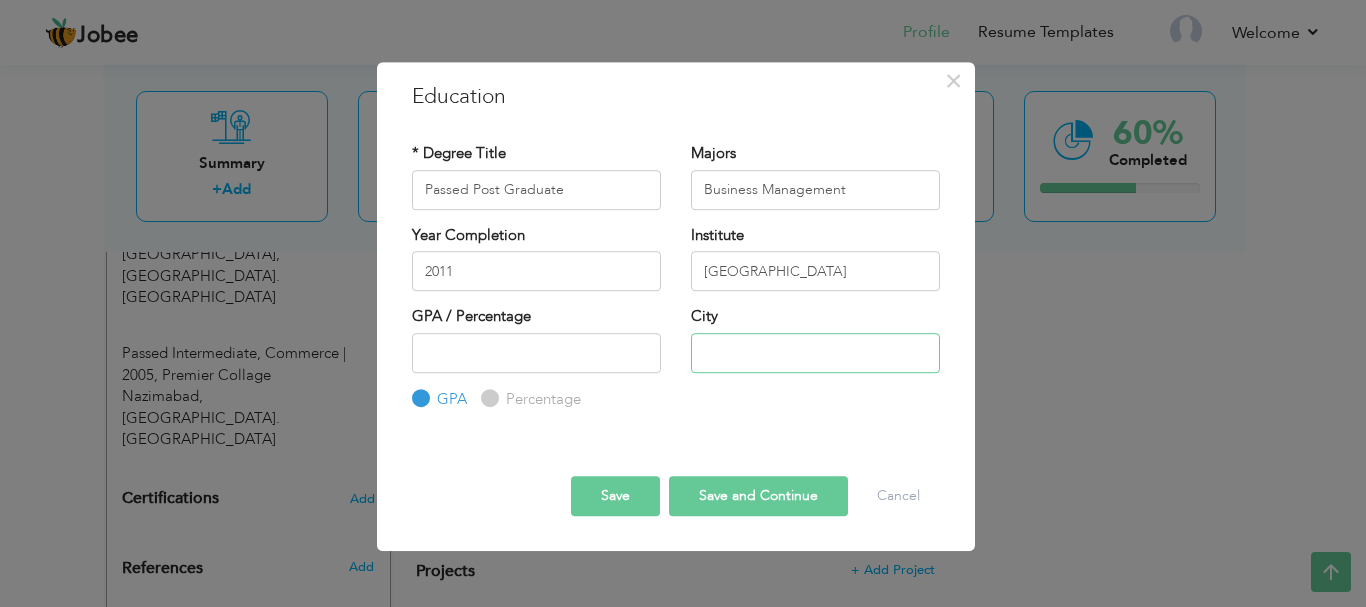 type on "S" 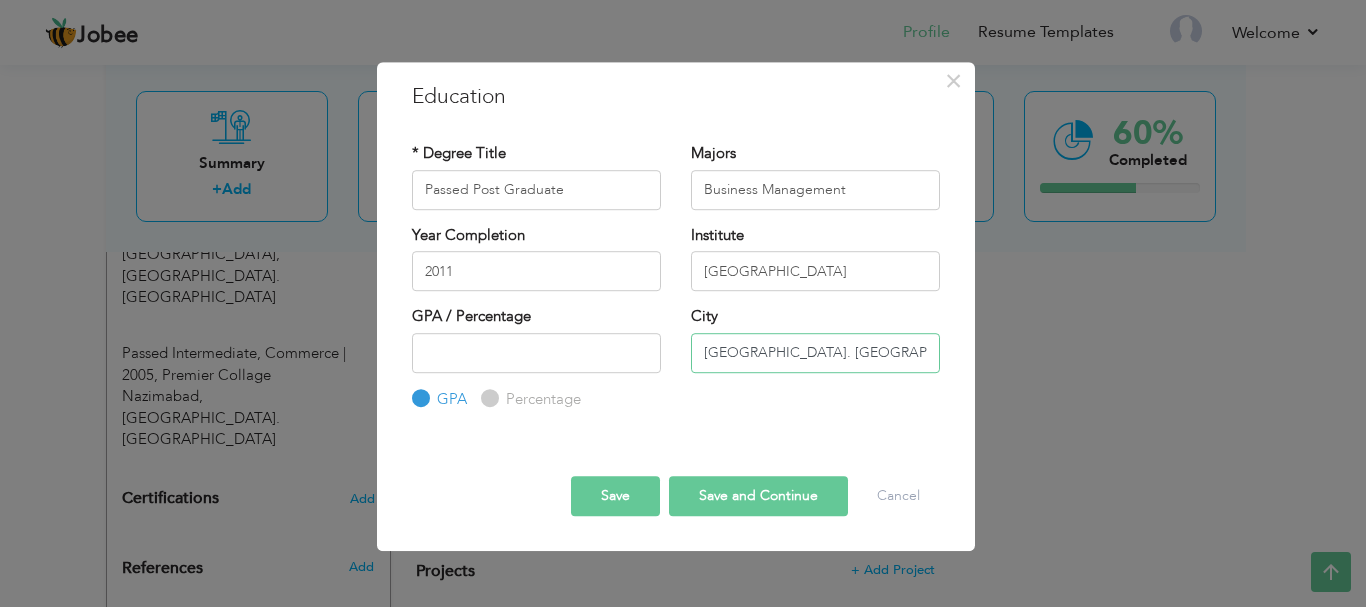 type on "[GEOGRAPHIC_DATA]. [GEOGRAPHIC_DATA]" 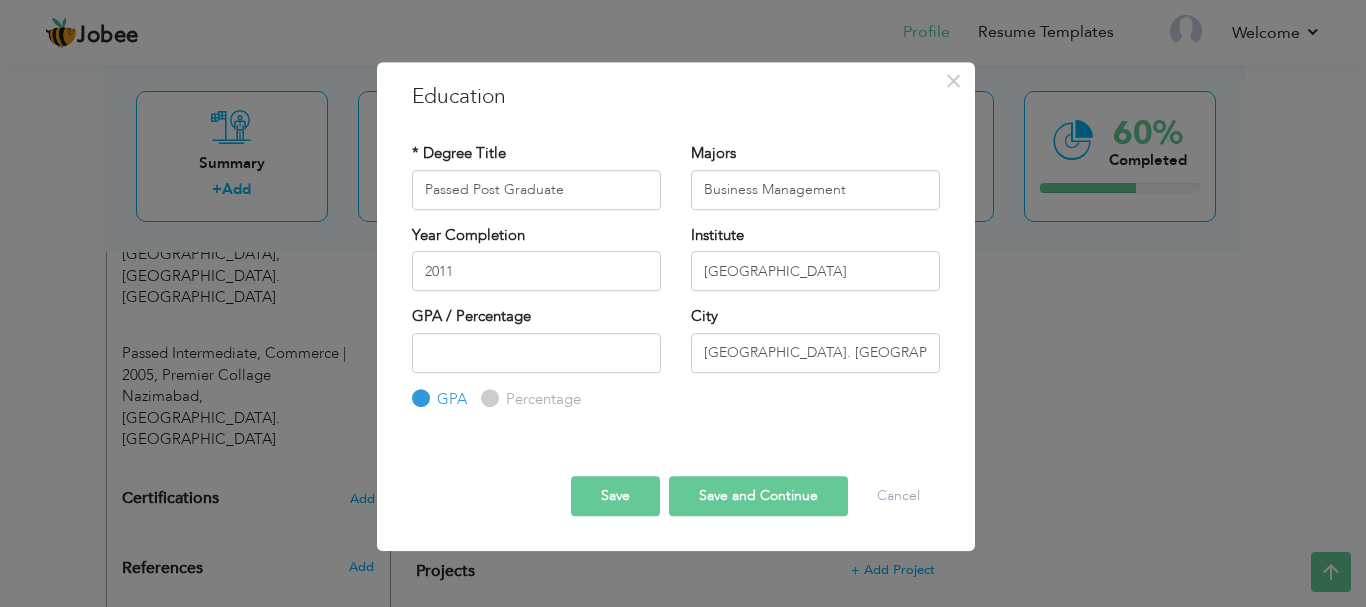 click on "Save and Continue" at bounding box center [758, 496] 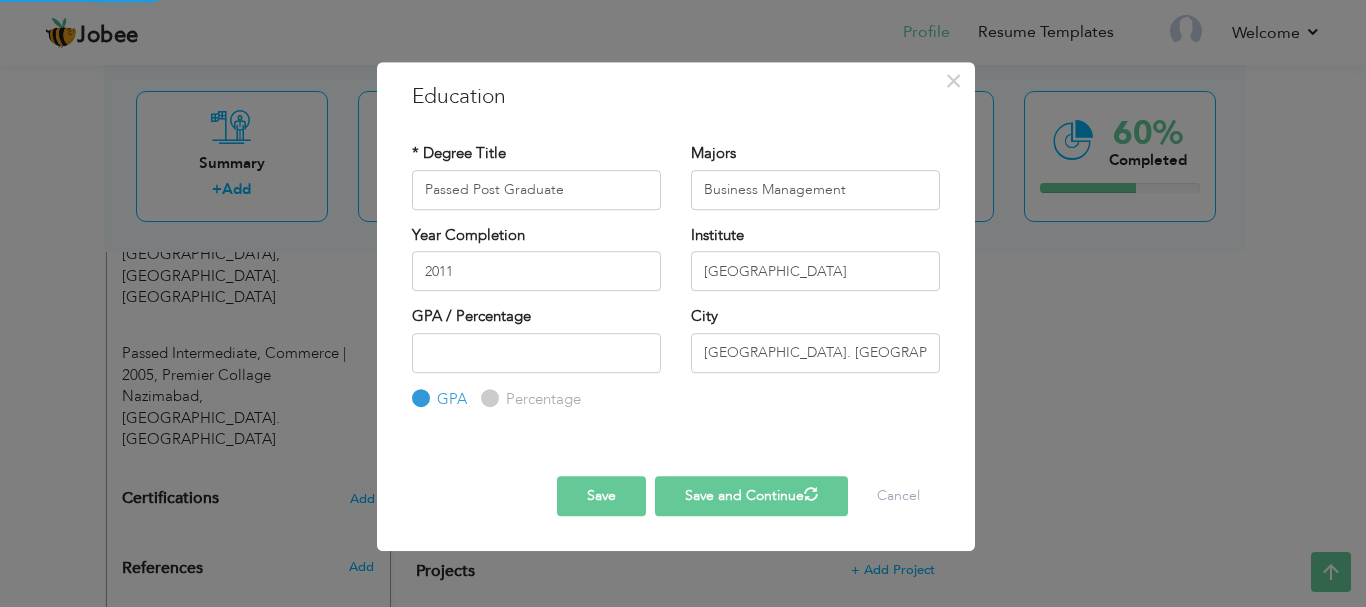 type 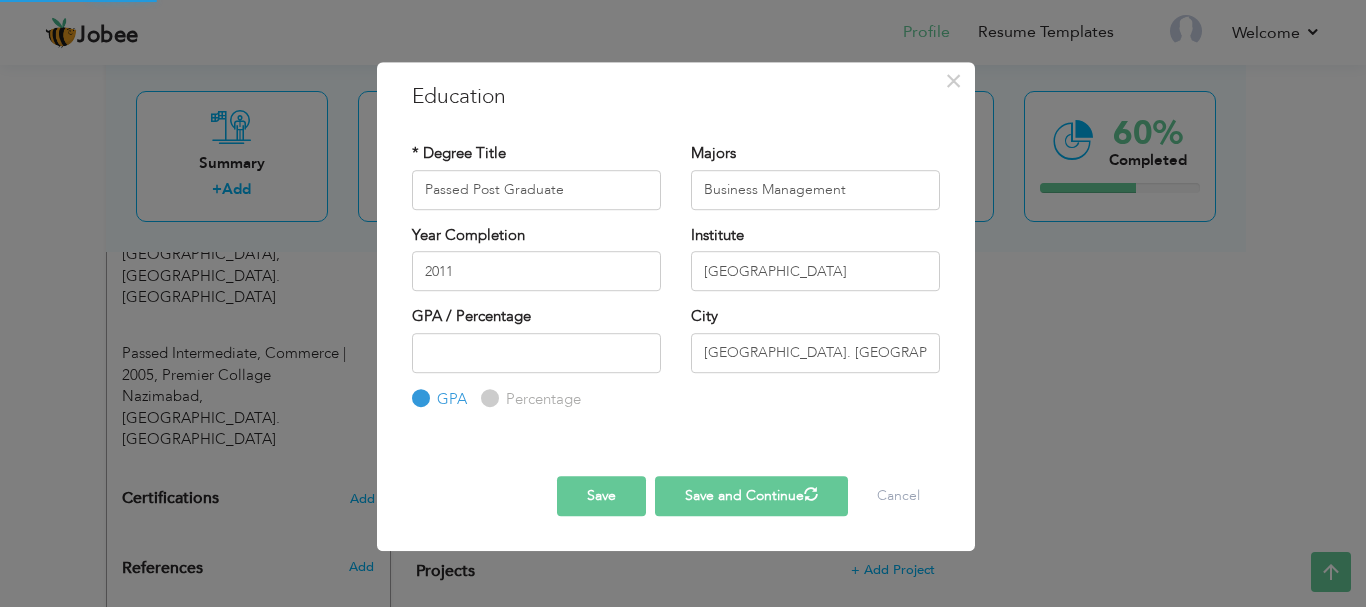 type 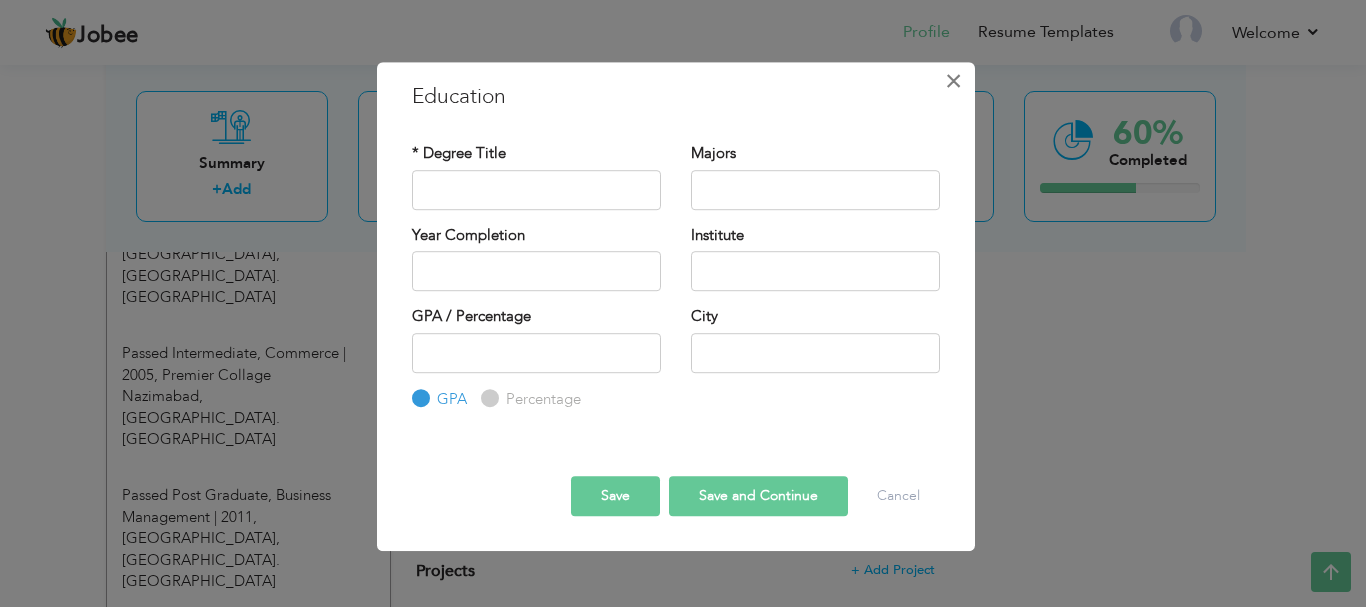 click on "×" at bounding box center [953, 81] 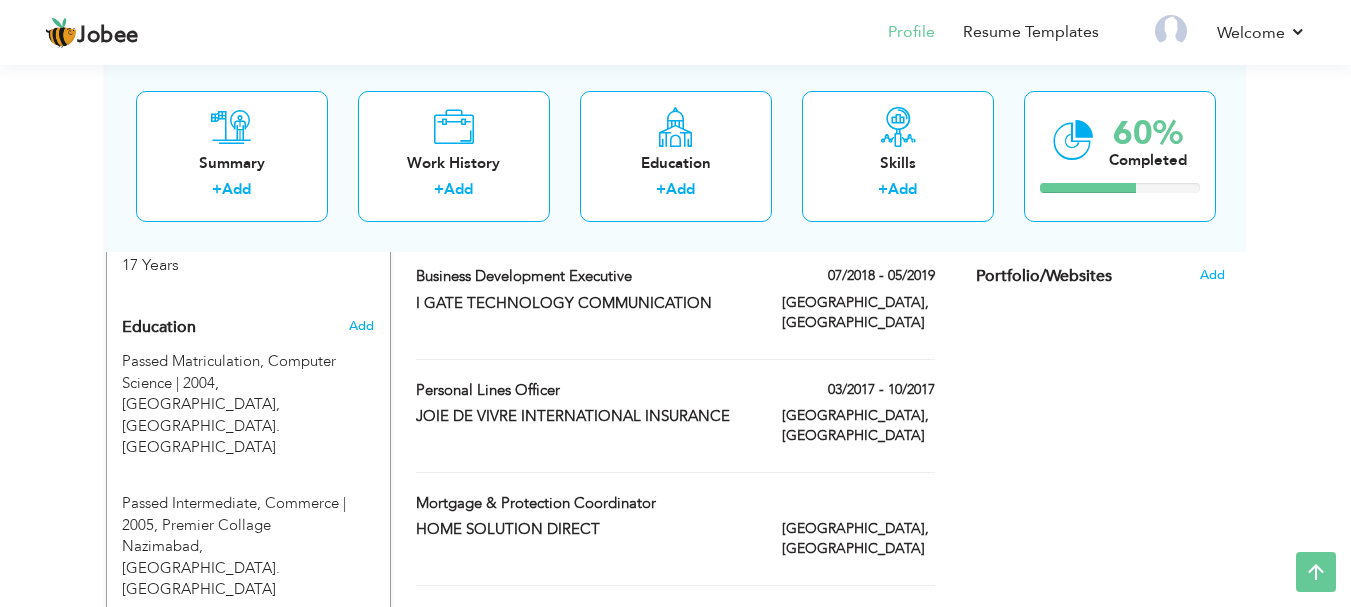scroll, scrollTop: 795, scrollLeft: 0, axis: vertical 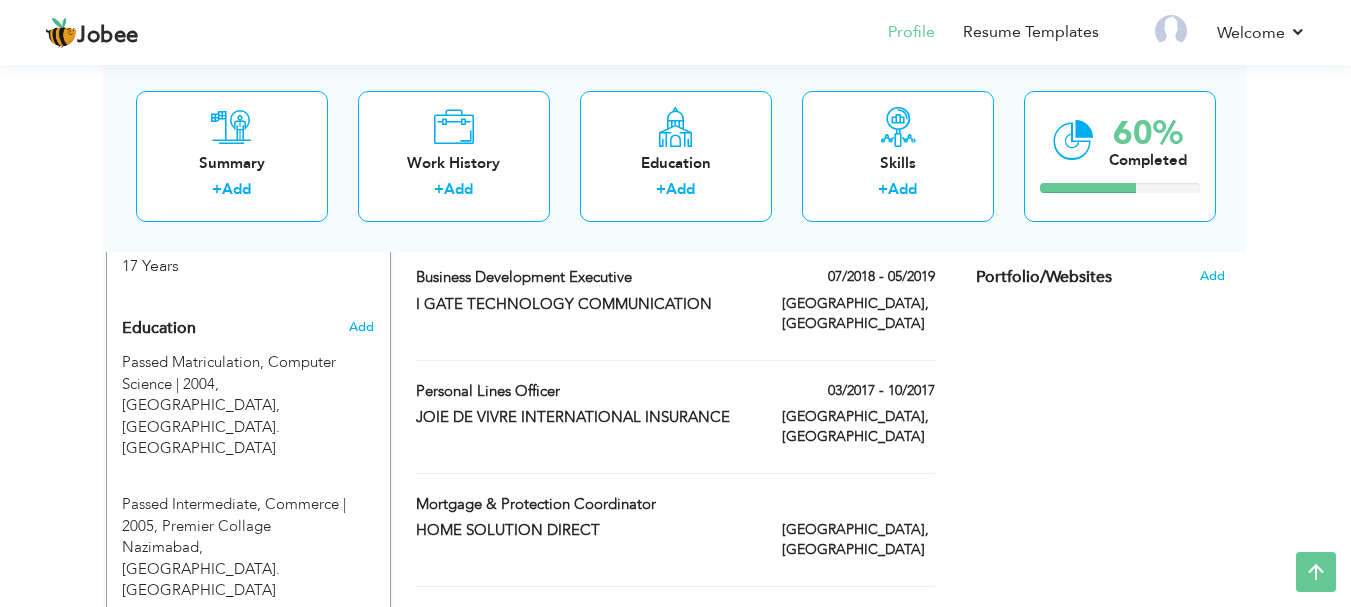 click on "Experience
17 Years
Edit" at bounding box center (248, 241) 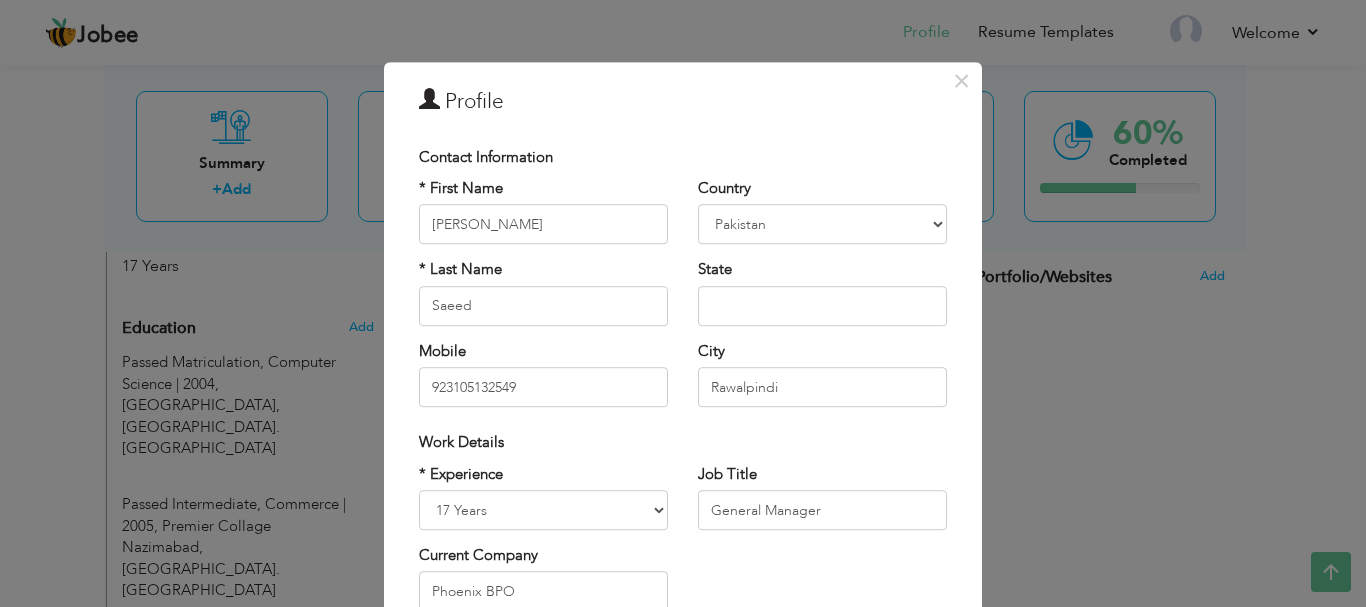 click on "×
Profile
Contact Information
* First Name
Rizwan
* Last Name
Saeed" at bounding box center [683, 303] 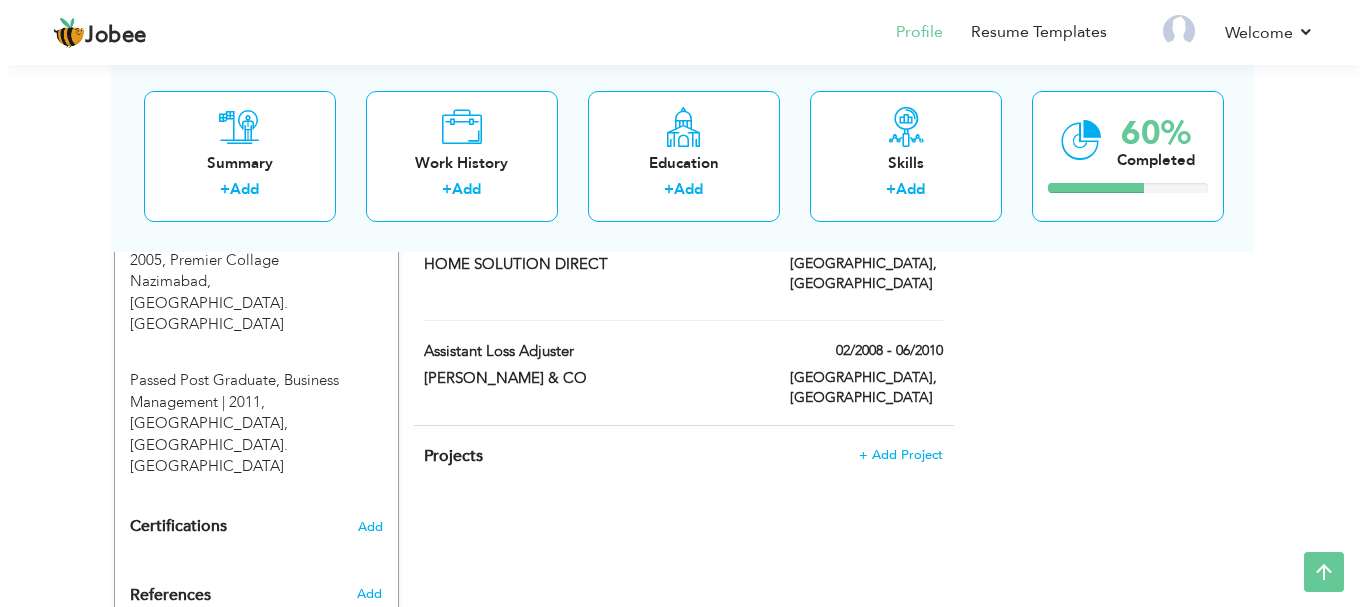 scroll, scrollTop: 1095, scrollLeft: 0, axis: vertical 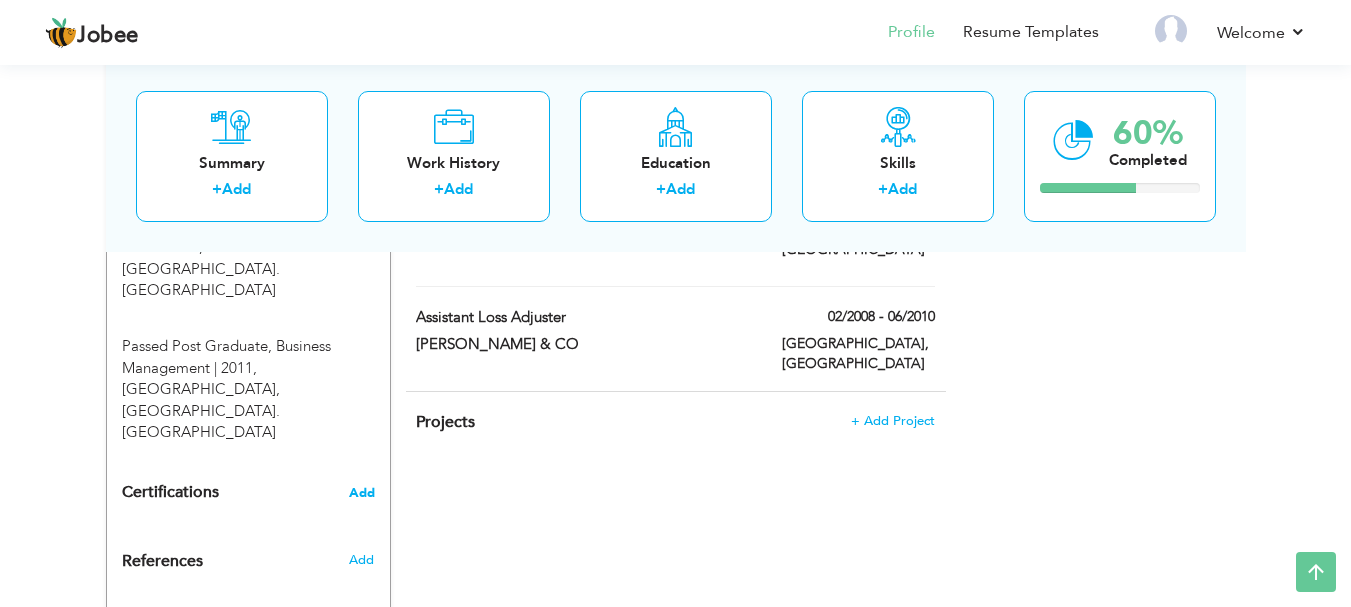 click on "Add" at bounding box center (362, 493) 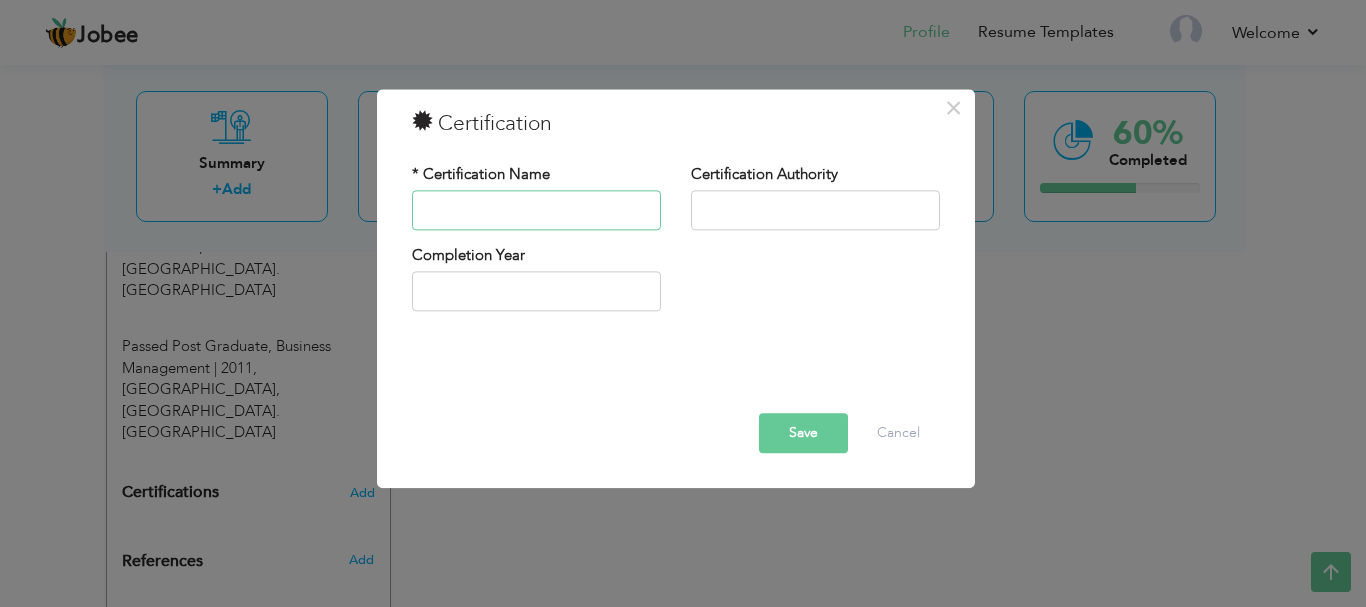paste on "Air Cabin Crew" 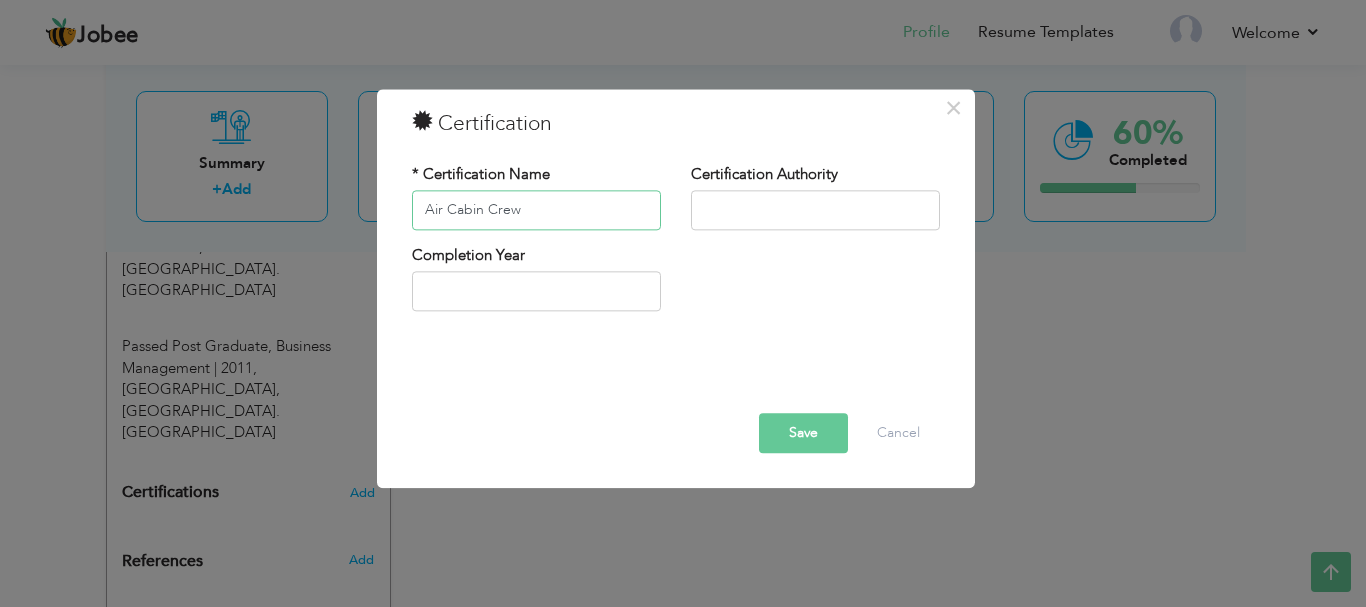 type on "Air Cabin Crew" 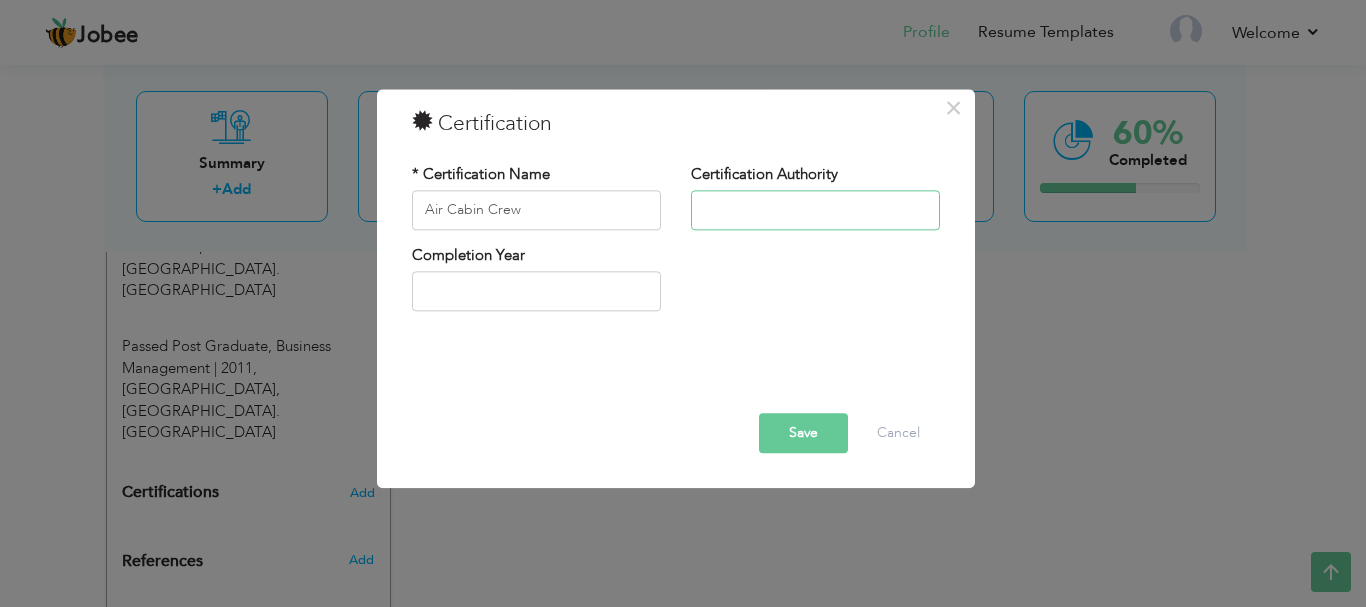 click at bounding box center [815, 210] 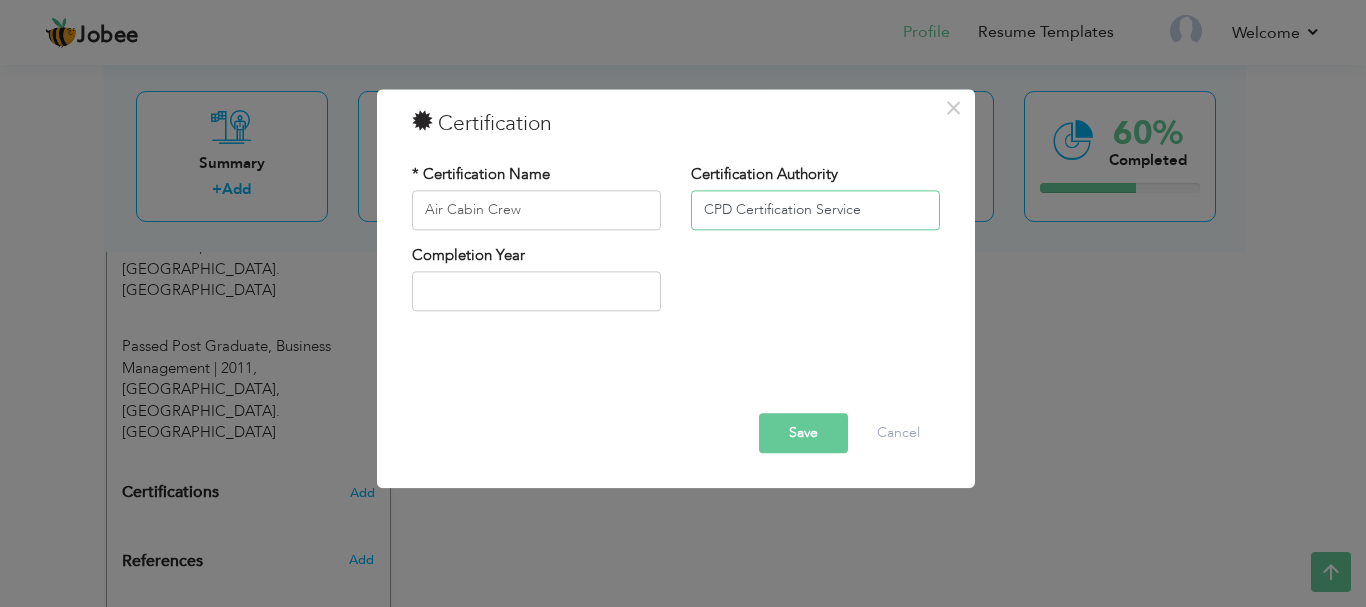 type on "CPD Certification Service" 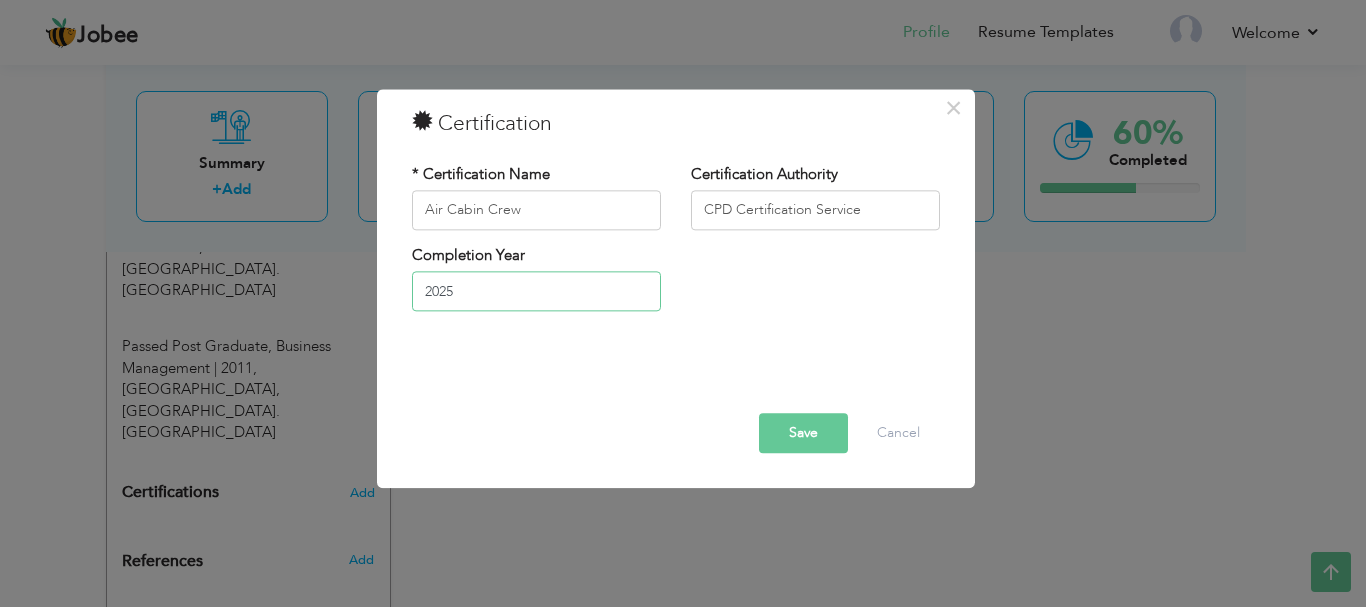click on "2025" at bounding box center [536, 292] 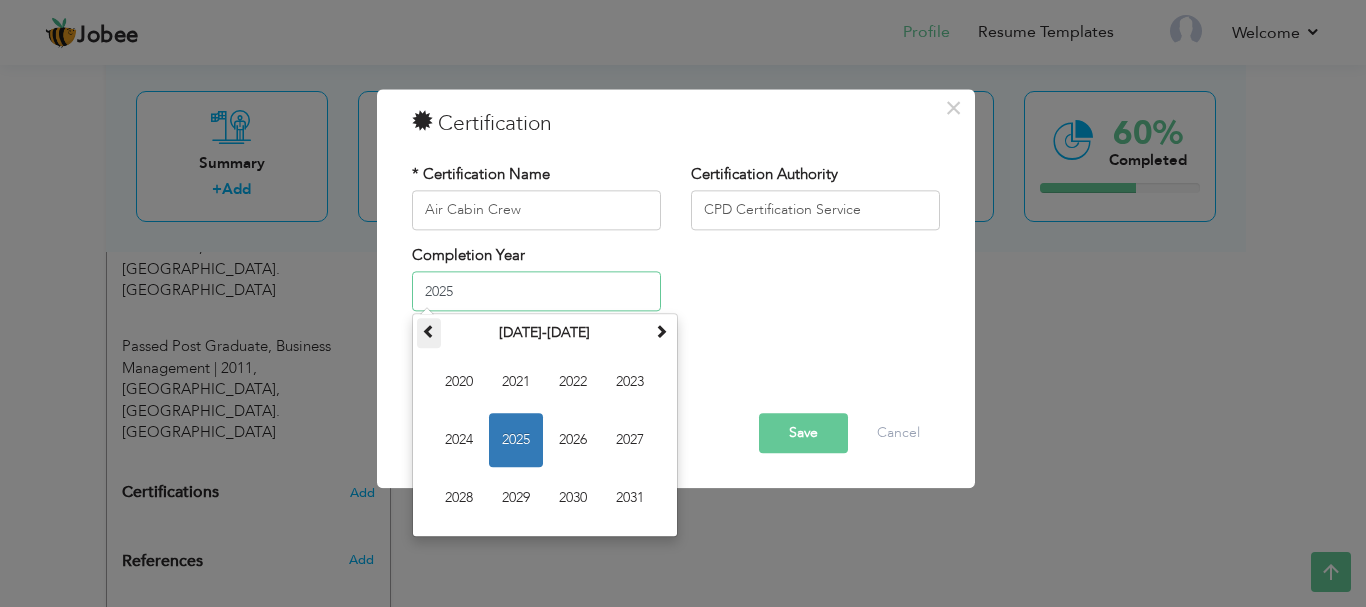 click at bounding box center [429, 332] 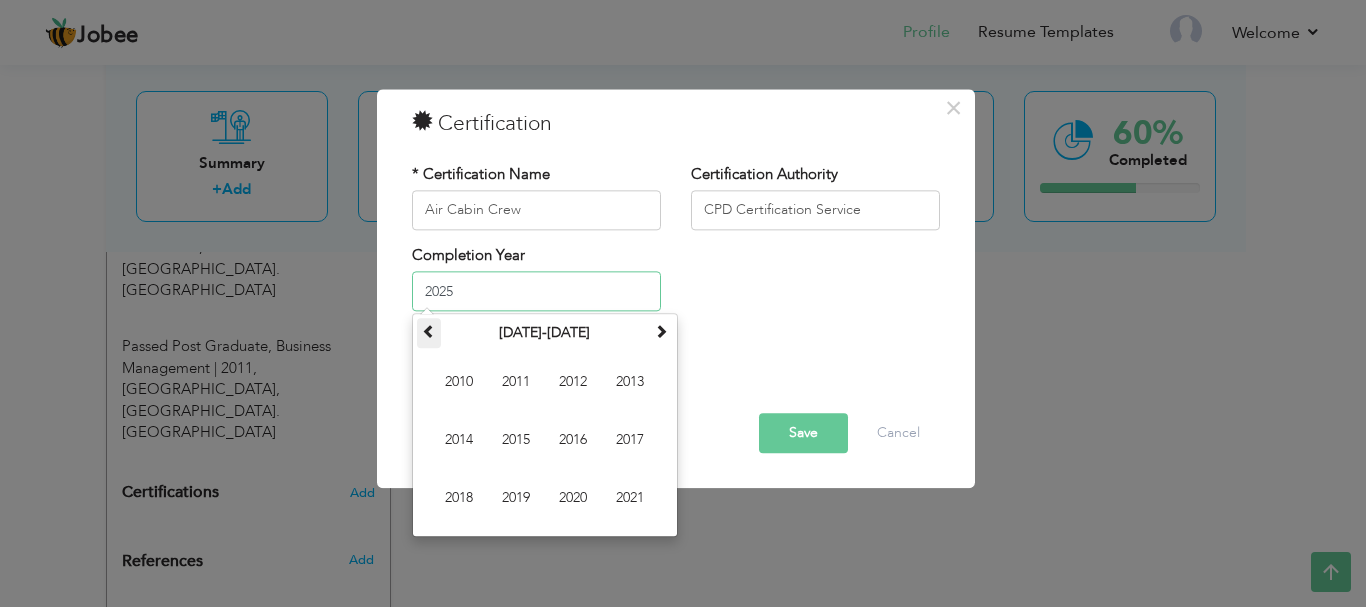 click at bounding box center (429, 332) 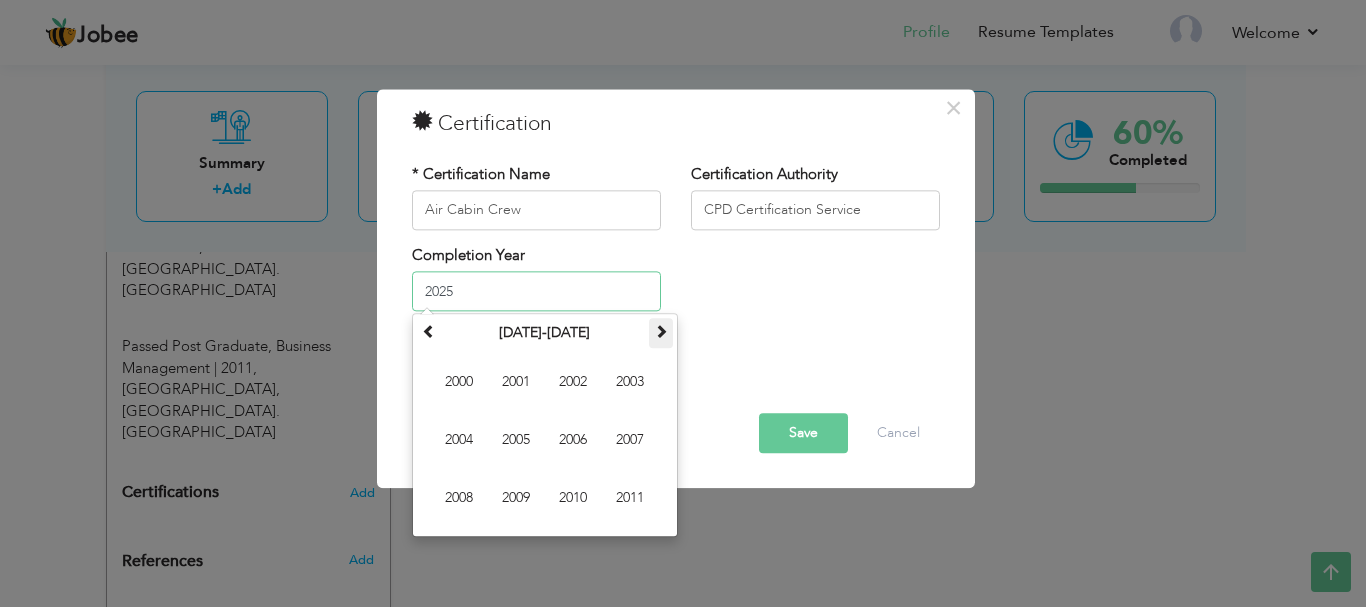 click at bounding box center (661, 332) 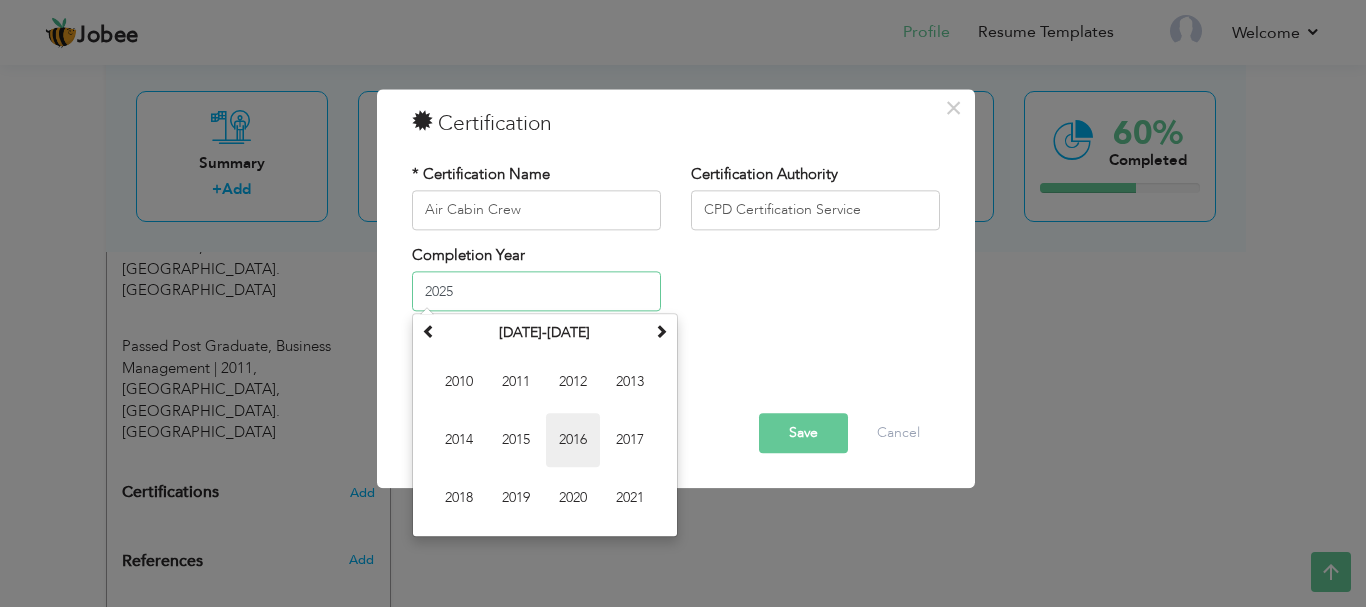 click on "2016" at bounding box center (573, 441) 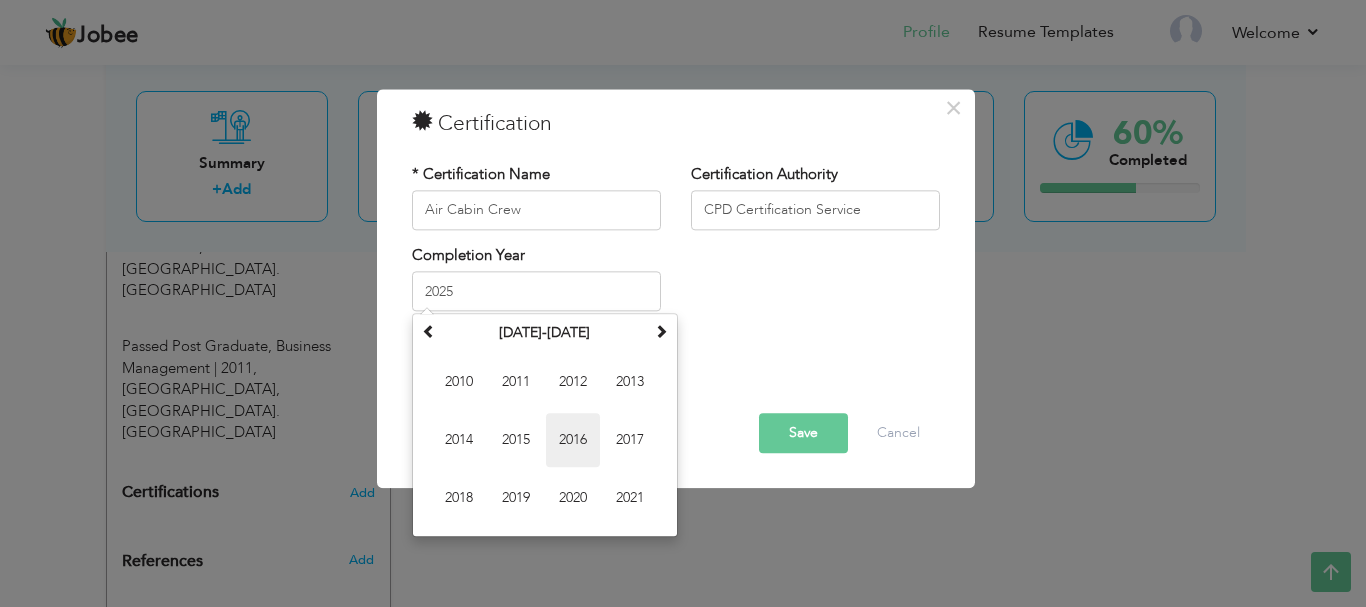 type on "2016" 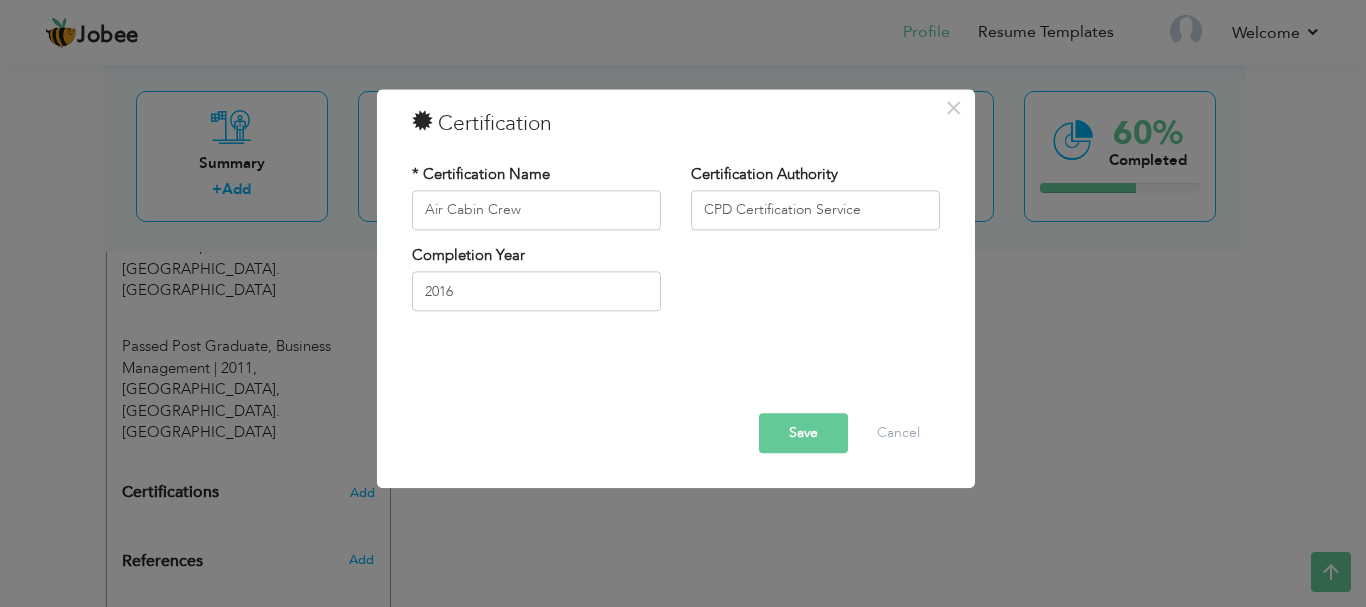click on "Save" at bounding box center [803, 433] 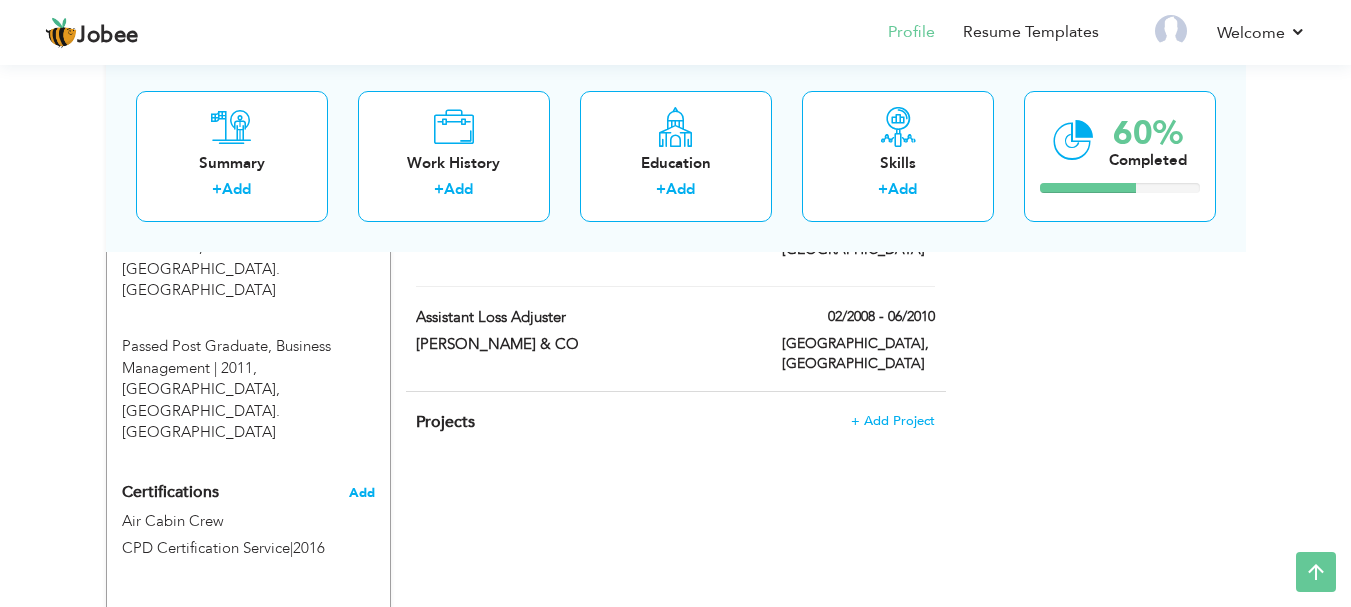 click on "Add" at bounding box center (362, 493) 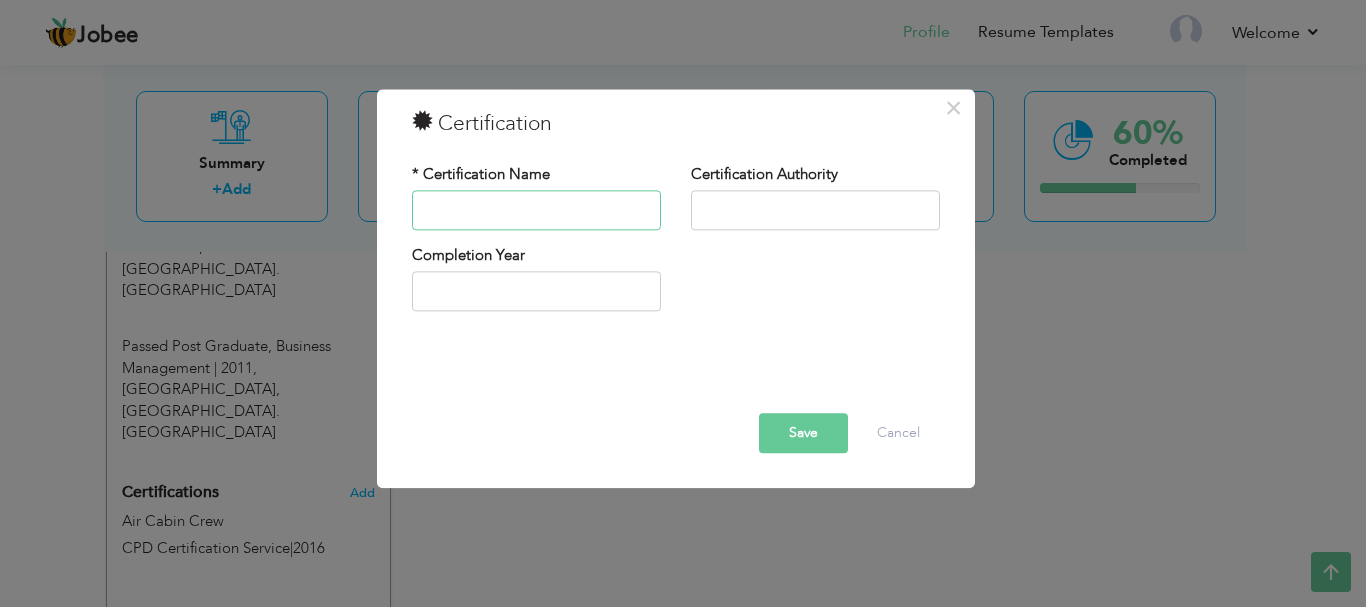 paste on "National Examination Board in Occupational Safety and Health IGC1/IGC2" 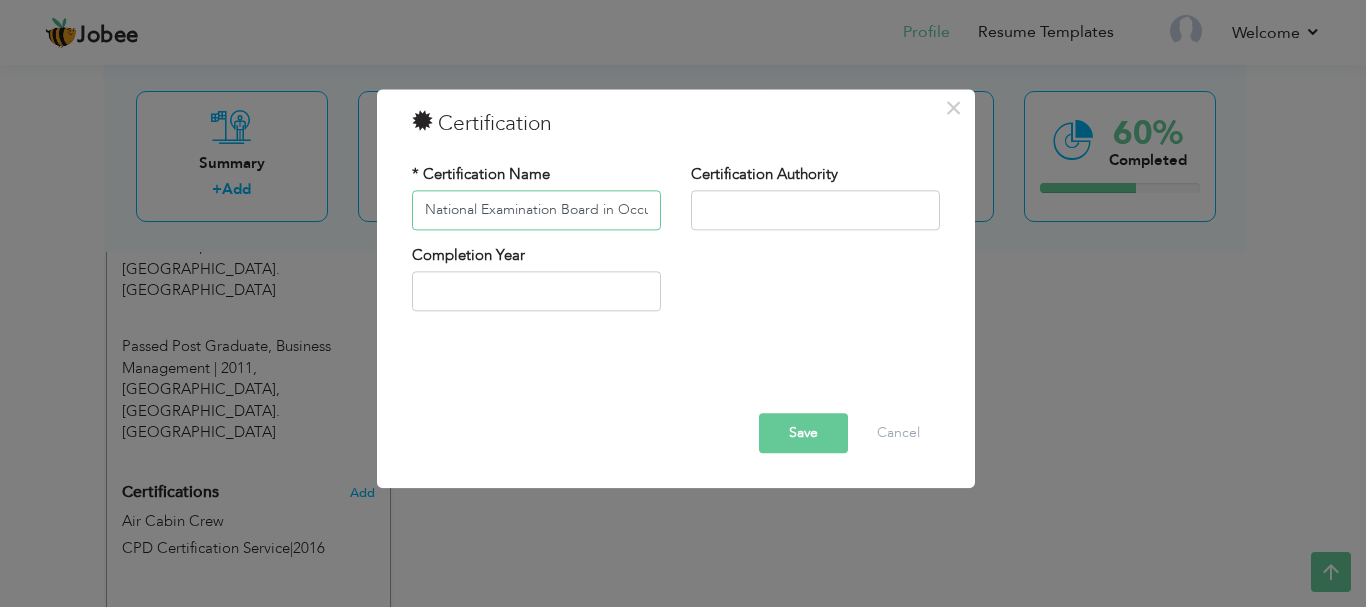 scroll, scrollTop: 0, scrollLeft: 239, axis: horizontal 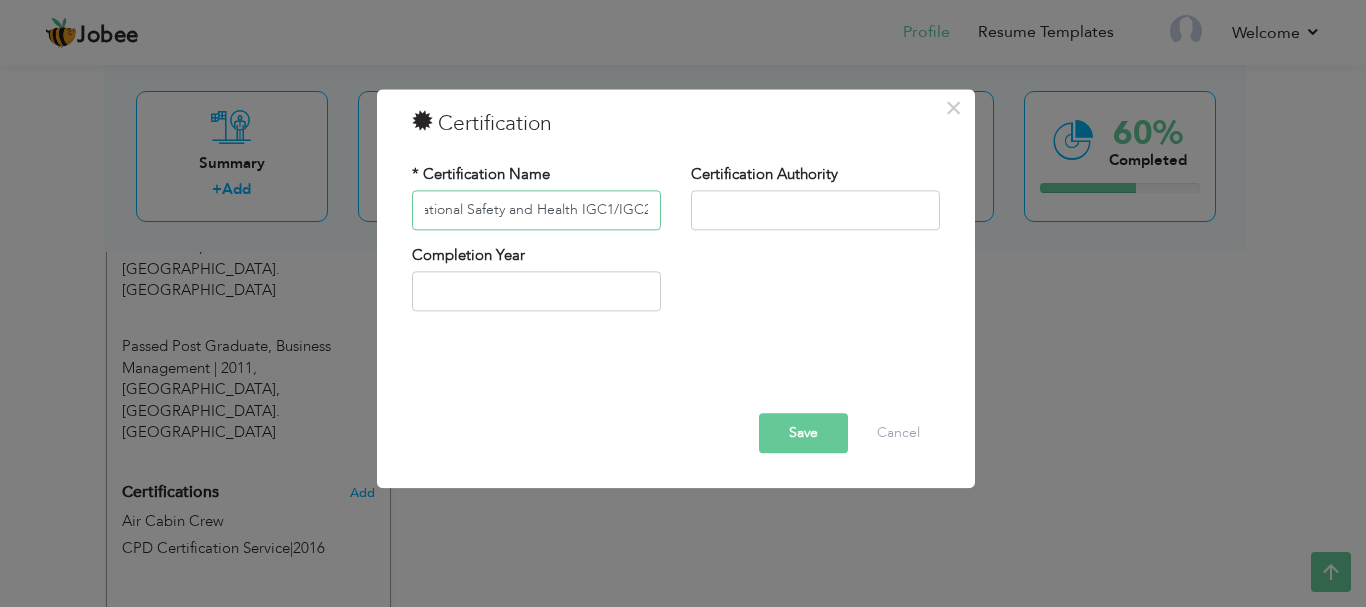 click on "National Examination Board in Occupational Safety and Health IGC1/IGC2" at bounding box center [536, 210] 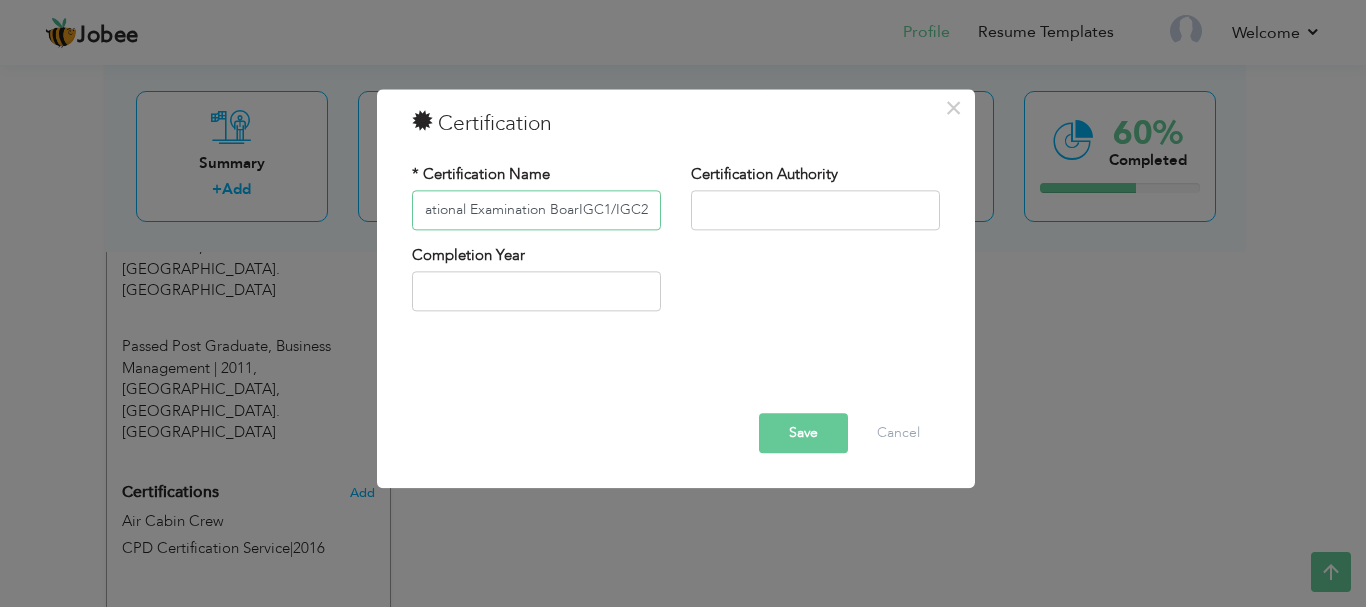 scroll, scrollTop: 0, scrollLeft: 0, axis: both 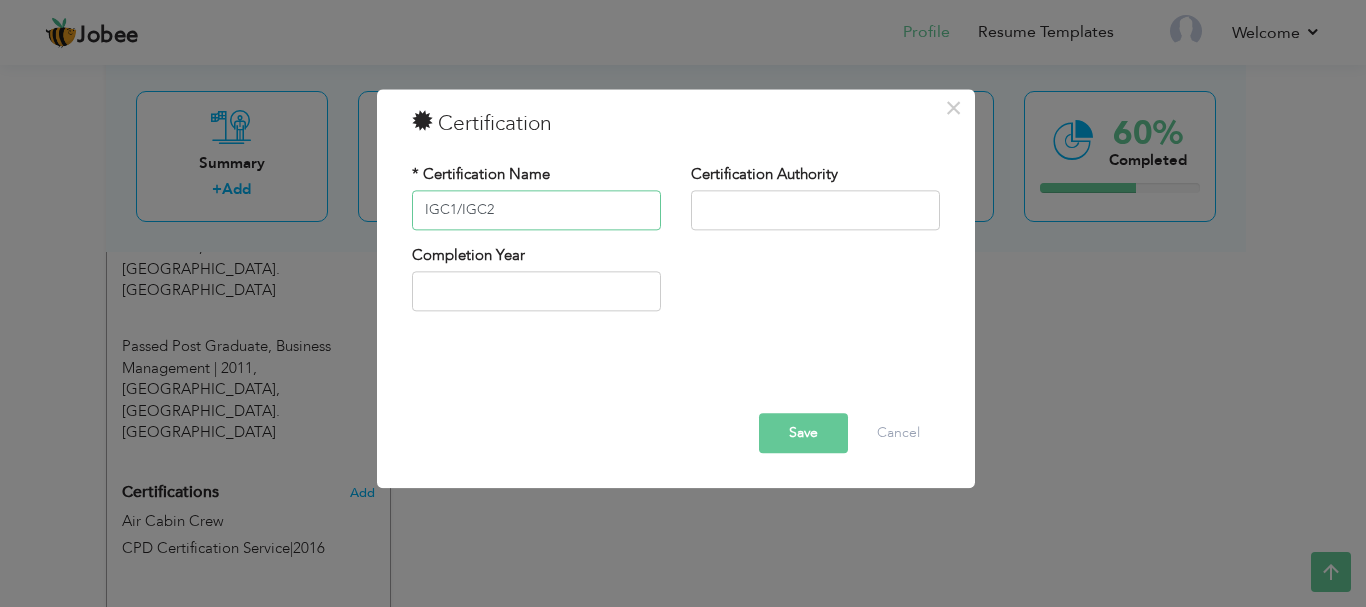 type on "IGC1/IGC2" 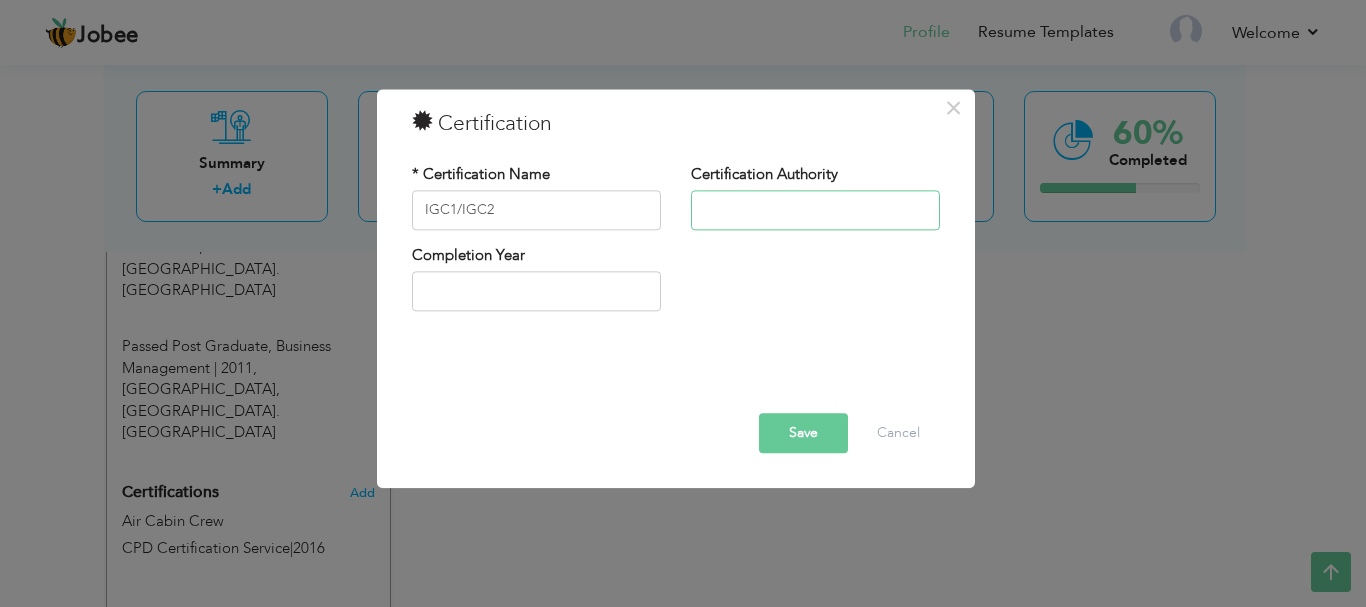 click at bounding box center (815, 210) 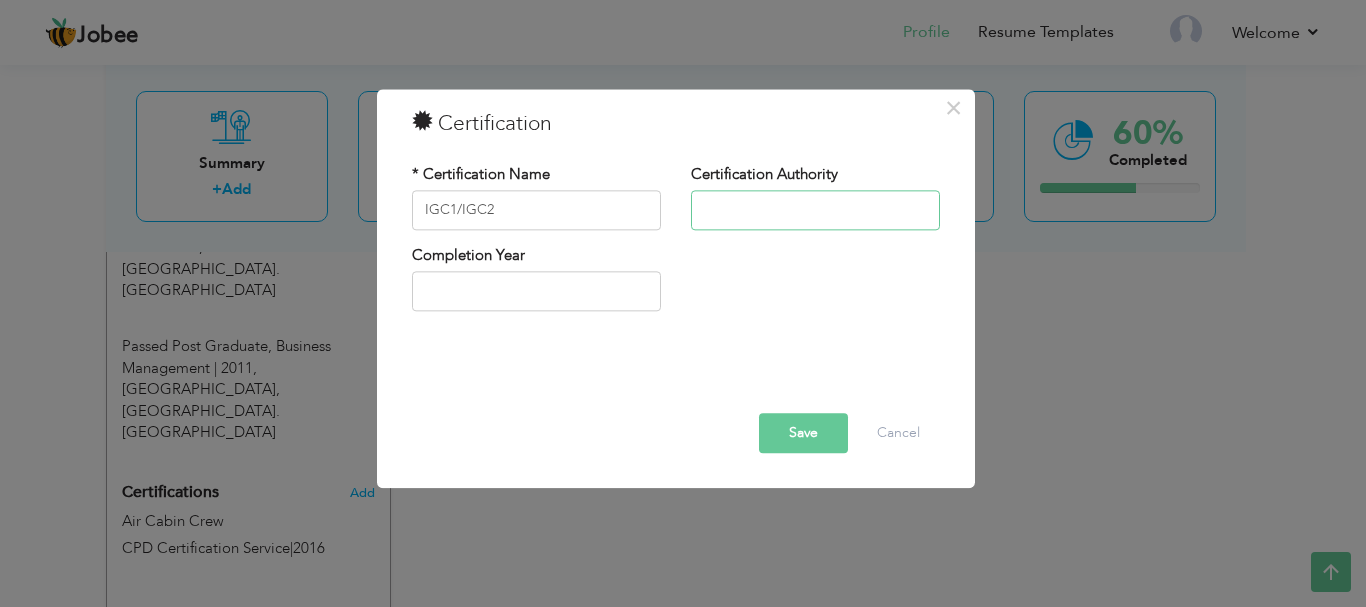 paste on "National Examination Board in Occupational Safety and Health IGC1/IGC2" 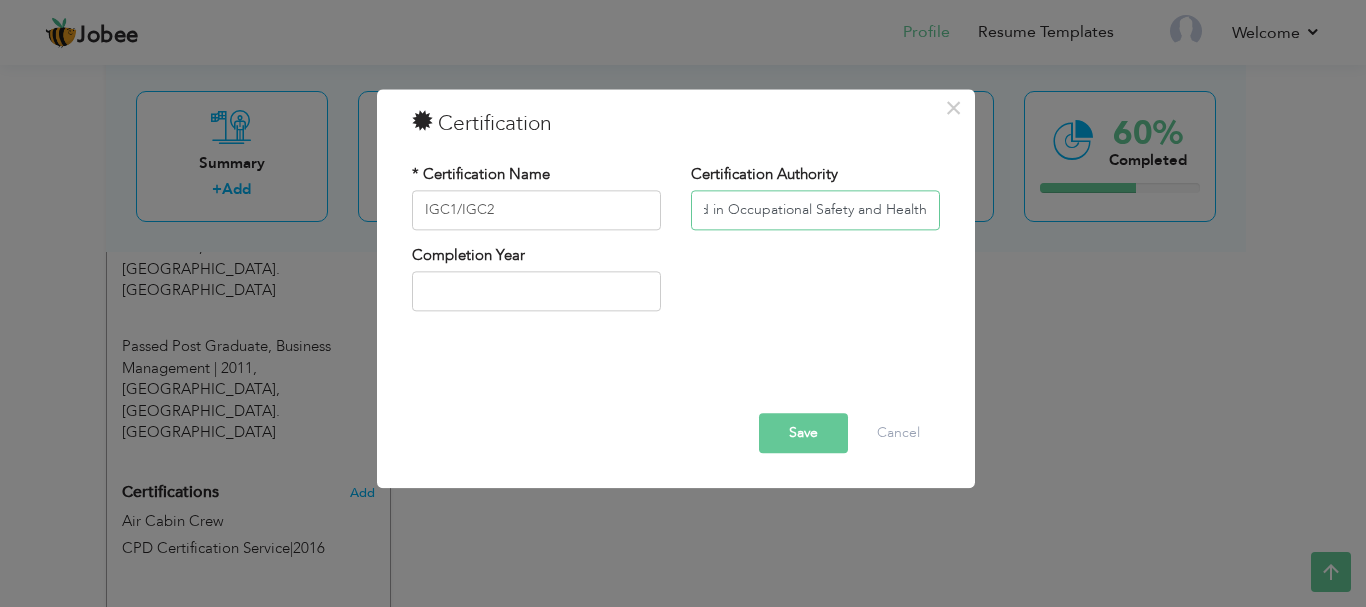 scroll, scrollTop: 0, scrollLeft: 167, axis: horizontal 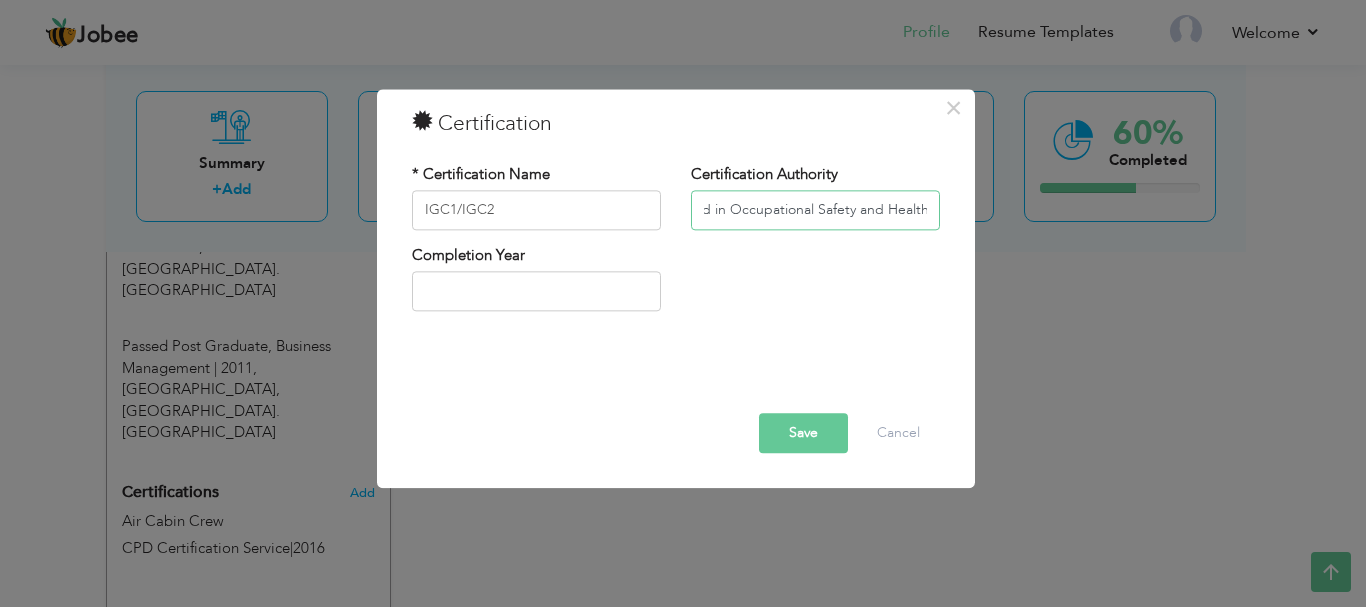 type on "National Examination Board in Occupational Safety and Health" 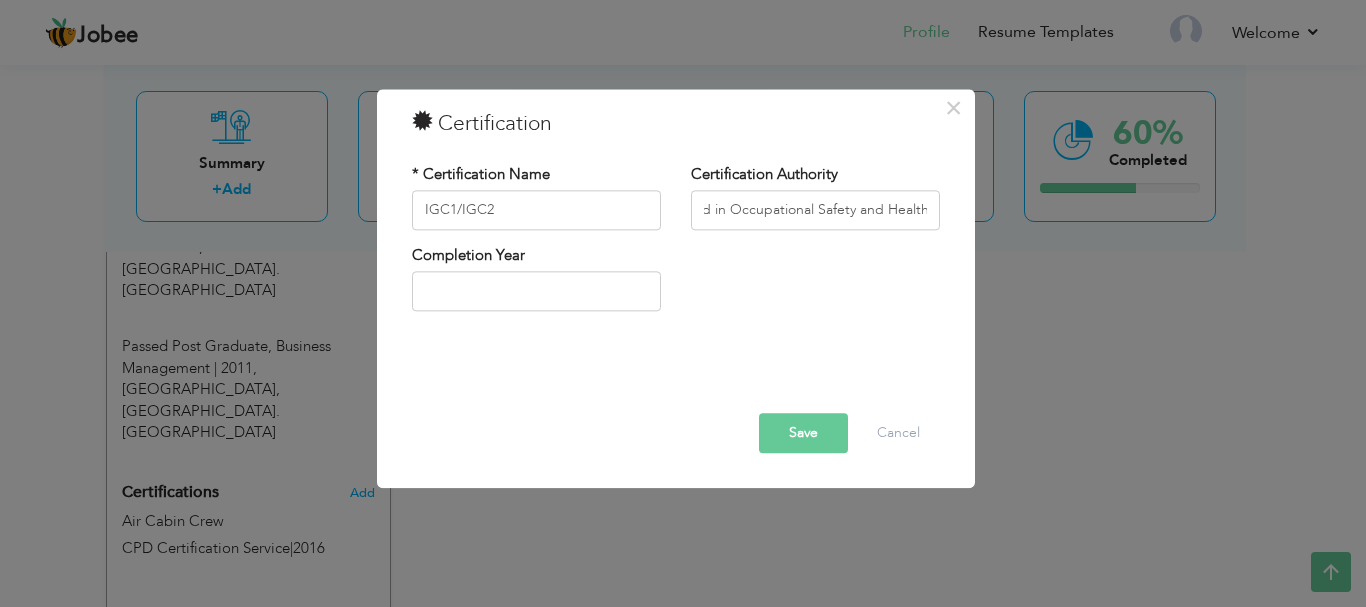 scroll, scrollTop: 0, scrollLeft: 0, axis: both 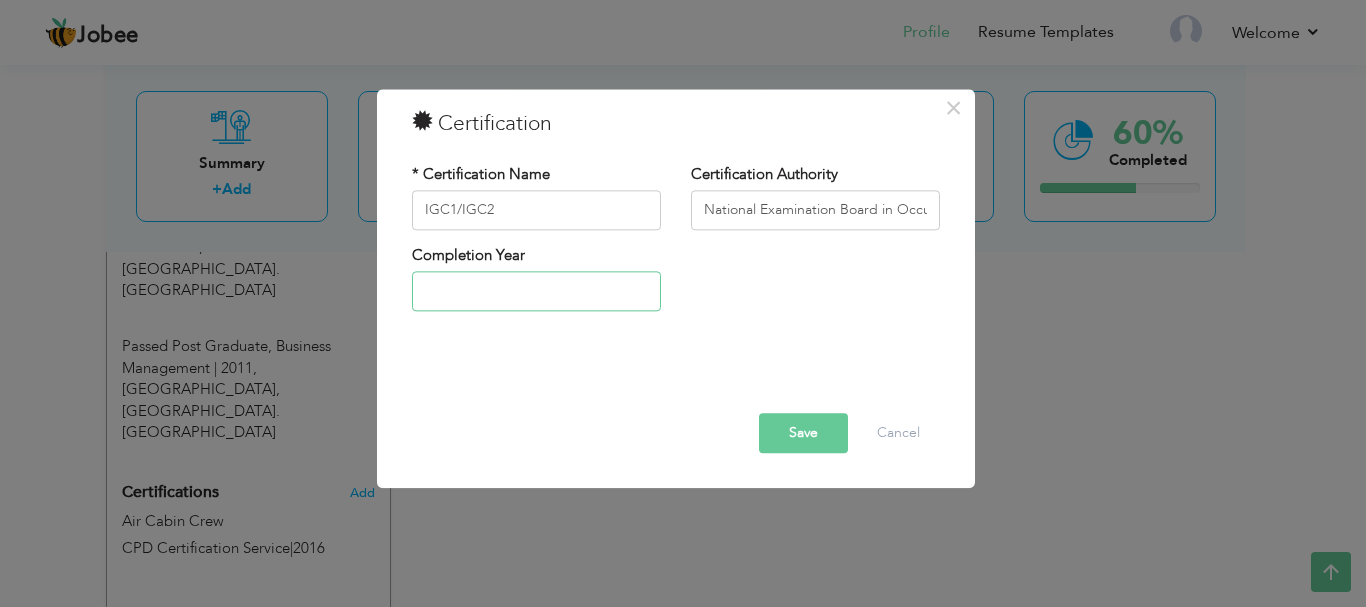 click at bounding box center (536, 292) 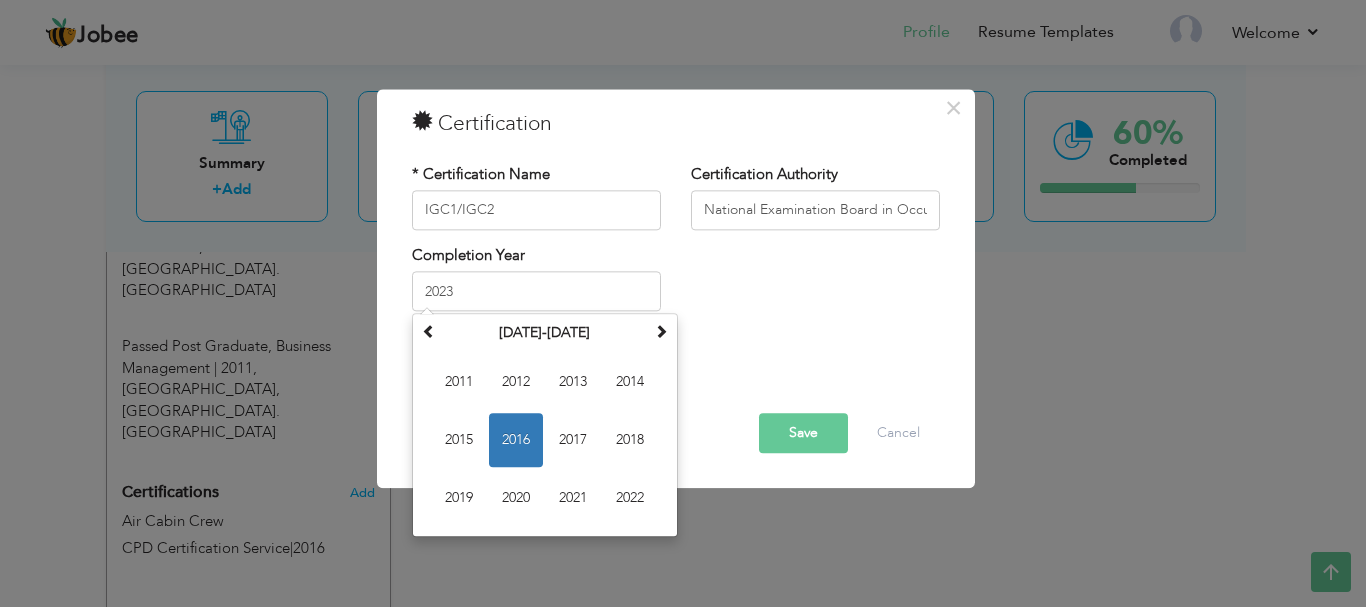 click on "Completion Year
2023 July 2016 Su Mo Tu We Th Fr Sa 26 27 28 29 30 1 2 3 4 5 6 7 8 9 10 11 12 13 14 15 16 17 18 19 20 21 22 23 24 25 26 27 28 29 30 31 1 2 3 4 5 6 2016 Jan Feb Mar Apr May Jun Jul Aug Sep Oct Nov Dec 2011-2022 2011 2012 2013 2014 2015 2016 2017 2018 2019 2020 2021 2022 2000-2107 2000 - 2011 2012 - 2023 2024 - 2035 2036 - 2047 2048 - 2059 2060 - 2071 2072 - 2083 2084 - 2095 2096 - 2107" at bounding box center (676, 285) 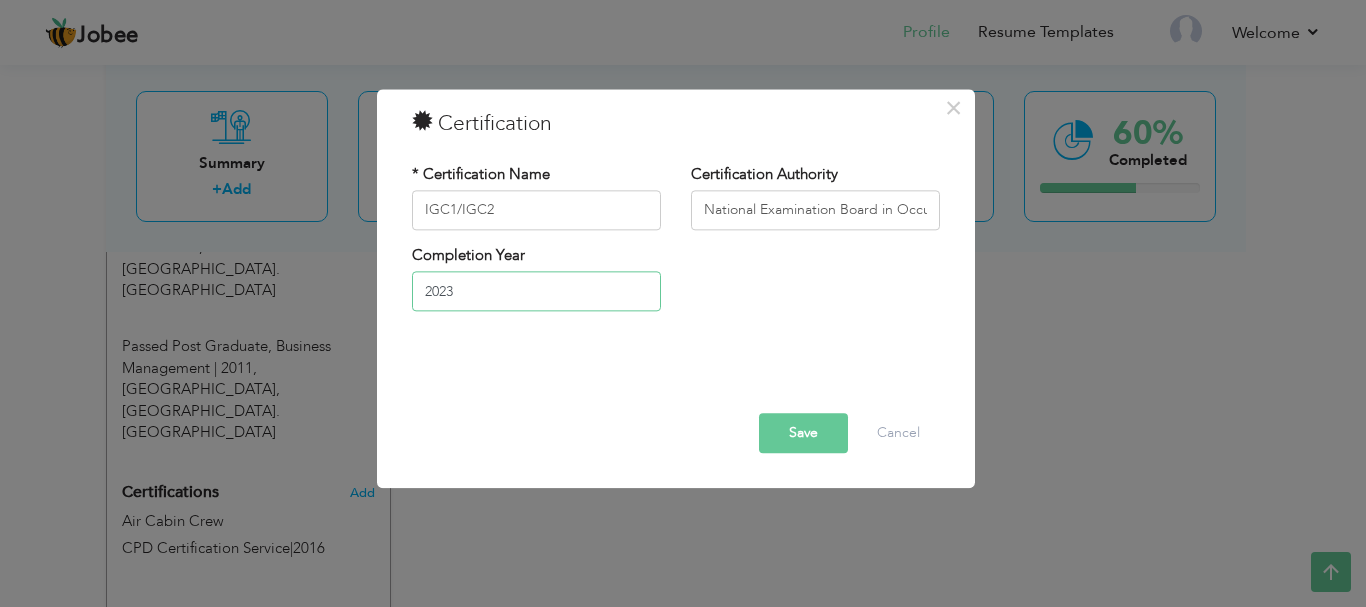 click on "2023" at bounding box center [536, 292] 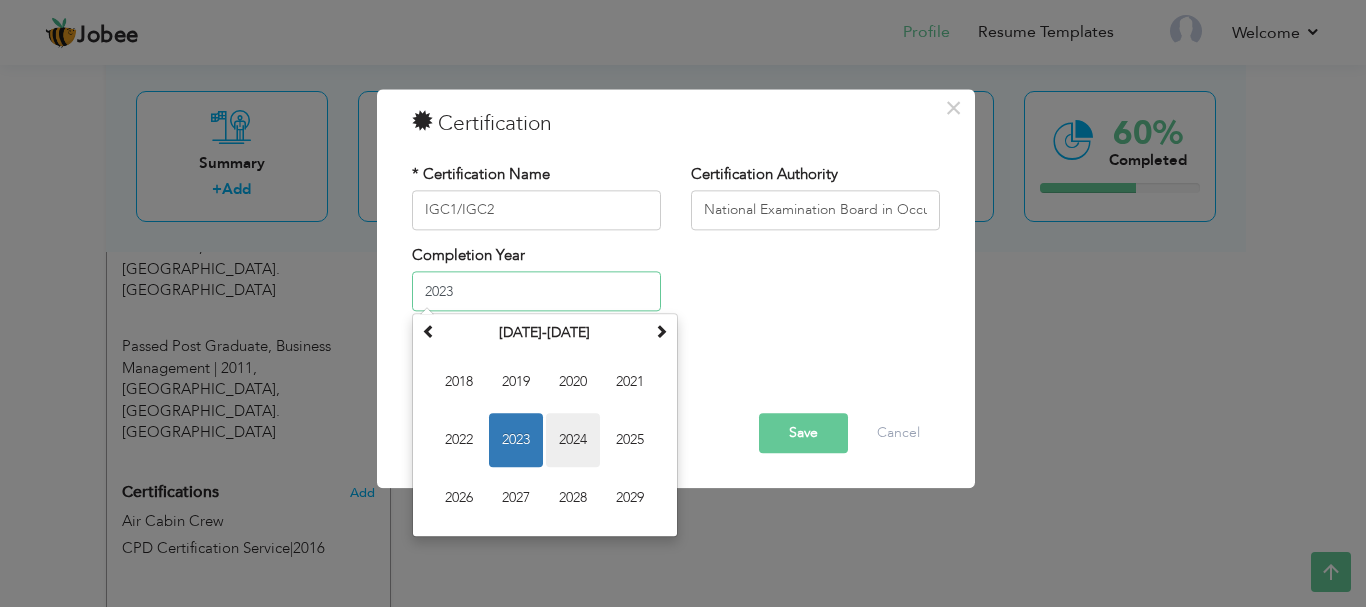 click on "2024" at bounding box center [573, 441] 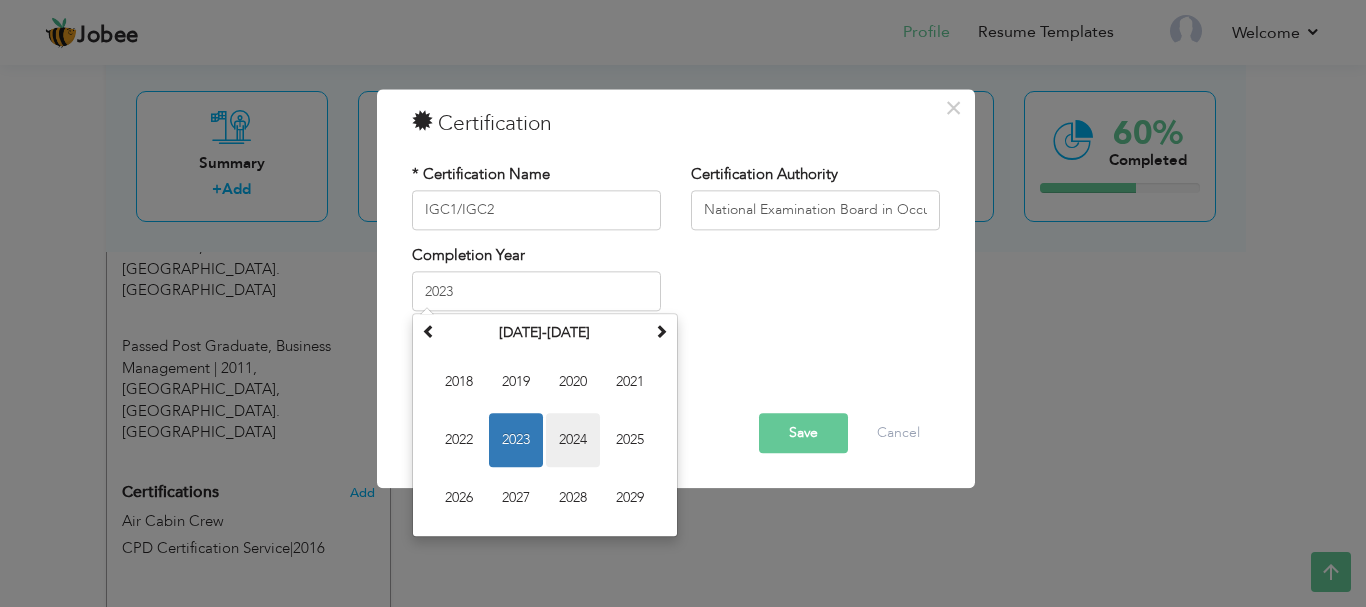 type on "2024" 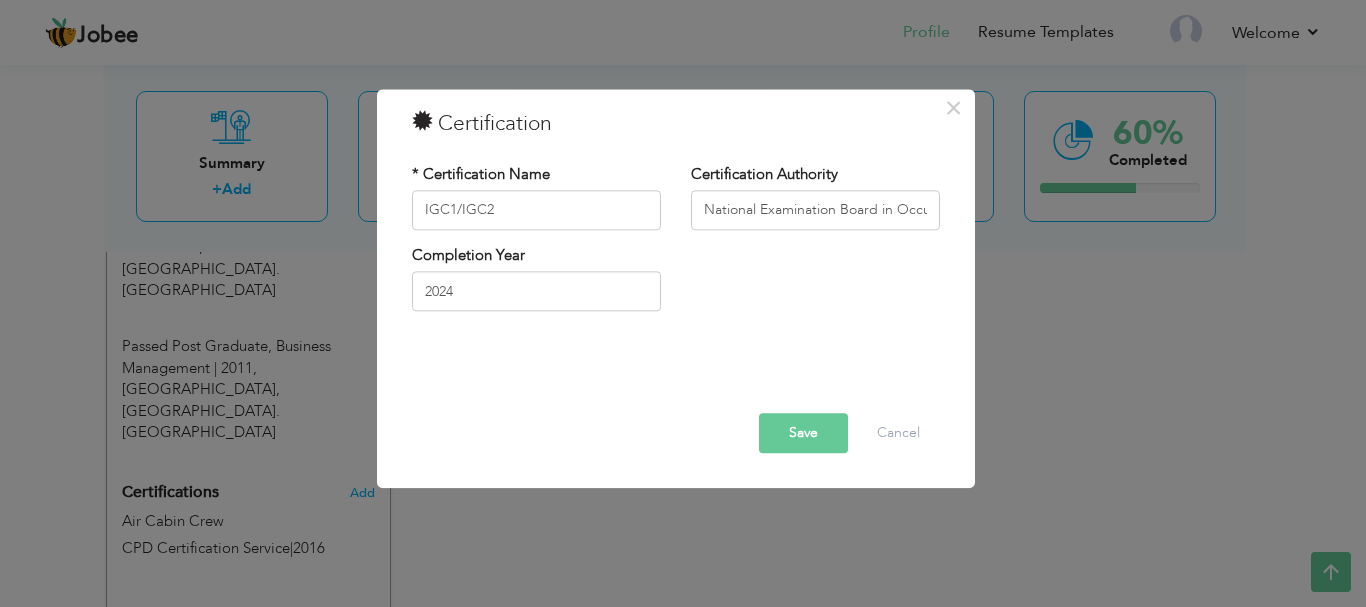 click on "Save" at bounding box center [803, 433] 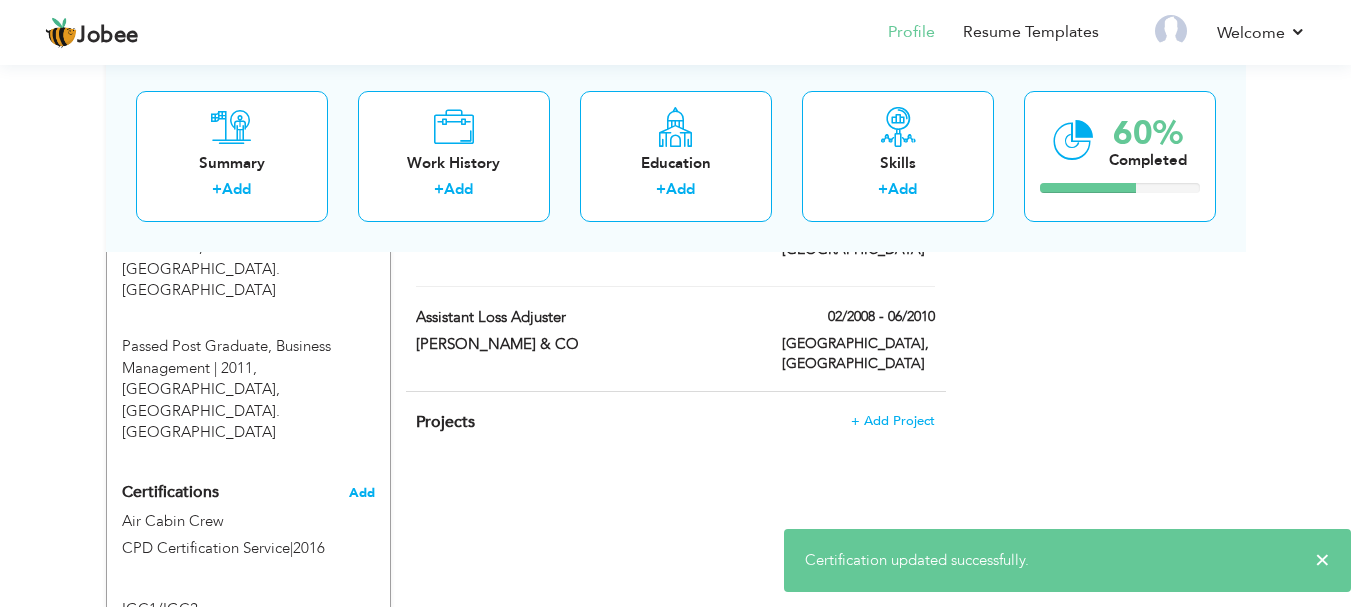 click on "Add" at bounding box center [362, 493] 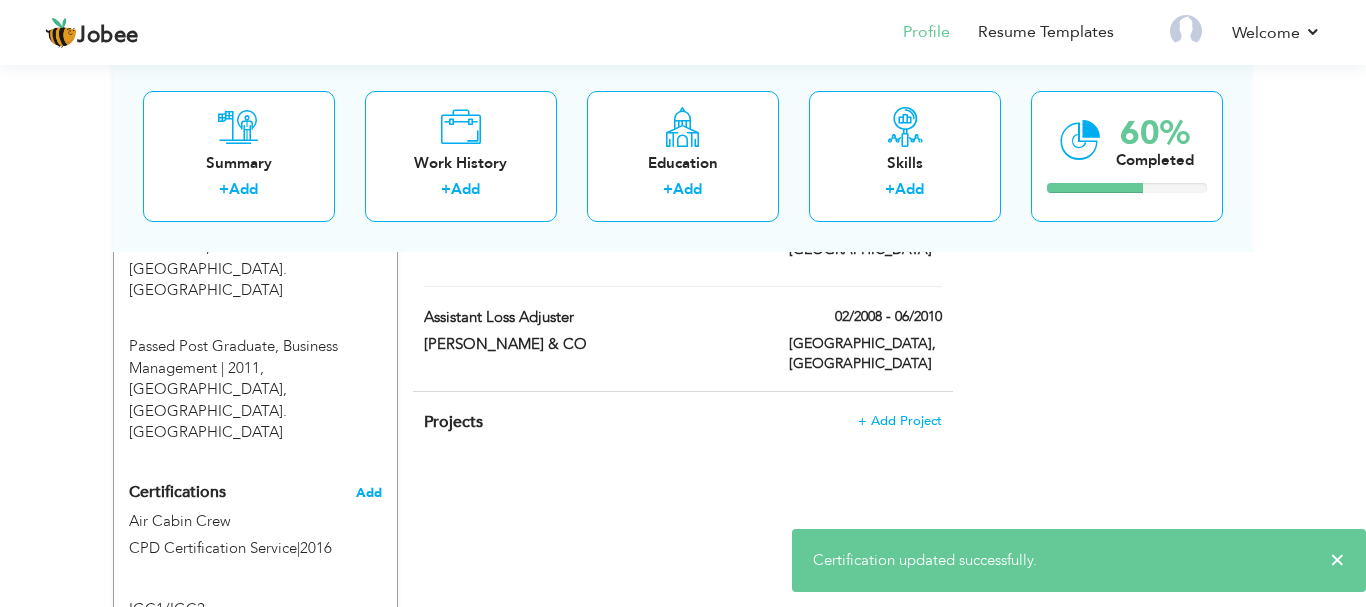 type 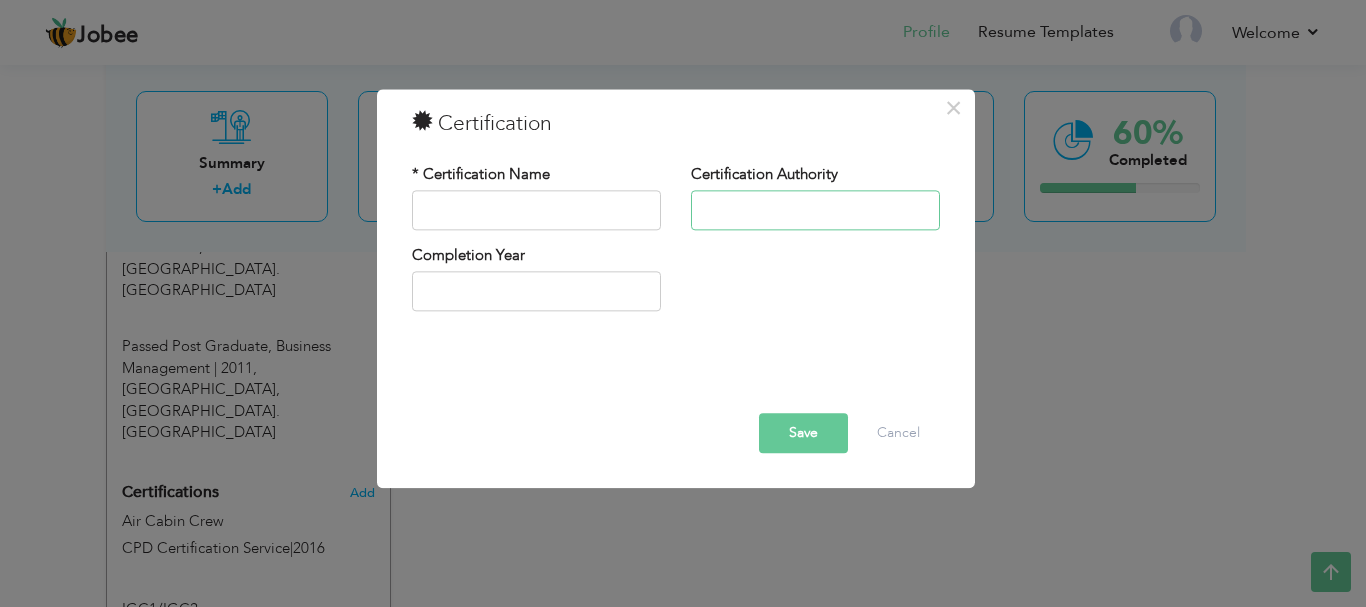 click at bounding box center (815, 210) 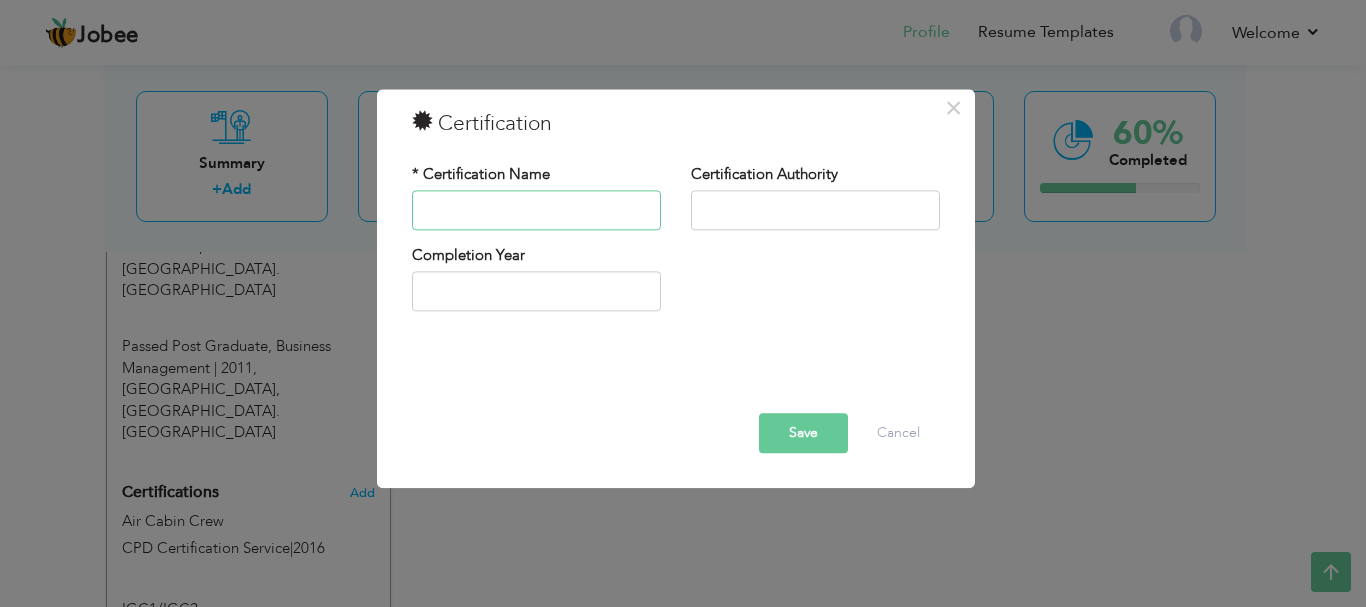 click at bounding box center (536, 210) 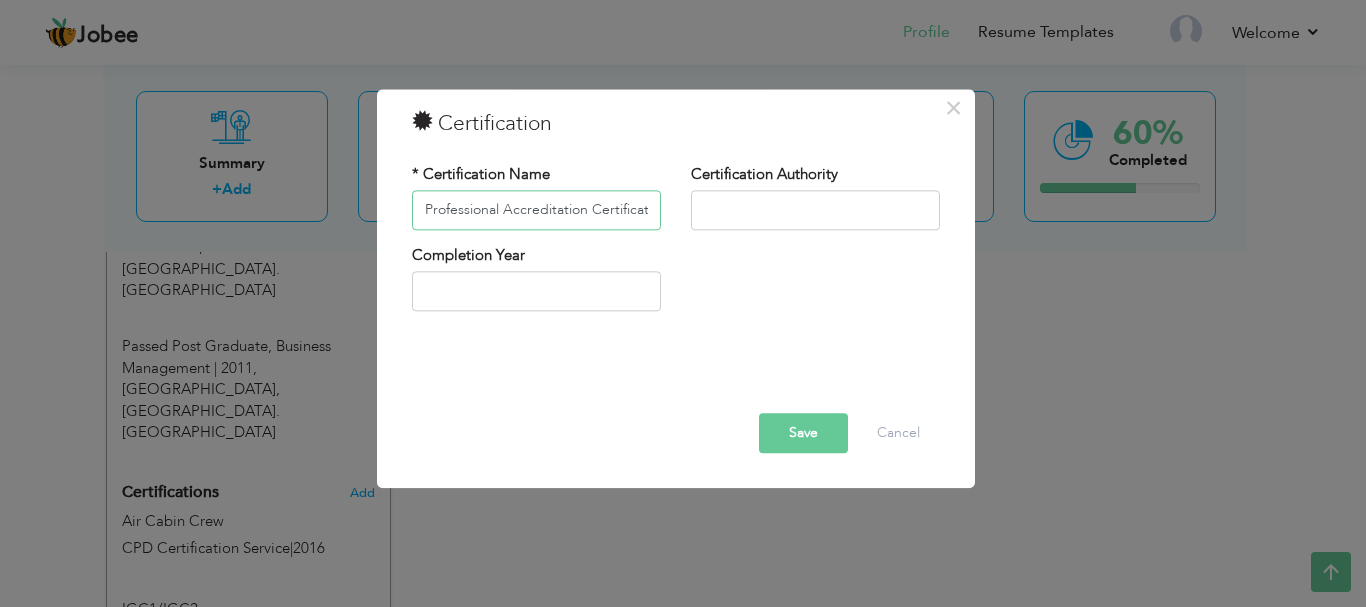 scroll, scrollTop: 0, scrollLeft: 10, axis: horizontal 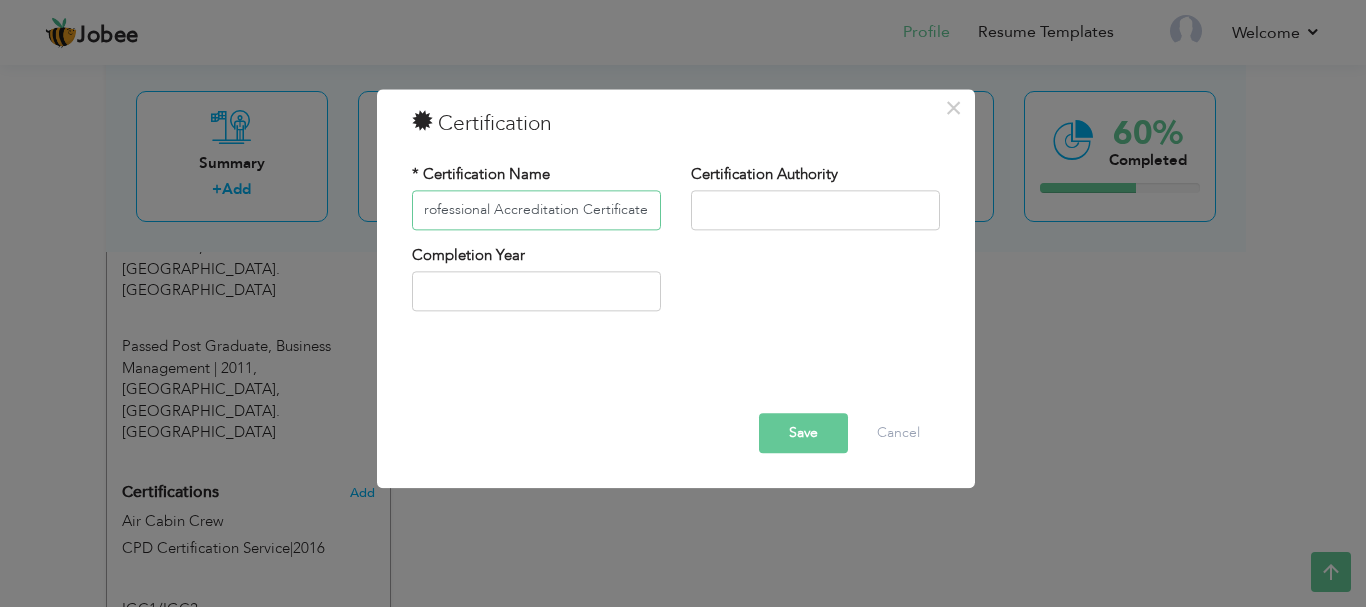 type on "Professional Accreditation Certificate" 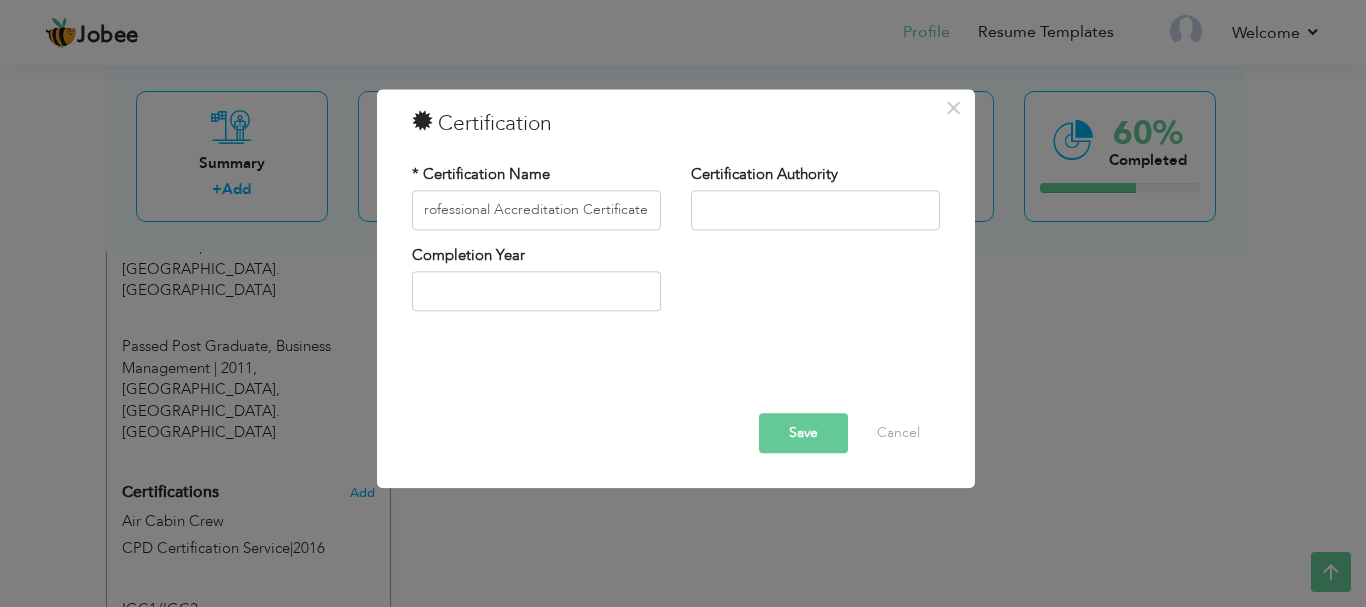 scroll, scrollTop: 0, scrollLeft: 0, axis: both 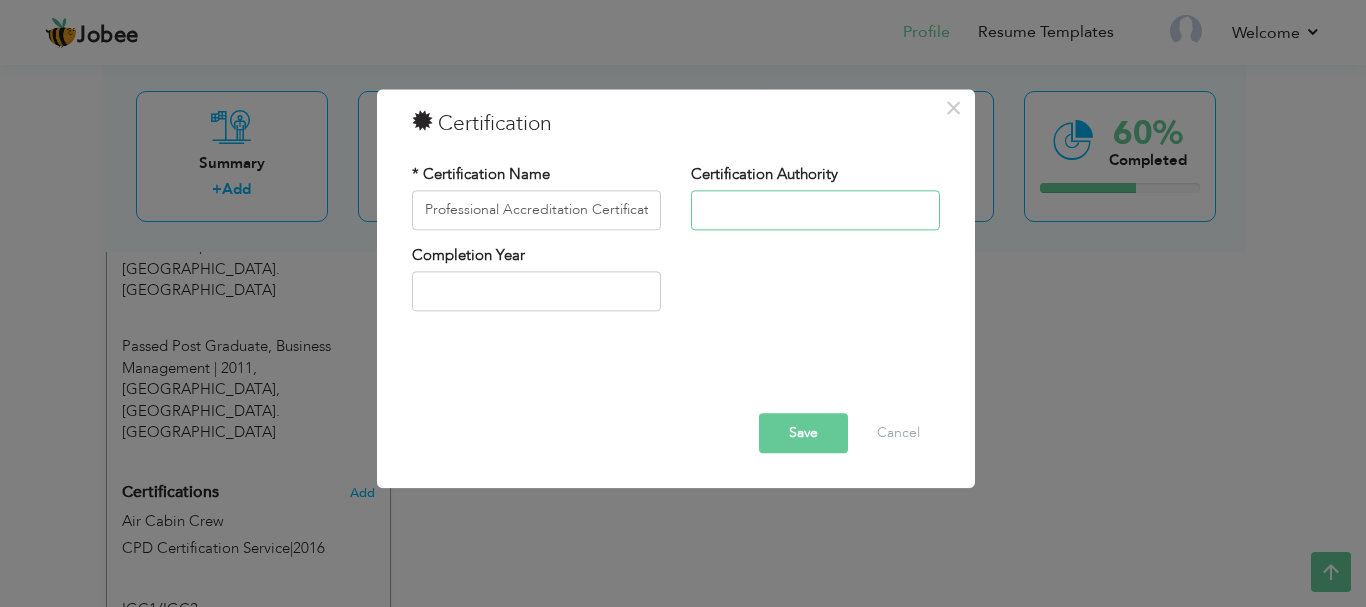 click at bounding box center [815, 210] 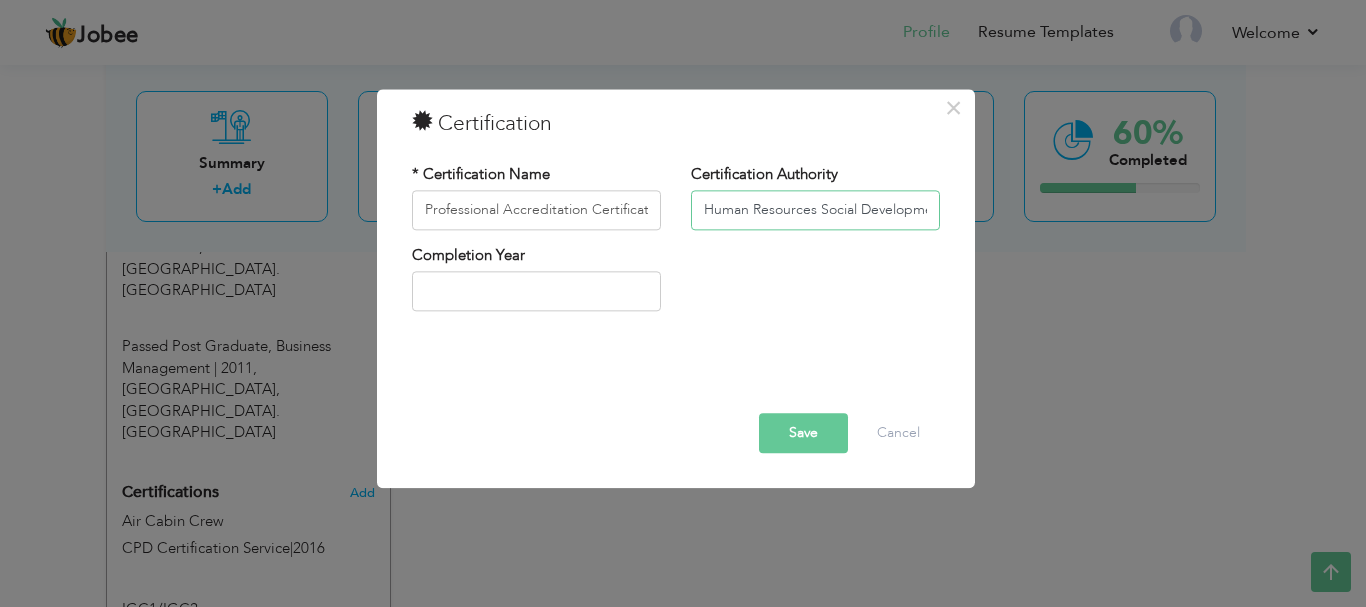 scroll, scrollTop: 0, scrollLeft: 21, axis: horizontal 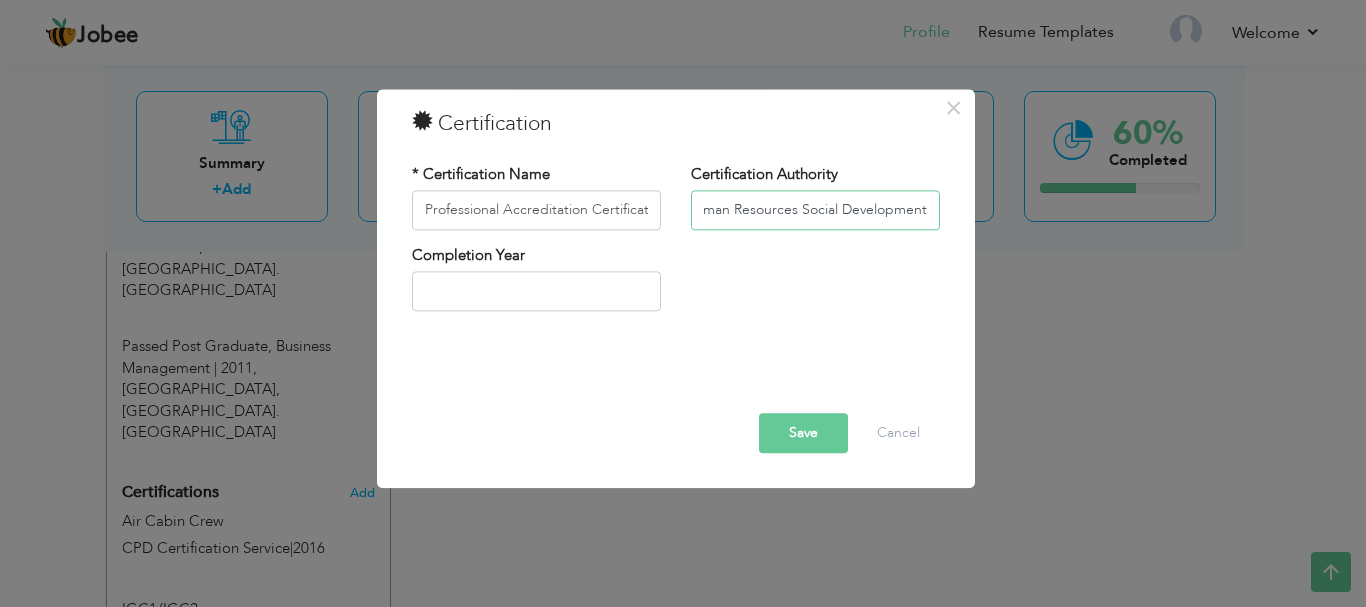 type on "Human Resources Social Development" 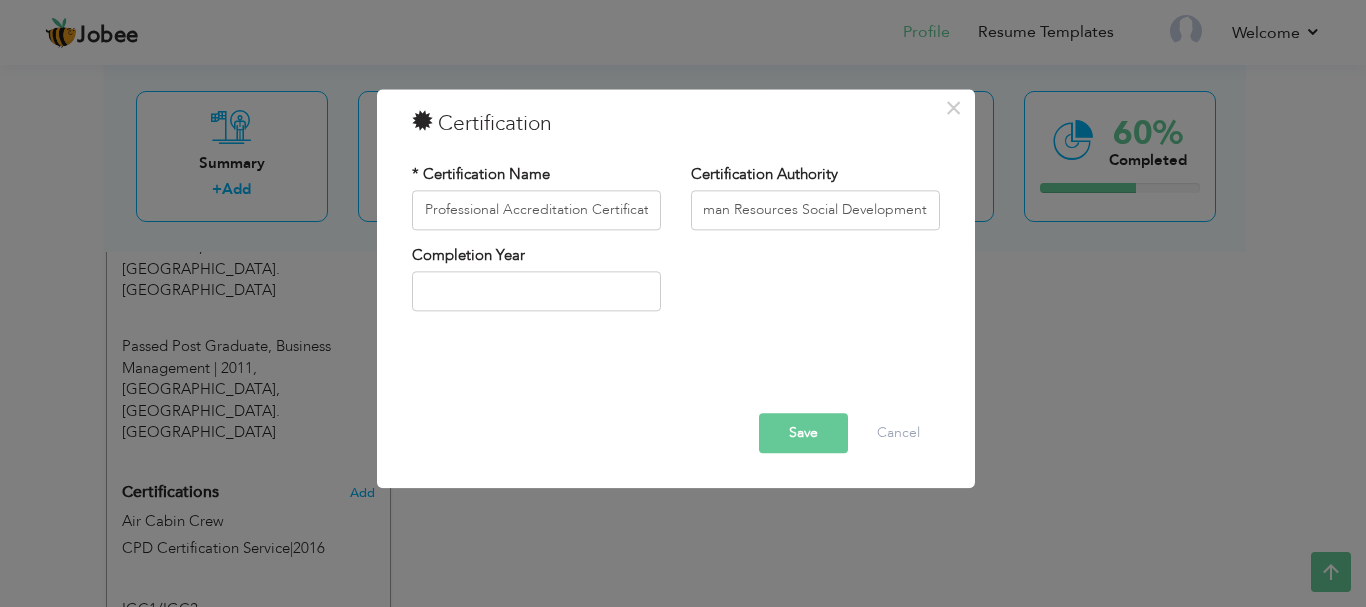 scroll, scrollTop: 0, scrollLeft: 0, axis: both 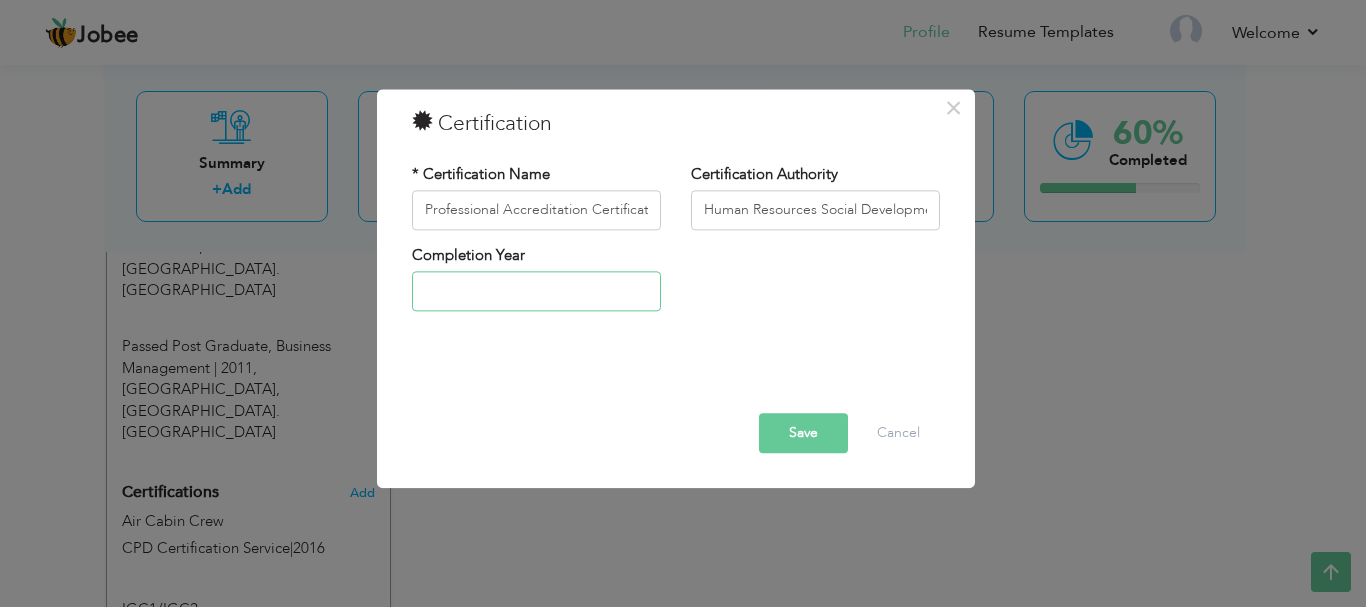 click at bounding box center (536, 292) 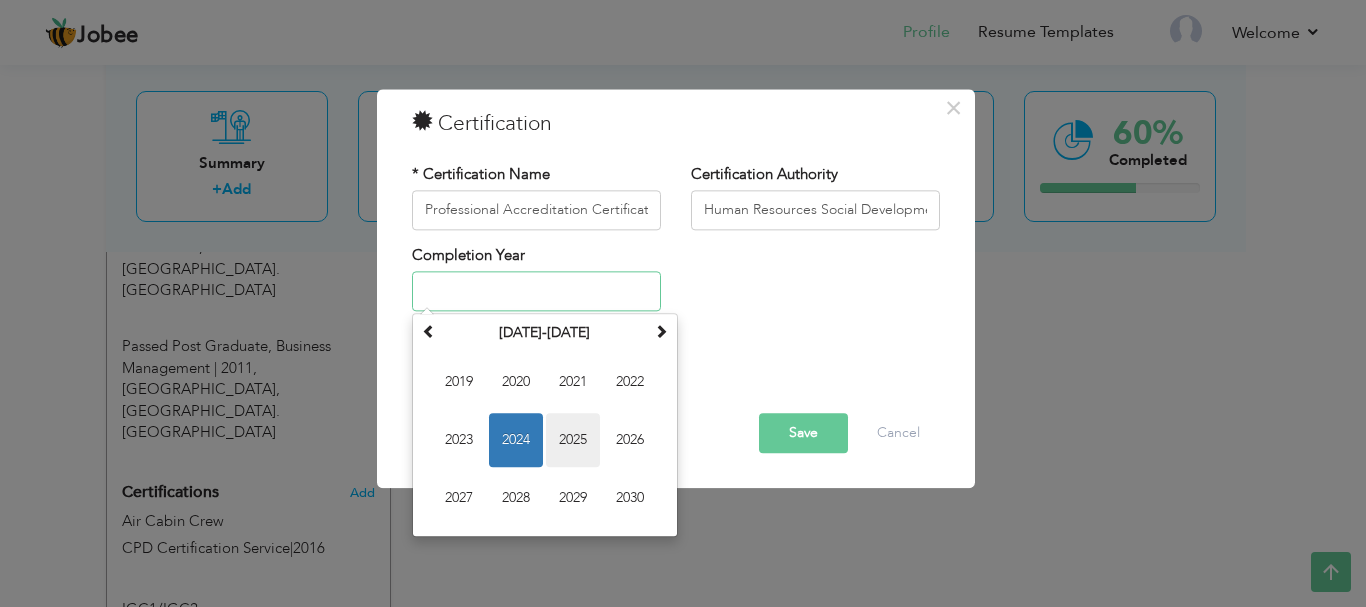 click on "2025" at bounding box center (573, 441) 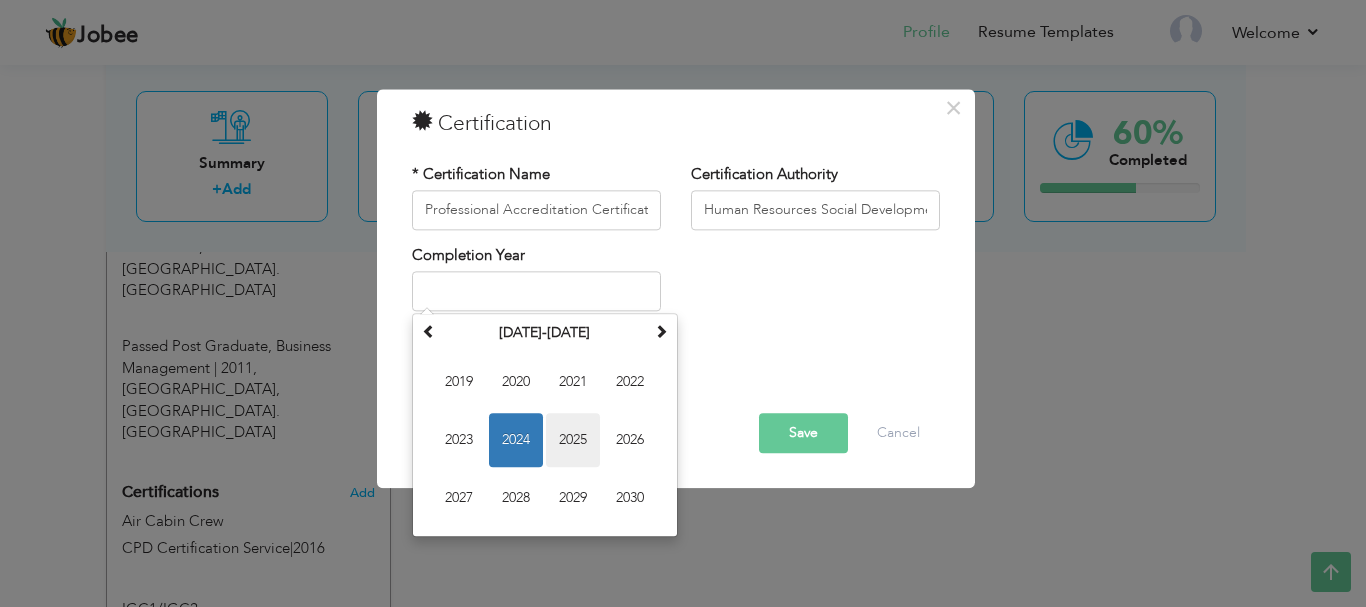 type on "2025" 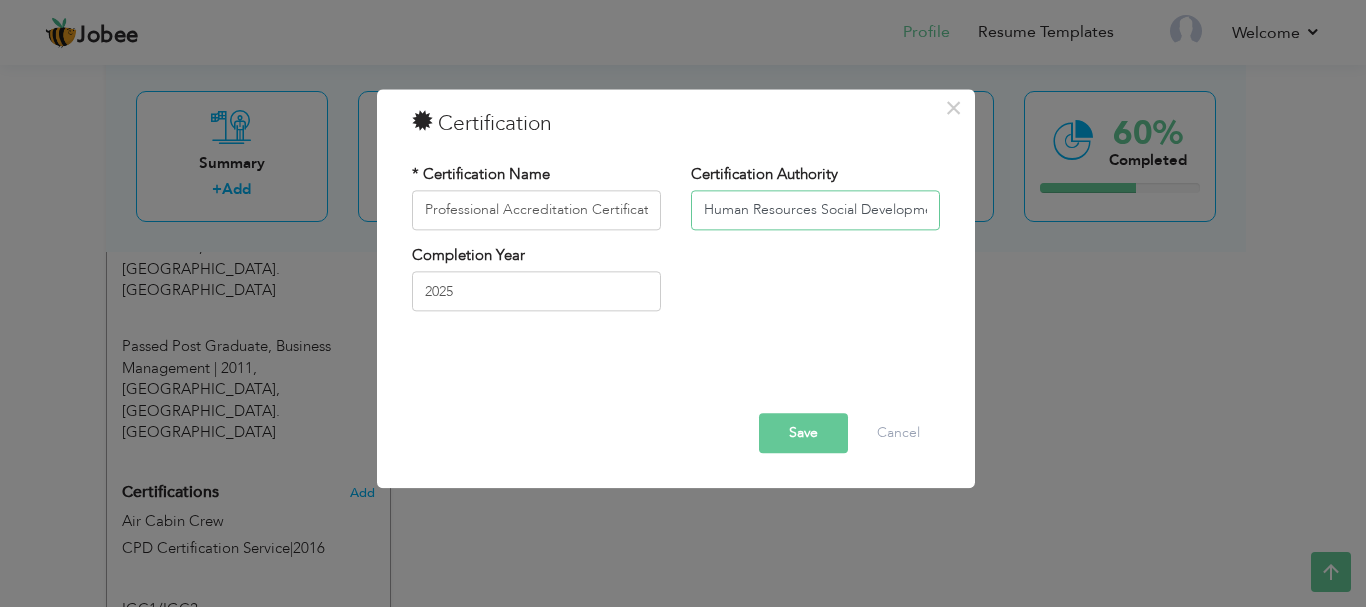 click on "Human Resources Social Development" at bounding box center (815, 210) 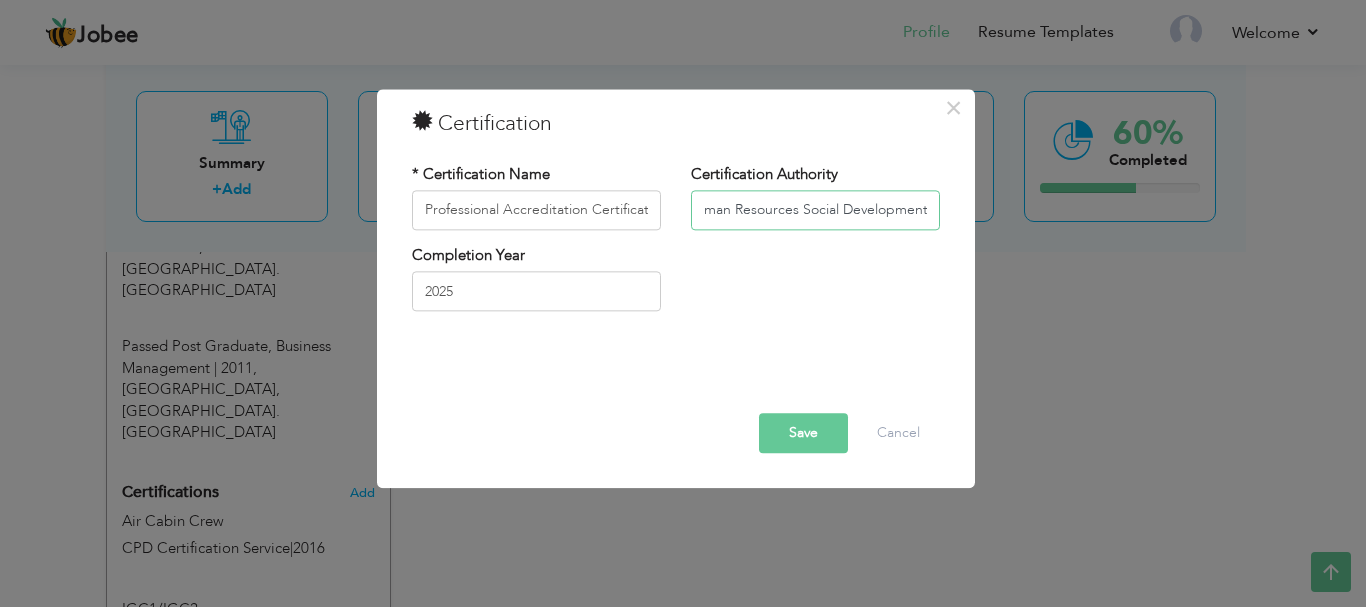scroll, scrollTop: 0, scrollLeft: 21, axis: horizontal 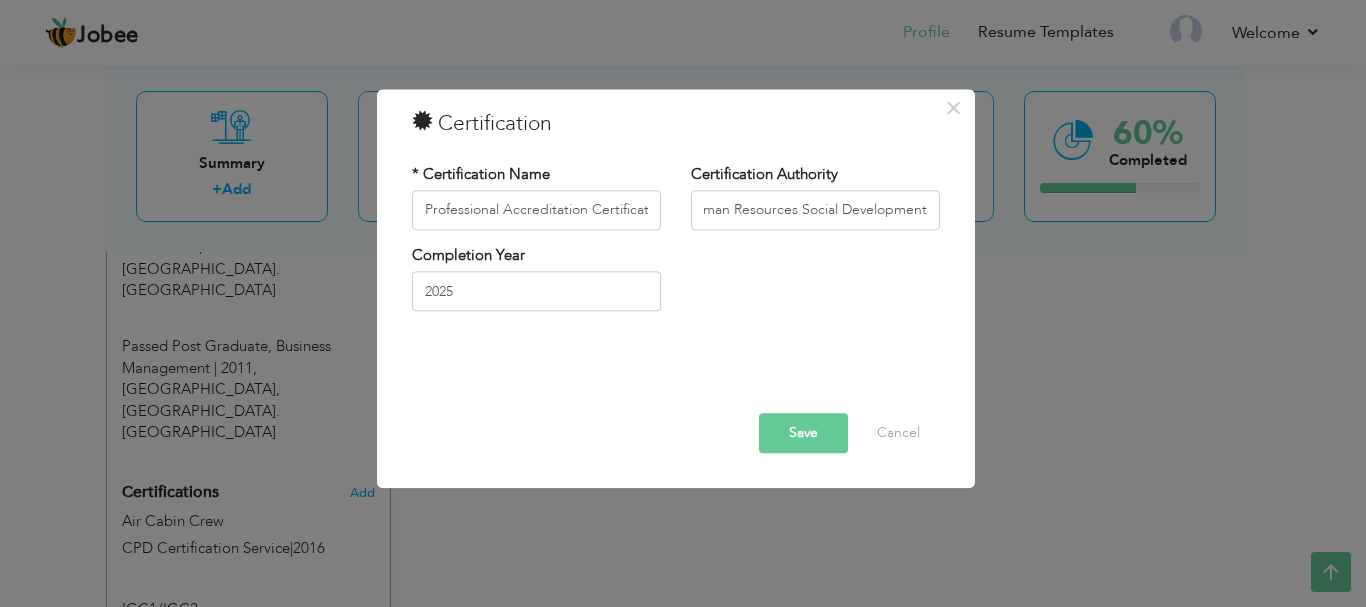 click on "Save" at bounding box center [803, 433] 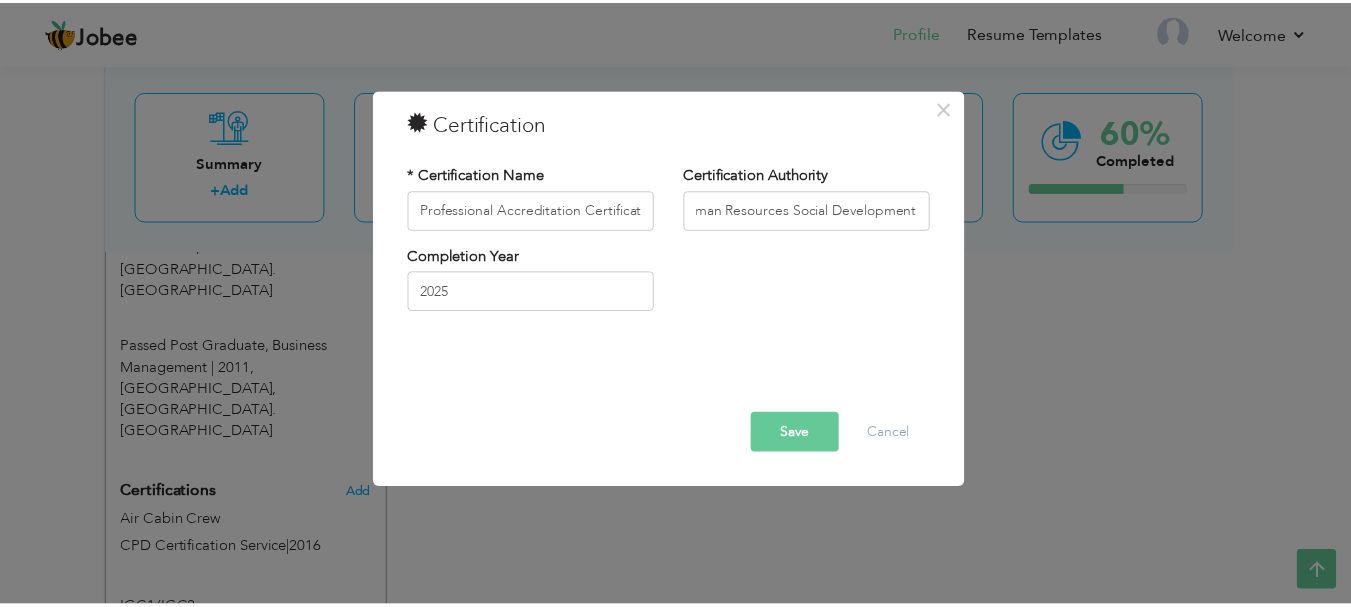 scroll, scrollTop: 0, scrollLeft: 0, axis: both 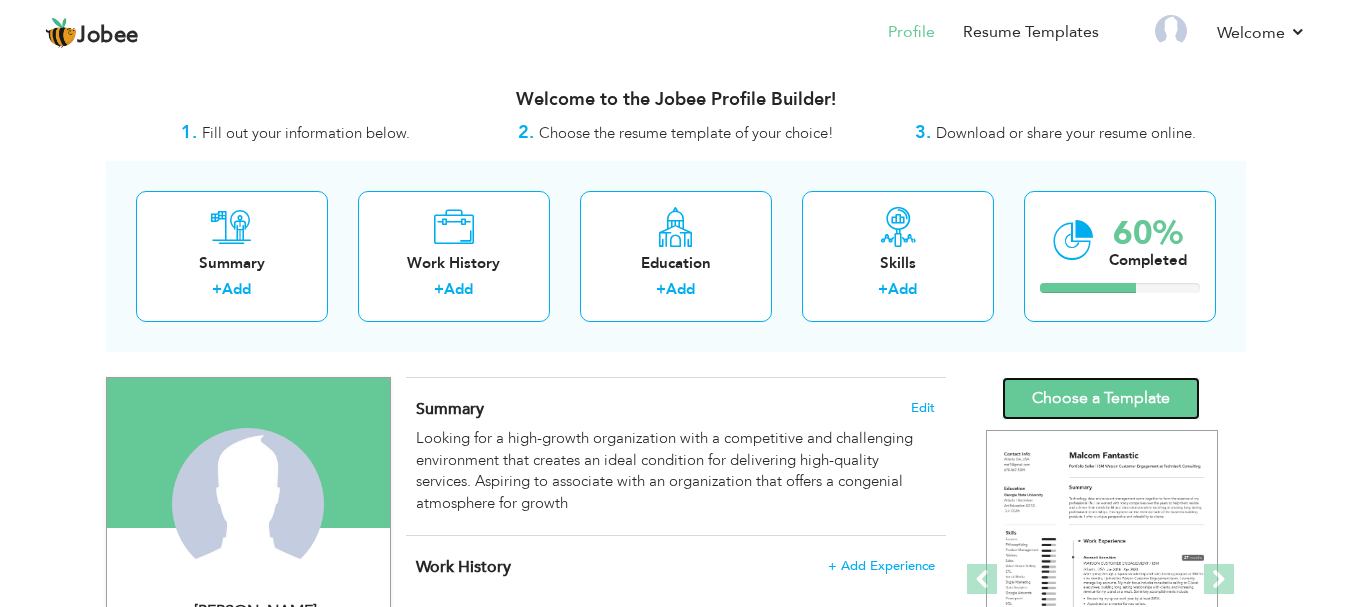 click on "Choose a Template" at bounding box center [1101, 398] 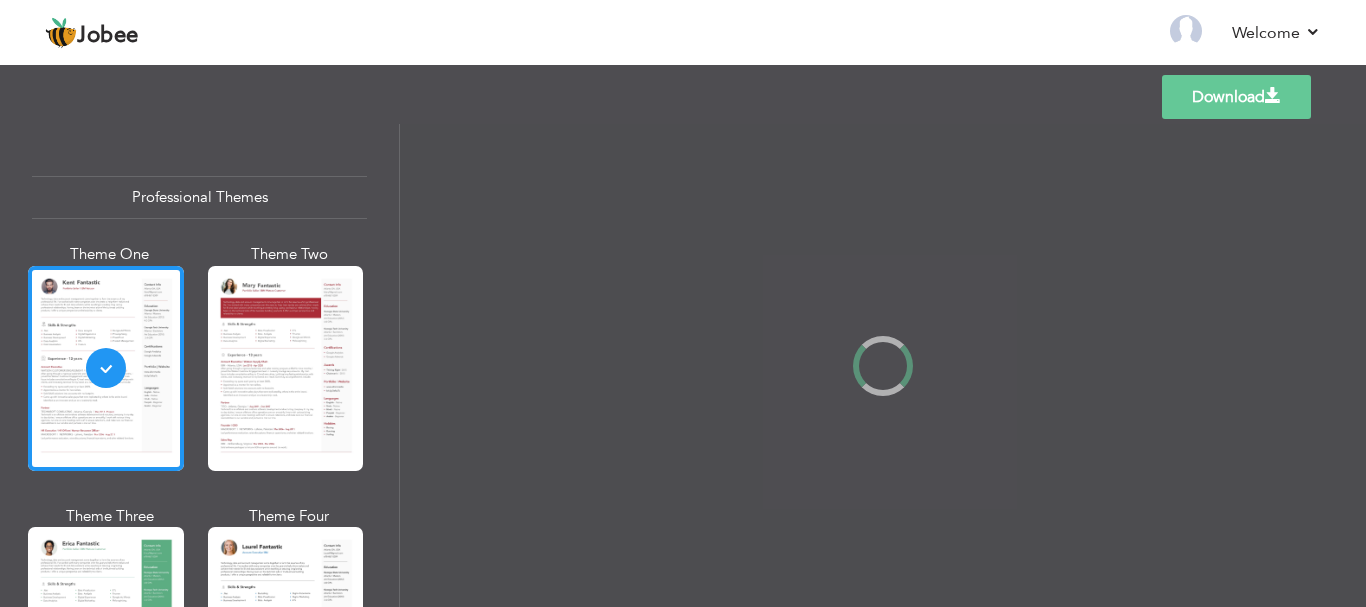 scroll, scrollTop: 0, scrollLeft: 0, axis: both 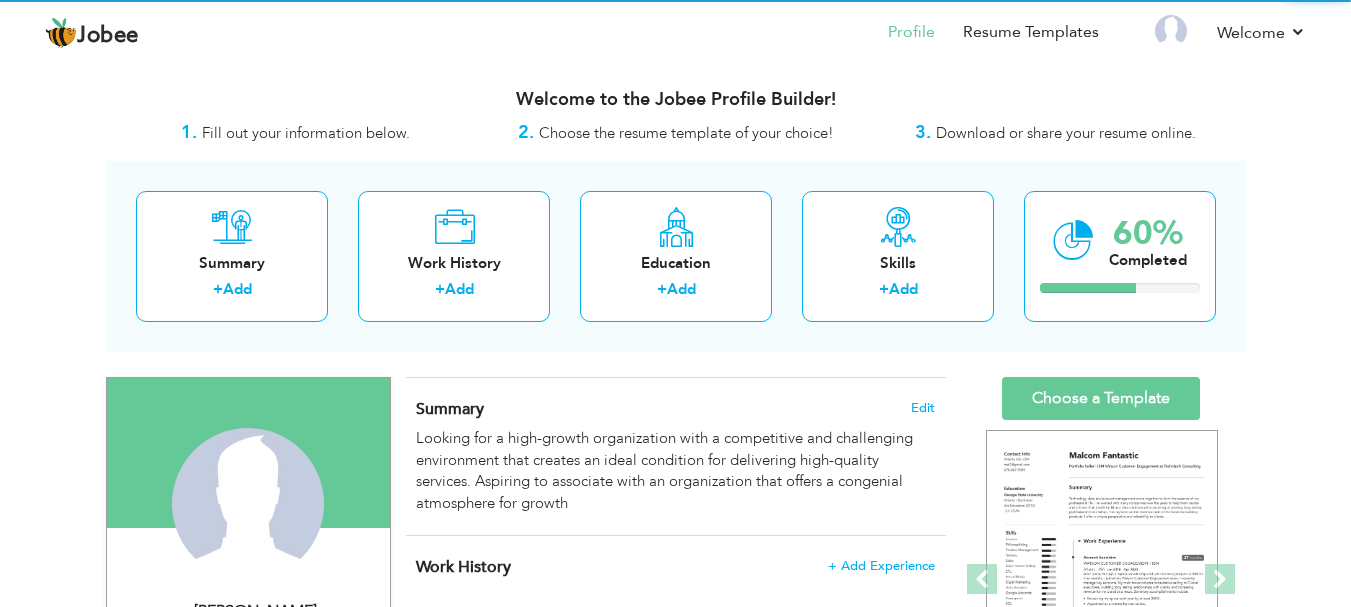 click on "Change
Remove" at bounding box center [248, 514] 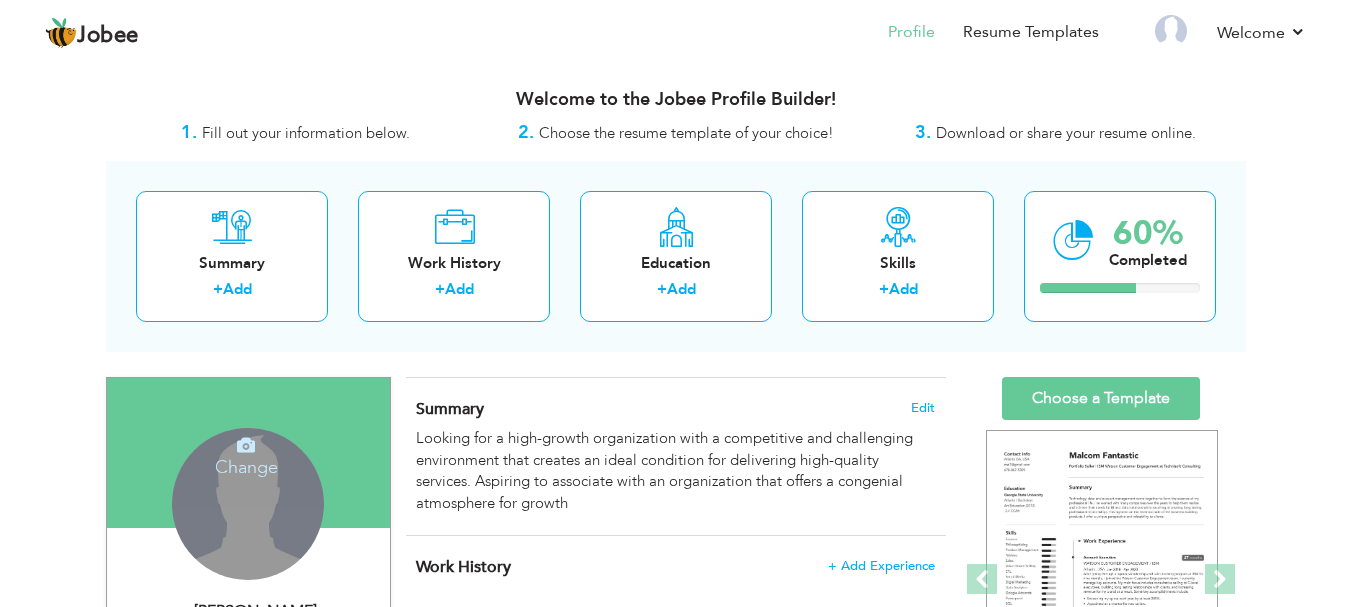 scroll, scrollTop: 0, scrollLeft: 0, axis: both 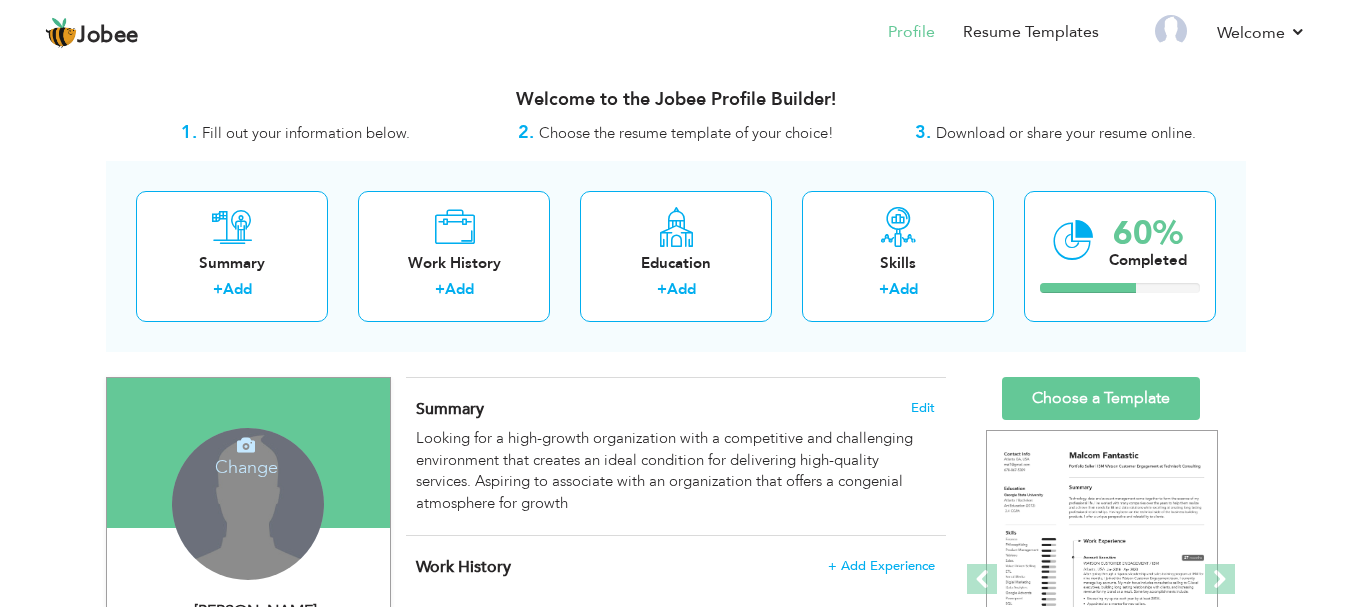 click on "Change
Remove" at bounding box center [248, 504] 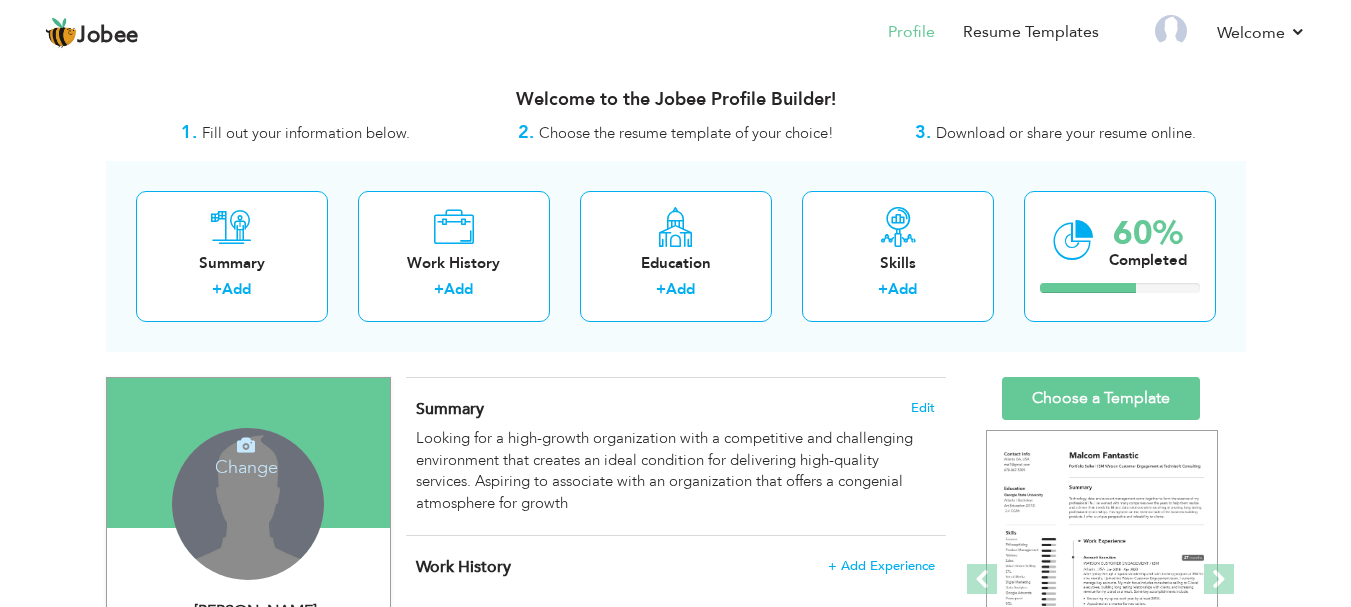 click on "Change
Remove" at bounding box center [248, 504] 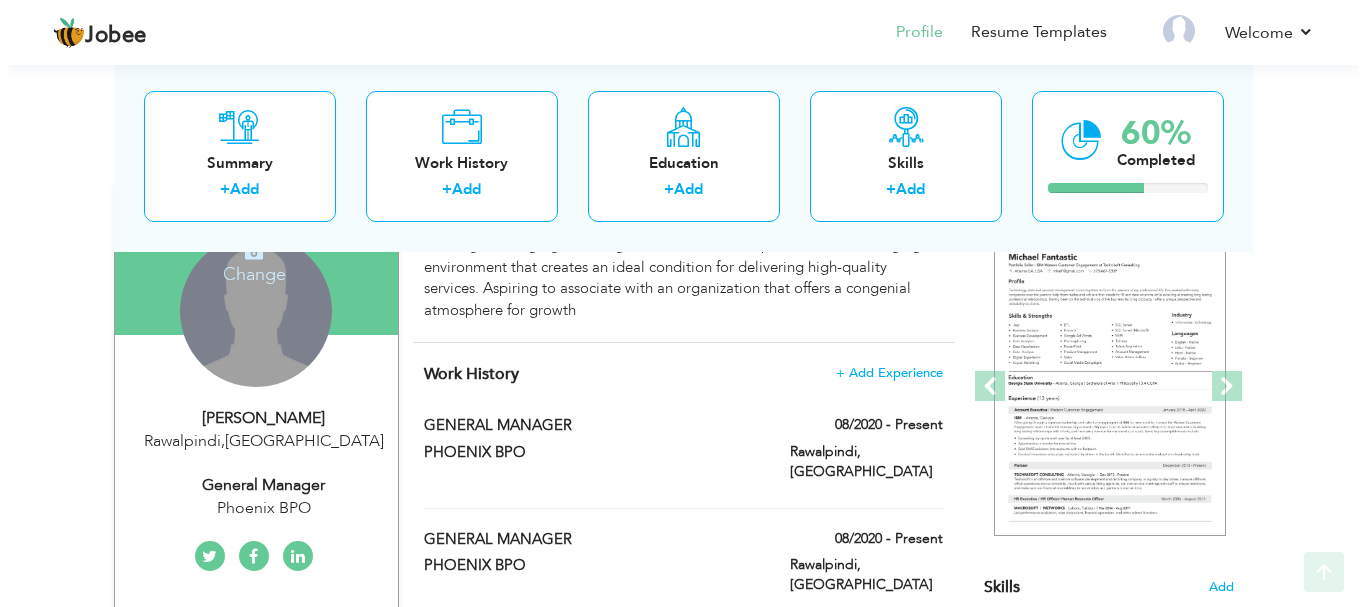 scroll, scrollTop: 200, scrollLeft: 0, axis: vertical 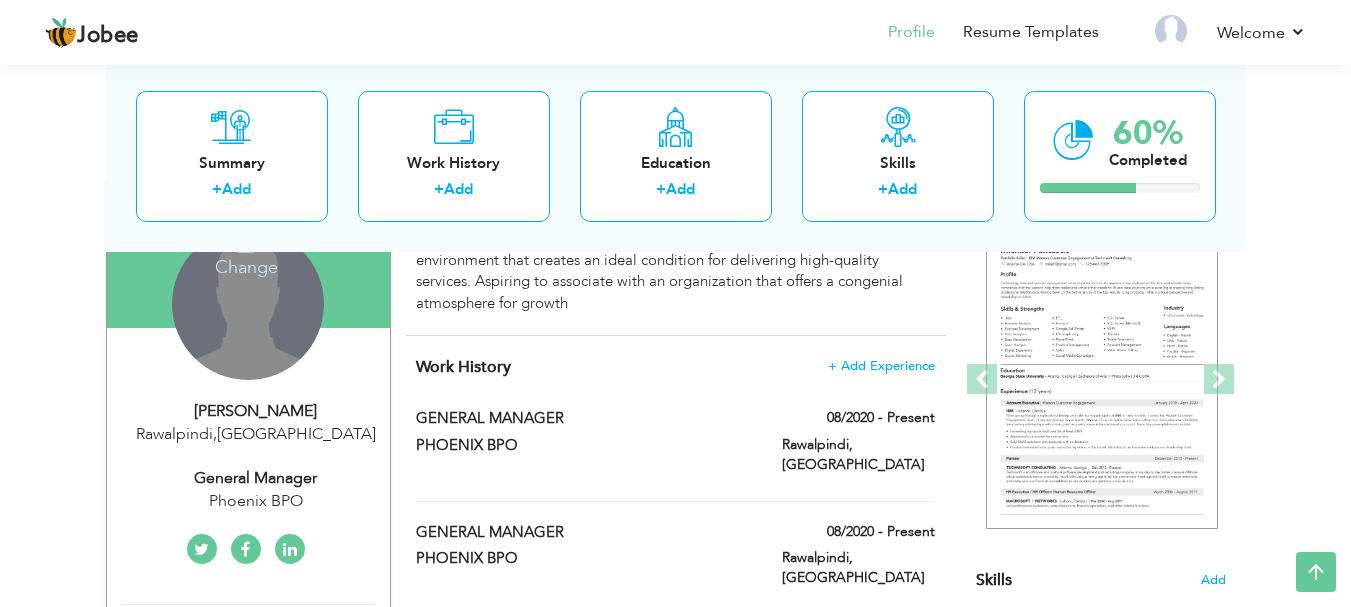 click on "Change" at bounding box center [246, 254] 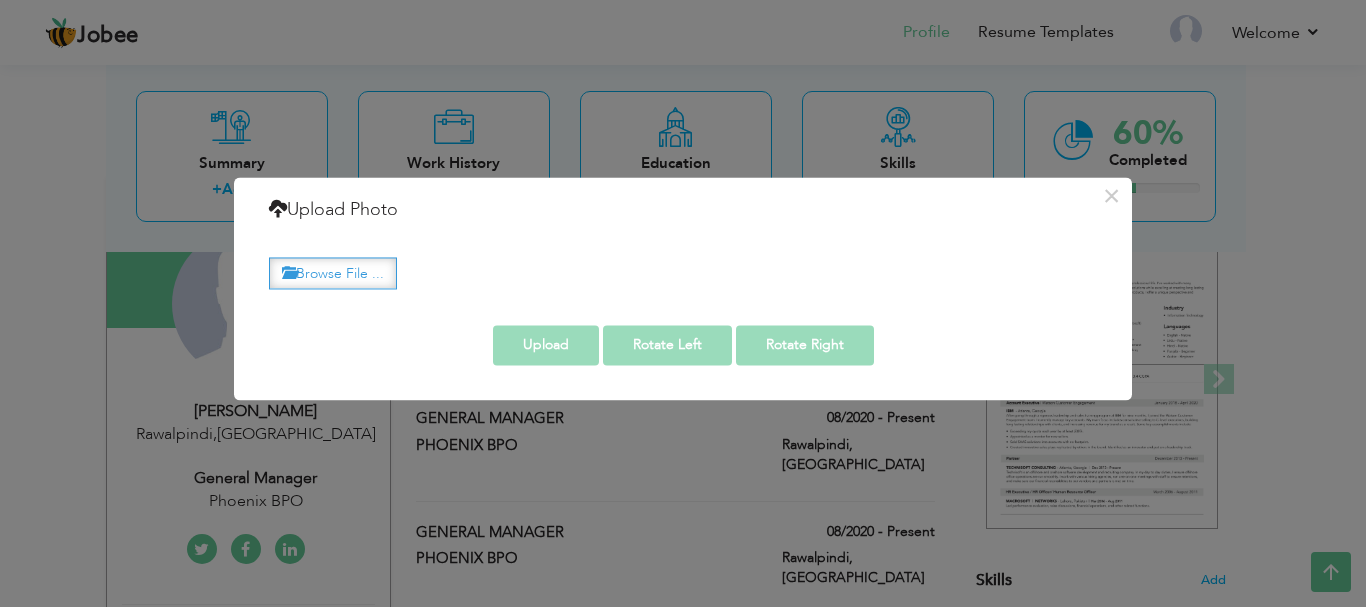 click at bounding box center (289, 273) 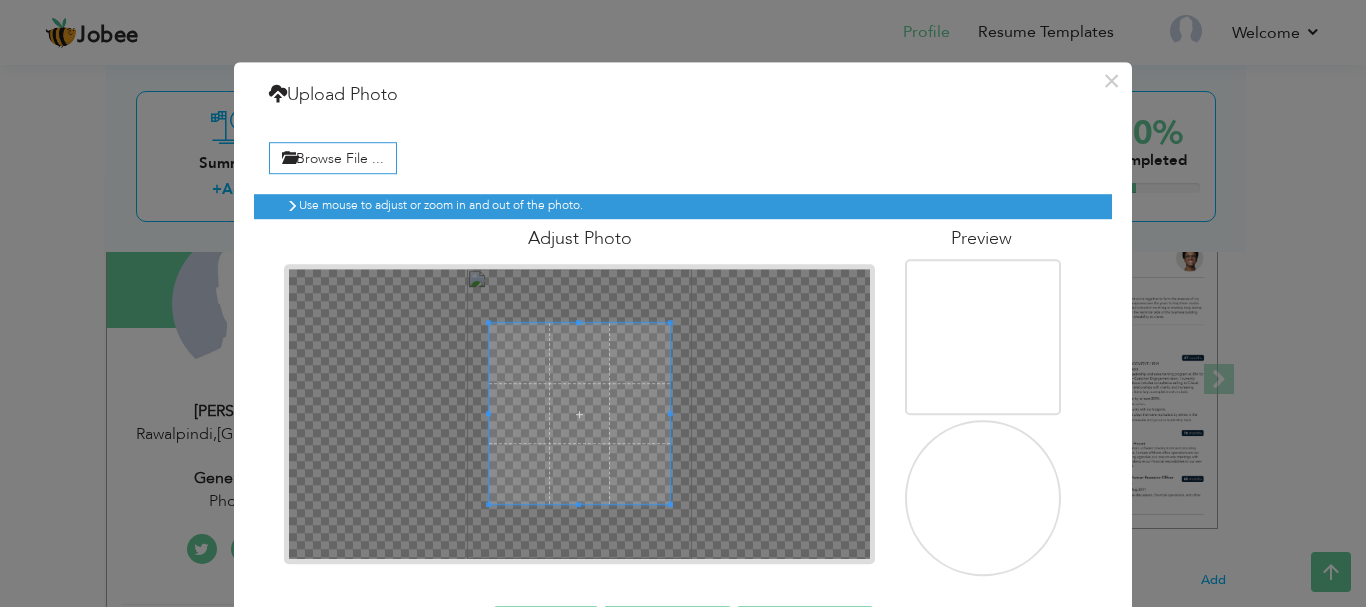 click at bounding box center [579, 414] 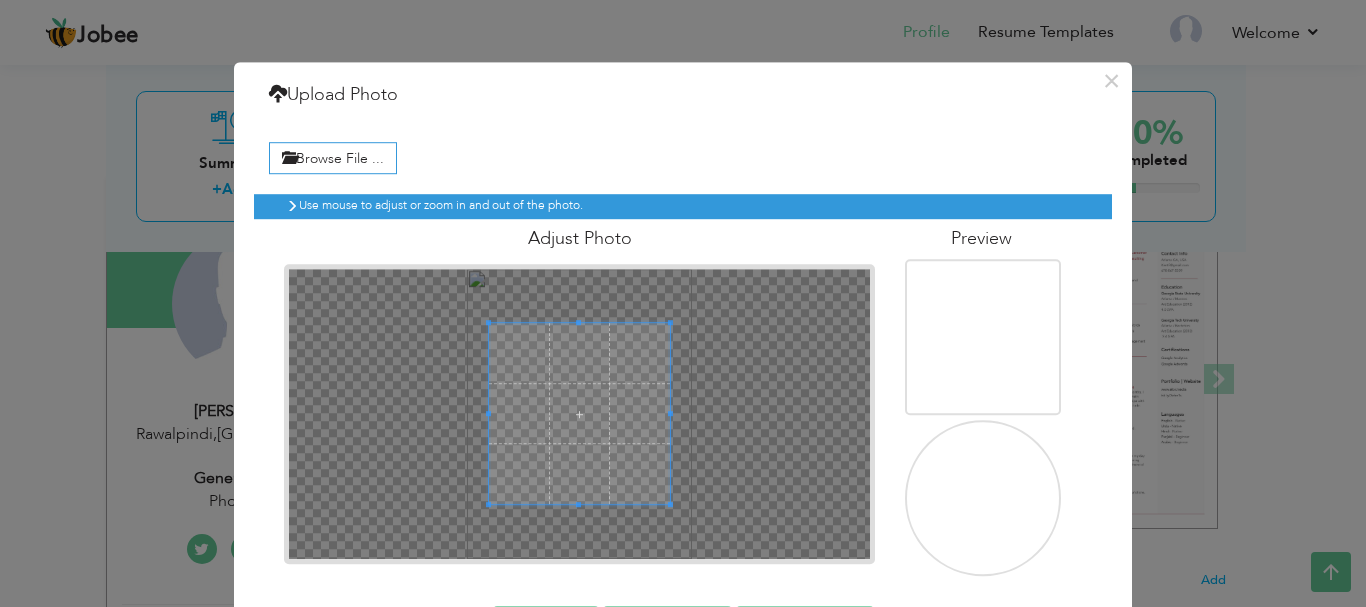 click at bounding box center (579, 414) 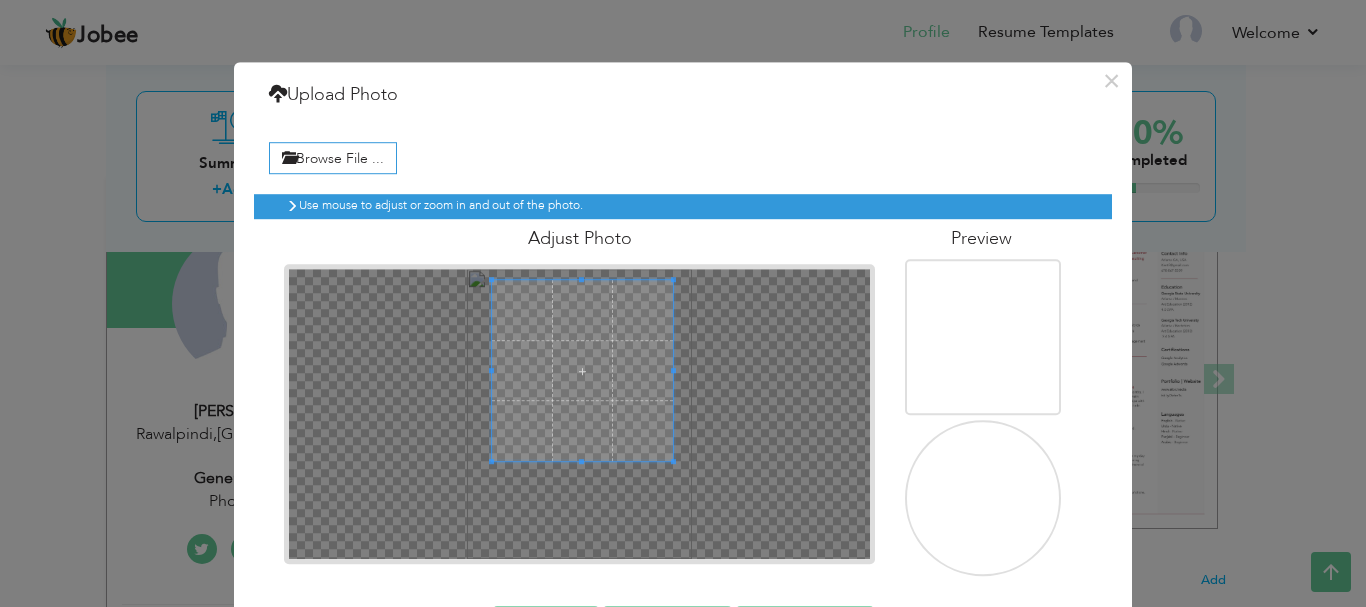 click at bounding box center [582, 371] 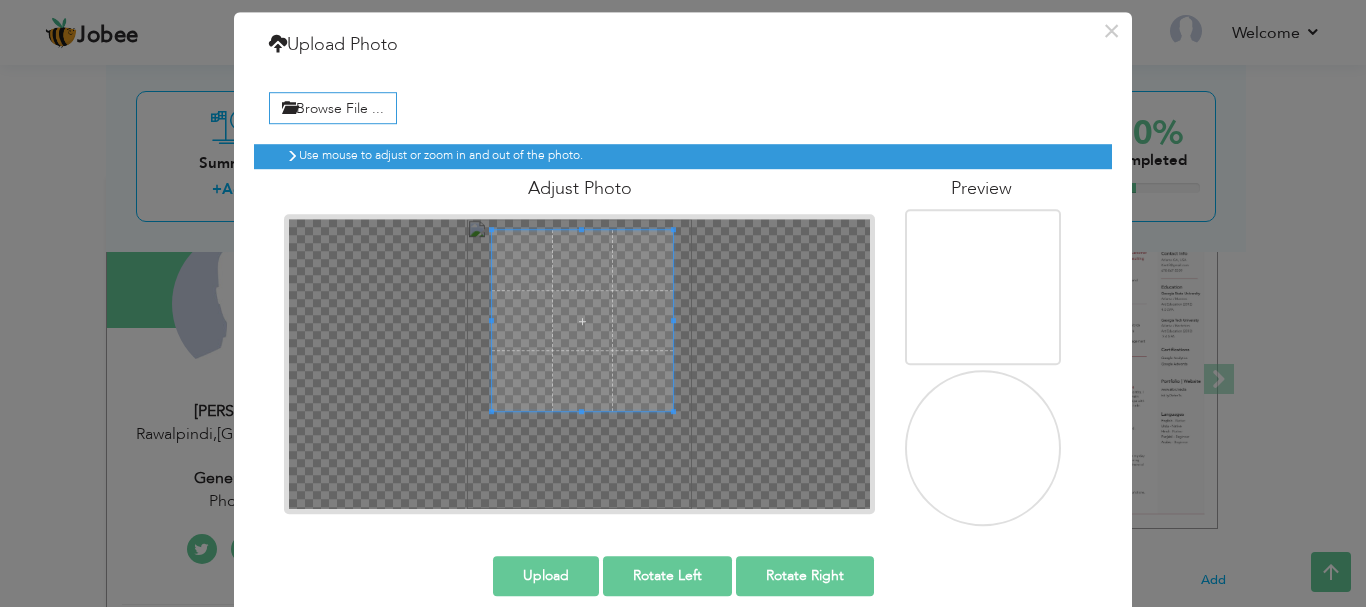scroll, scrollTop: 74, scrollLeft: 0, axis: vertical 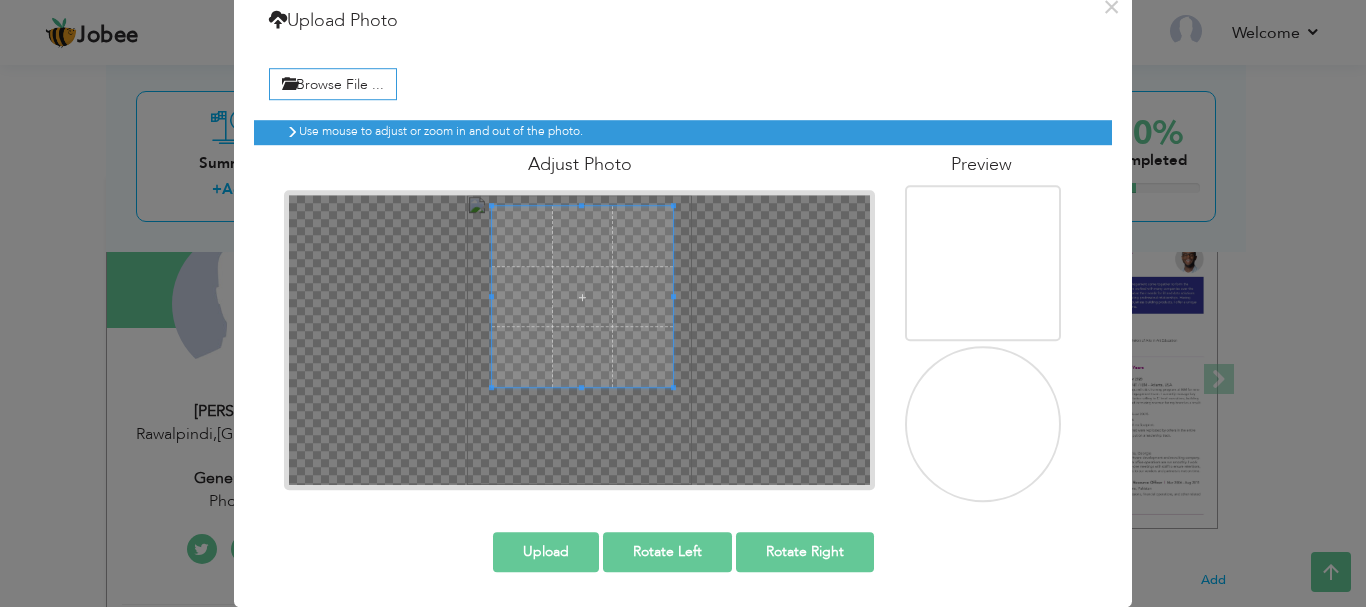 click on "Upload" at bounding box center (546, 552) 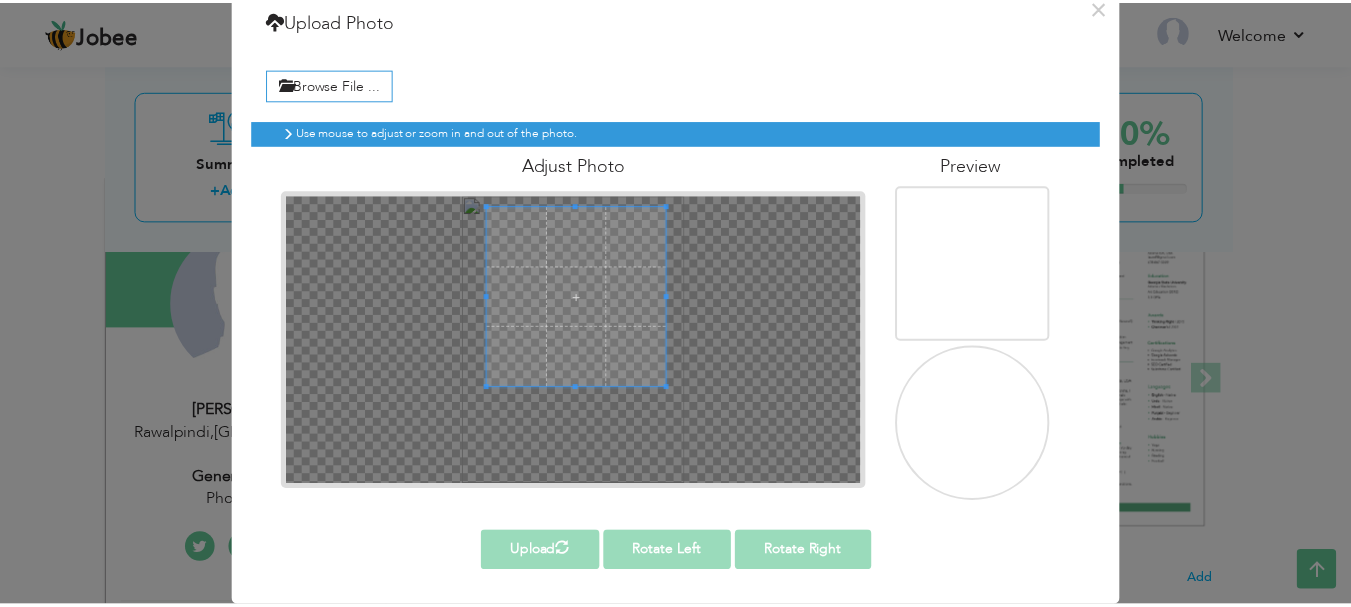 scroll, scrollTop: 0, scrollLeft: 0, axis: both 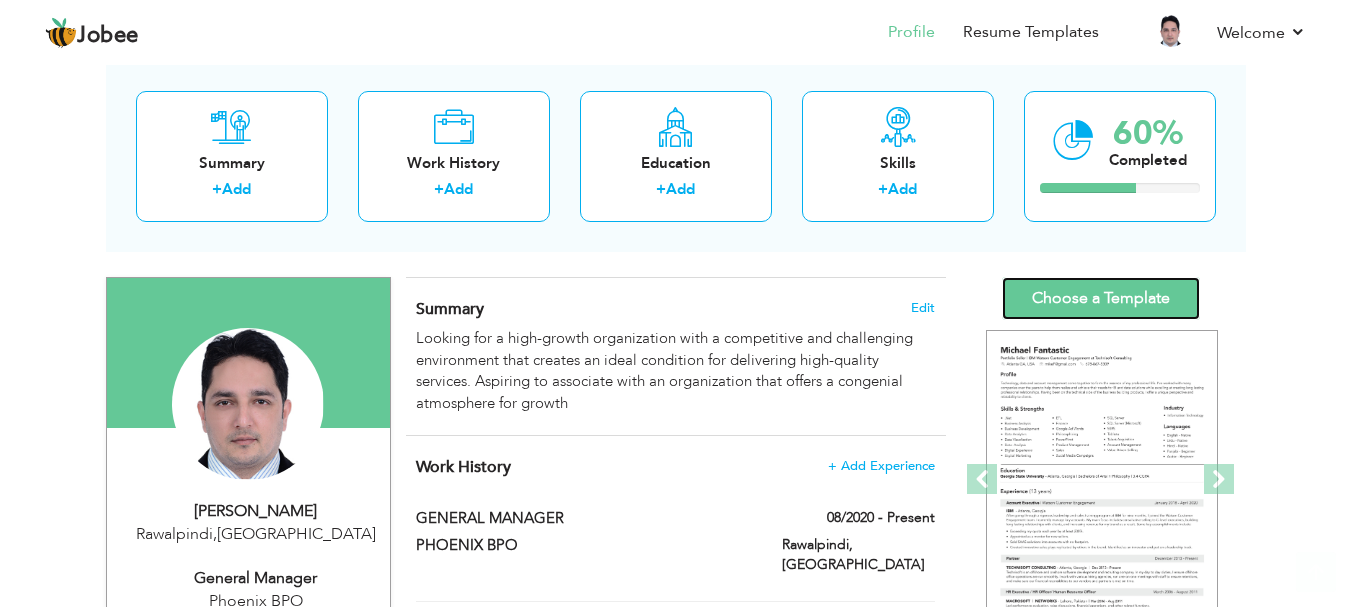 click on "Choose a Template" at bounding box center (1101, 298) 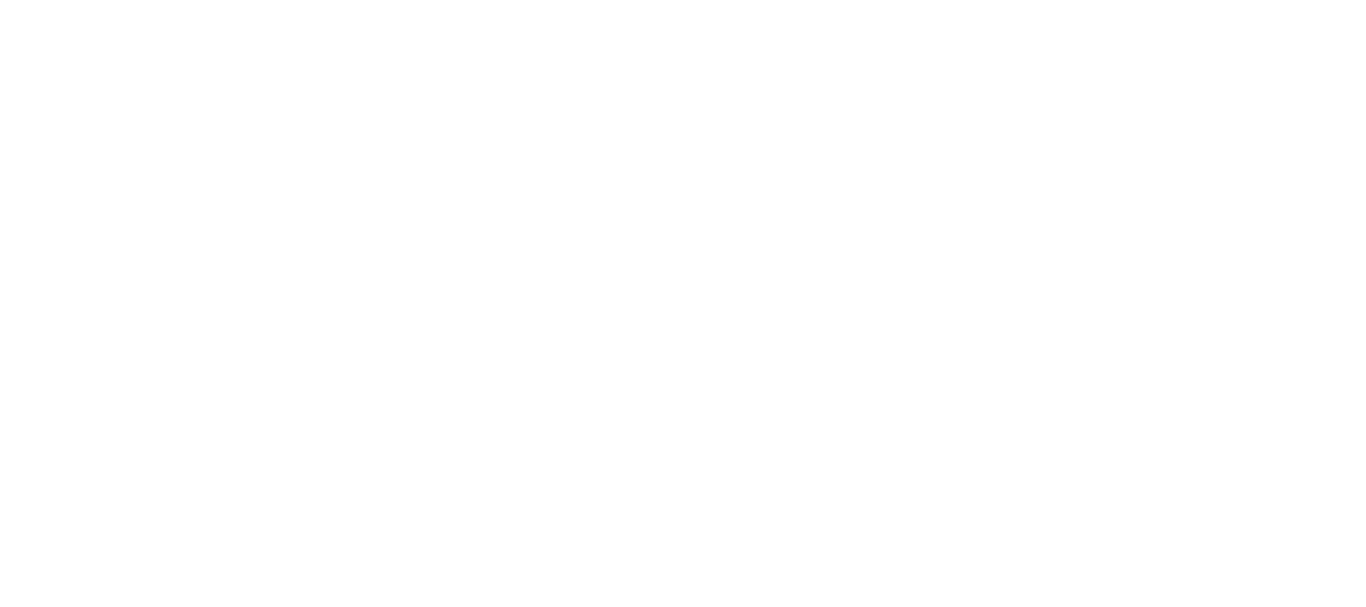 scroll, scrollTop: 0, scrollLeft: 0, axis: both 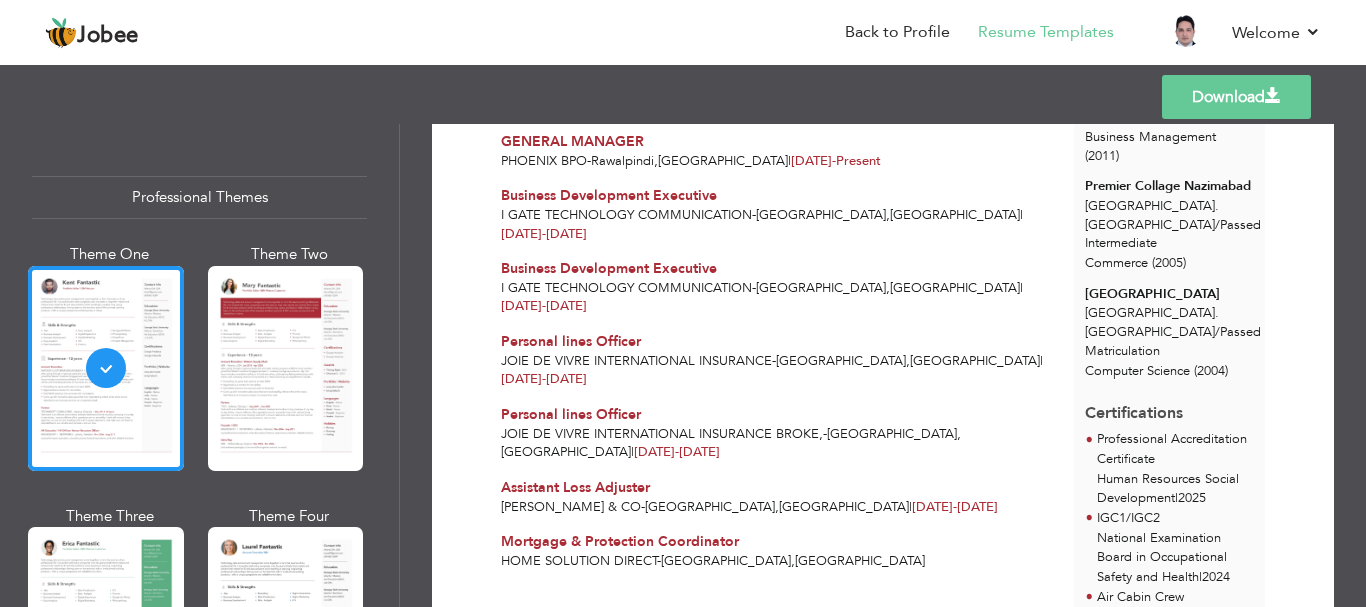 click on "Download
[PERSON_NAME]
General Manager  at [GEOGRAPHIC_DATA]
Experience -  17 /" at bounding box center (883, 365) 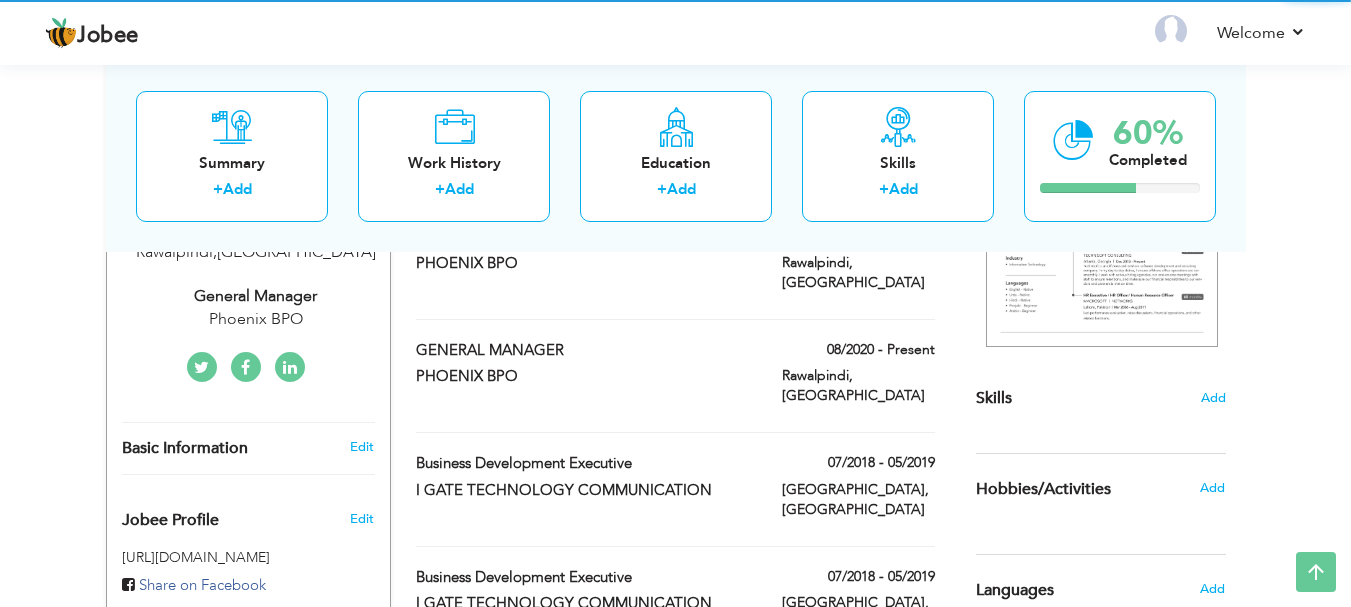 scroll, scrollTop: 382, scrollLeft: 0, axis: vertical 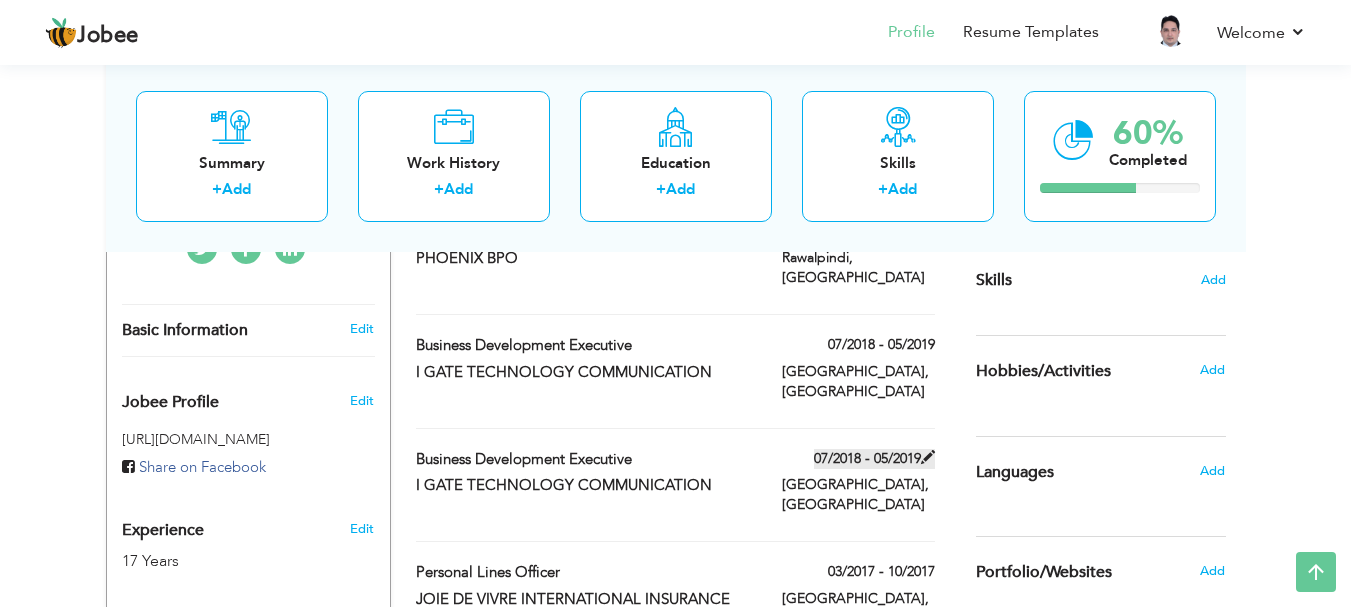 click at bounding box center (928, 457) 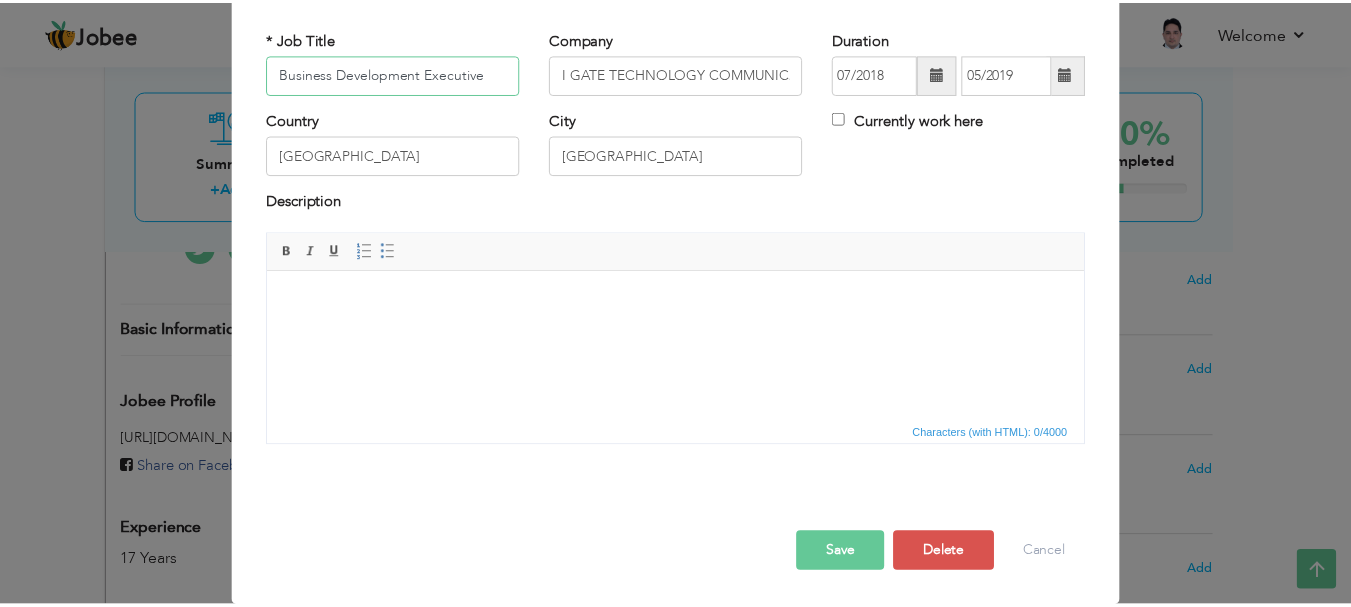 scroll, scrollTop: 110, scrollLeft: 0, axis: vertical 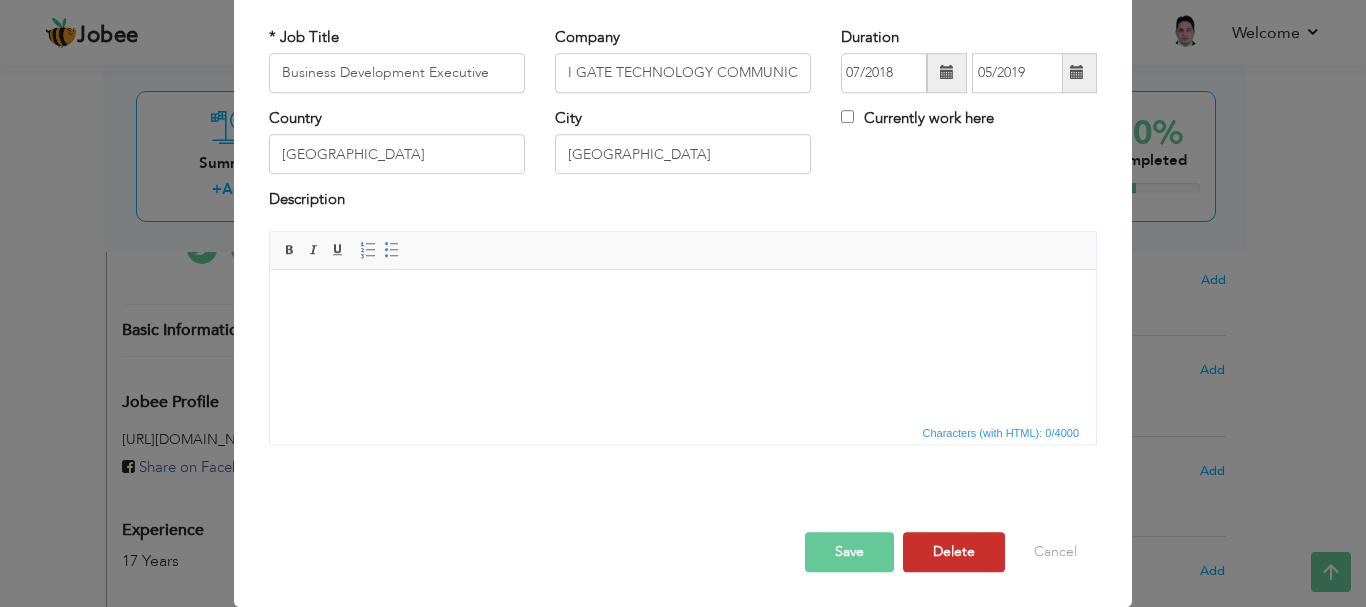 click on "Delete" at bounding box center [954, 552] 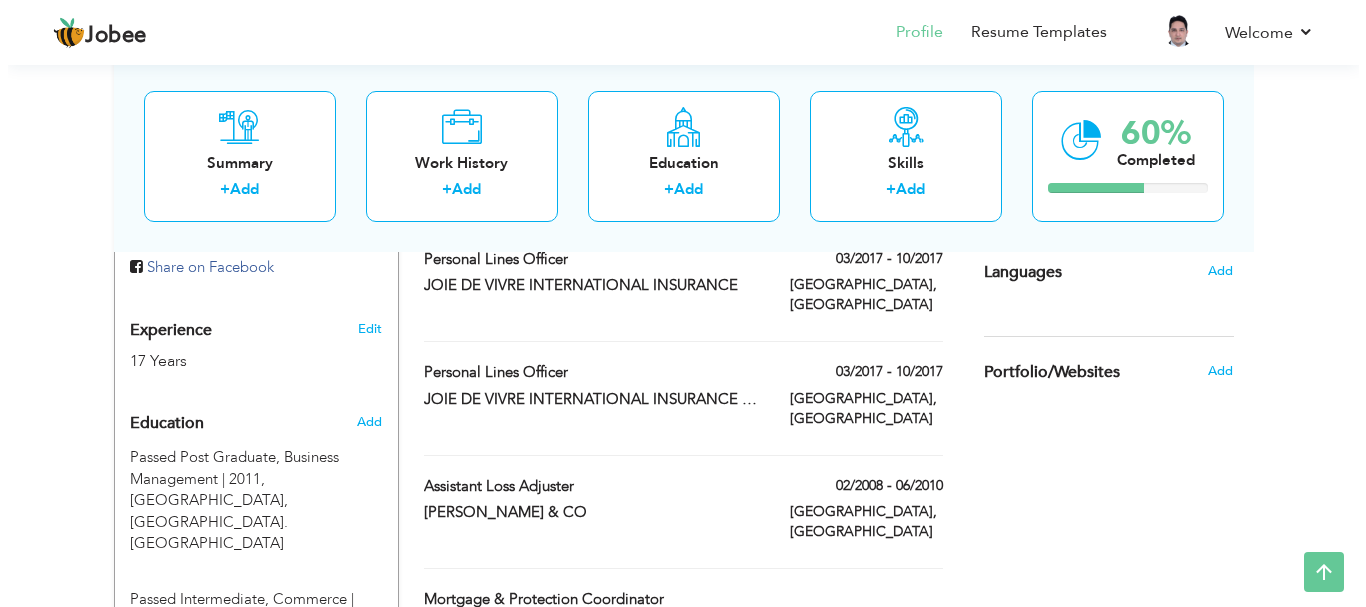 scroll, scrollTop: 800, scrollLeft: 0, axis: vertical 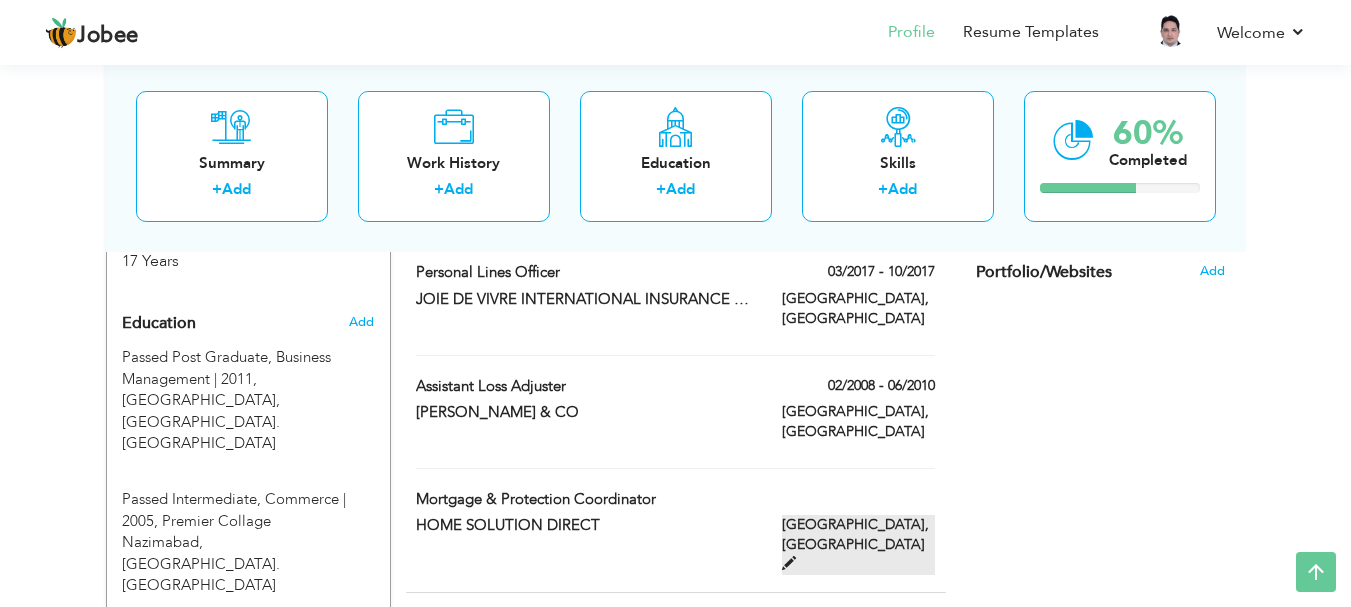 click at bounding box center (789, 563) 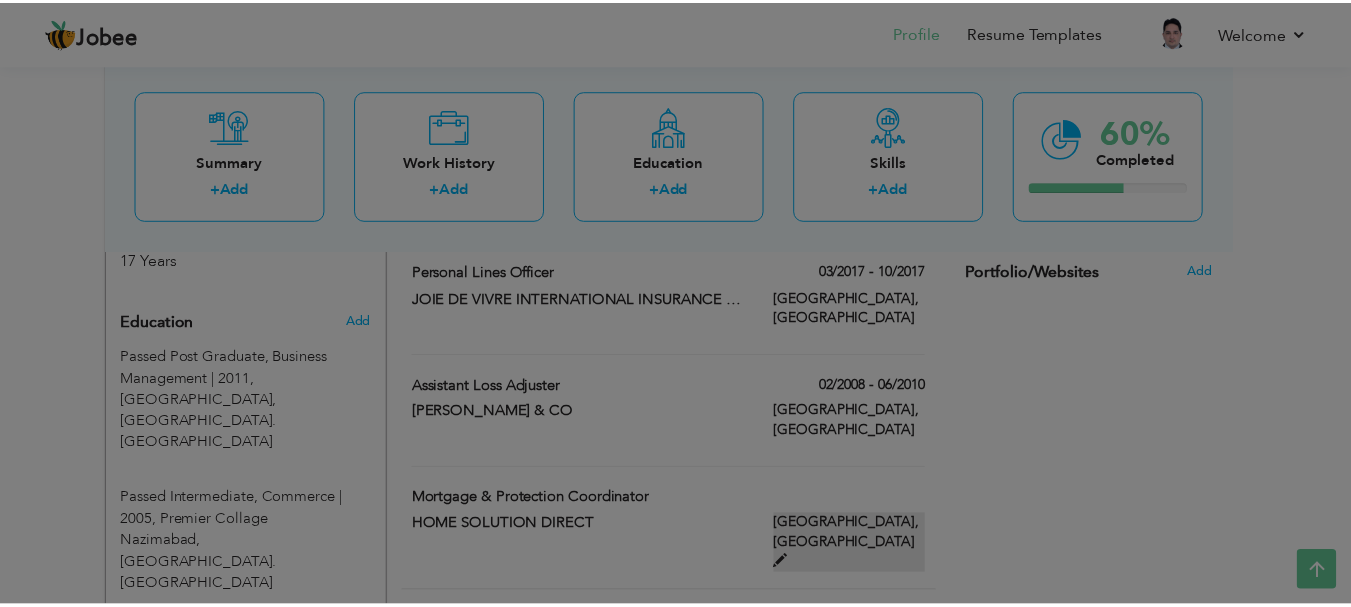 scroll, scrollTop: 0, scrollLeft: 0, axis: both 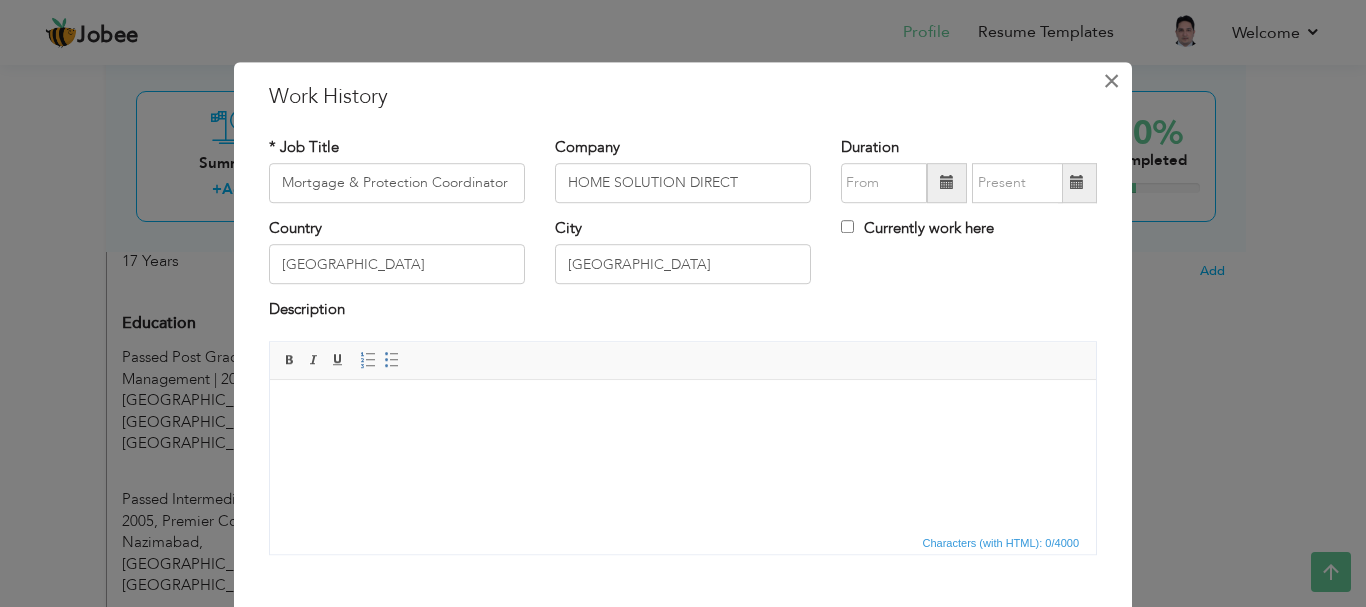 click on "×" at bounding box center [1111, 81] 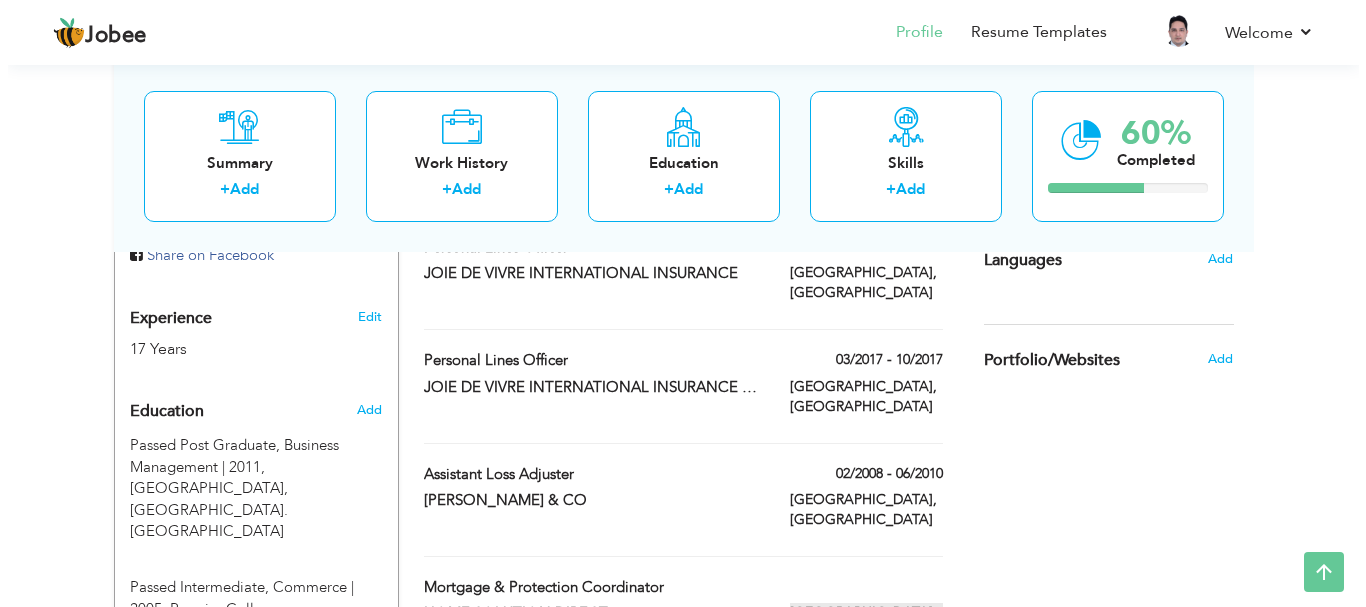scroll, scrollTop: 700, scrollLeft: 0, axis: vertical 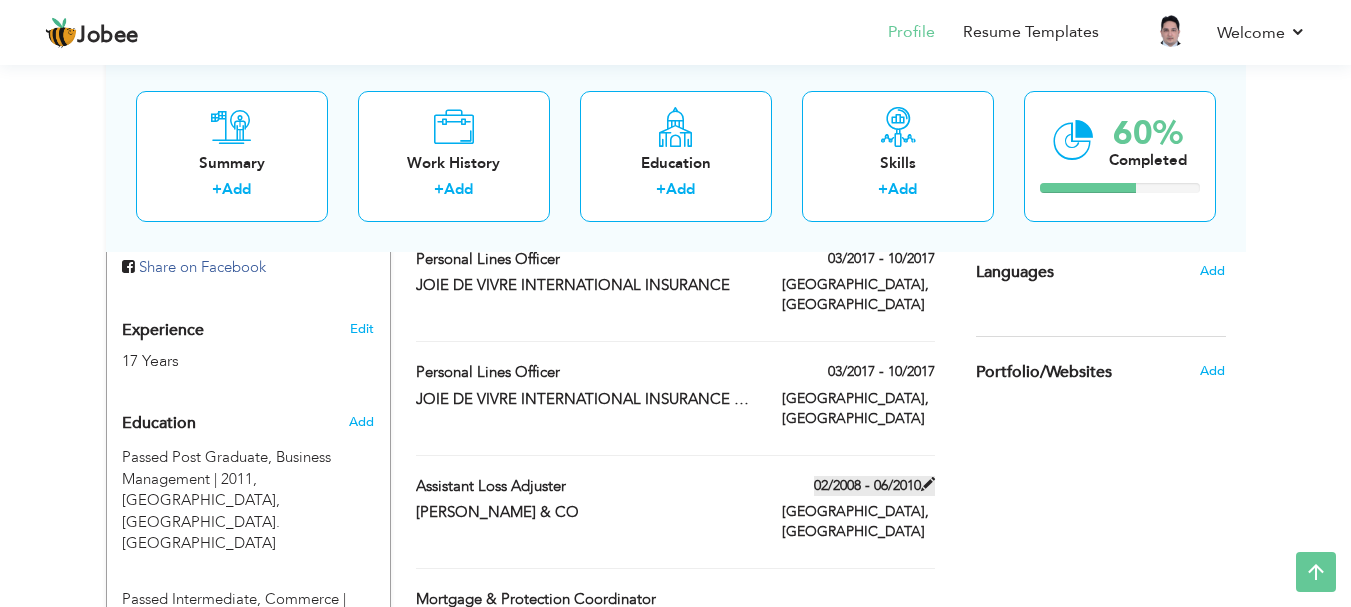 click at bounding box center (928, 484) 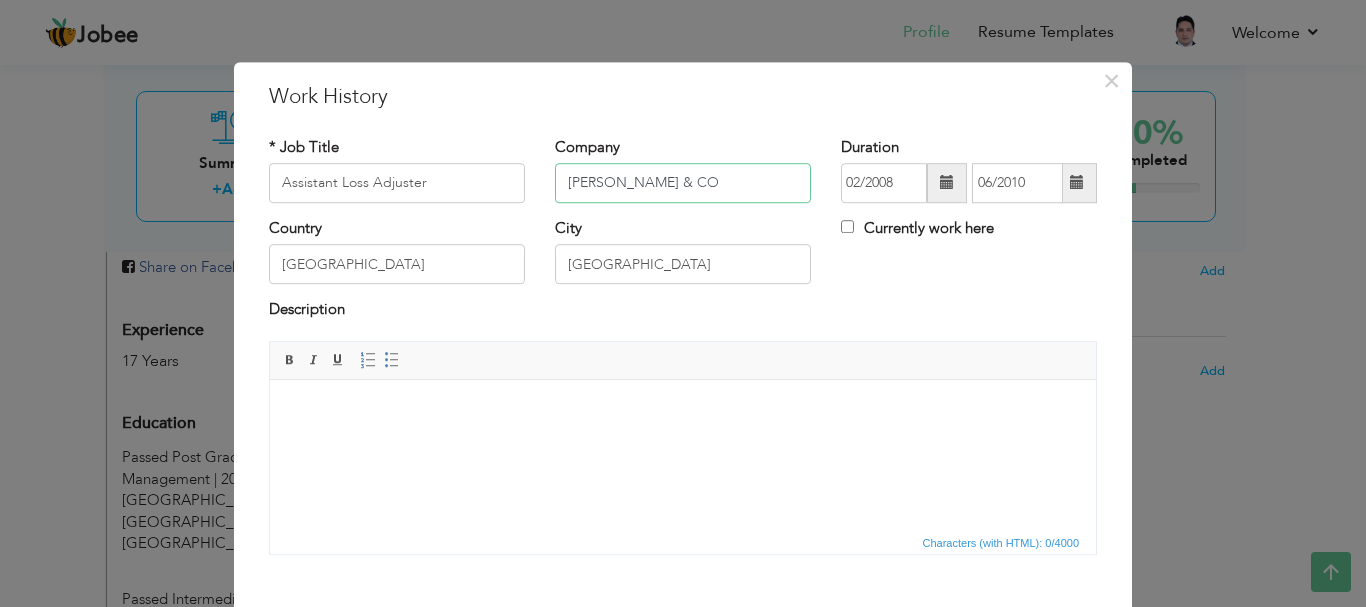 click on "[PERSON_NAME] & CO" at bounding box center [683, 183] 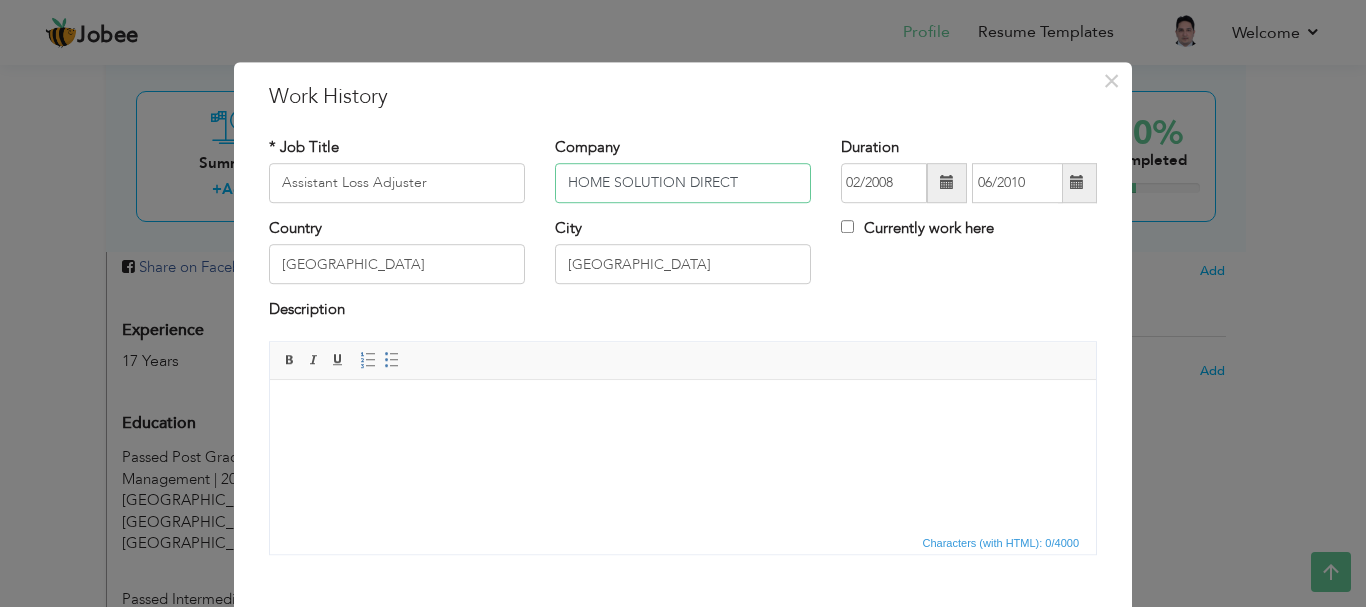 type on "HOME SOLUTION DIRECT" 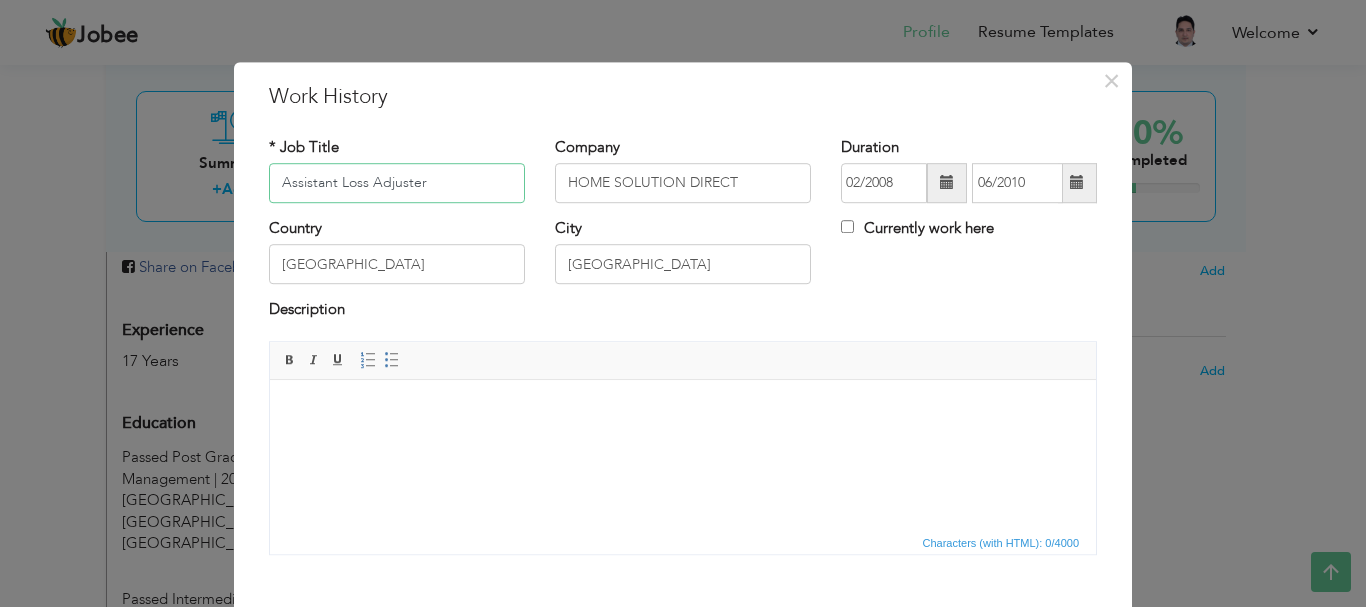 click on "Assistant Loss Adjuster" at bounding box center (397, 183) 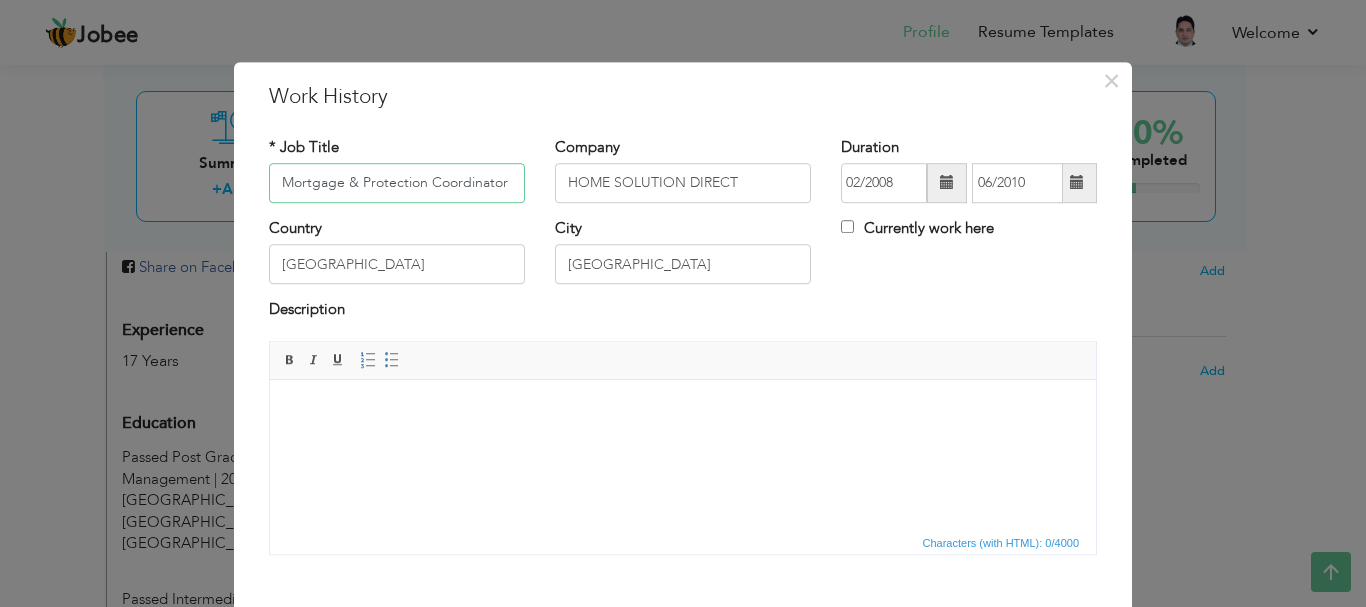 type on "Mortgage & Protection Coordinator" 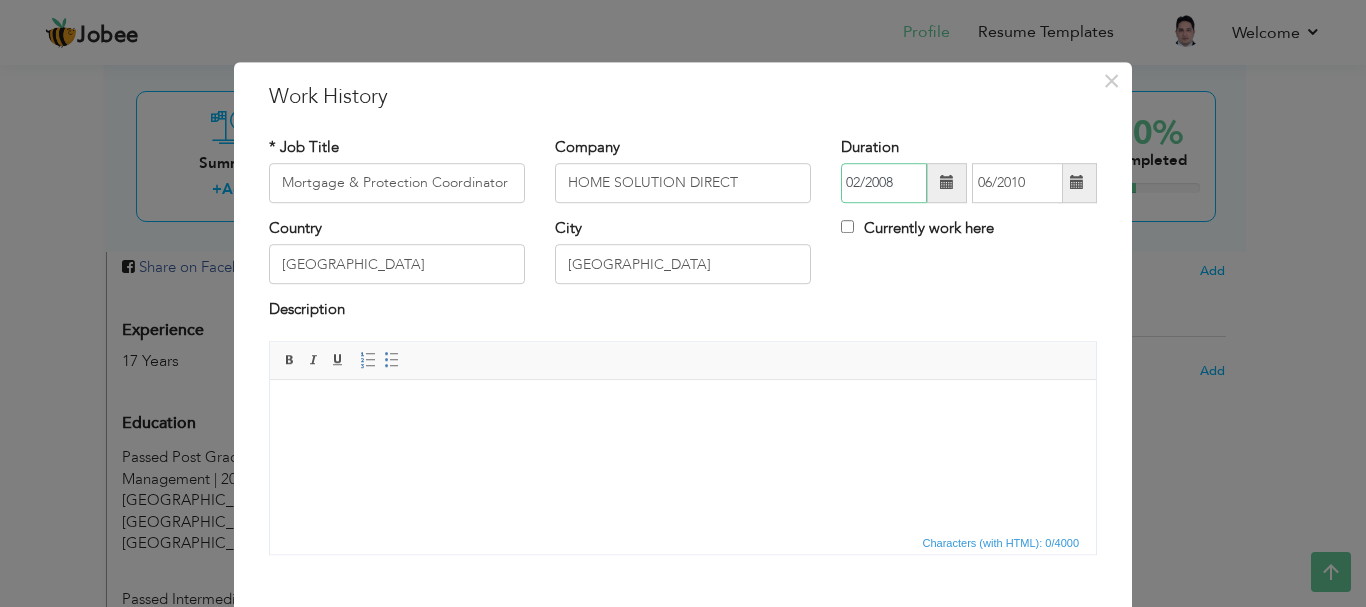 click on "02/2008" at bounding box center (884, 183) 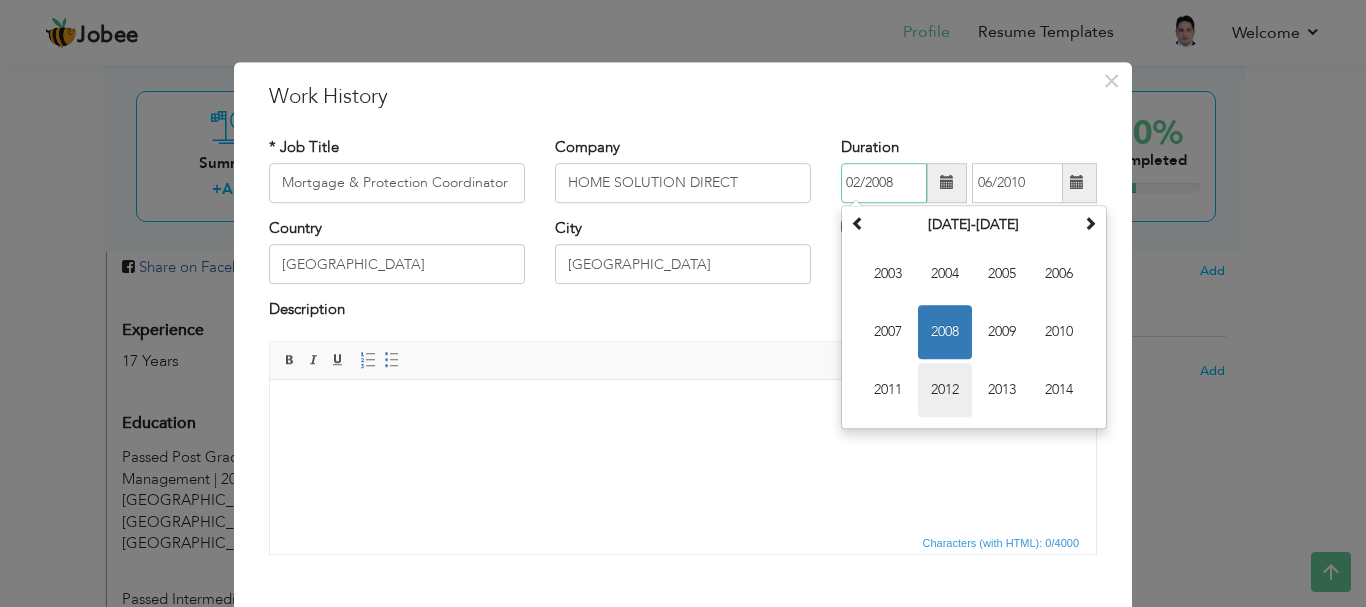 click on "2012" at bounding box center (945, 390) 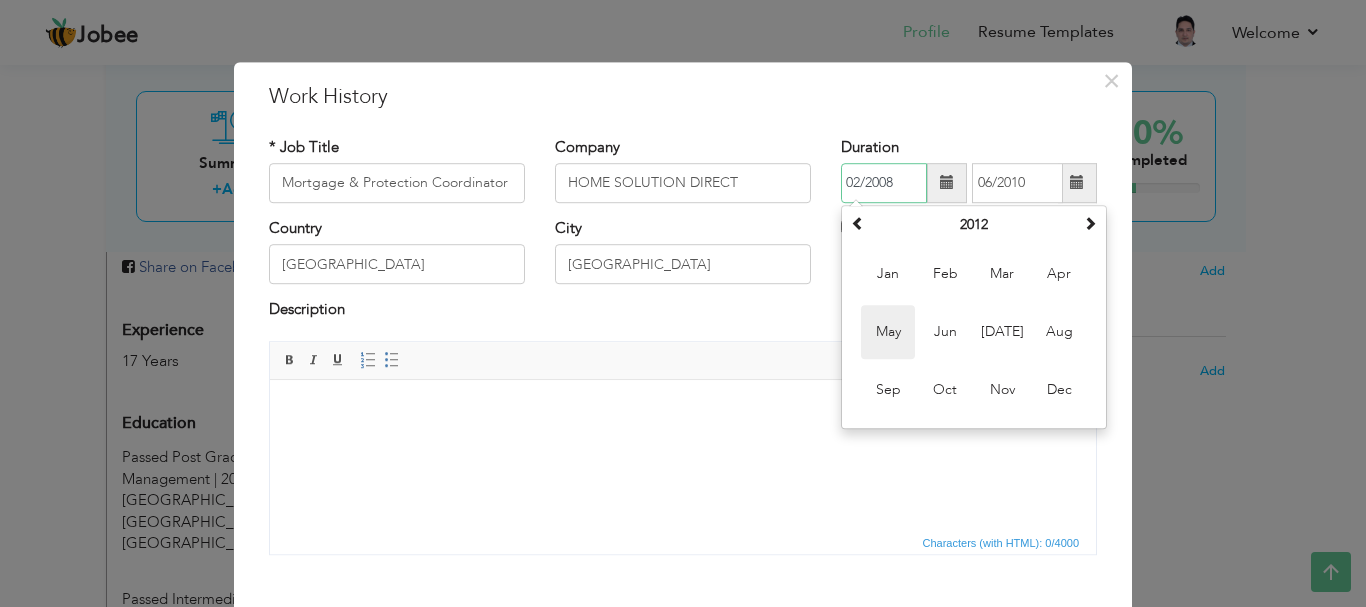 click on "May" at bounding box center [888, 332] 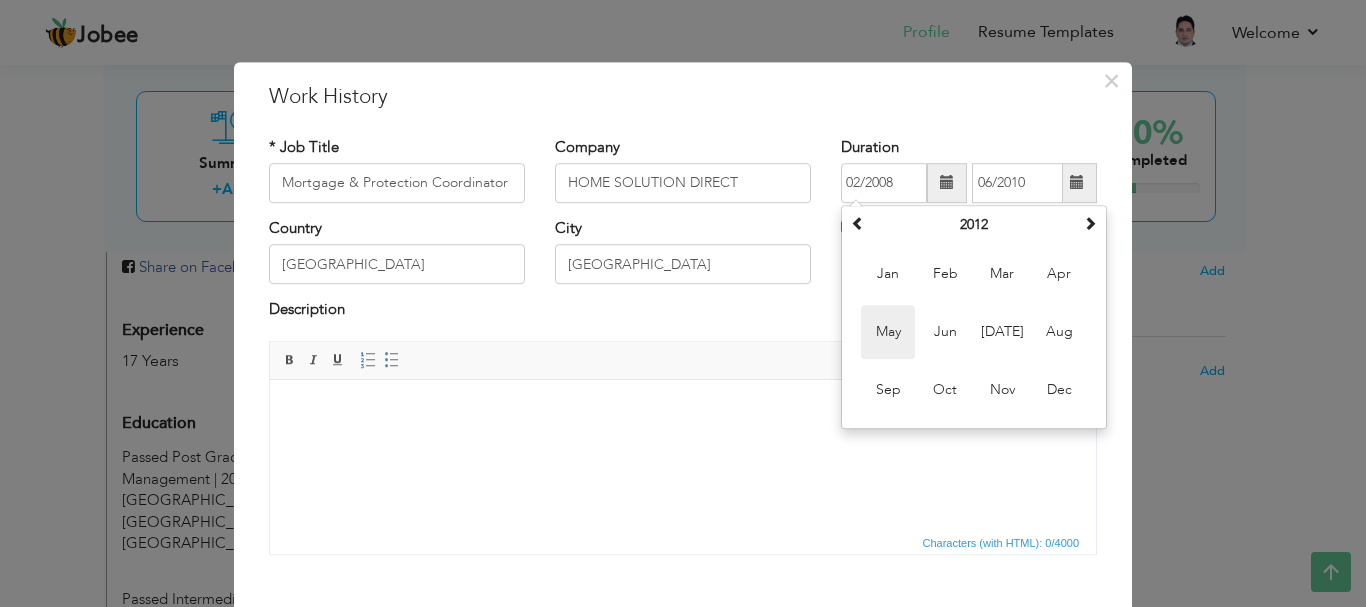 type on "05/2012" 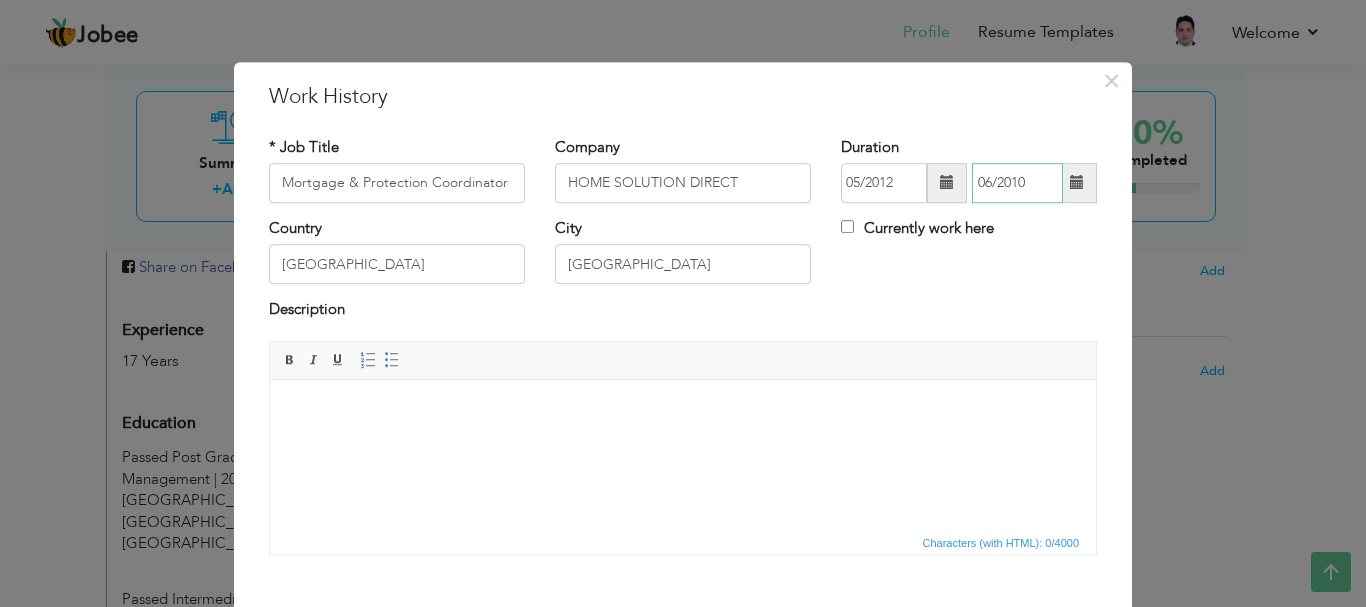 click on "06/2010" at bounding box center (1017, 183) 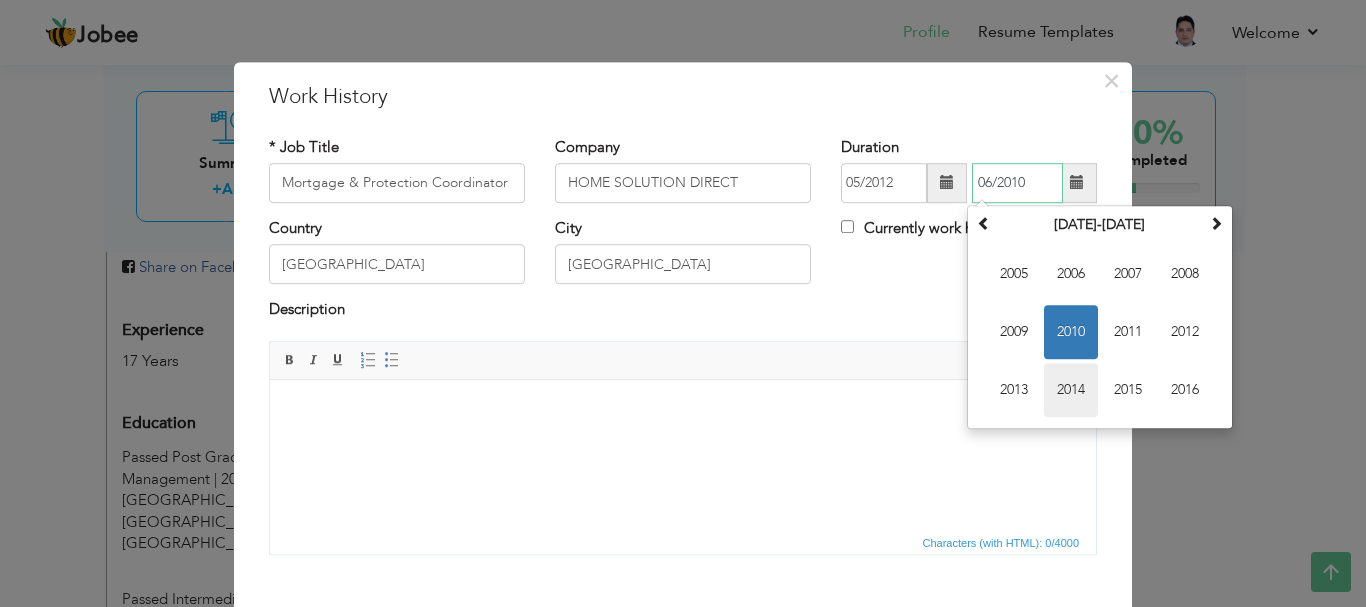 click on "2014" at bounding box center [1071, 390] 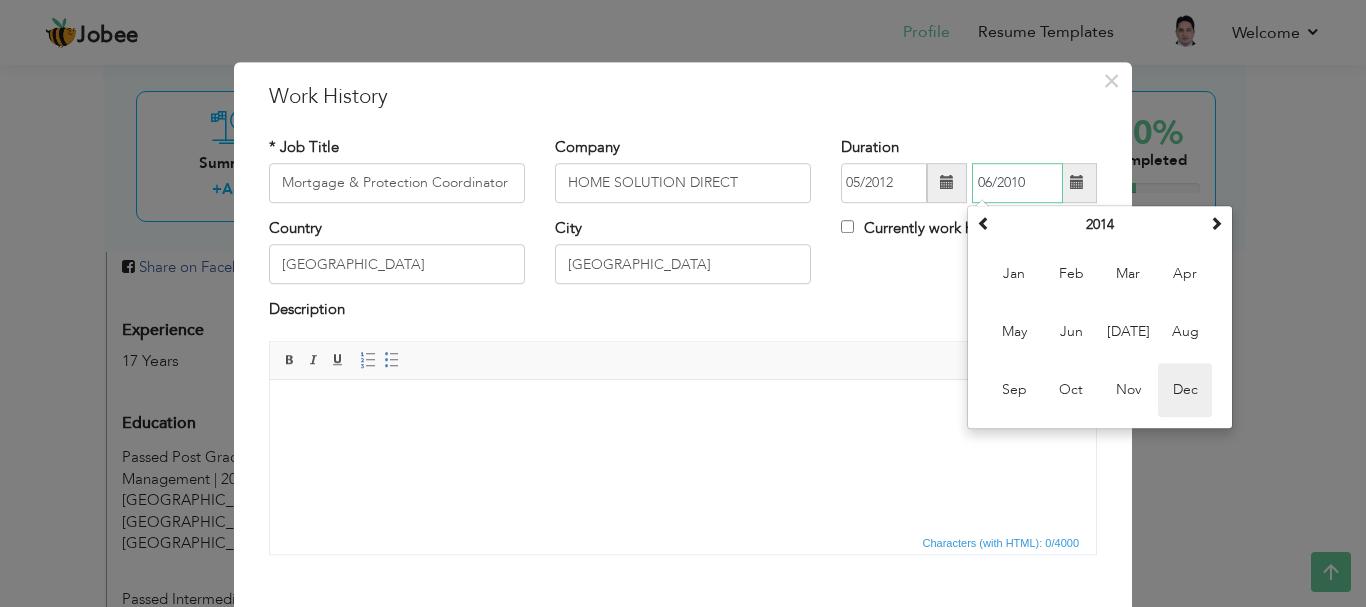 drag, startPoint x: 1173, startPoint y: 380, endPoint x: 1162, endPoint y: 384, distance: 11.7046995 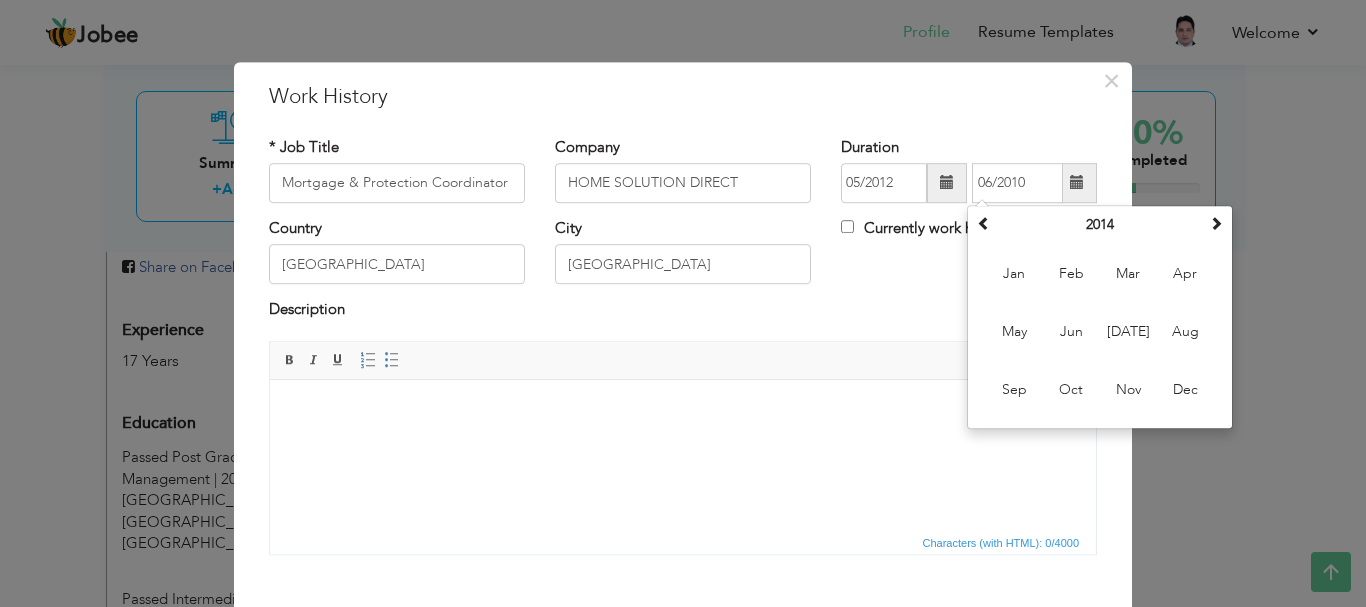 type on "12/2014" 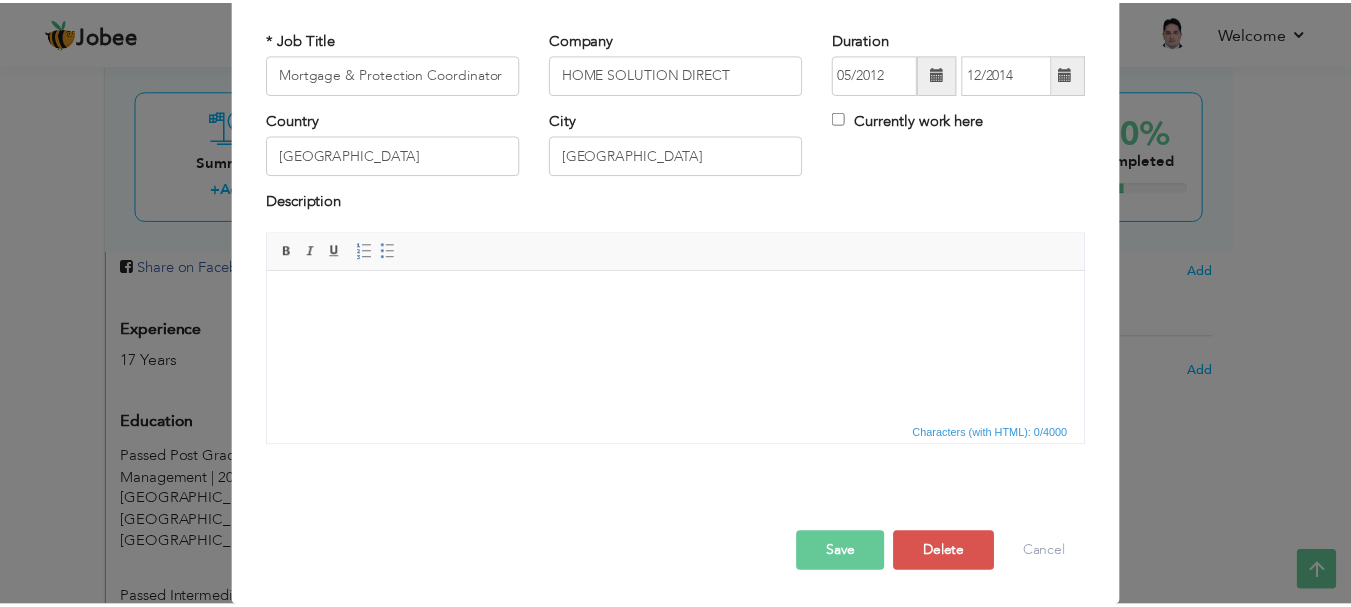 scroll, scrollTop: 110, scrollLeft: 0, axis: vertical 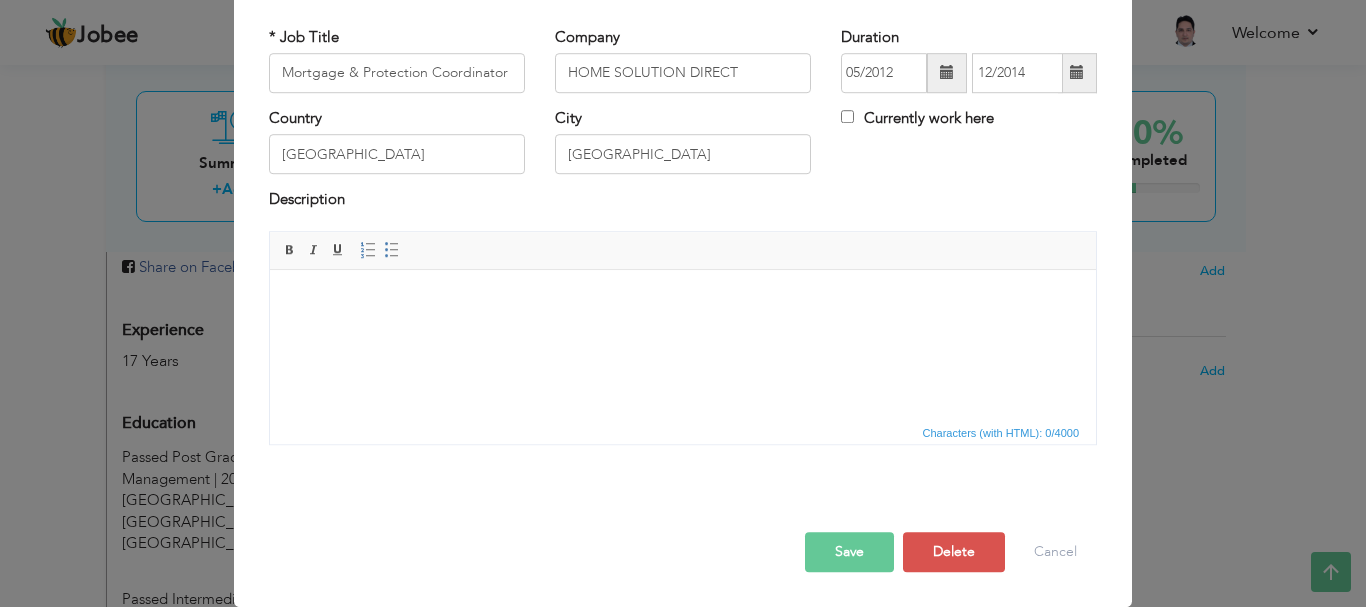 click on "Save" at bounding box center [849, 552] 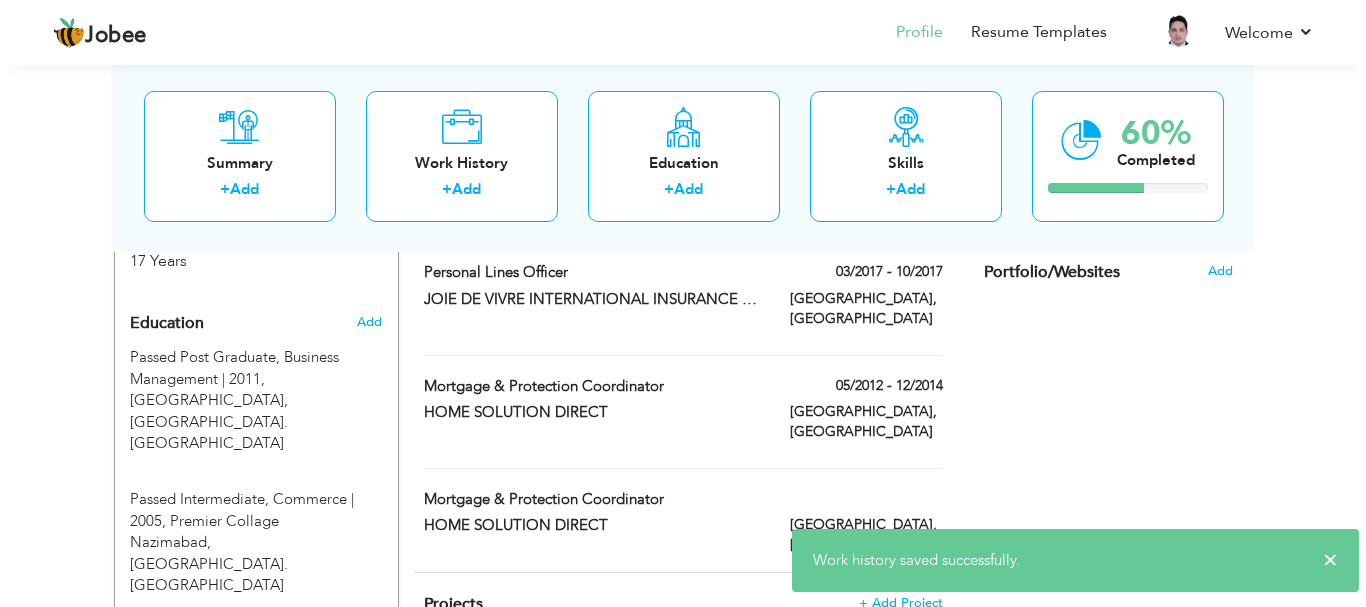 scroll, scrollTop: 700, scrollLeft: 0, axis: vertical 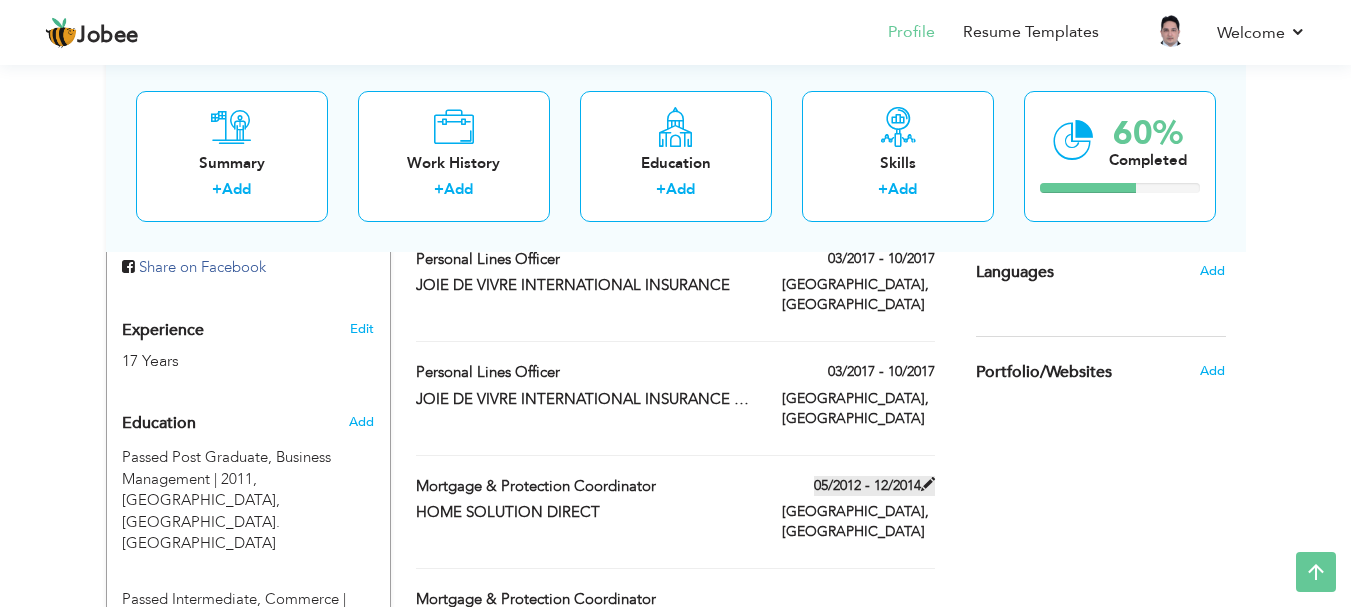 click at bounding box center (928, 484) 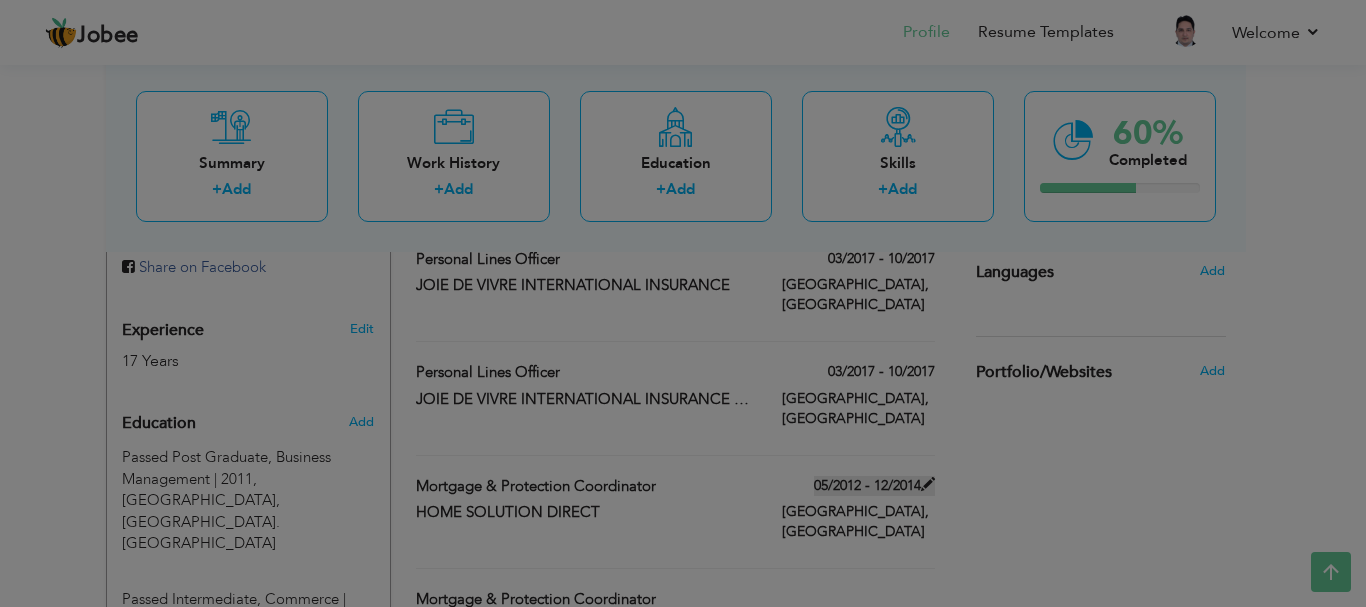 scroll, scrollTop: 0, scrollLeft: 0, axis: both 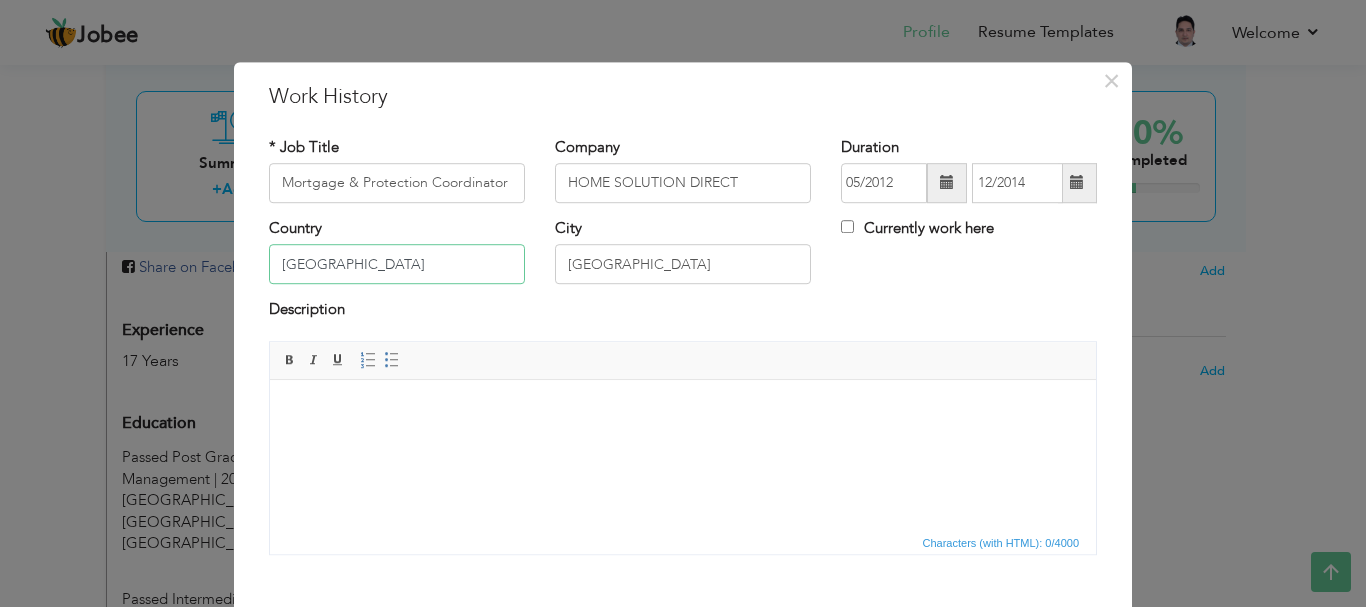 click on "[GEOGRAPHIC_DATA]" at bounding box center [397, 265] 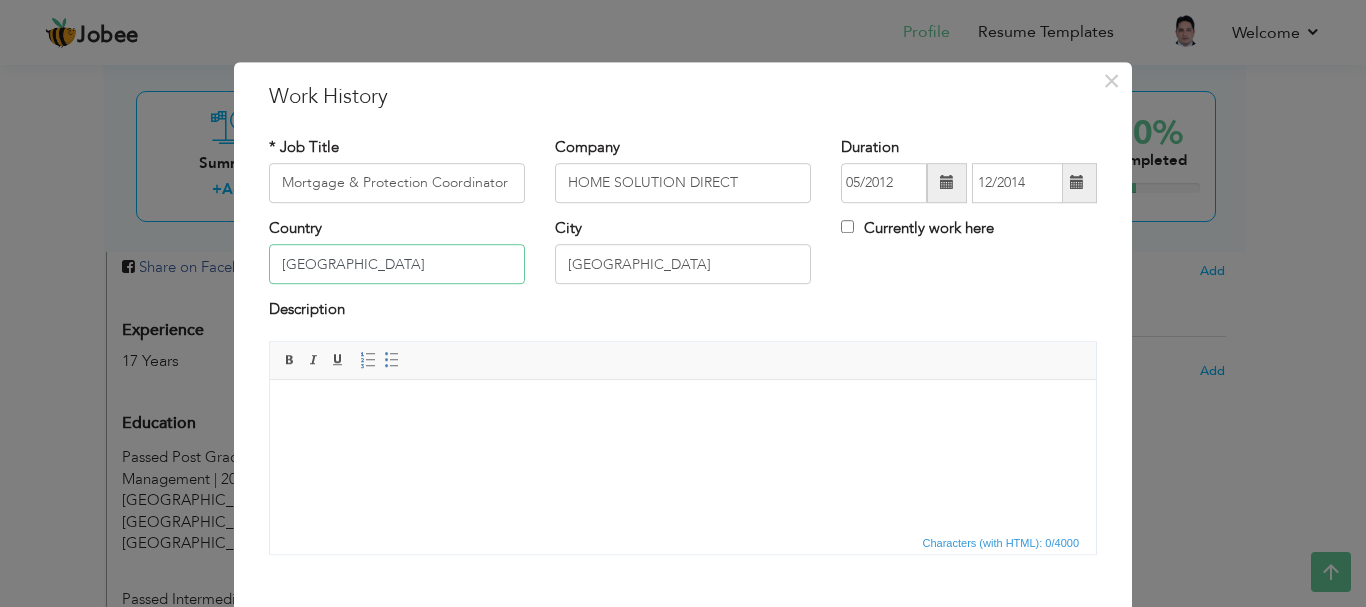 type on "[GEOGRAPHIC_DATA]" 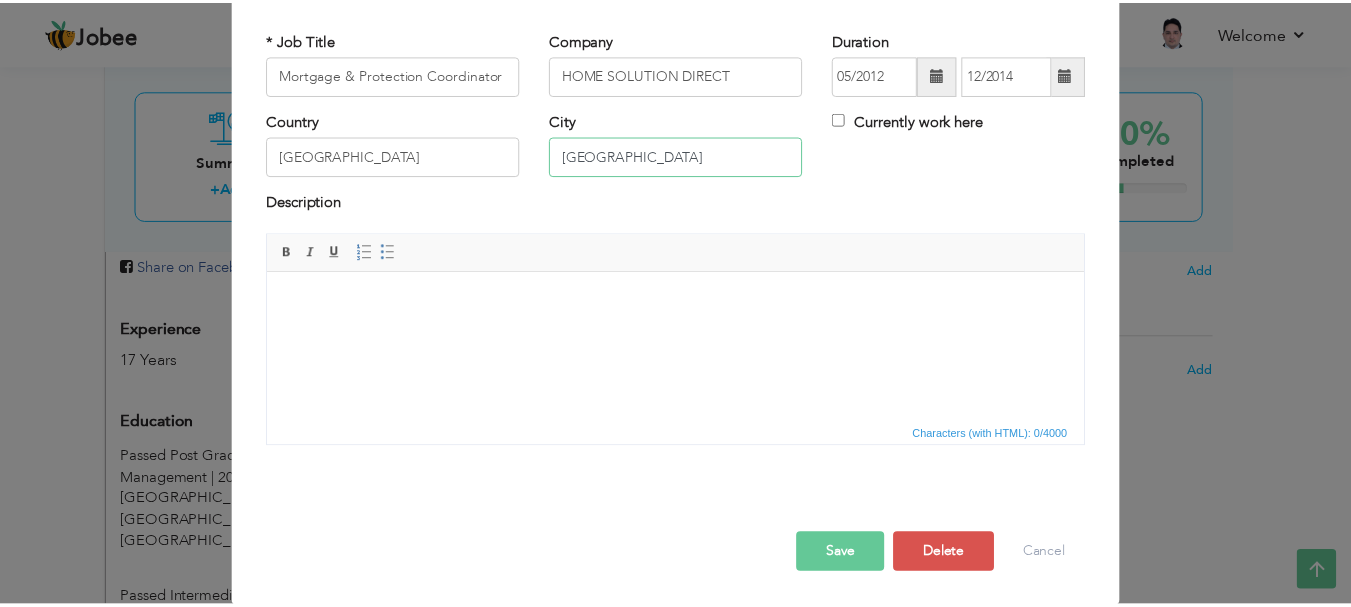 scroll, scrollTop: 110, scrollLeft: 0, axis: vertical 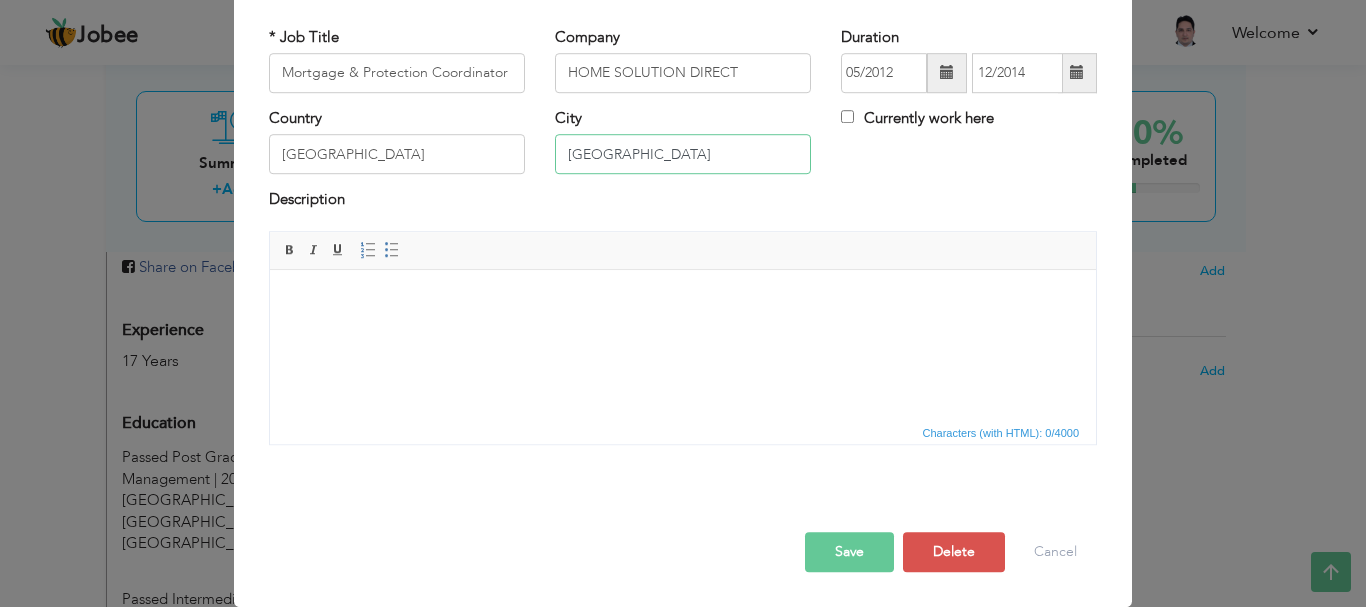 type on "[GEOGRAPHIC_DATA]" 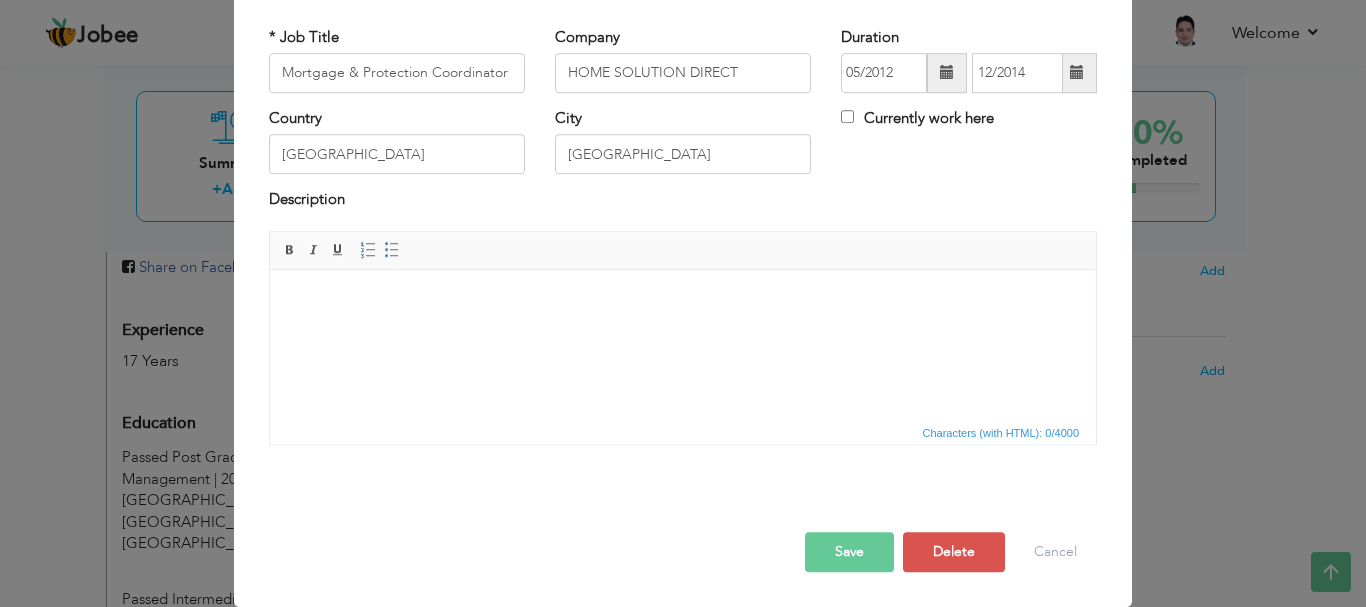 click on "Save" at bounding box center (849, 552) 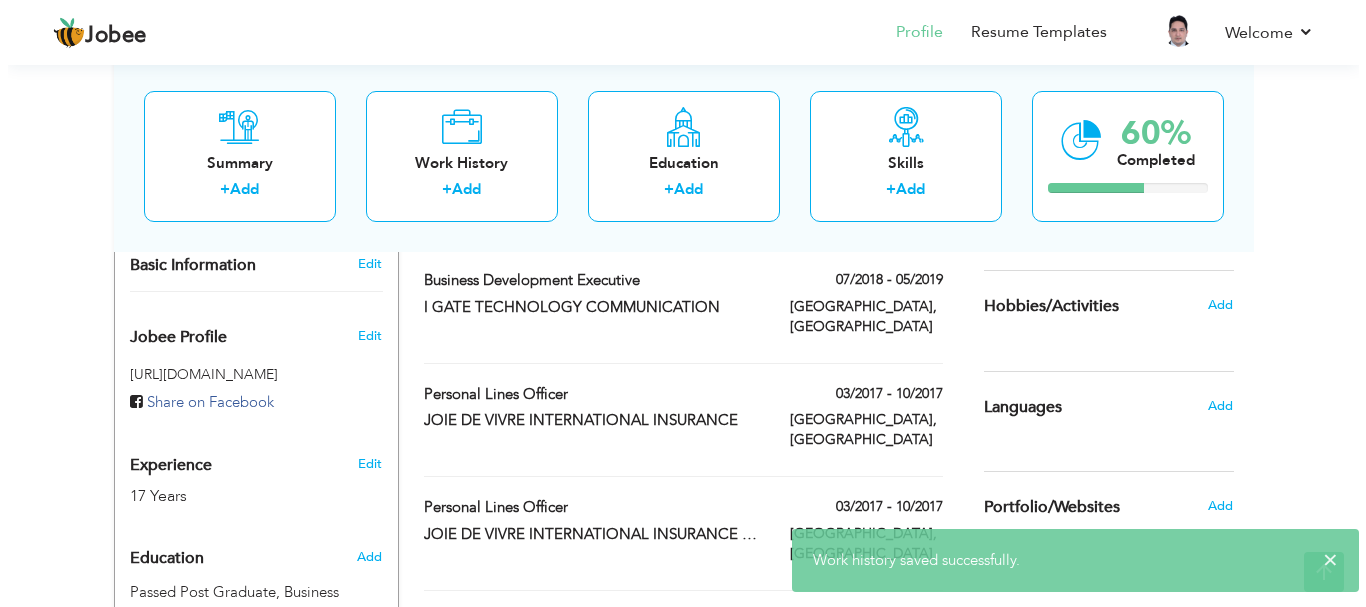 scroll, scrollTop: 600, scrollLeft: 0, axis: vertical 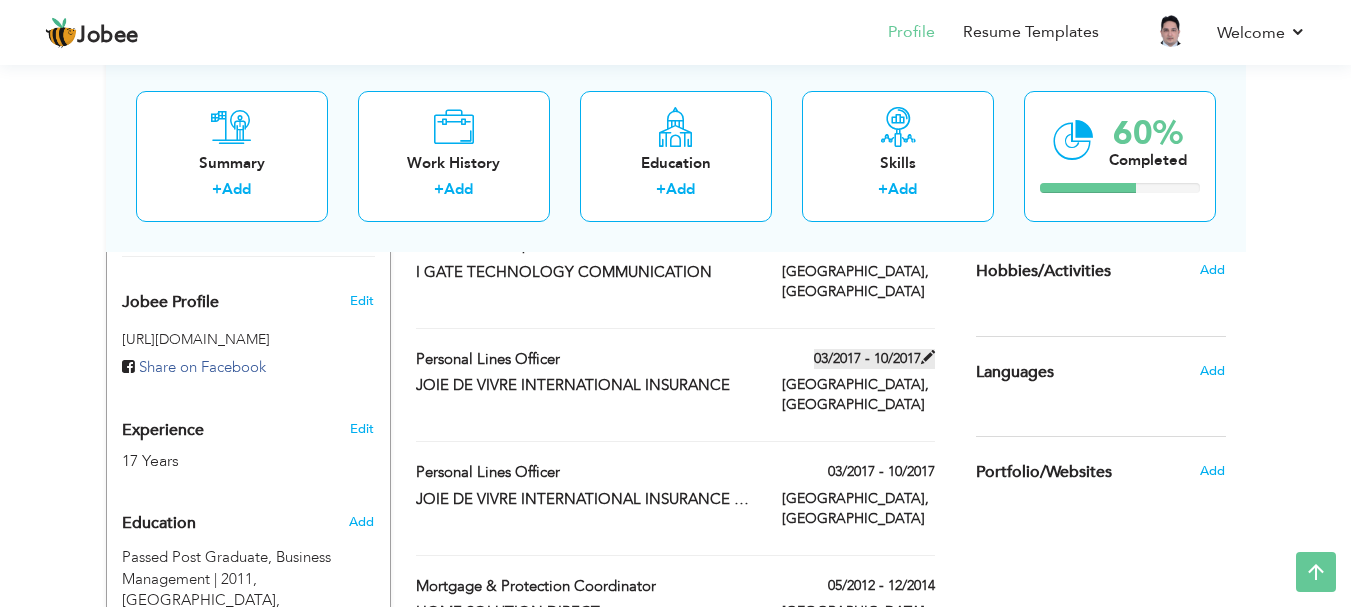 click at bounding box center [928, 357] 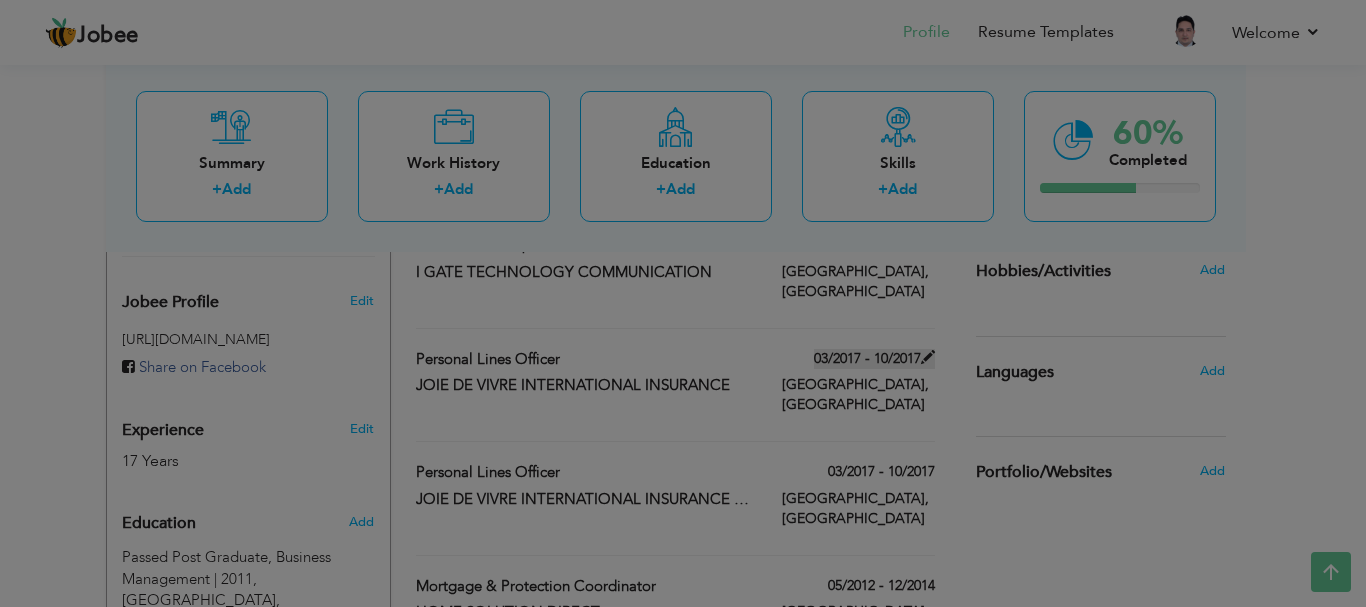 scroll, scrollTop: 0, scrollLeft: 0, axis: both 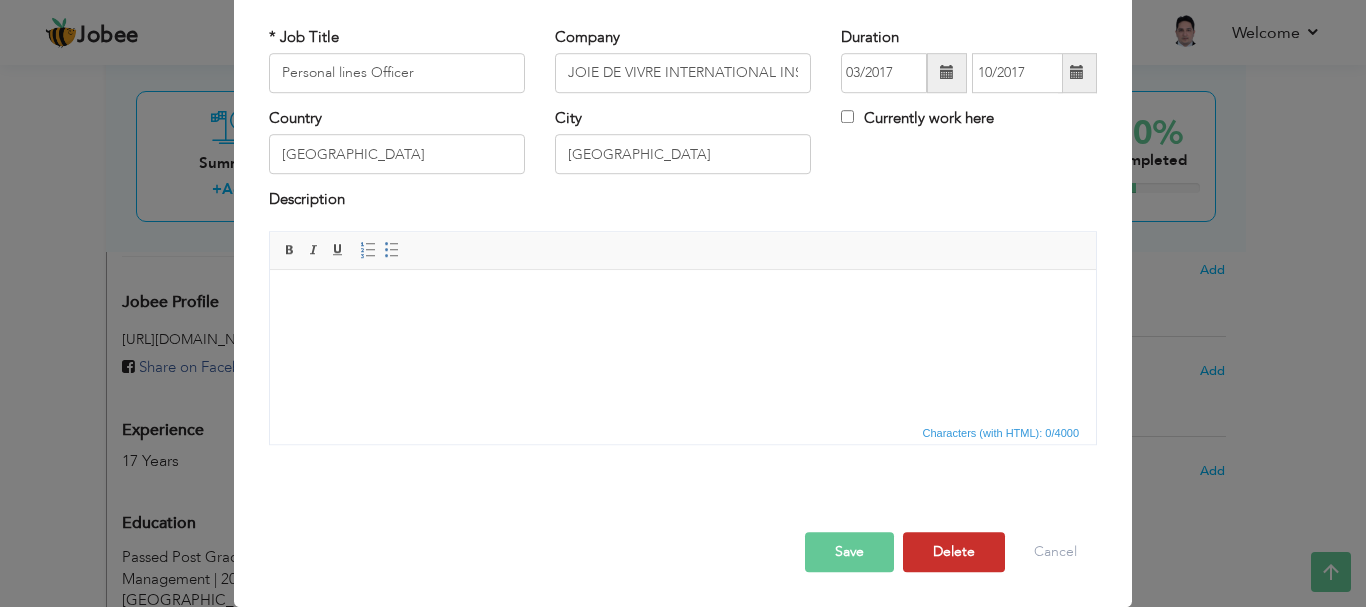 click on "Delete" at bounding box center (954, 552) 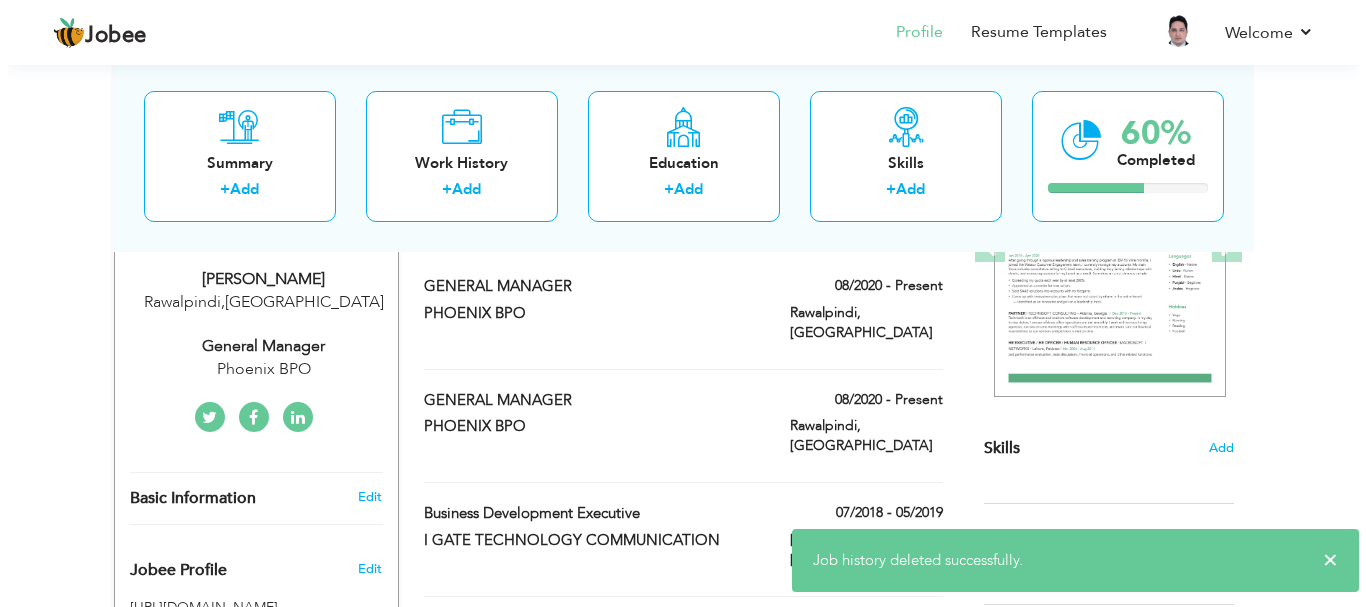 scroll, scrollTop: 300, scrollLeft: 0, axis: vertical 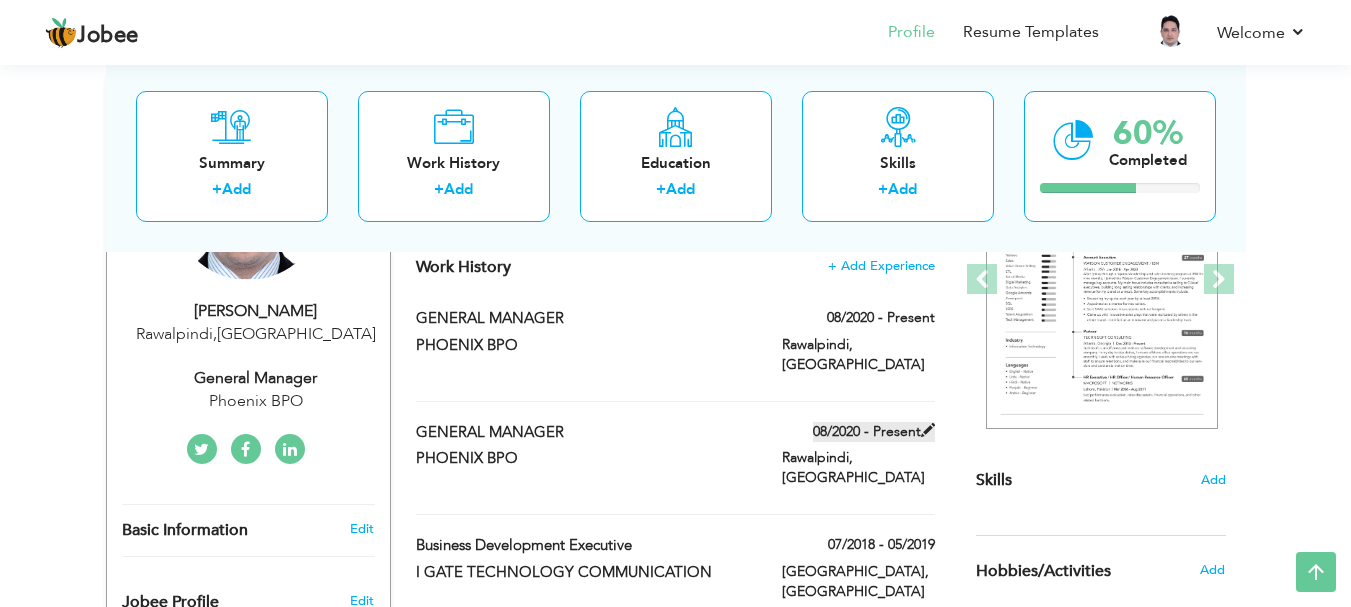 click at bounding box center (928, 430) 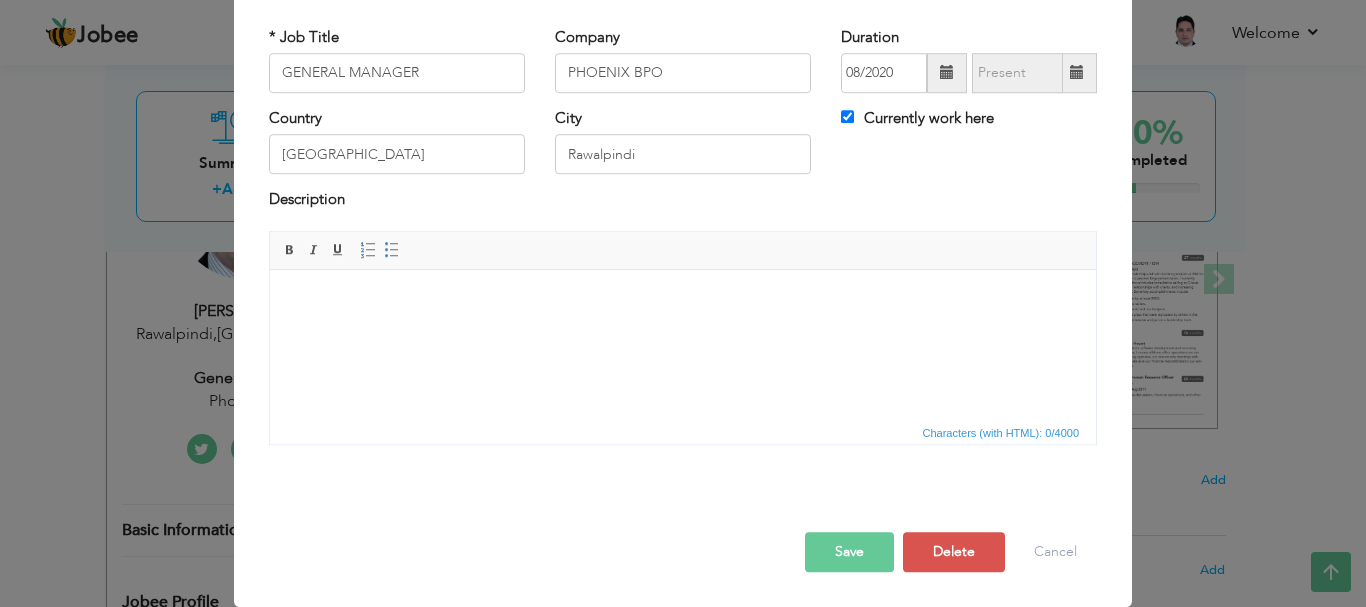 scroll, scrollTop: 0, scrollLeft: 0, axis: both 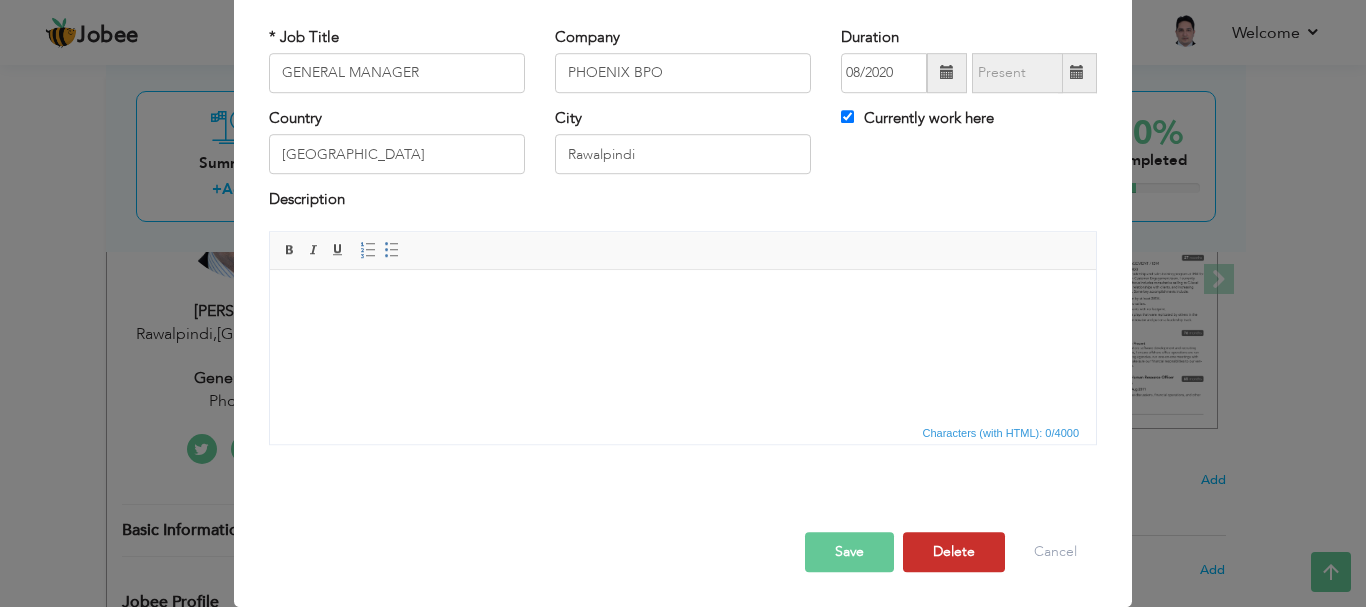 click on "Delete" at bounding box center (954, 552) 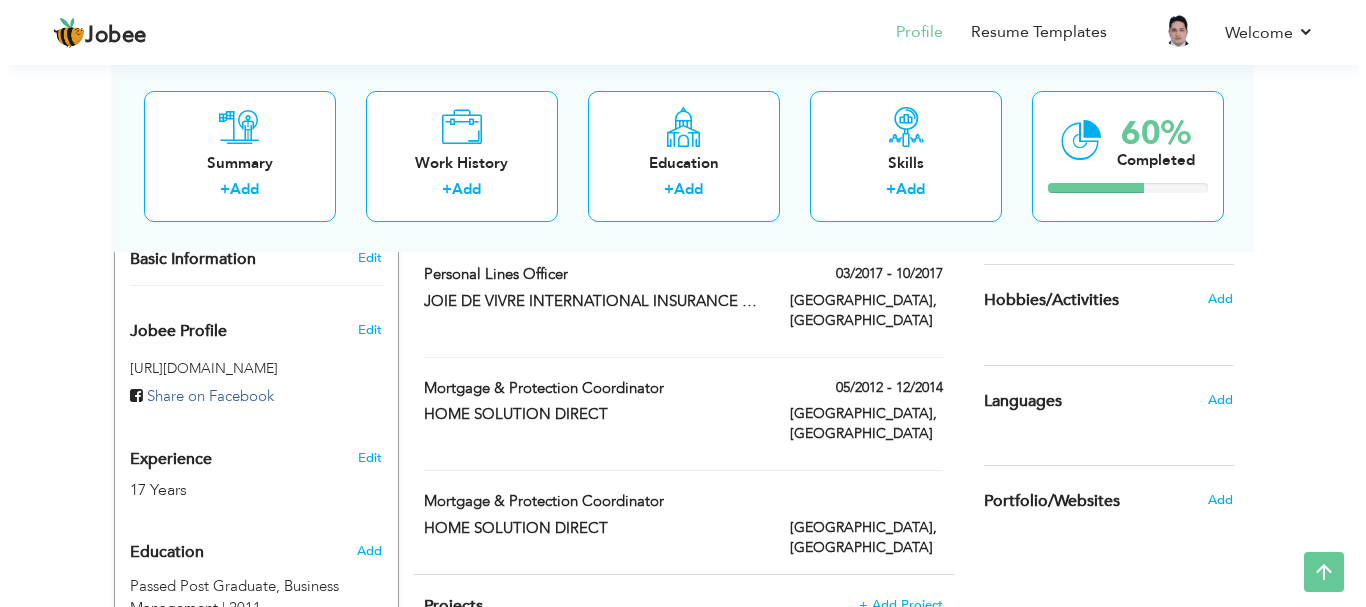 scroll, scrollTop: 600, scrollLeft: 0, axis: vertical 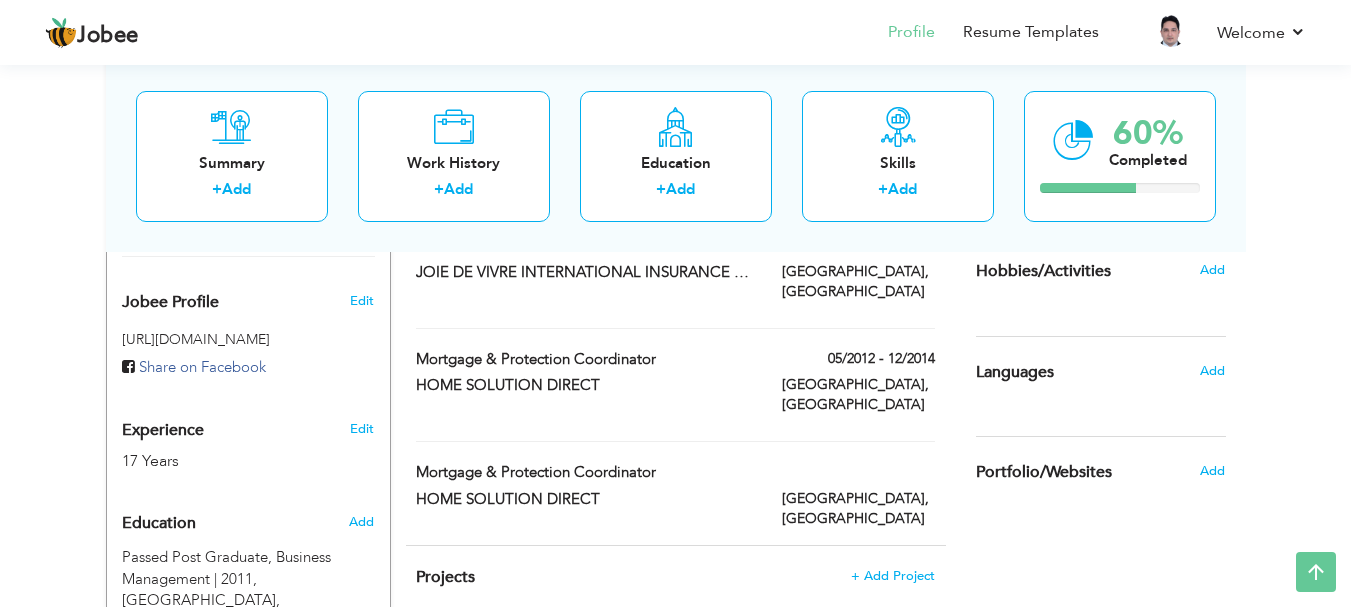 click on "Mortgage & Protection Coordinator" at bounding box center (584, 475) 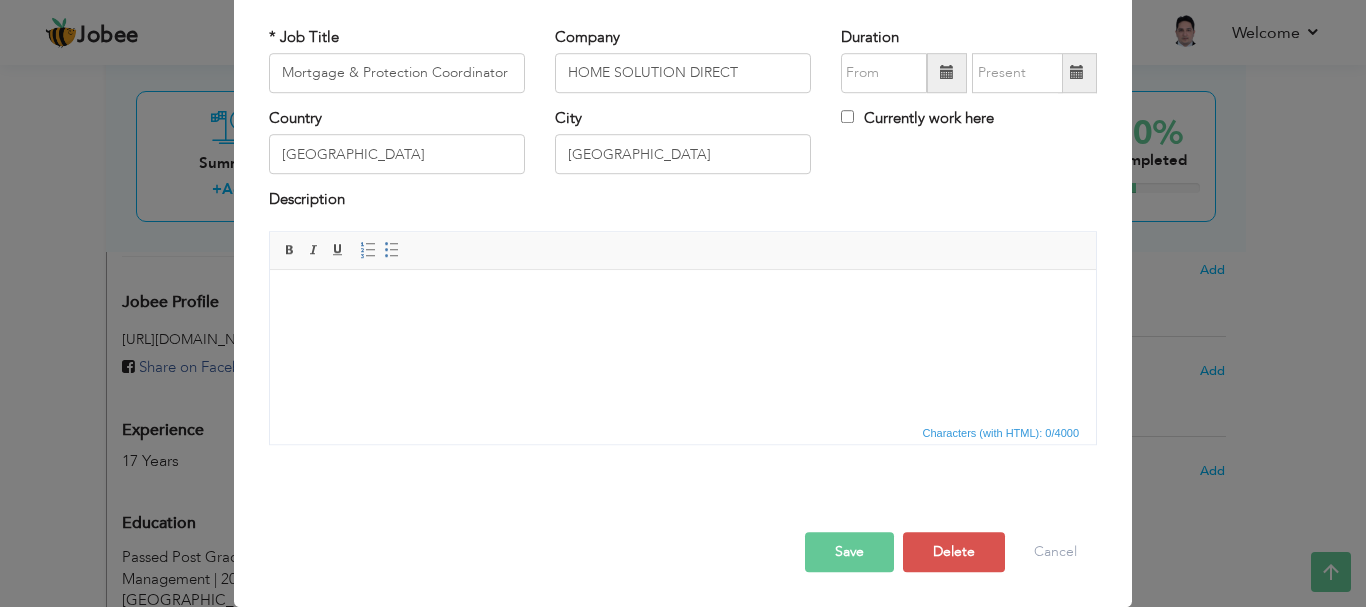 scroll, scrollTop: 0, scrollLeft: 0, axis: both 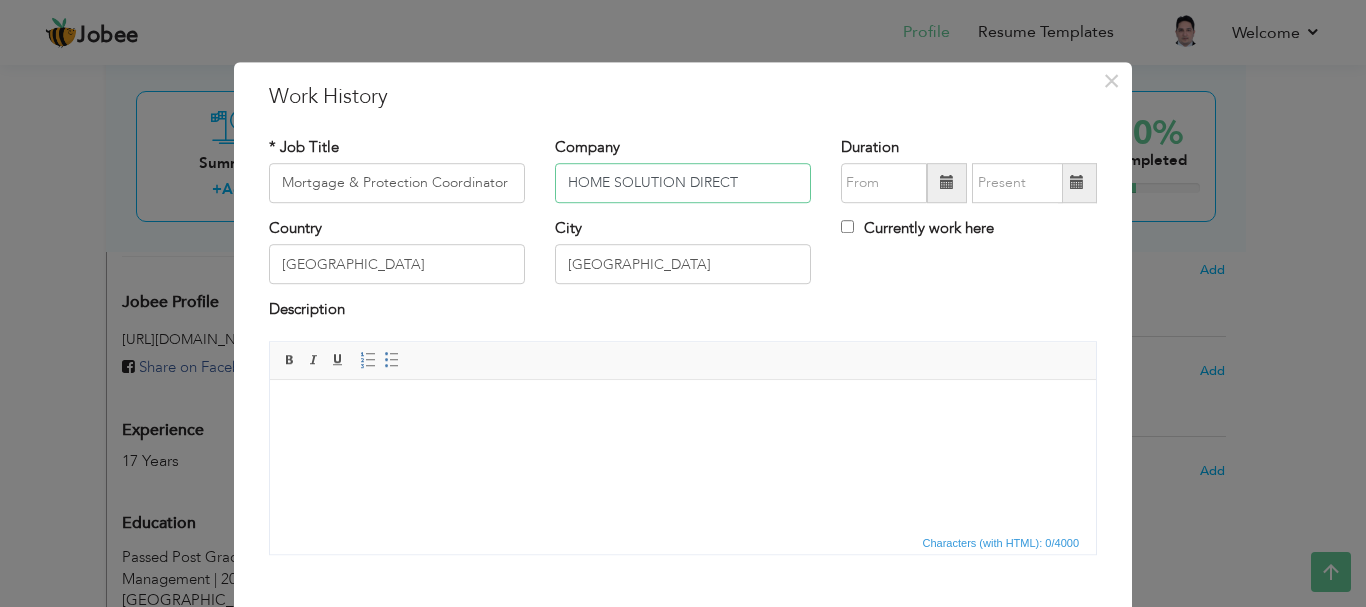 click on "HOME SOLUTION DIRECT" at bounding box center [683, 183] 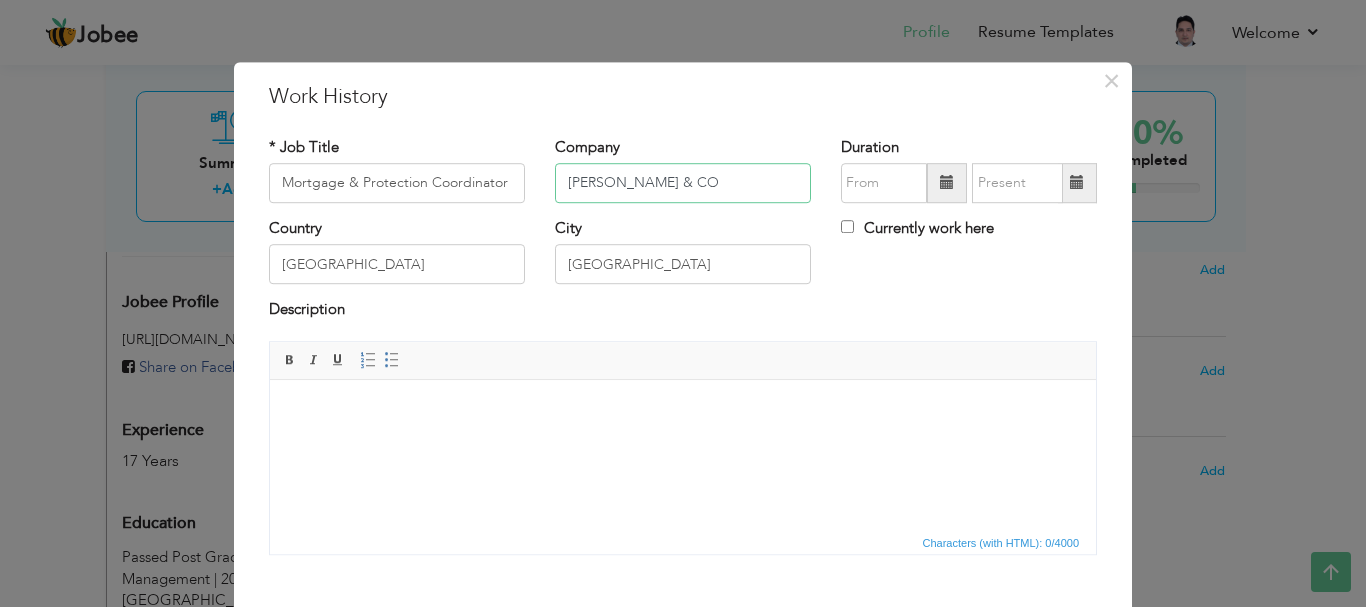 type on "[PERSON_NAME] & CO" 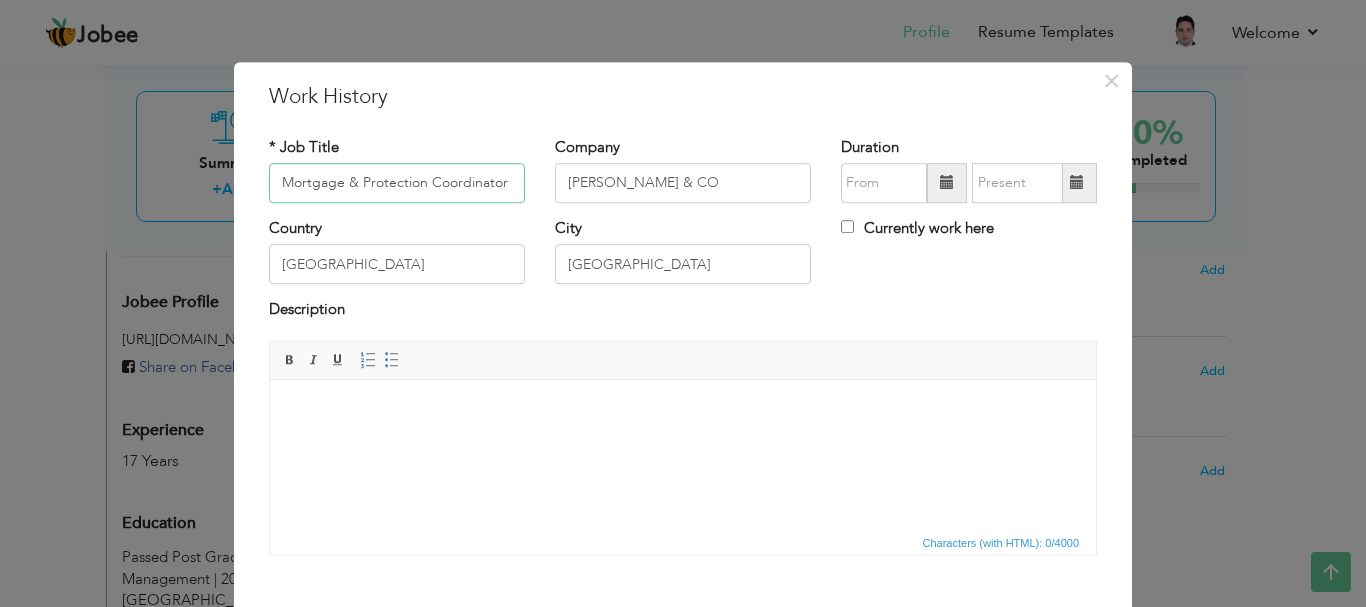 click on "Mortgage & Protection Coordinator" at bounding box center (397, 183) 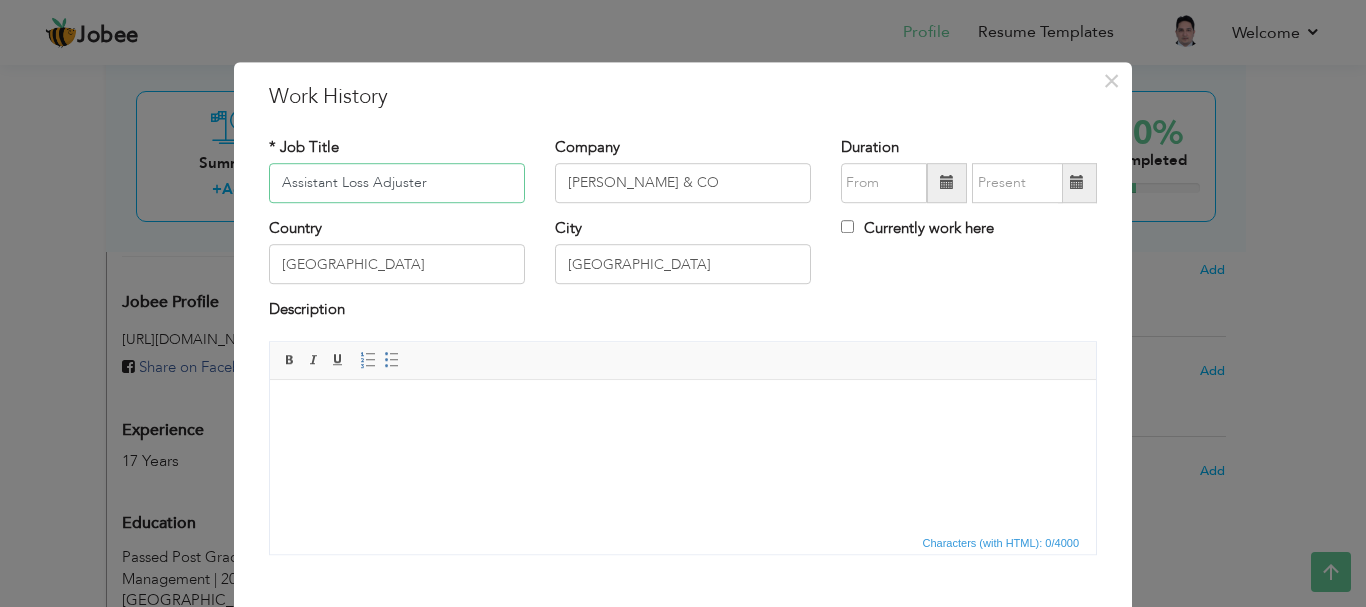 type on "Assistant Loss Adjuster" 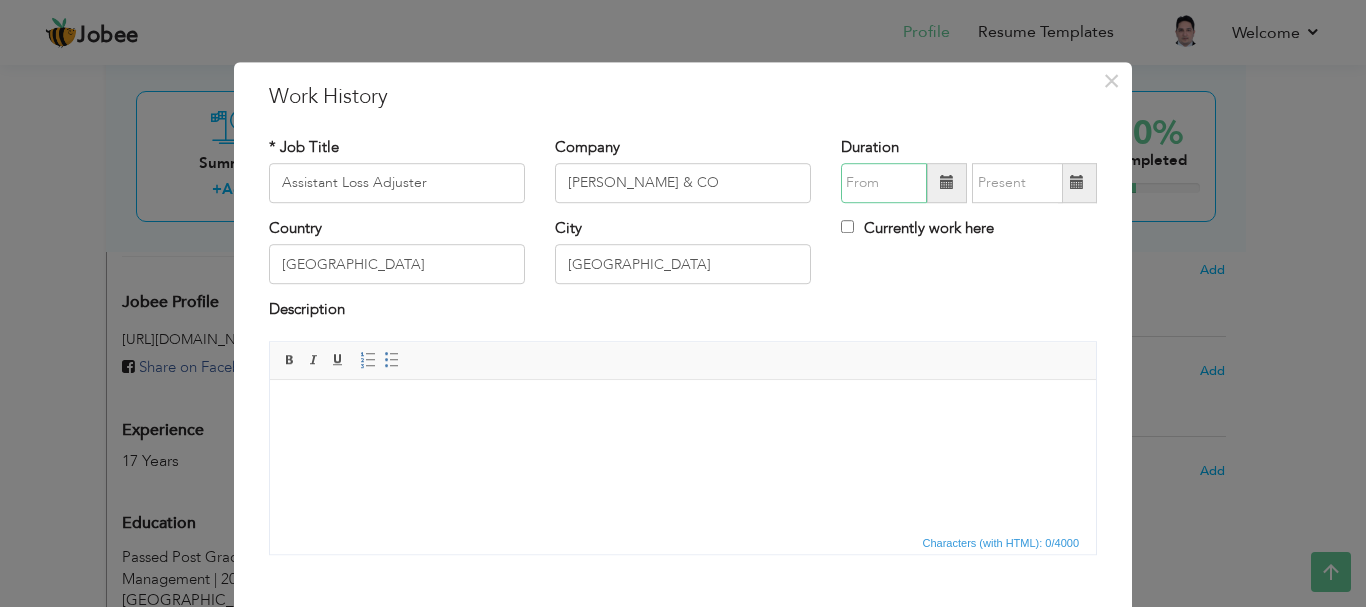 click at bounding box center [884, 183] 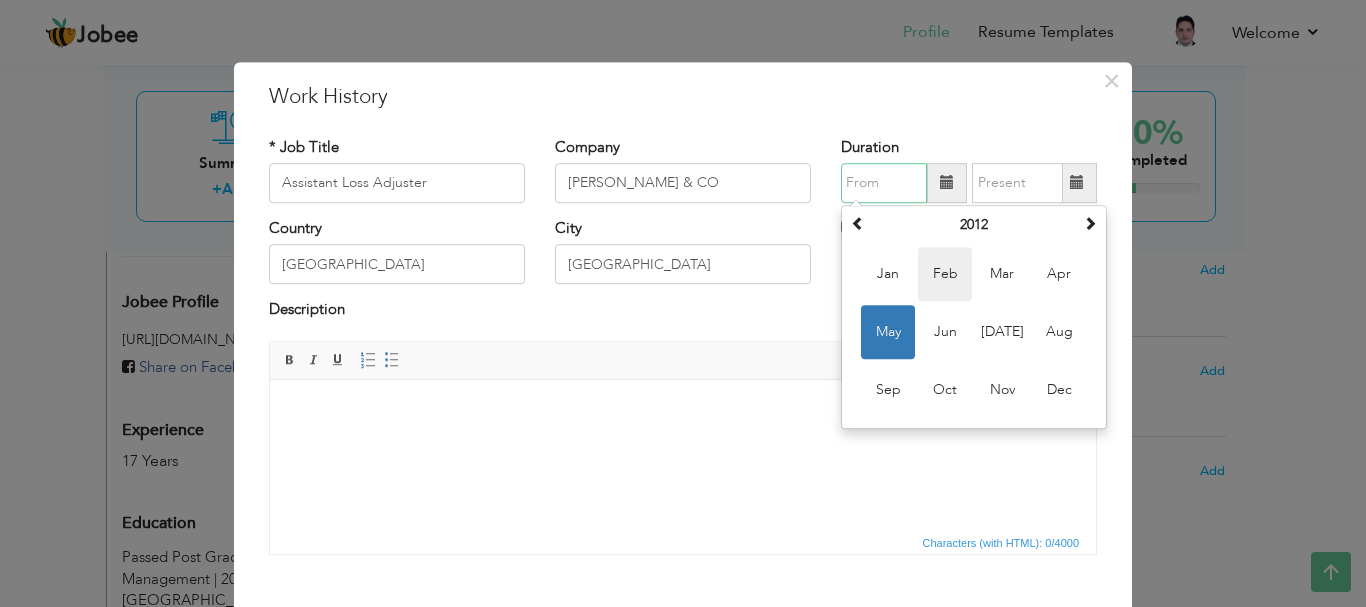click on "Feb" at bounding box center [945, 274] 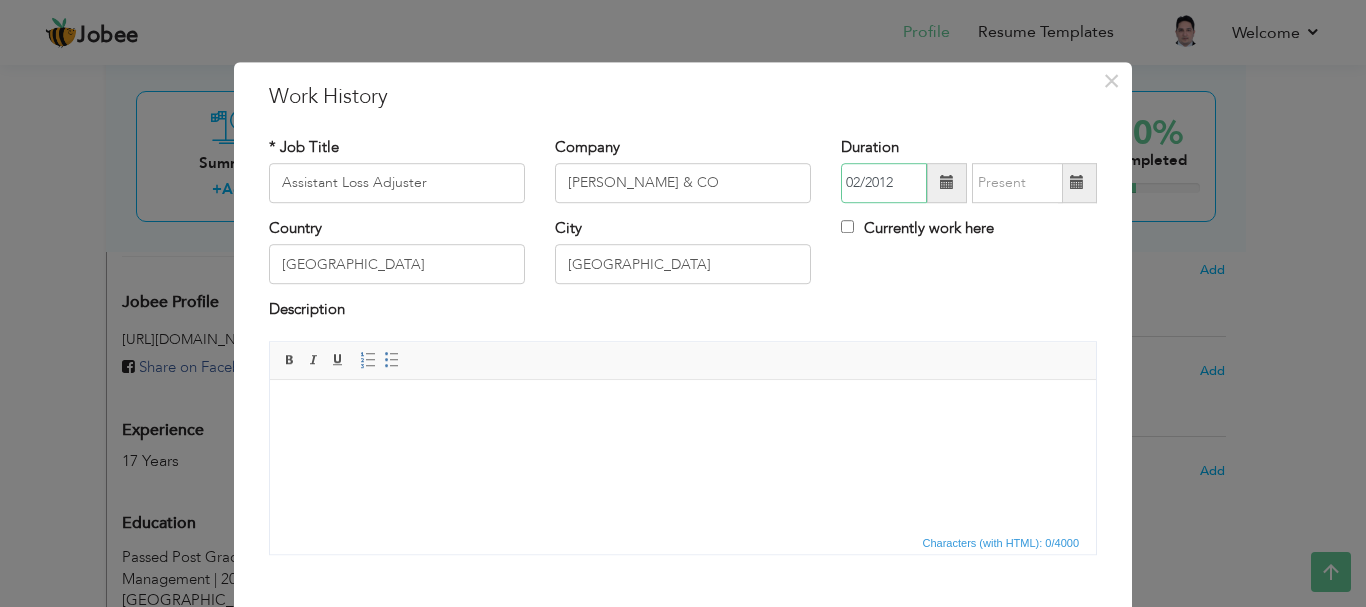 click on "02/2012" at bounding box center [884, 183] 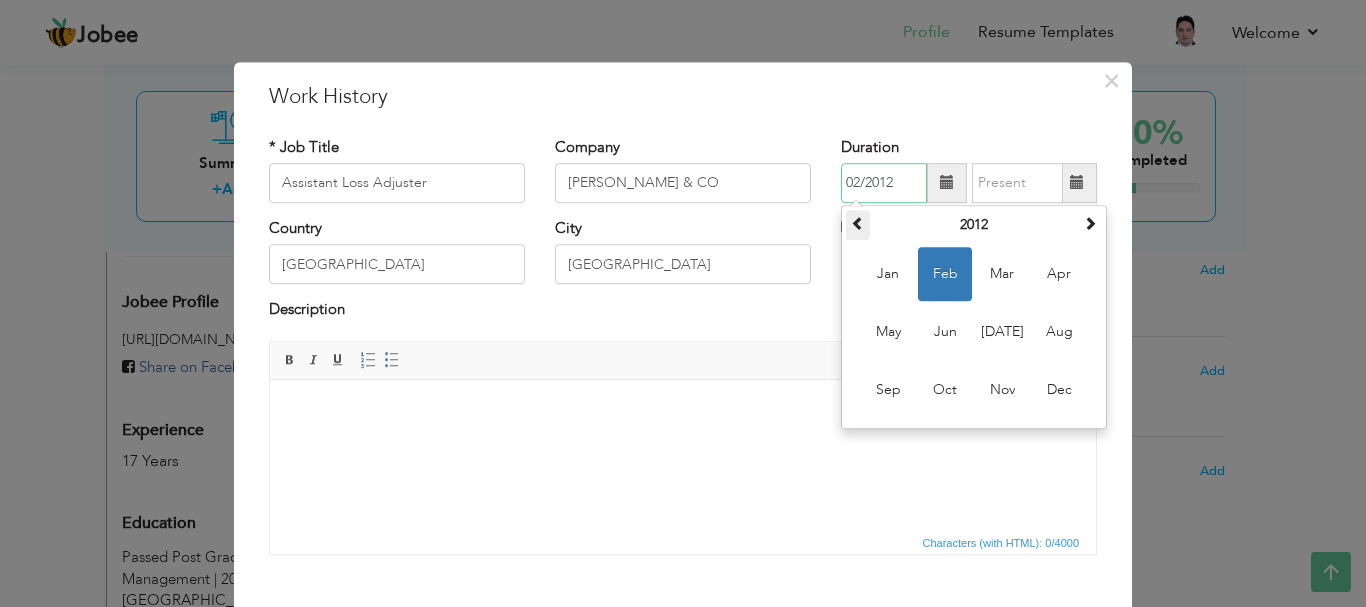 click at bounding box center [858, 223] 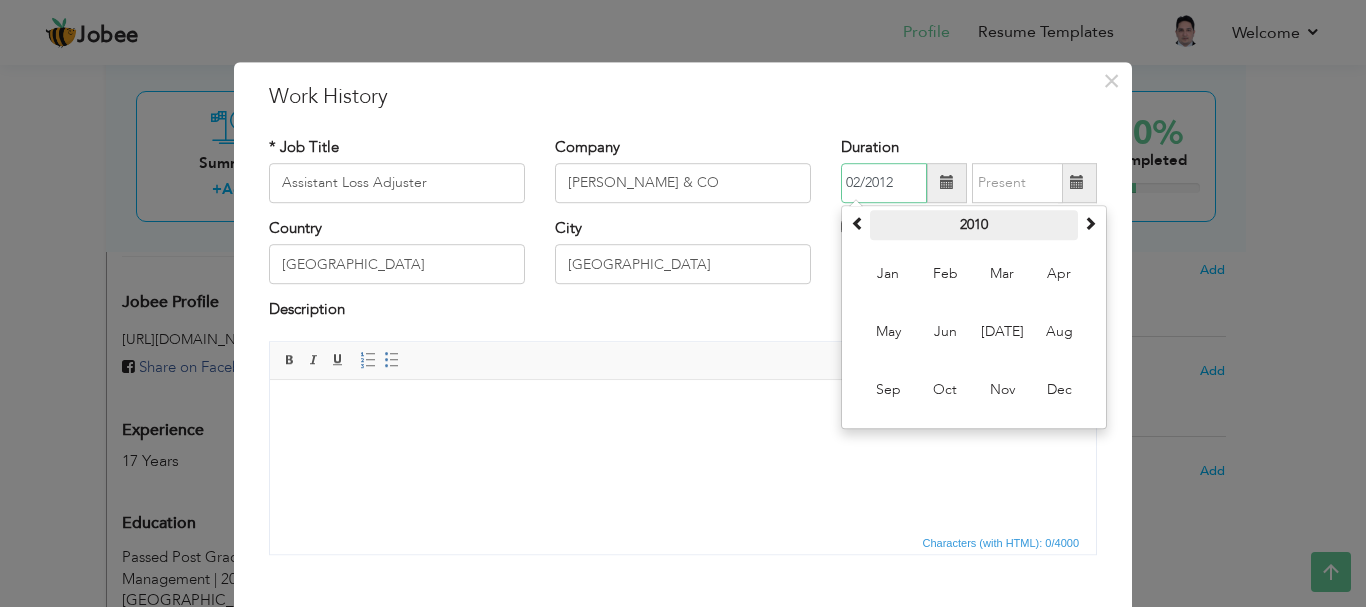 click on "2010" at bounding box center (974, 225) 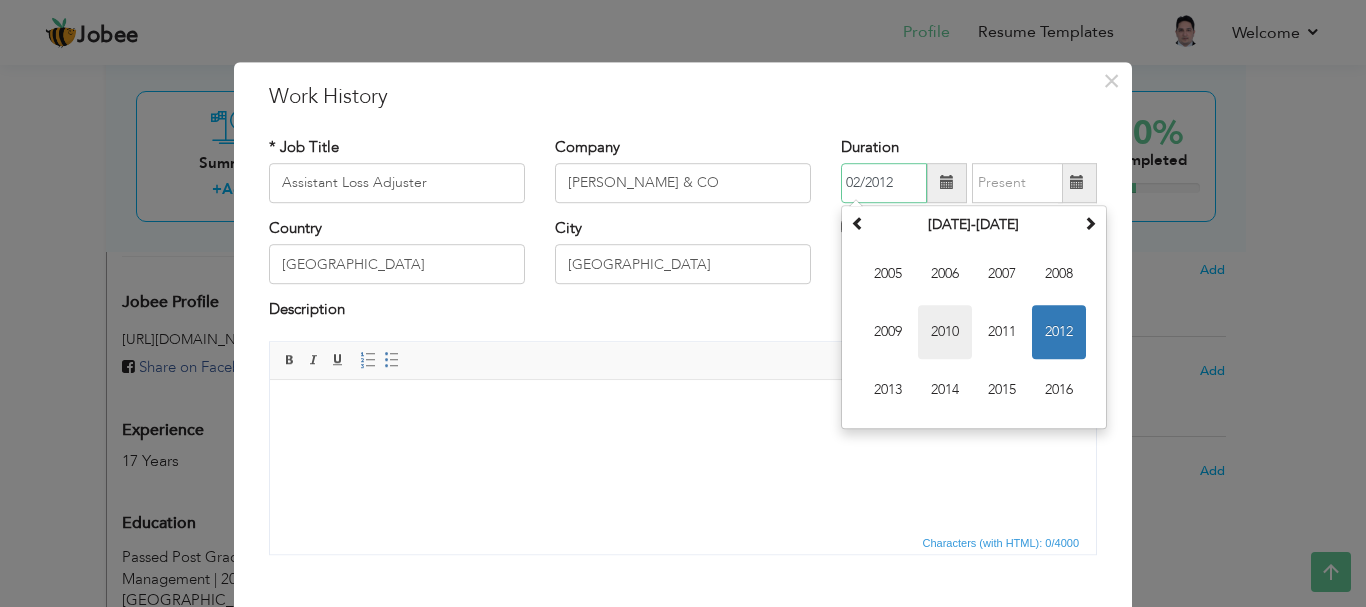 click on "2010" at bounding box center (945, 332) 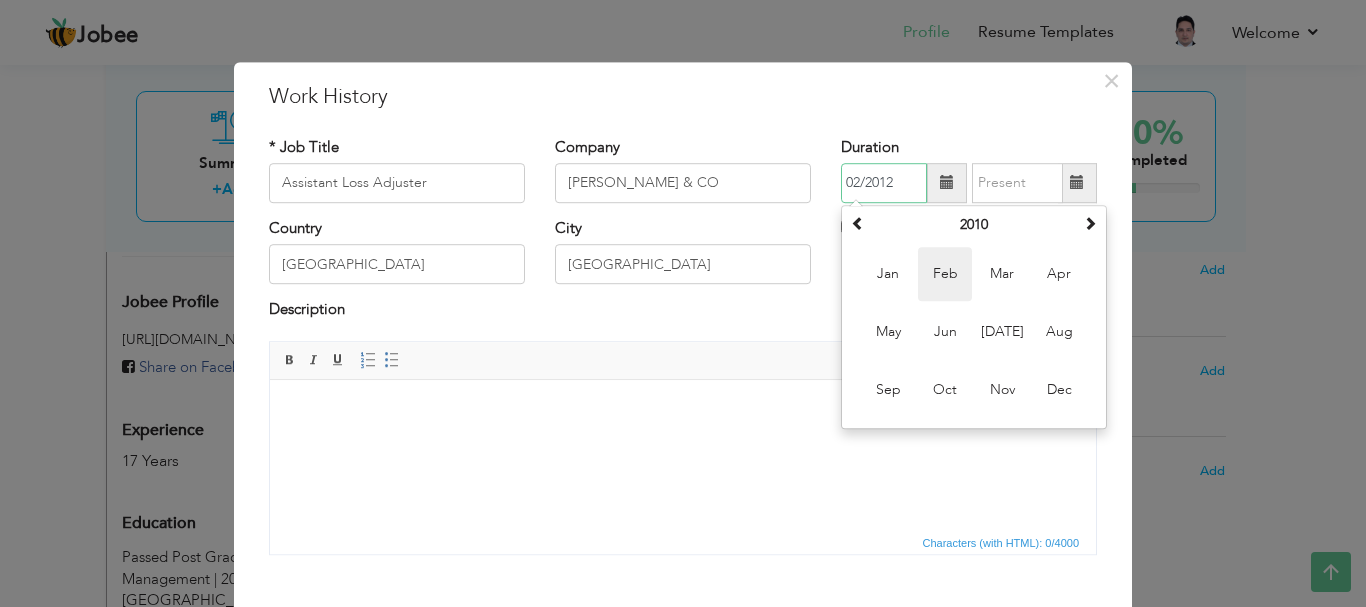 click on "Feb" at bounding box center [945, 274] 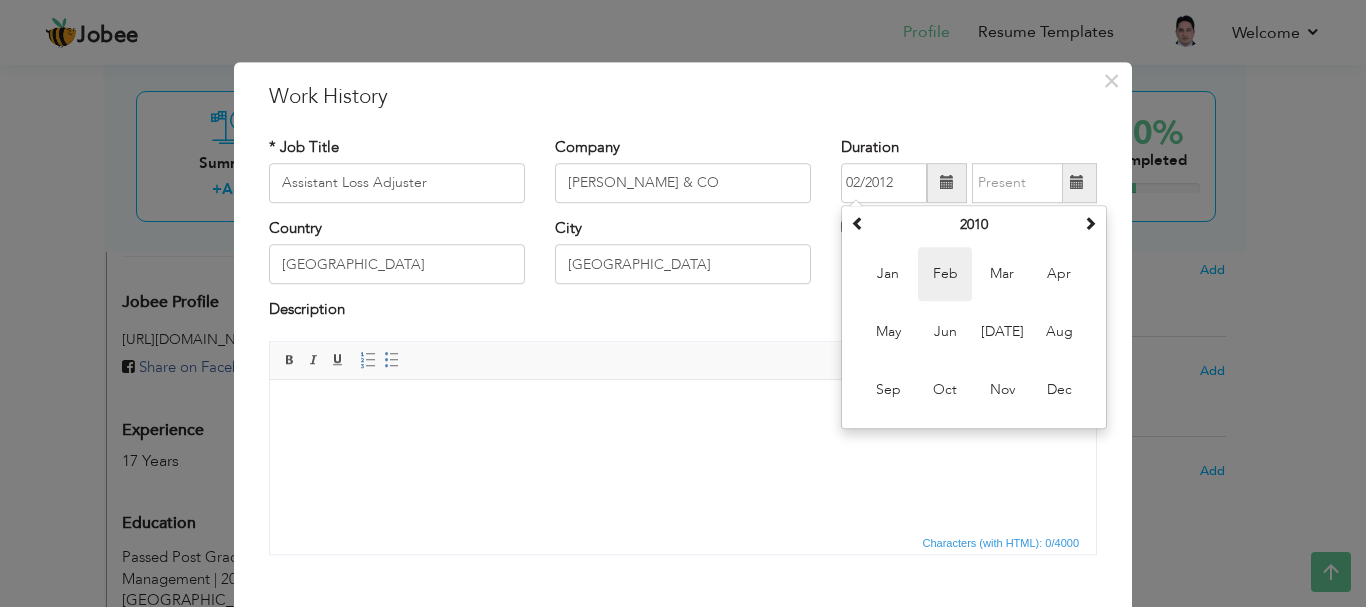 type on "02/2010" 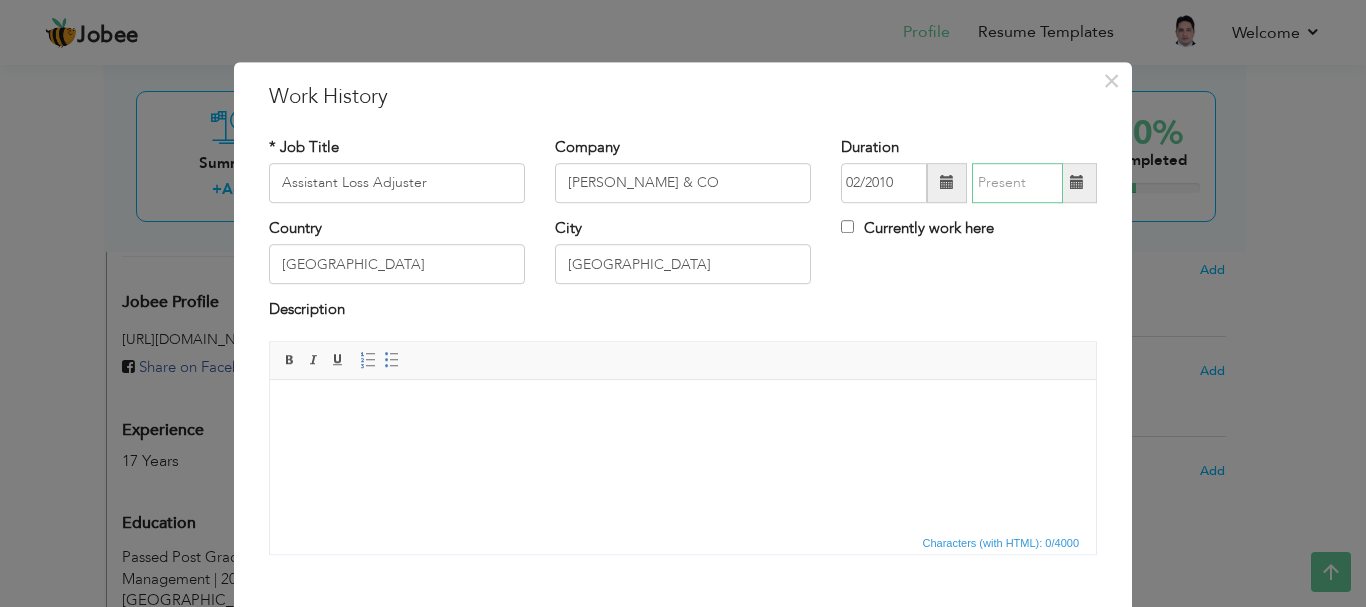 click at bounding box center [1017, 183] 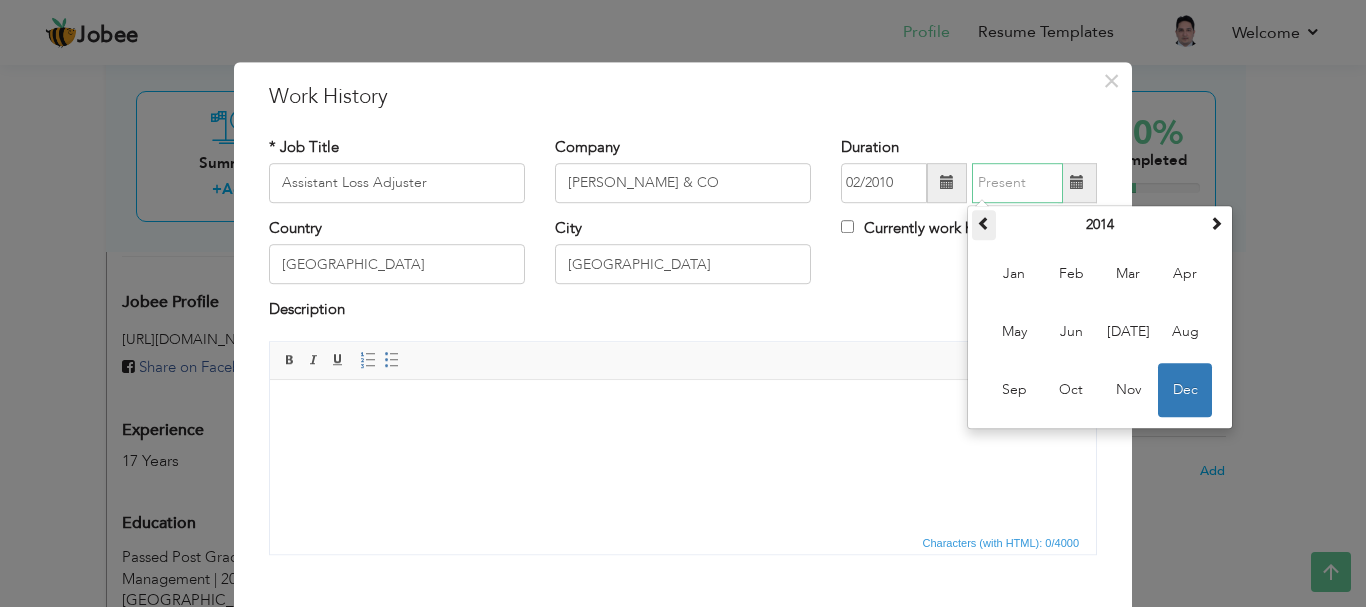 click at bounding box center (984, 223) 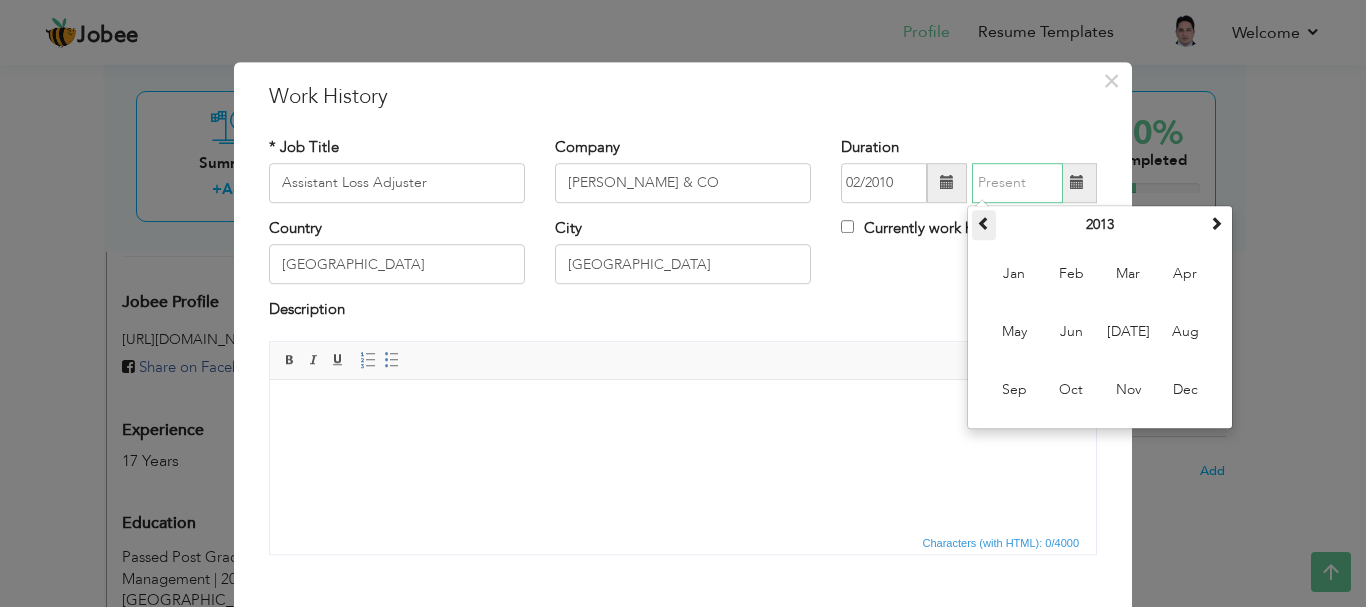 click at bounding box center [984, 223] 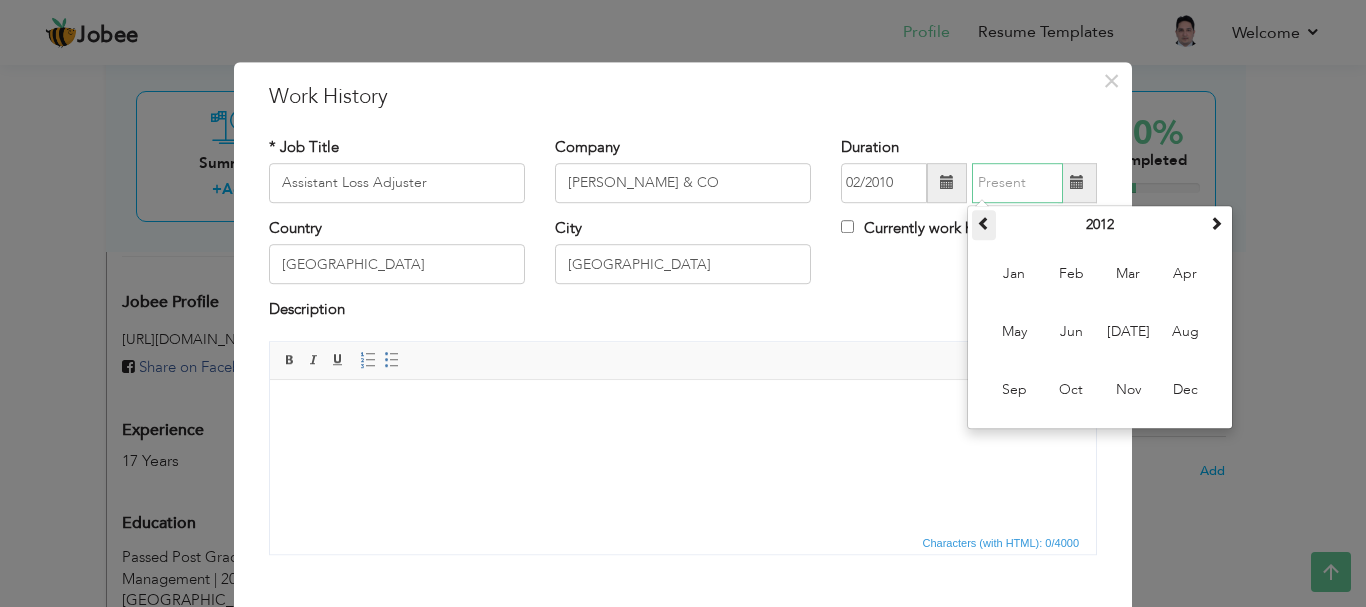 click at bounding box center [984, 223] 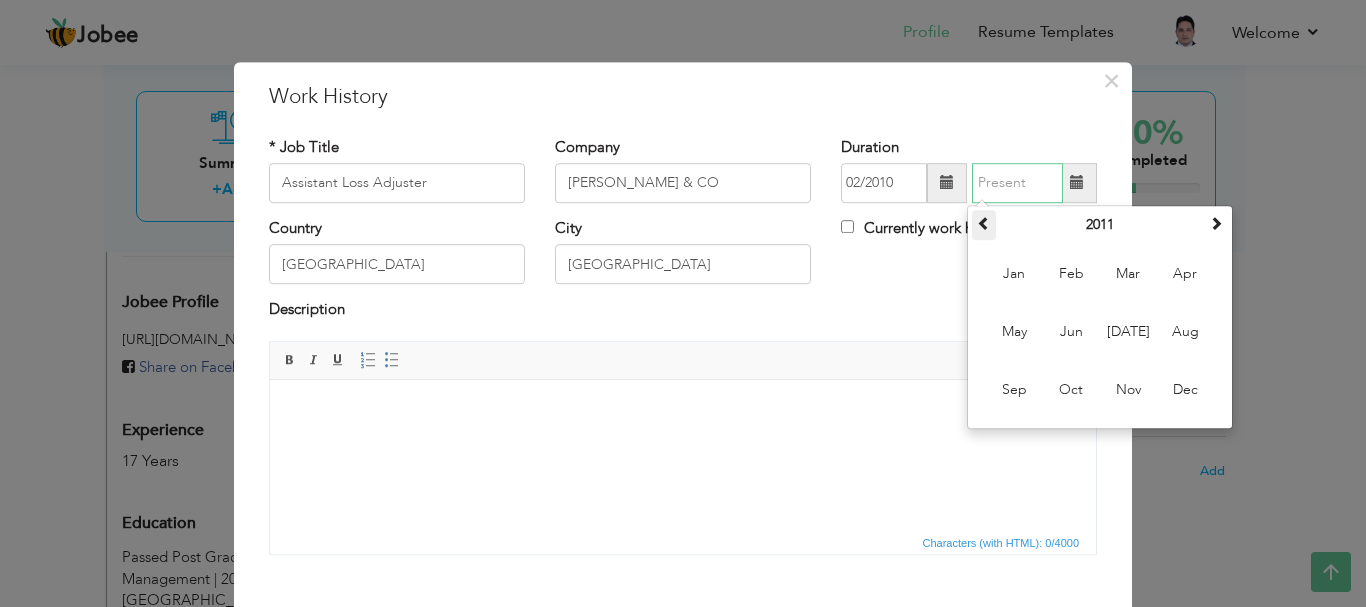 click at bounding box center [984, 223] 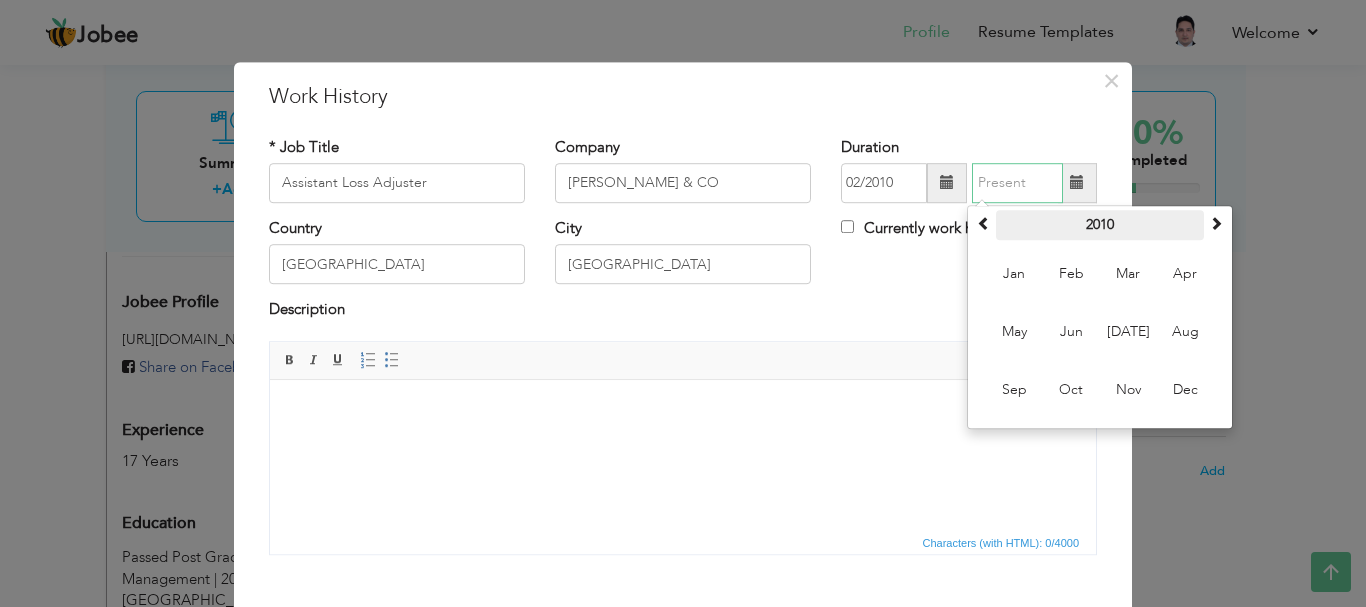 click on "2010" at bounding box center [1100, 225] 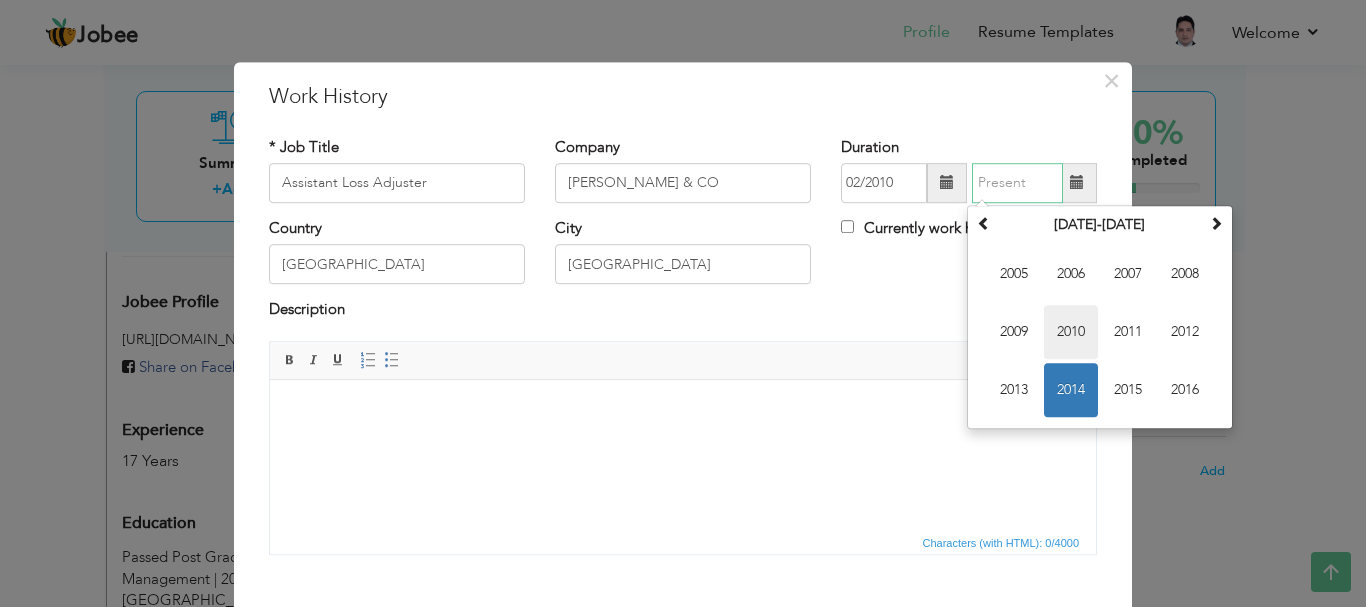 click on "2010" at bounding box center (1071, 332) 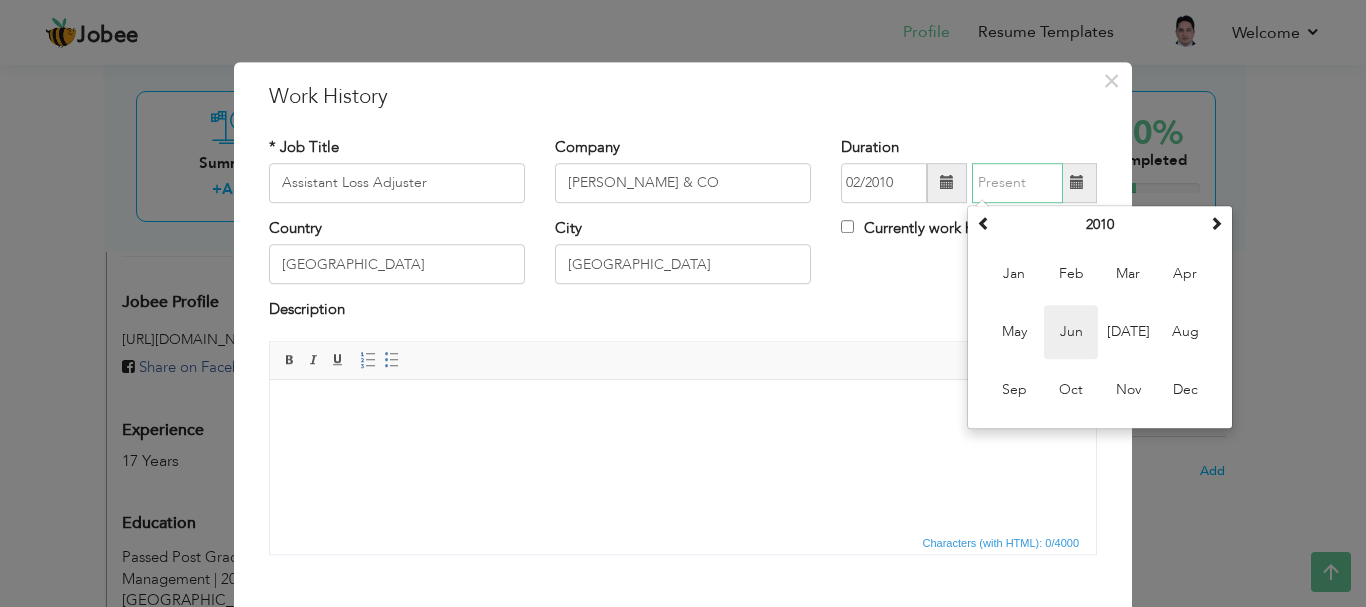click on "Jun" at bounding box center [1071, 332] 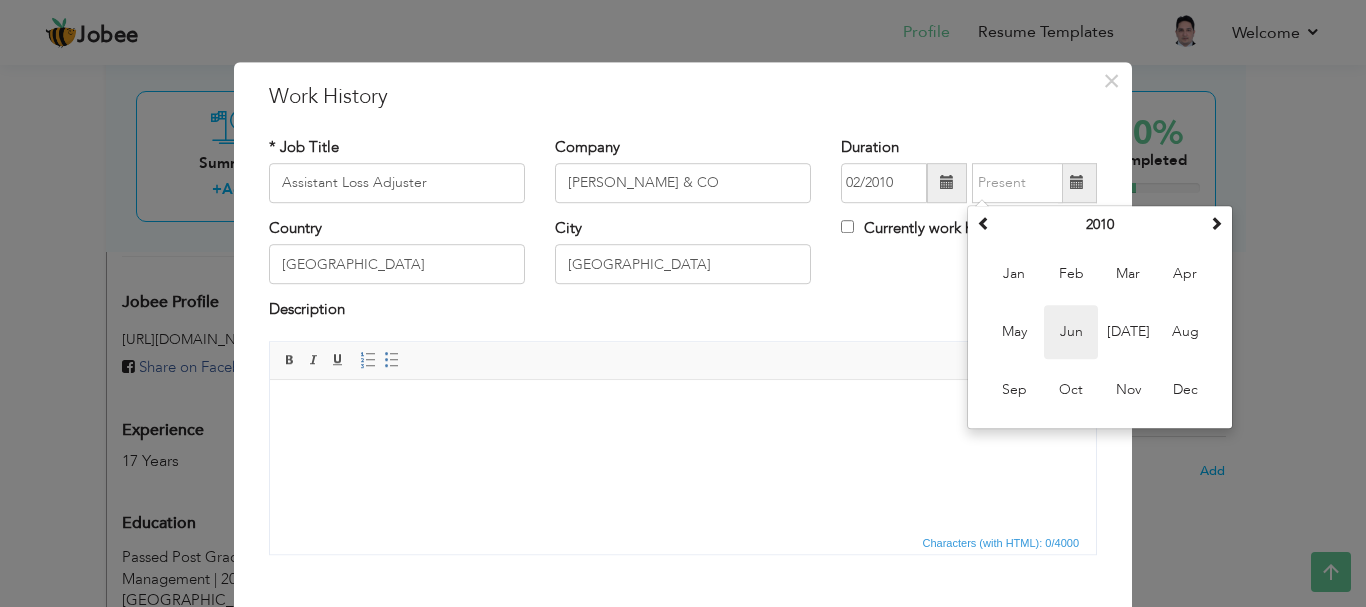 type on "06/2010" 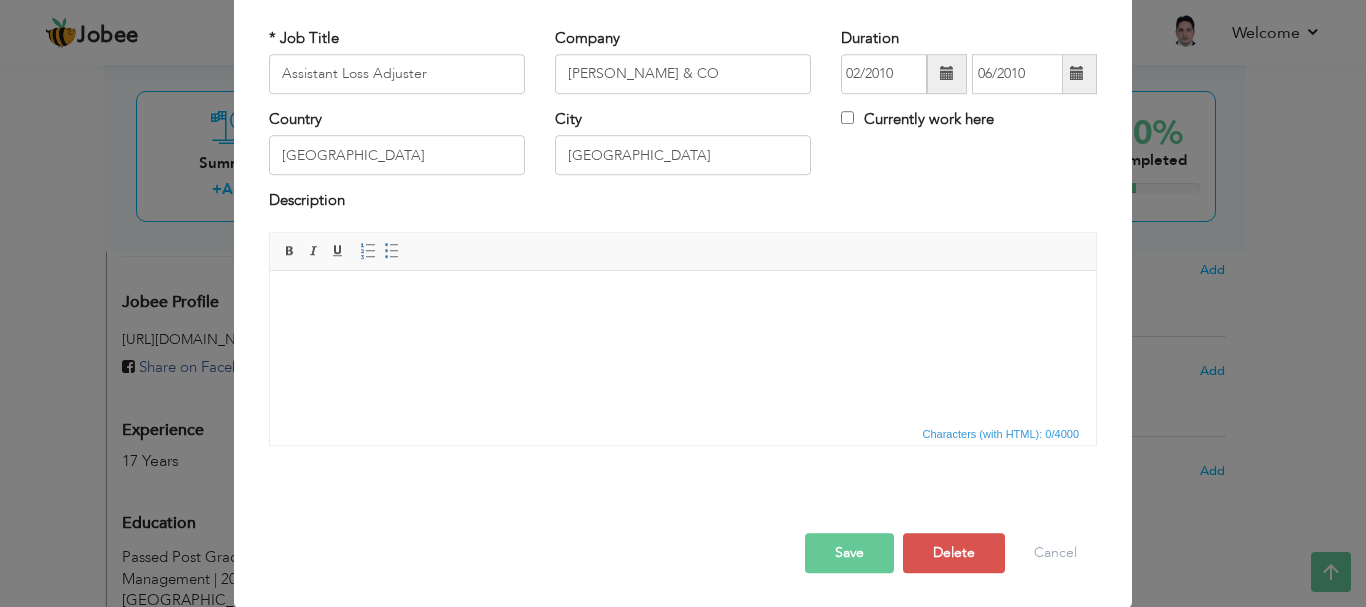 scroll, scrollTop: 110, scrollLeft: 0, axis: vertical 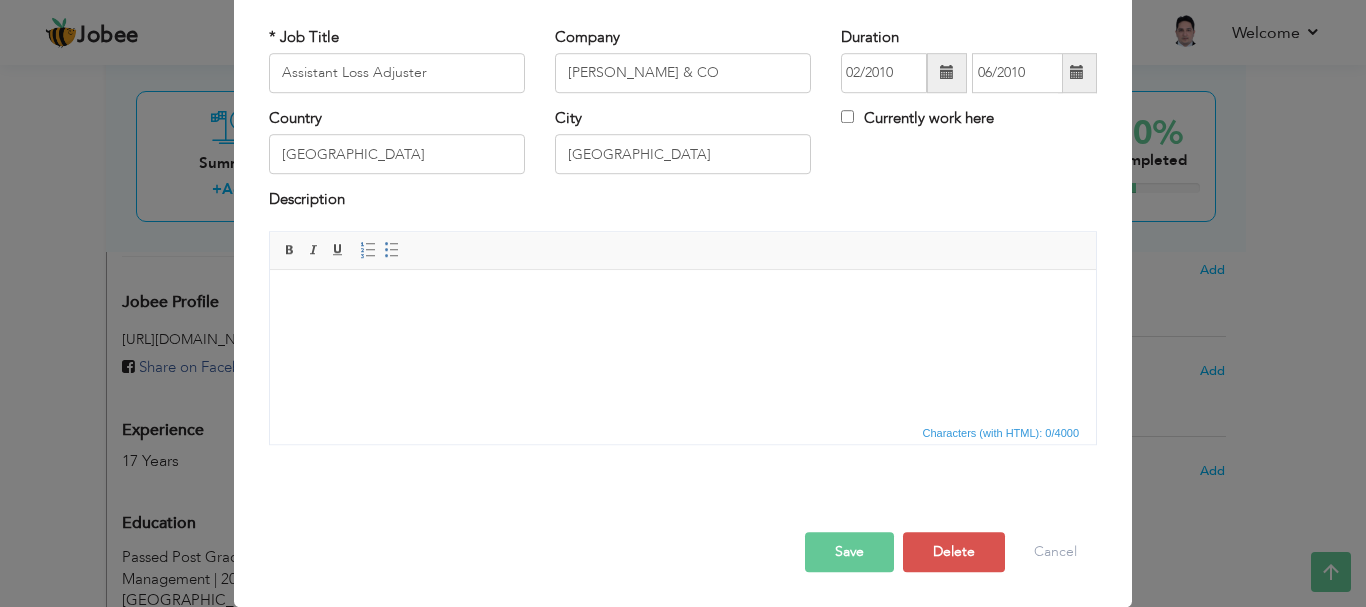 click on "Save" at bounding box center (849, 552) 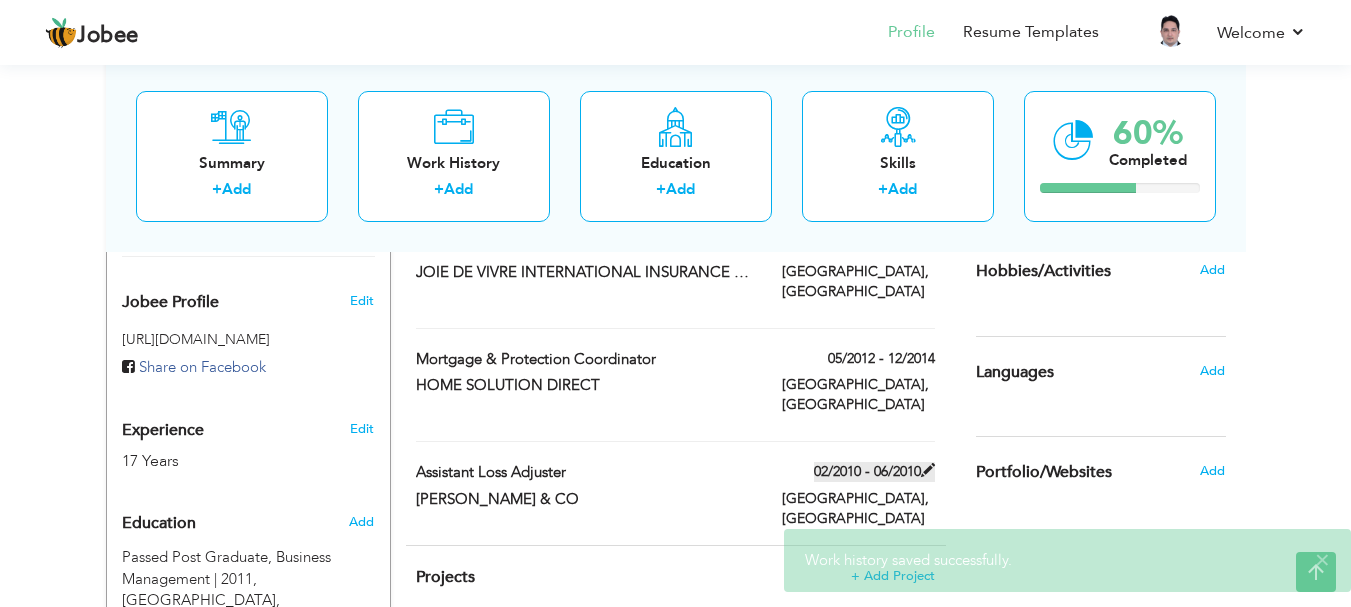 click on "02/2010 - 06/2010" at bounding box center (874, 472) 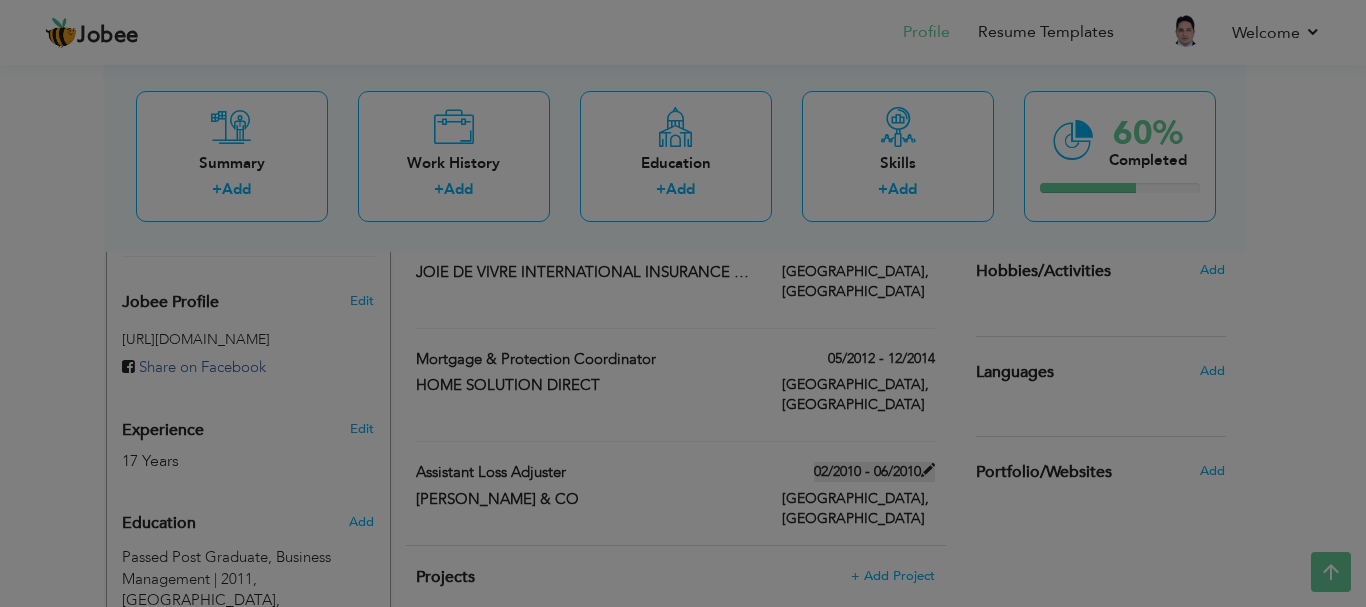 scroll, scrollTop: 0, scrollLeft: 0, axis: both 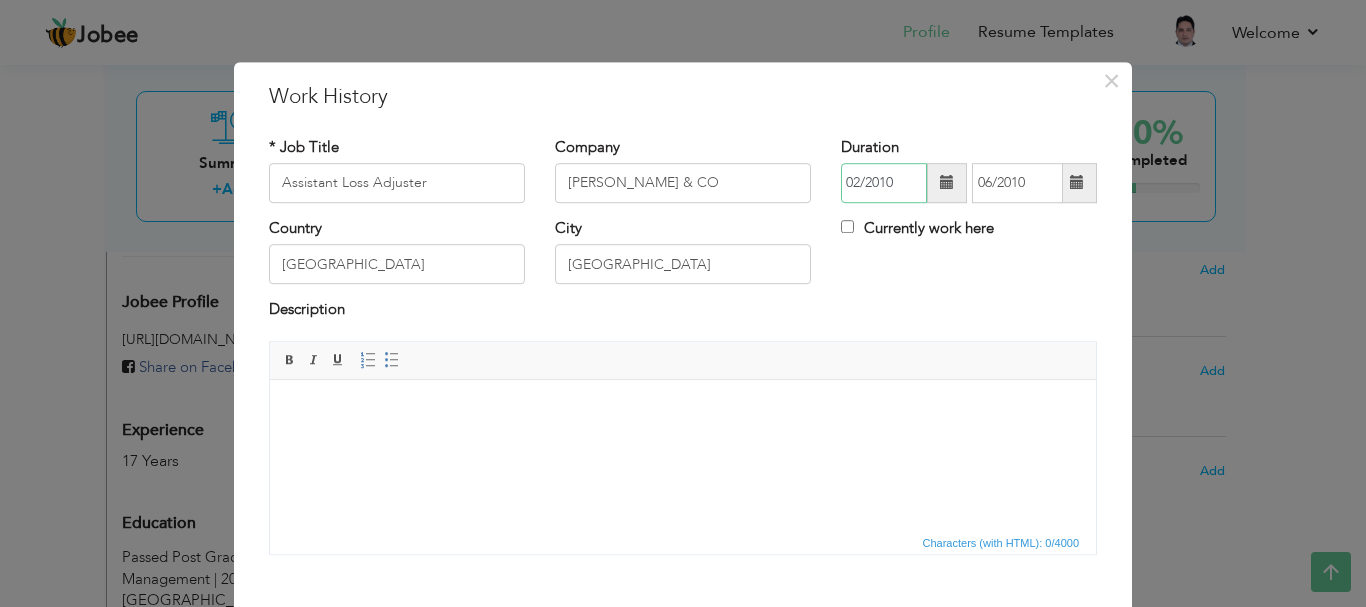 click on "02/2010" at bounding box center (884, 183) 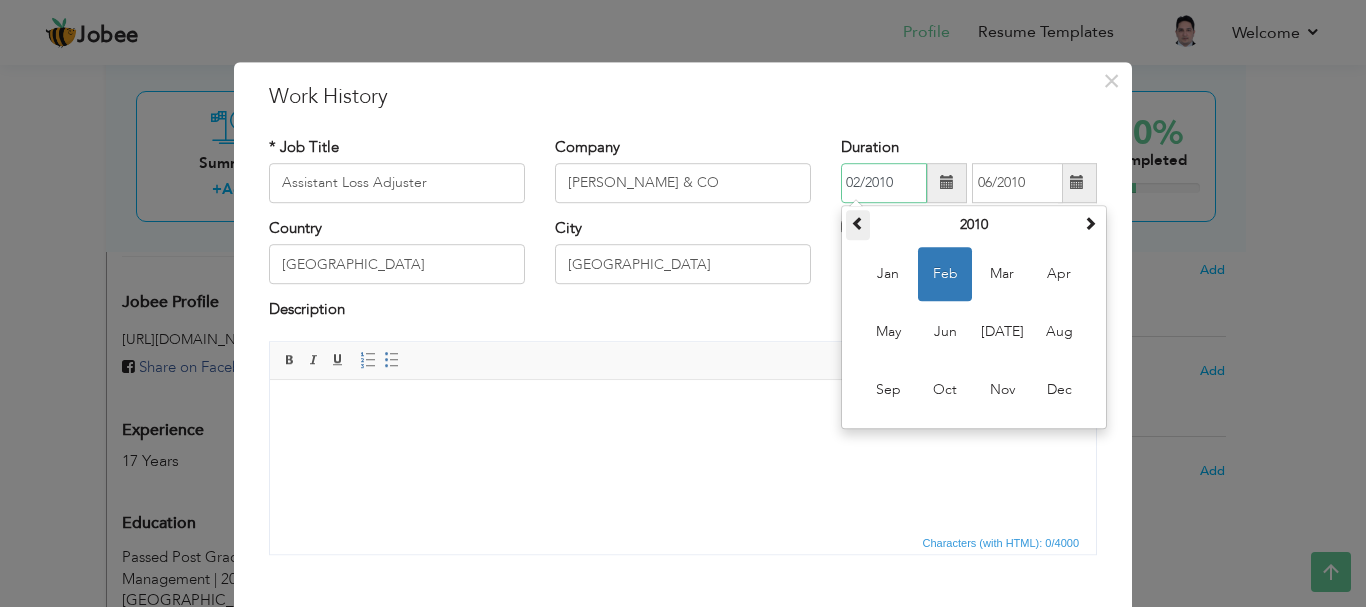 click at bounding box center [858, 223] 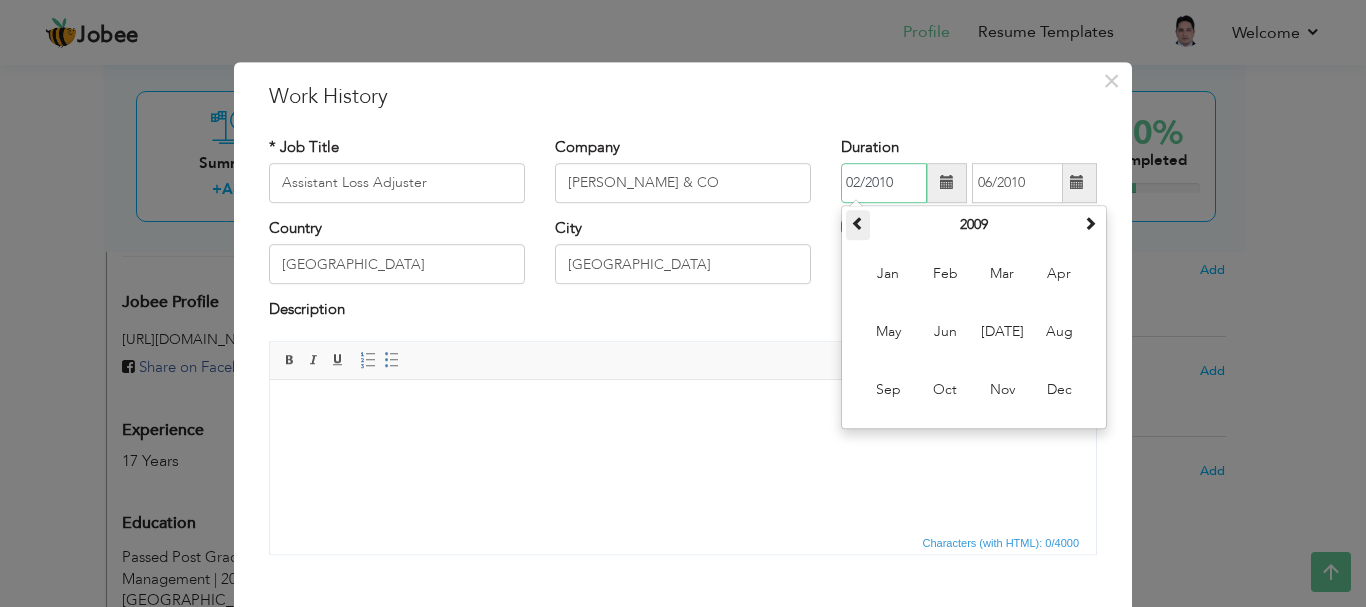 click at bounding box center [858, 223] 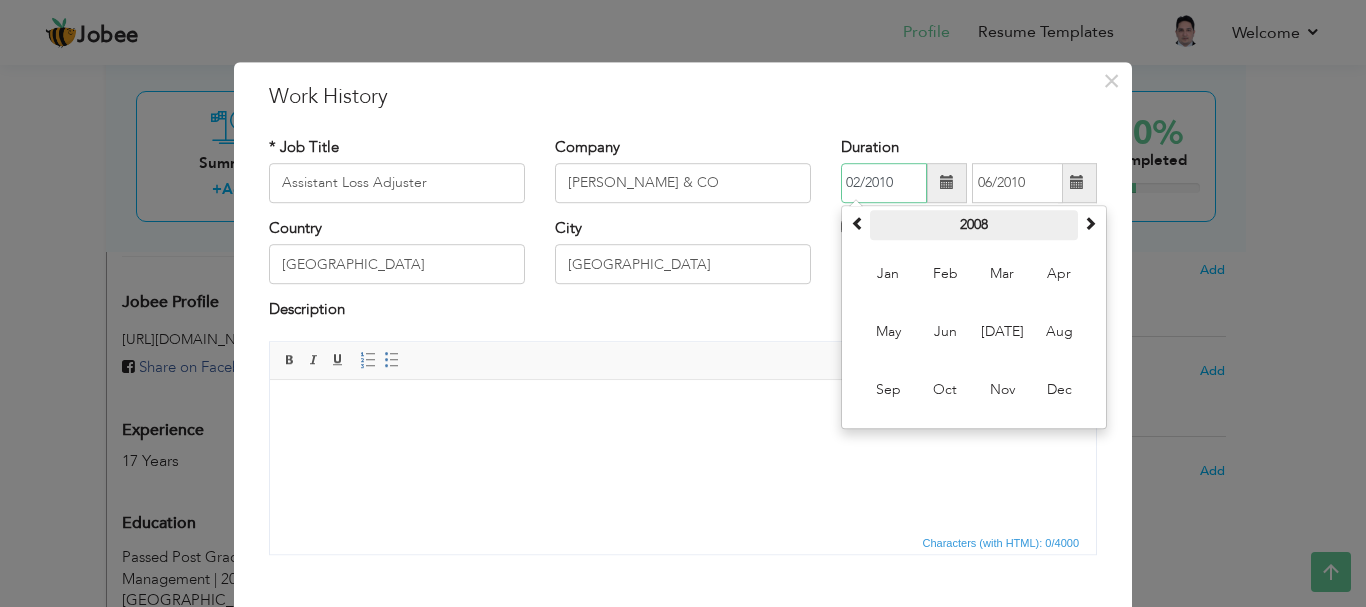 click on "2008" at bounding box center (974, 225) 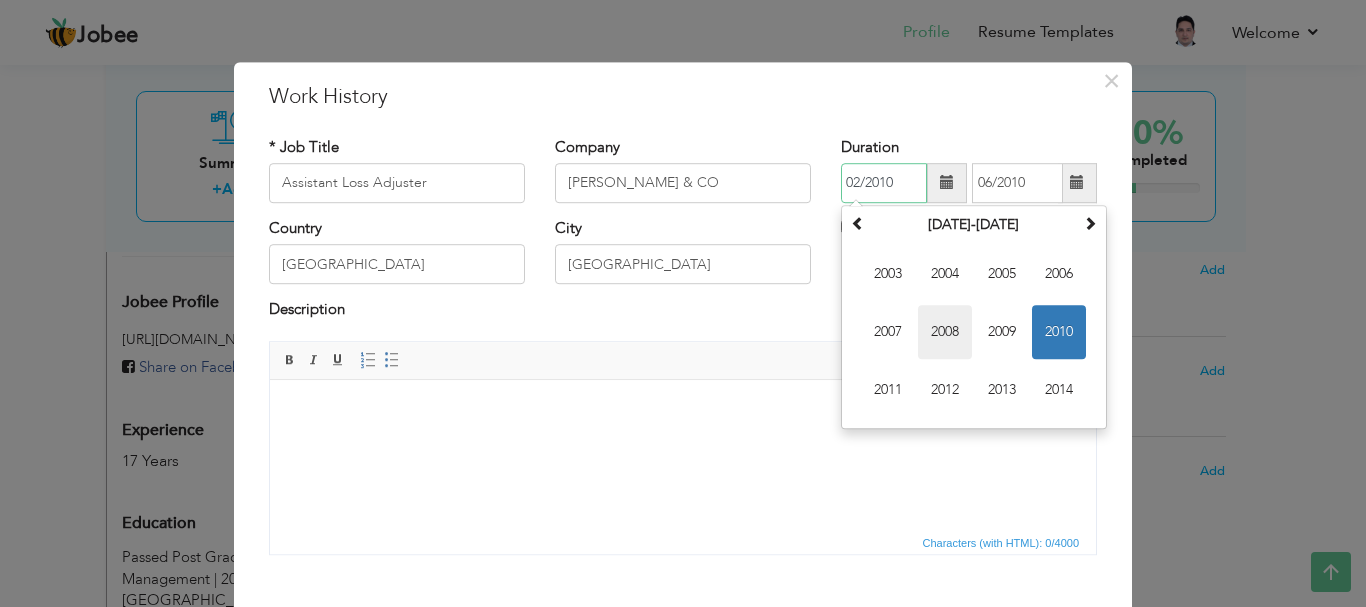 click on "2008" at bounding box center (945, 332) 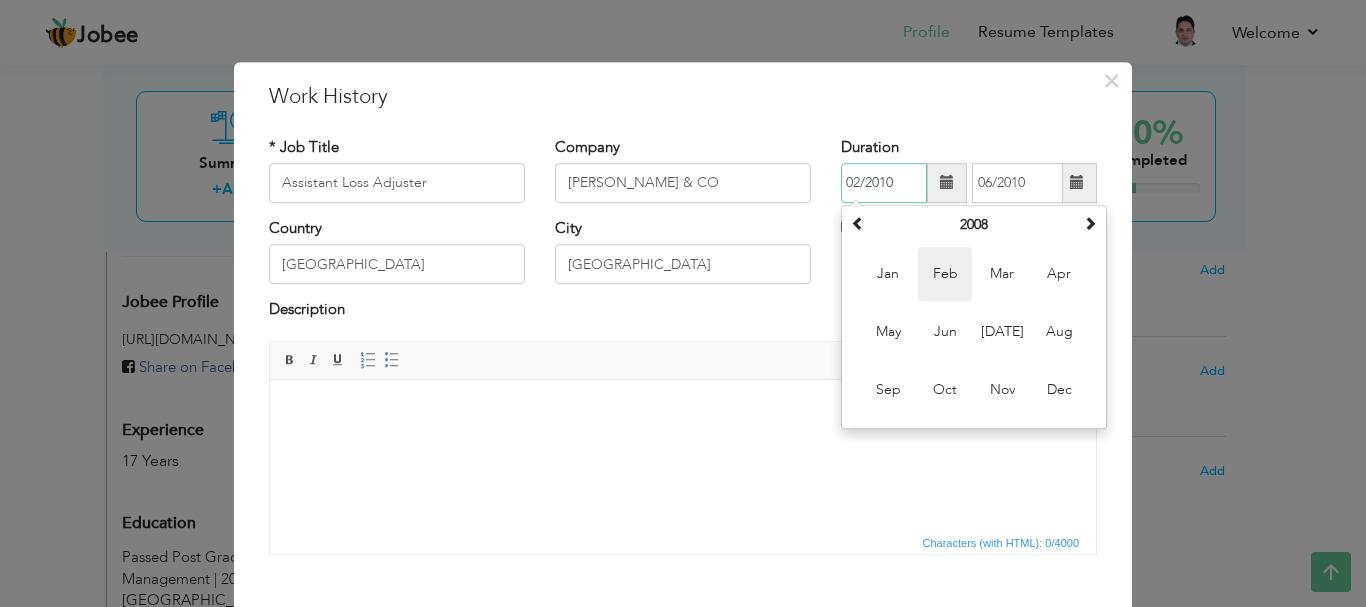 click on "Feb" at bounding box center [945, 274] 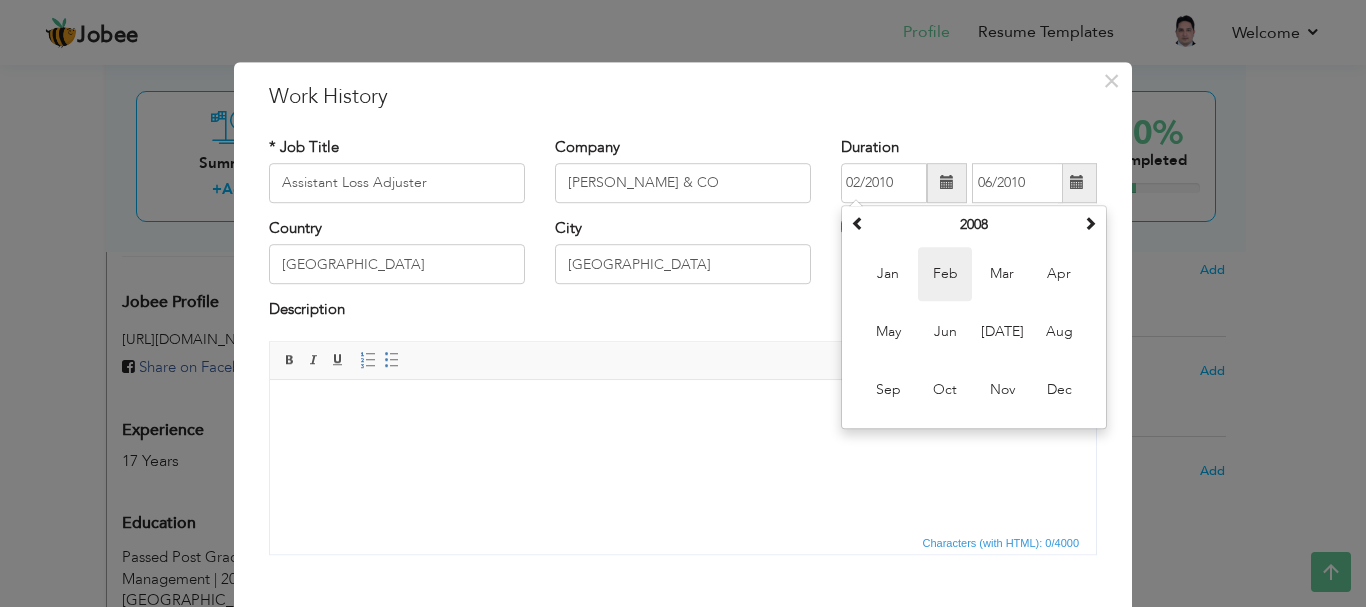 type on "02/2008" 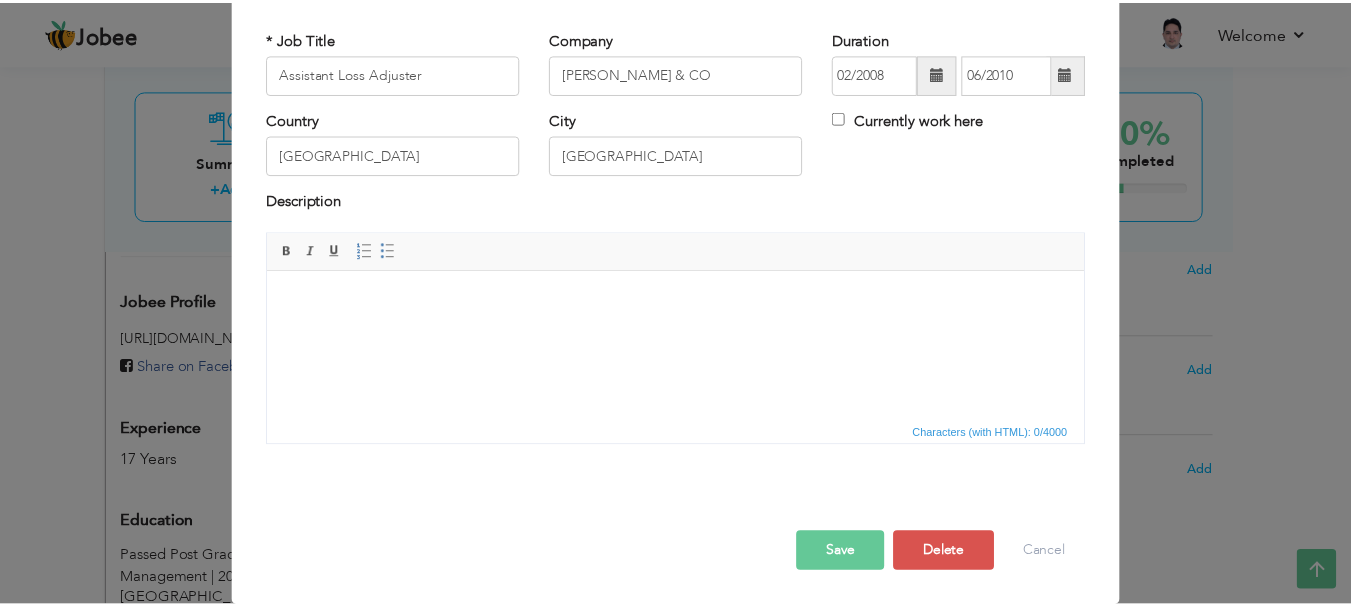 scroll, scrollTop: 110, scrollLeft: 0, axis: vertical 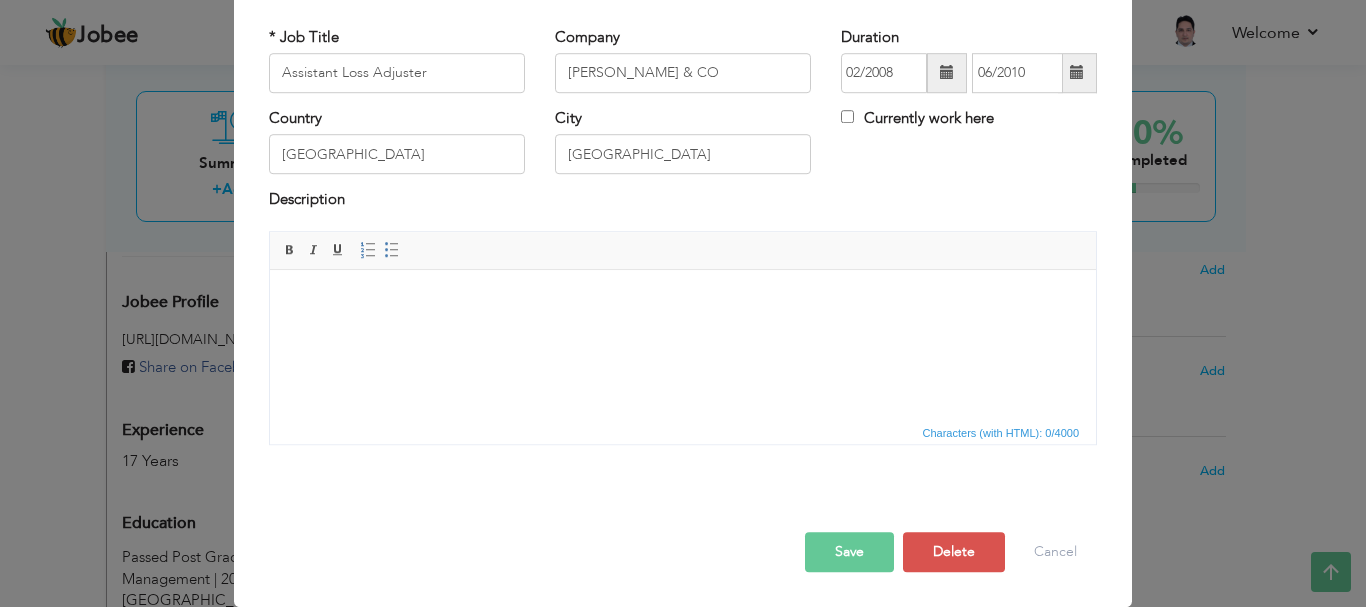 click on "Save" at bounding box center (849, 552) 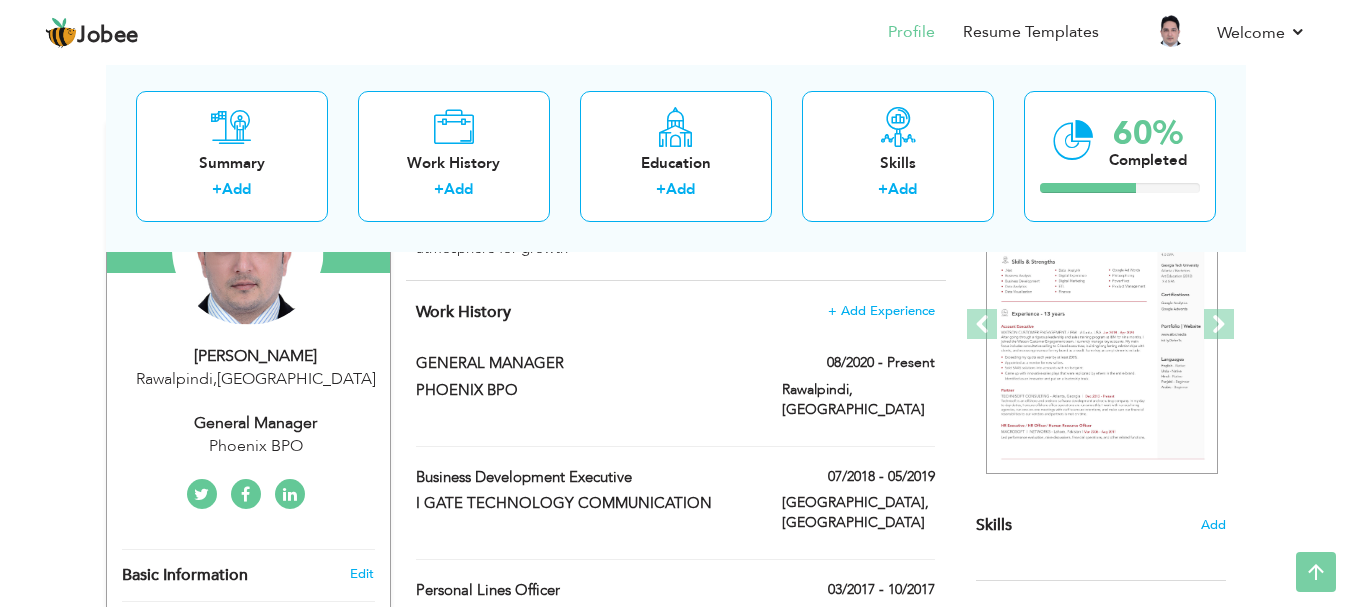 scroll, scrollTop: 0, scrollLeft: 0, axis: both 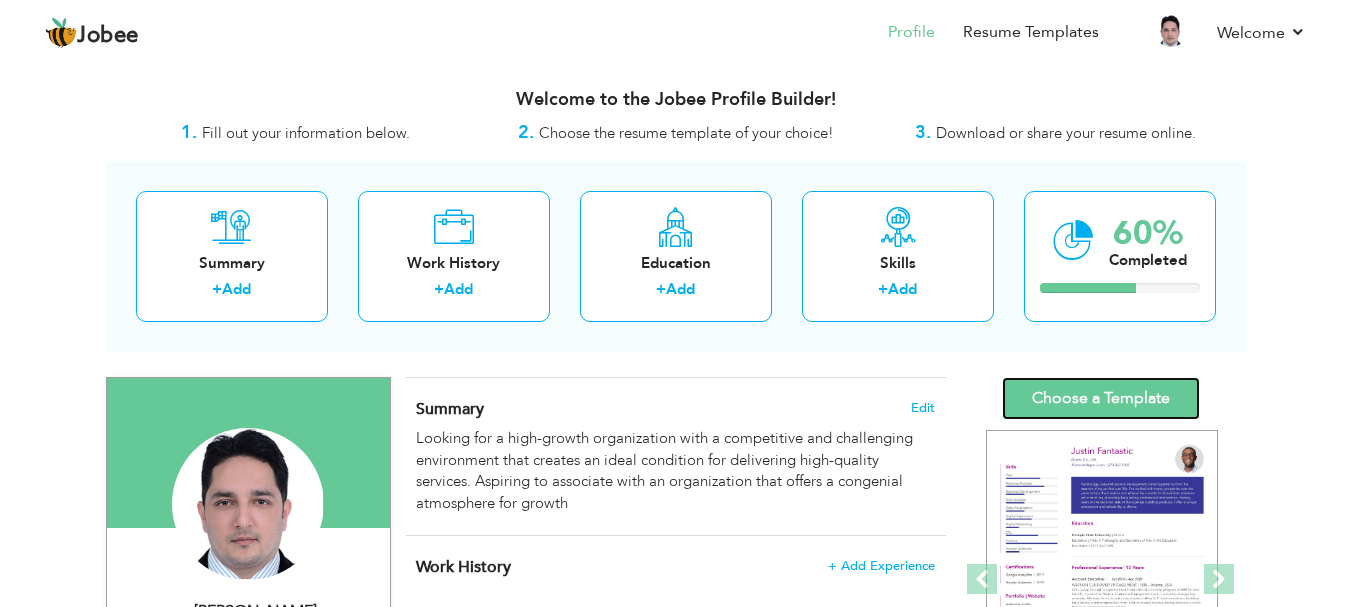 click on "Choose a Template" at bounding box center (1101, 398) 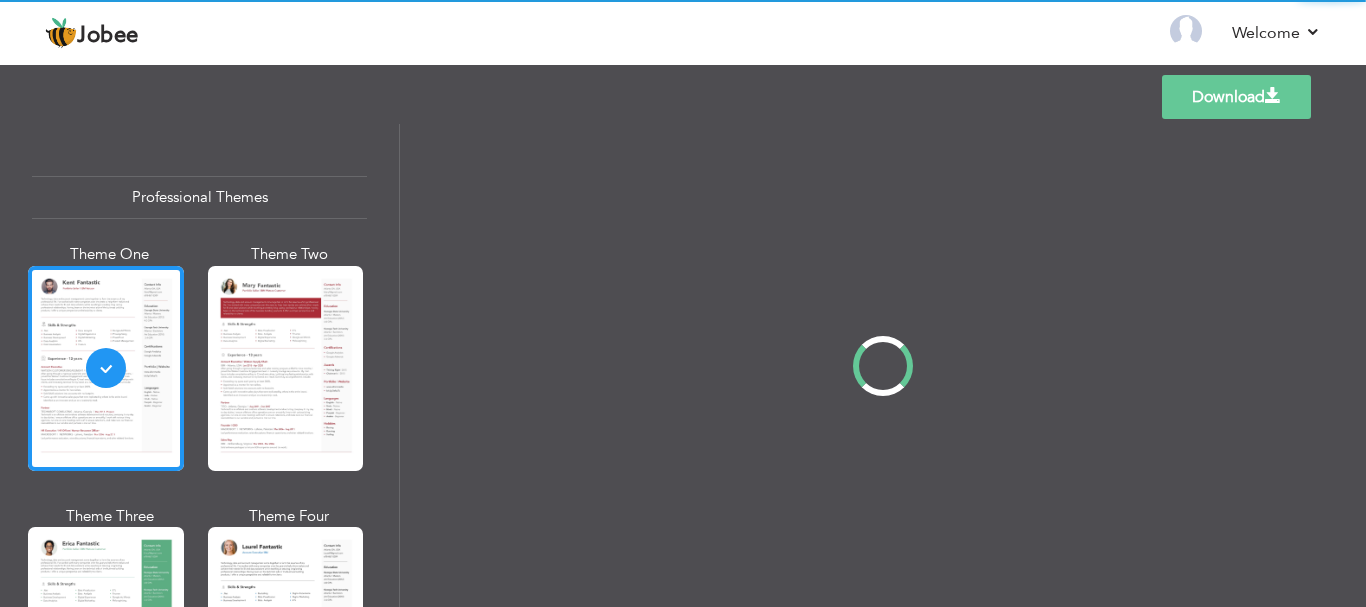 scroll, scrollTop: 0, scrollLeft: 0, axis: both 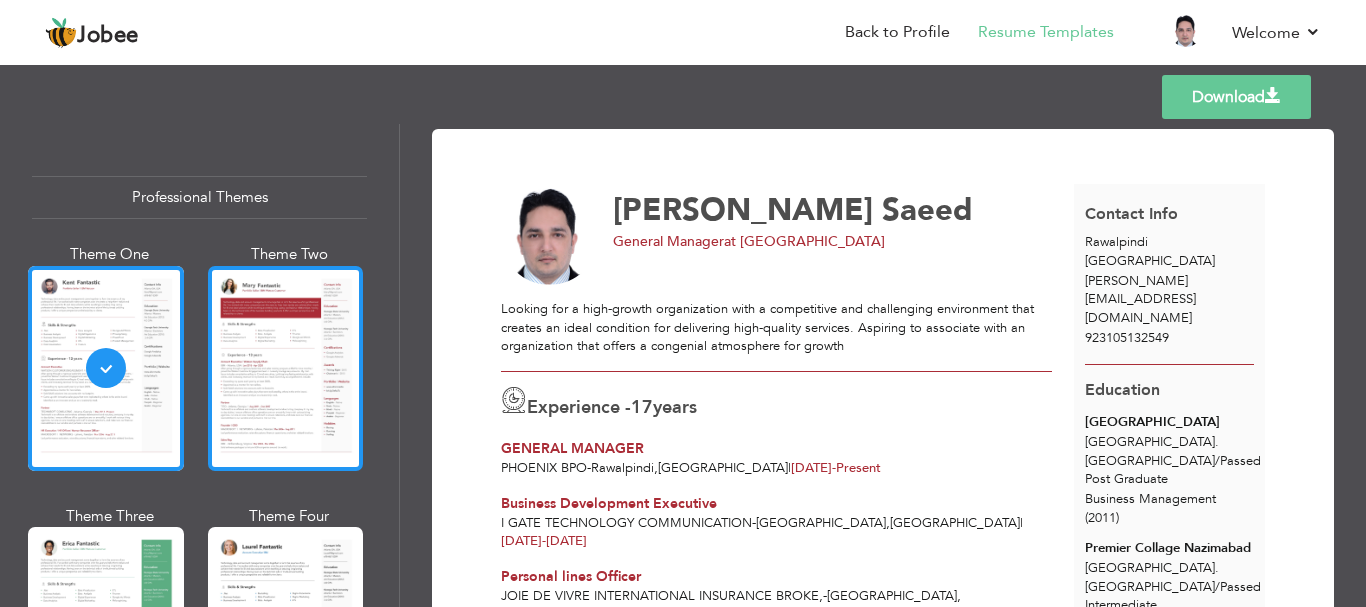 click at bounding box center [286, 368] 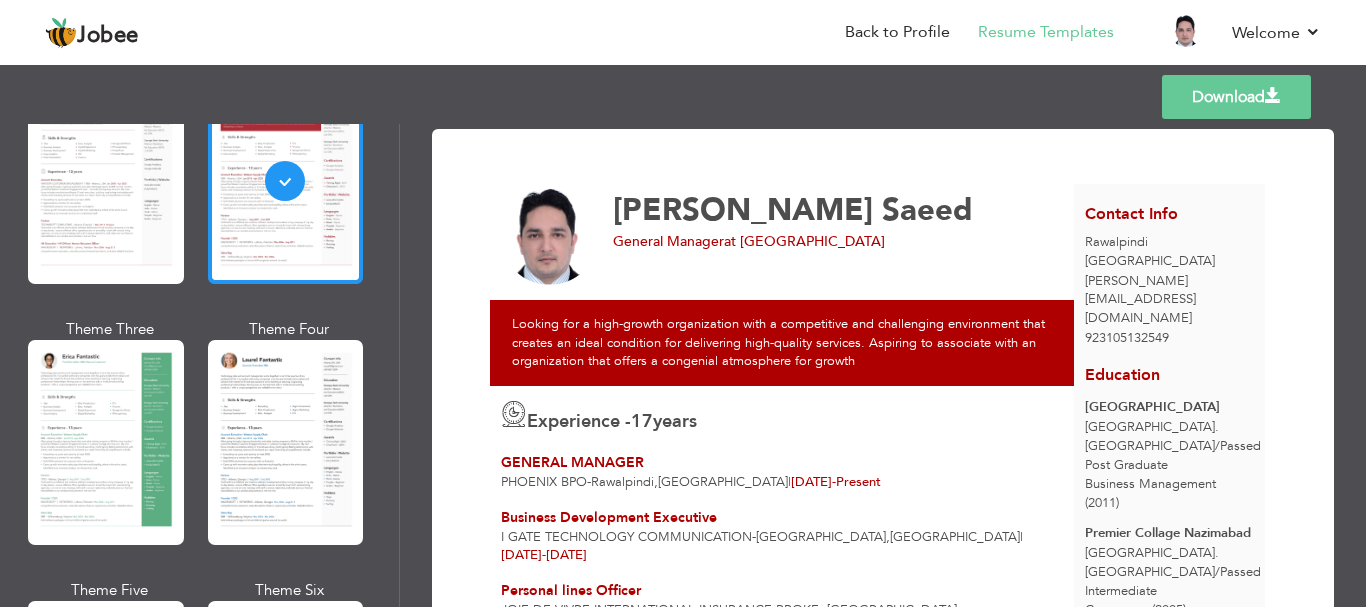 scroll, scrollTop: 200, scrollLeft: 0, axis: vertical 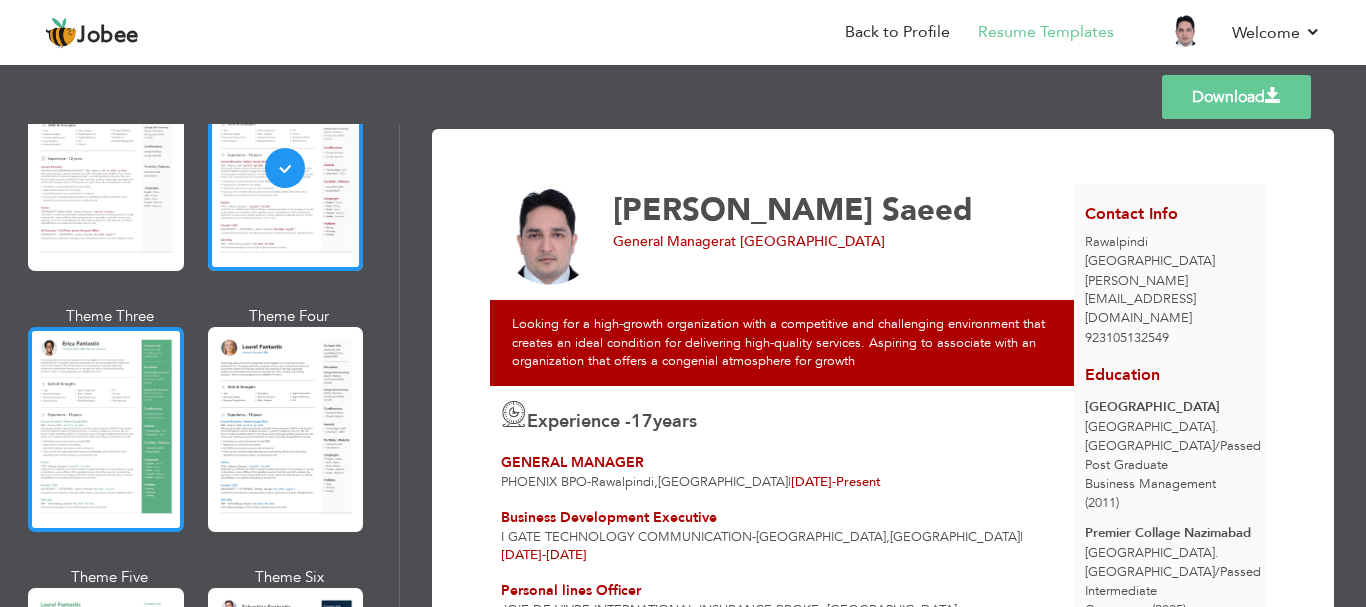 click at bounding box center [106, 429] 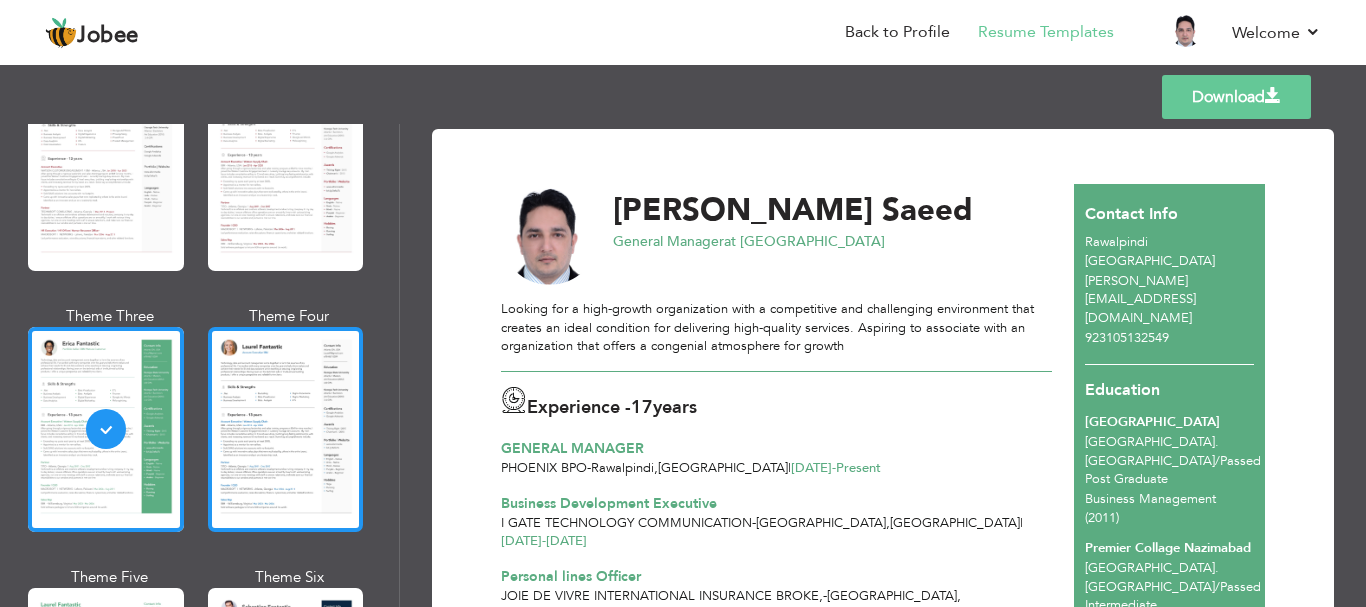 click at bounding box center (286, 429) 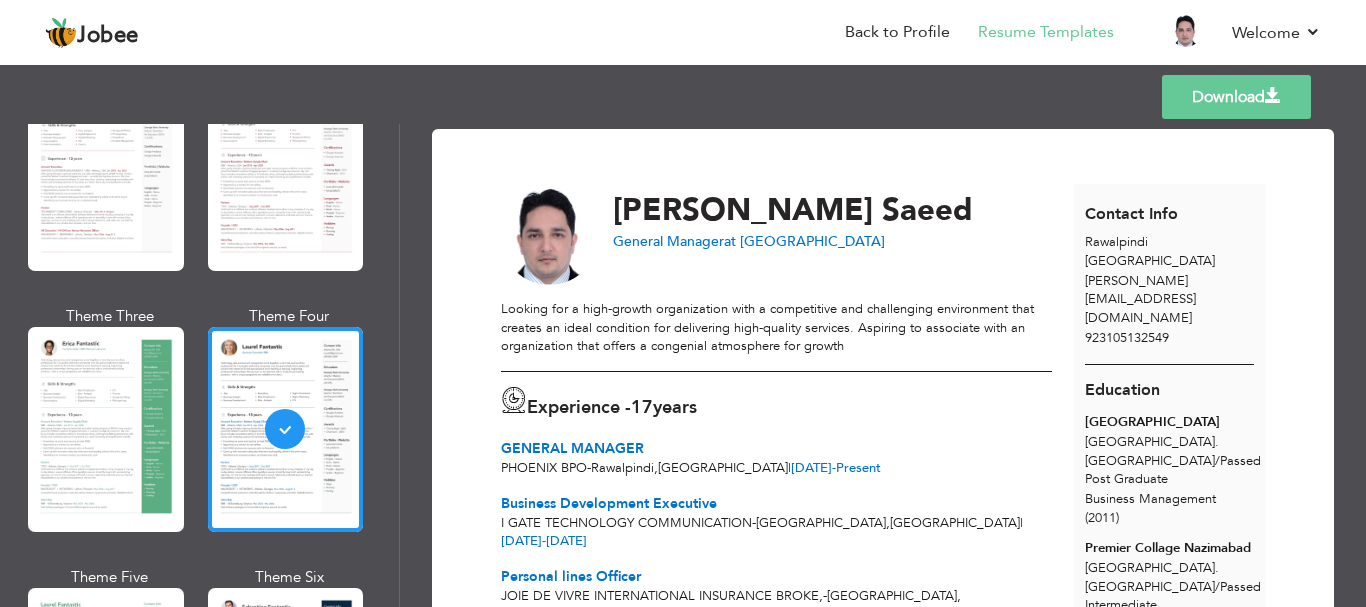 scroll, scrollTop: 300, scrollLeft: 0, axis: vertical 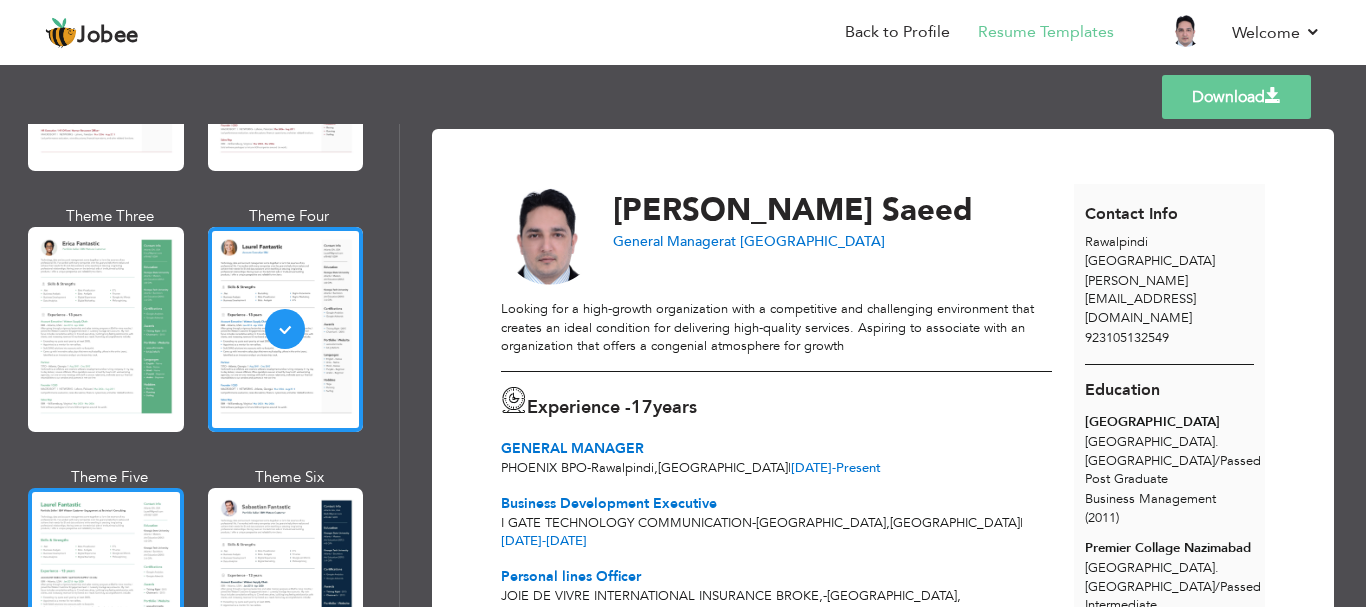 click at bounding box center [106, 590] 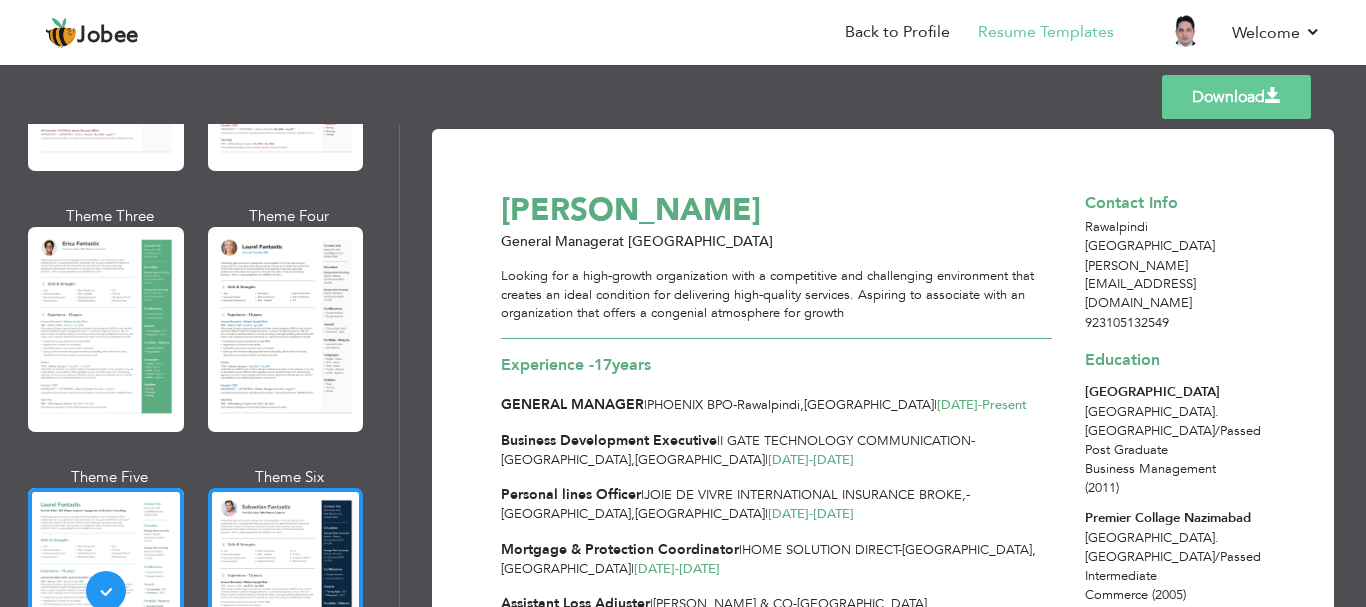click at bounding box center [286, 590] 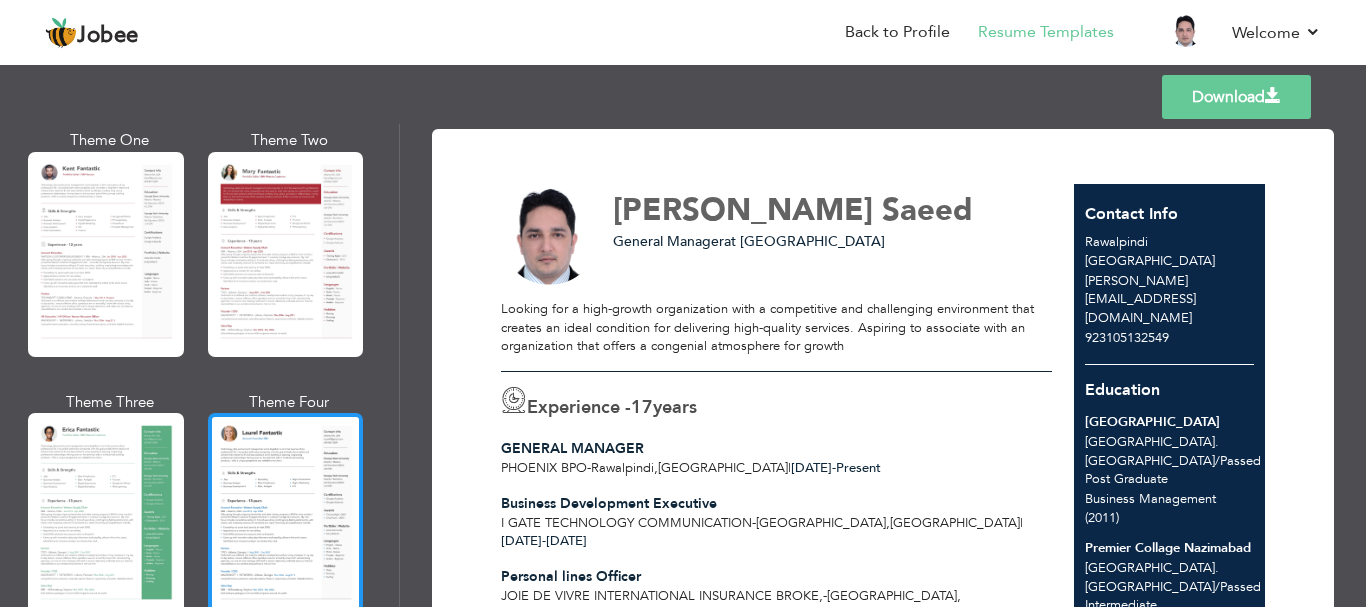 scroll, scrollTop: 0, scrollLeft: 0, axis: both 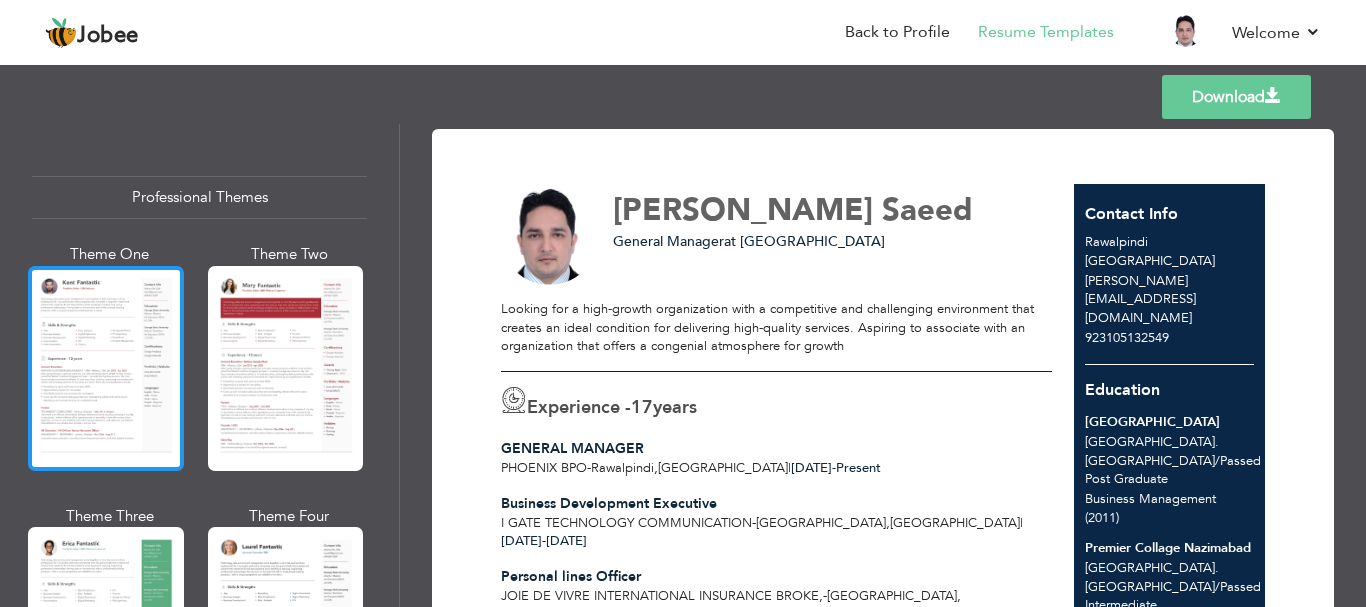 click at bounding box center (106, 368) 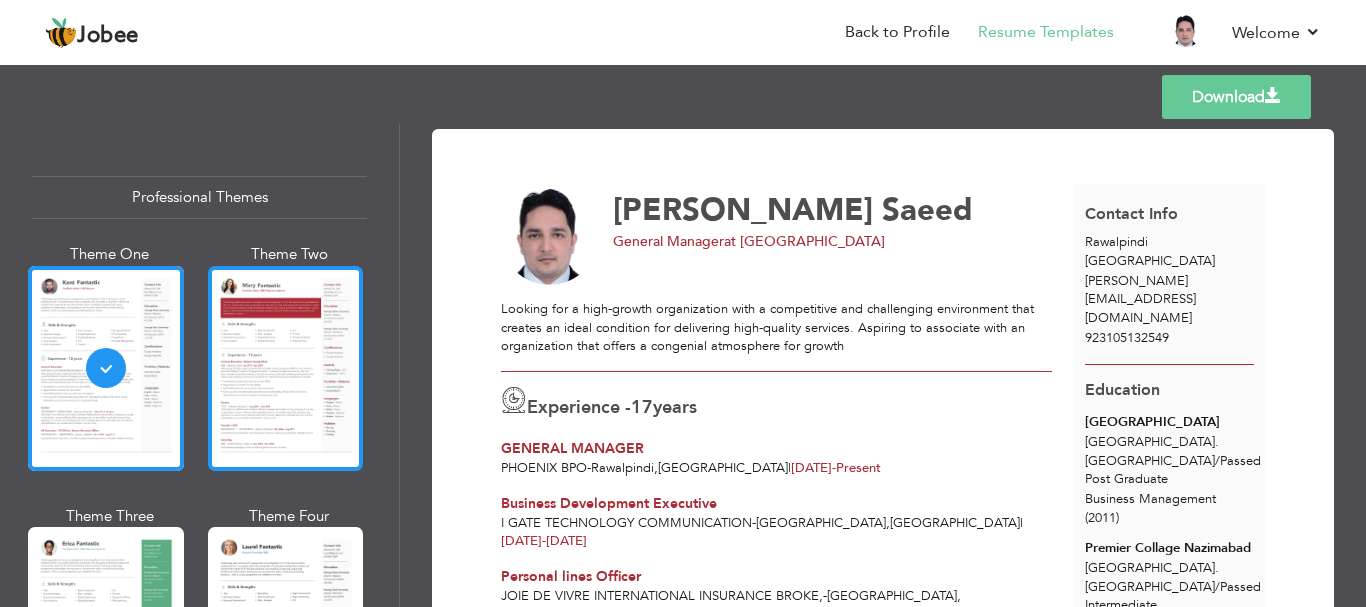 click at bounding box center (286, 368) 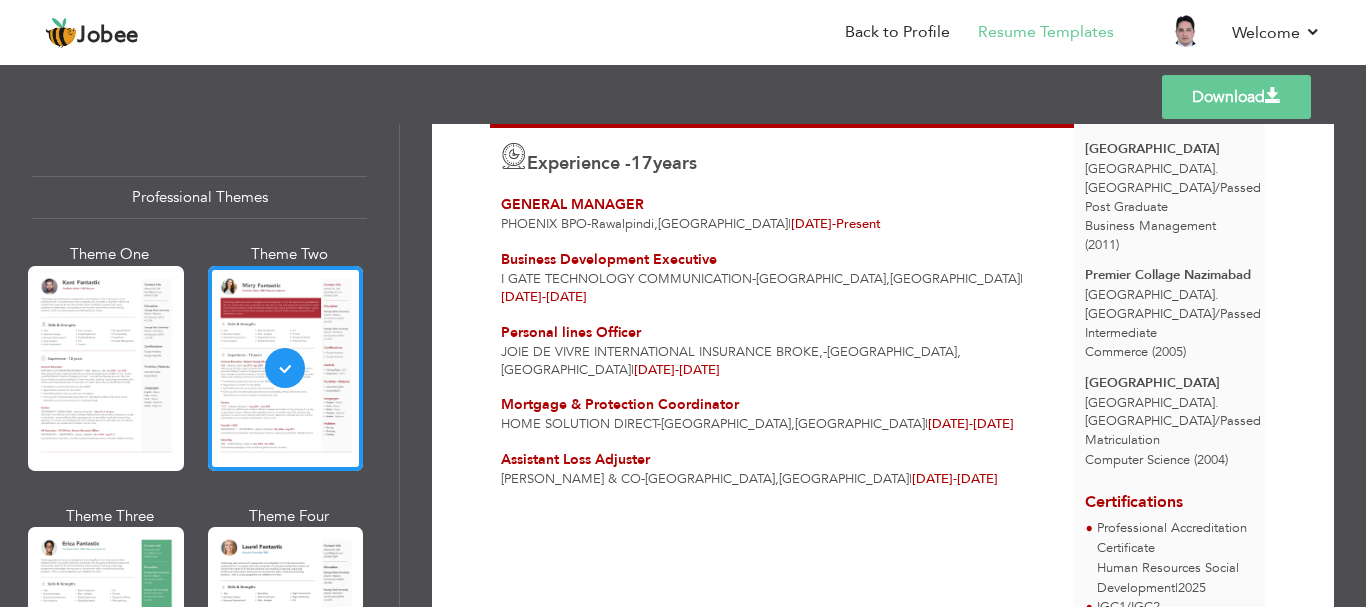 scroll, scrollTop: 400, scrollLeft: 0, axis: vertical 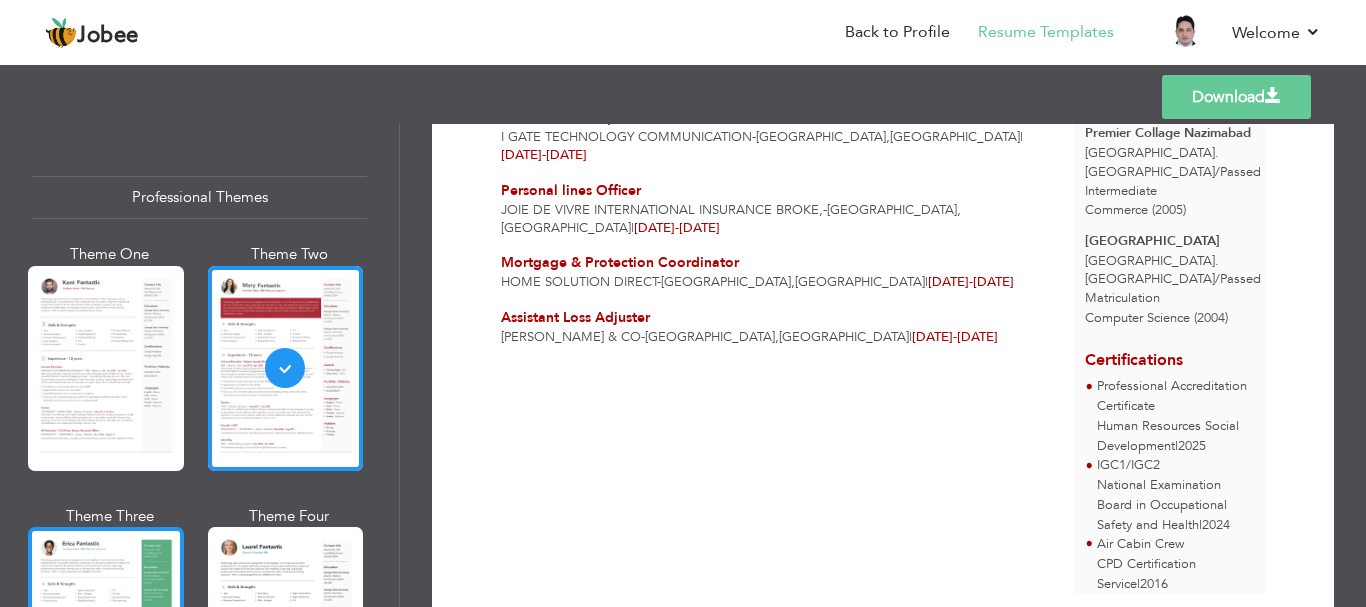click at bounding box center [106, 629] 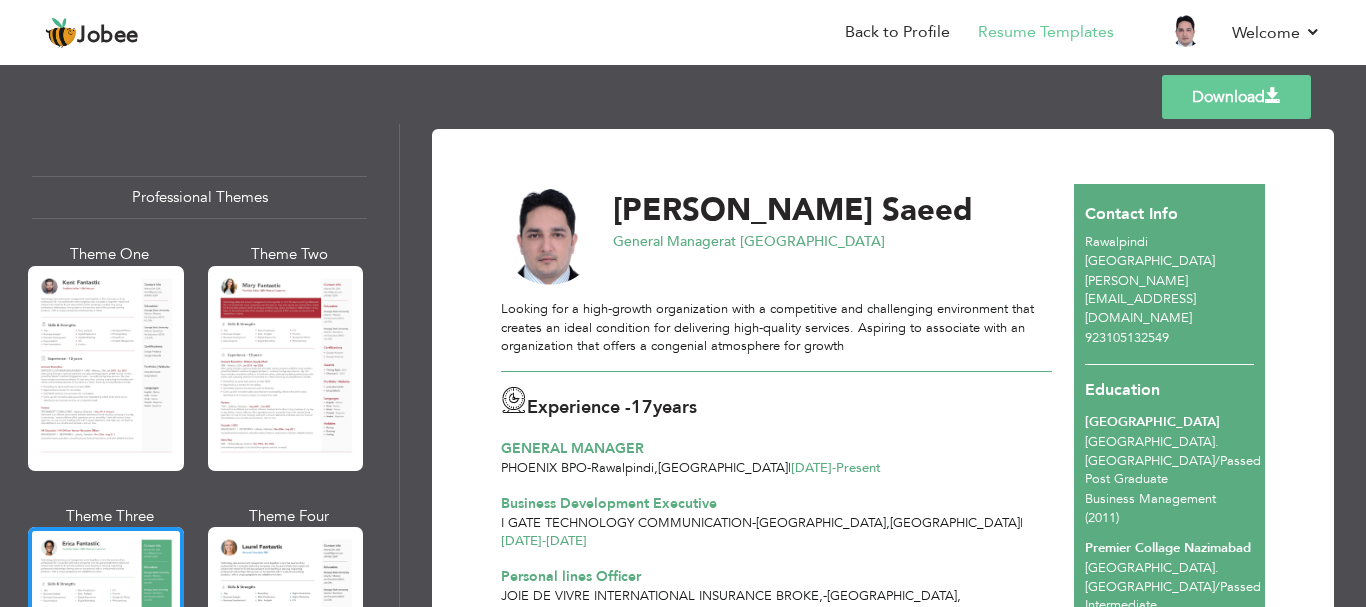 click at bounding box center (1273, 96) 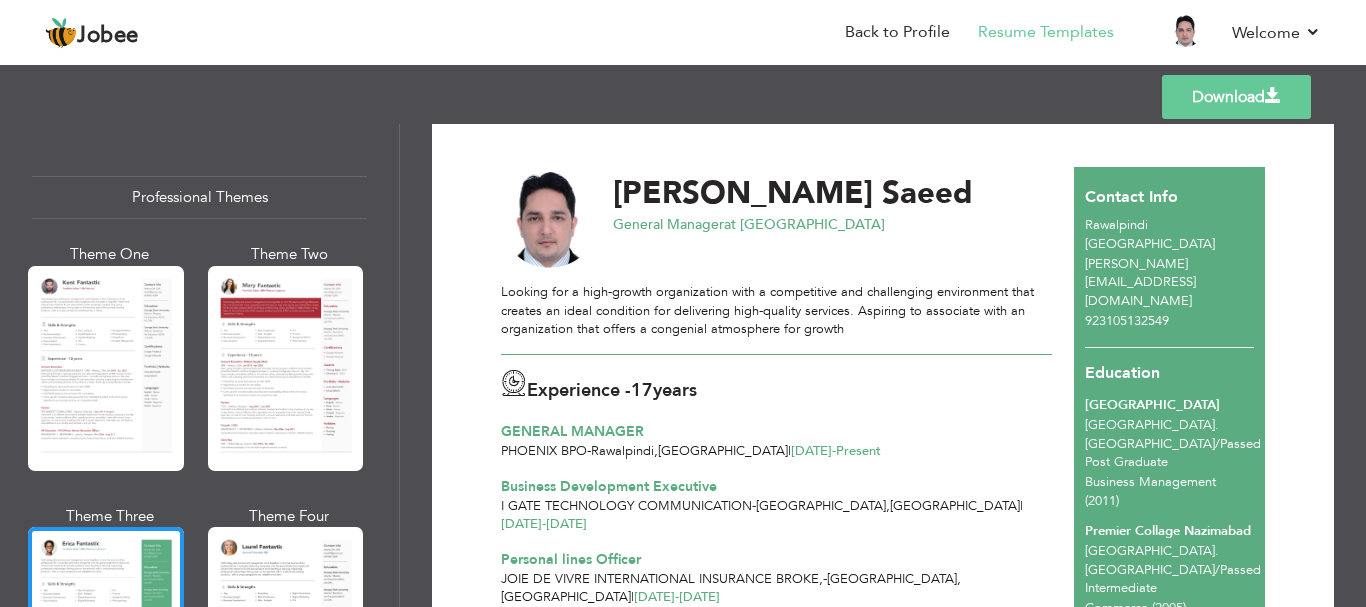 scroll, scrollTop: 0, scrollLeft: 0, axis: both 